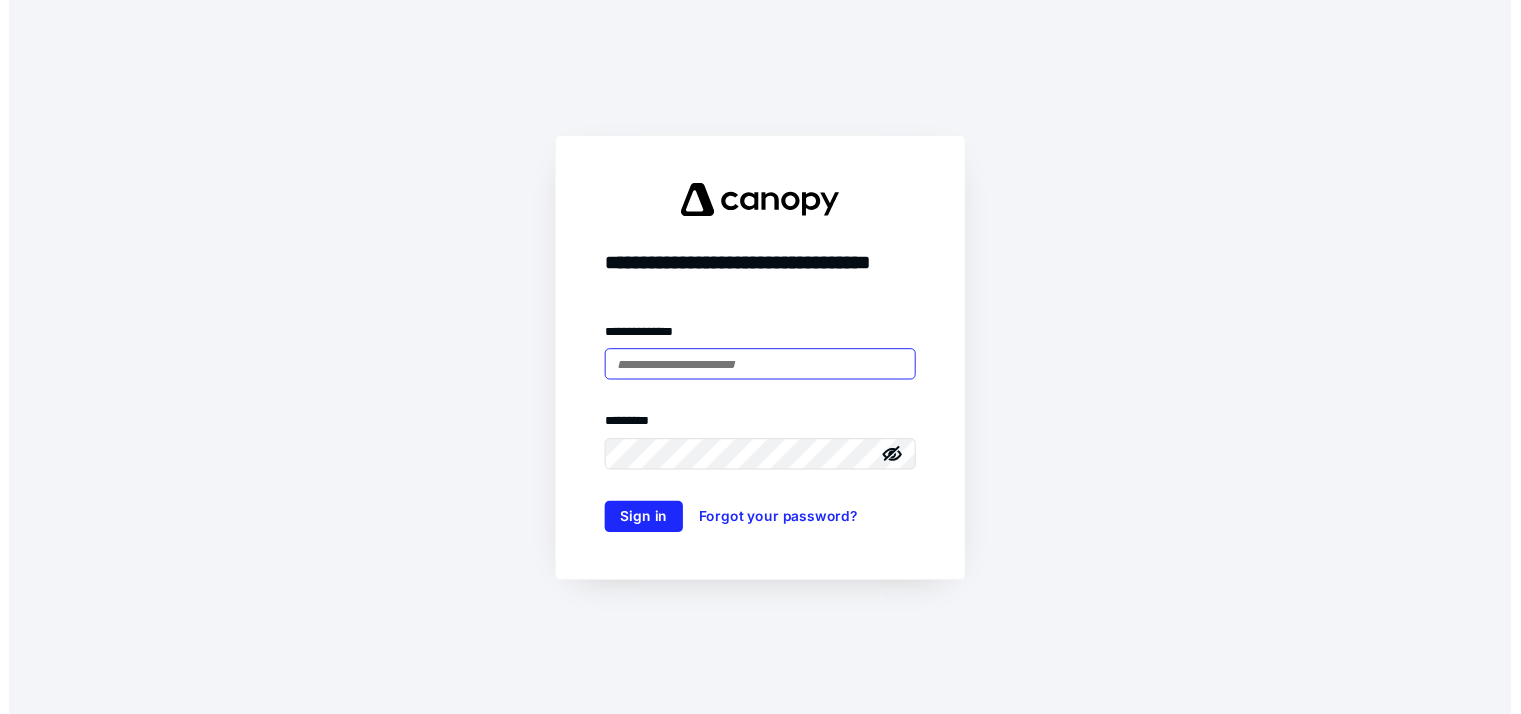 scroll, scrollTop: 0, scrollLeft: 0, axis: both 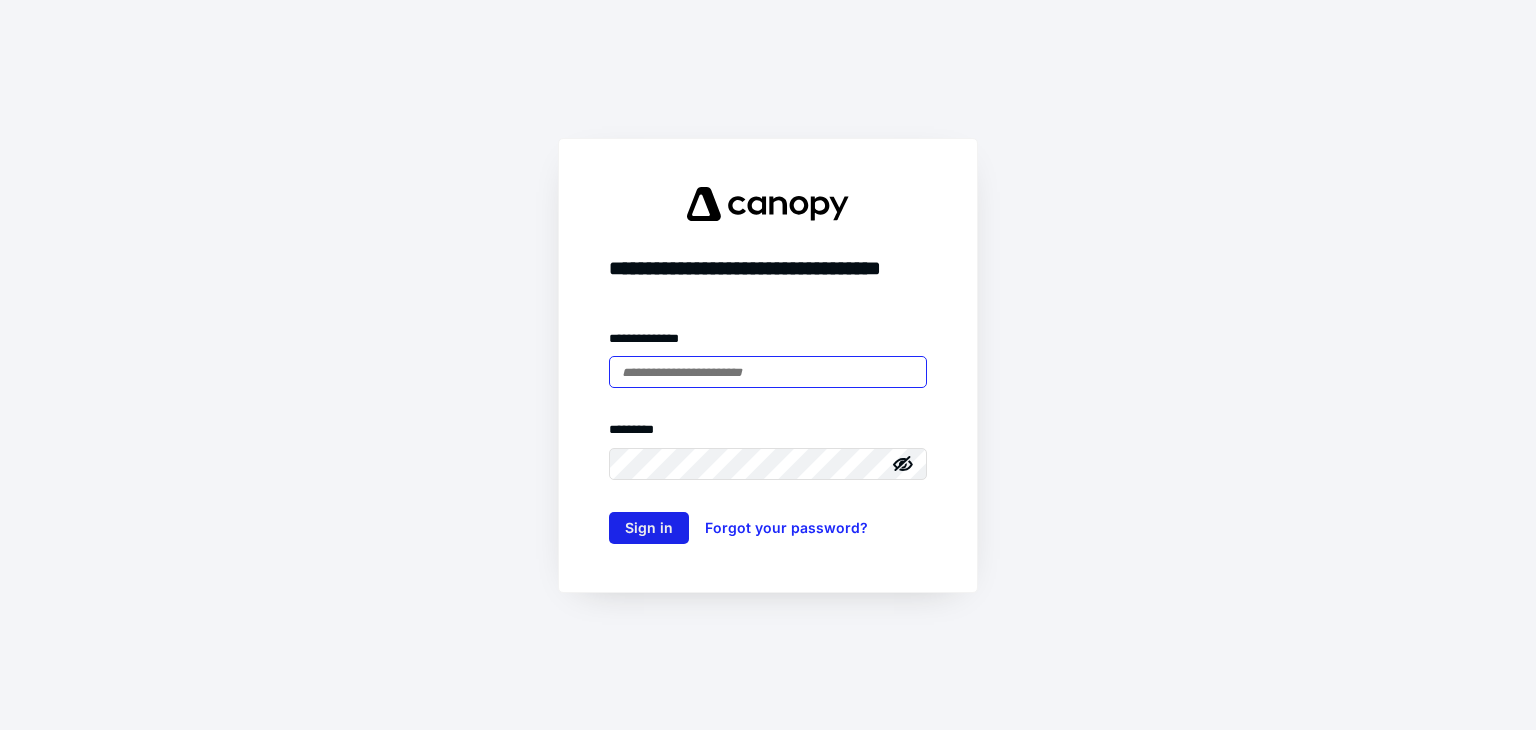 type on "**********" 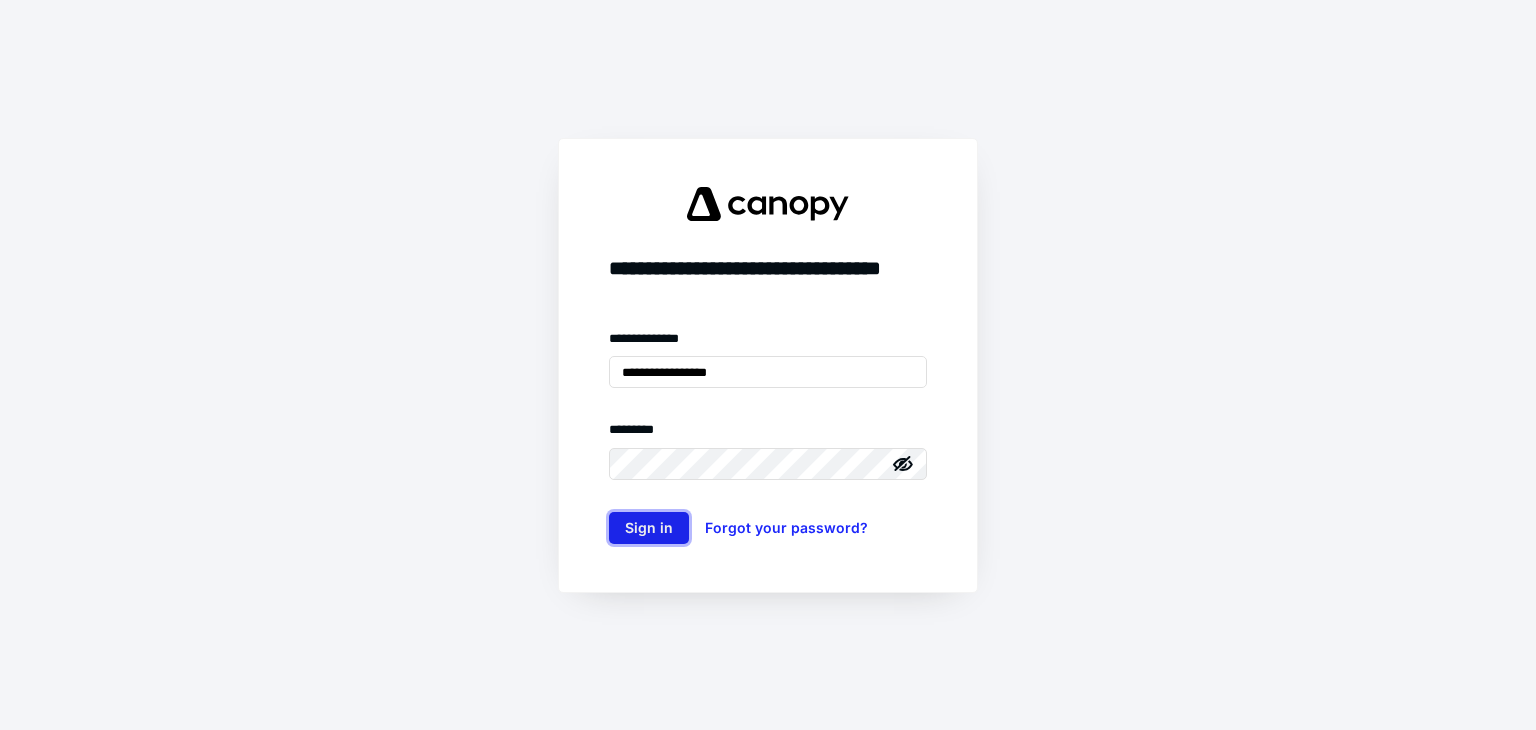 click on "Sign in" at bounding box center (649, 528) 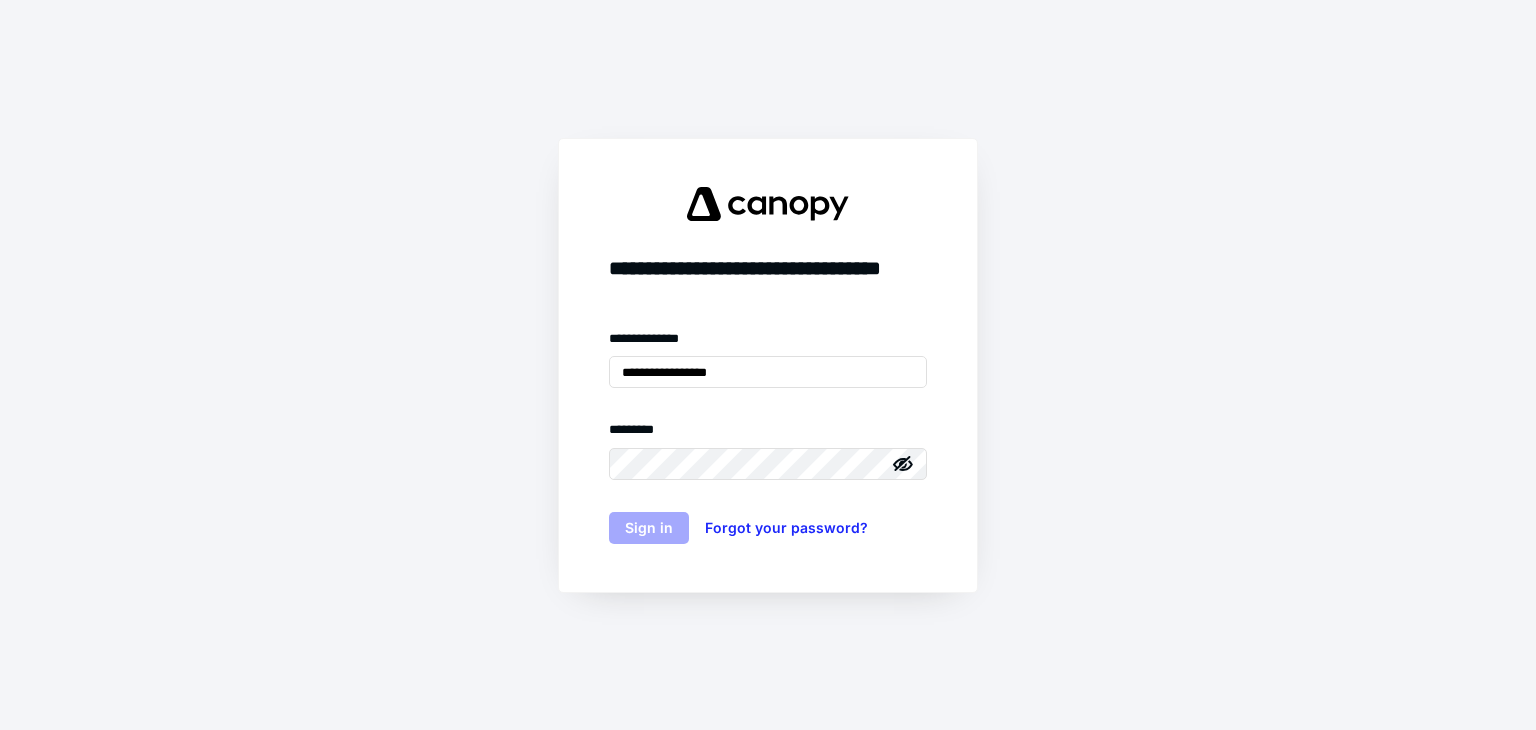 type 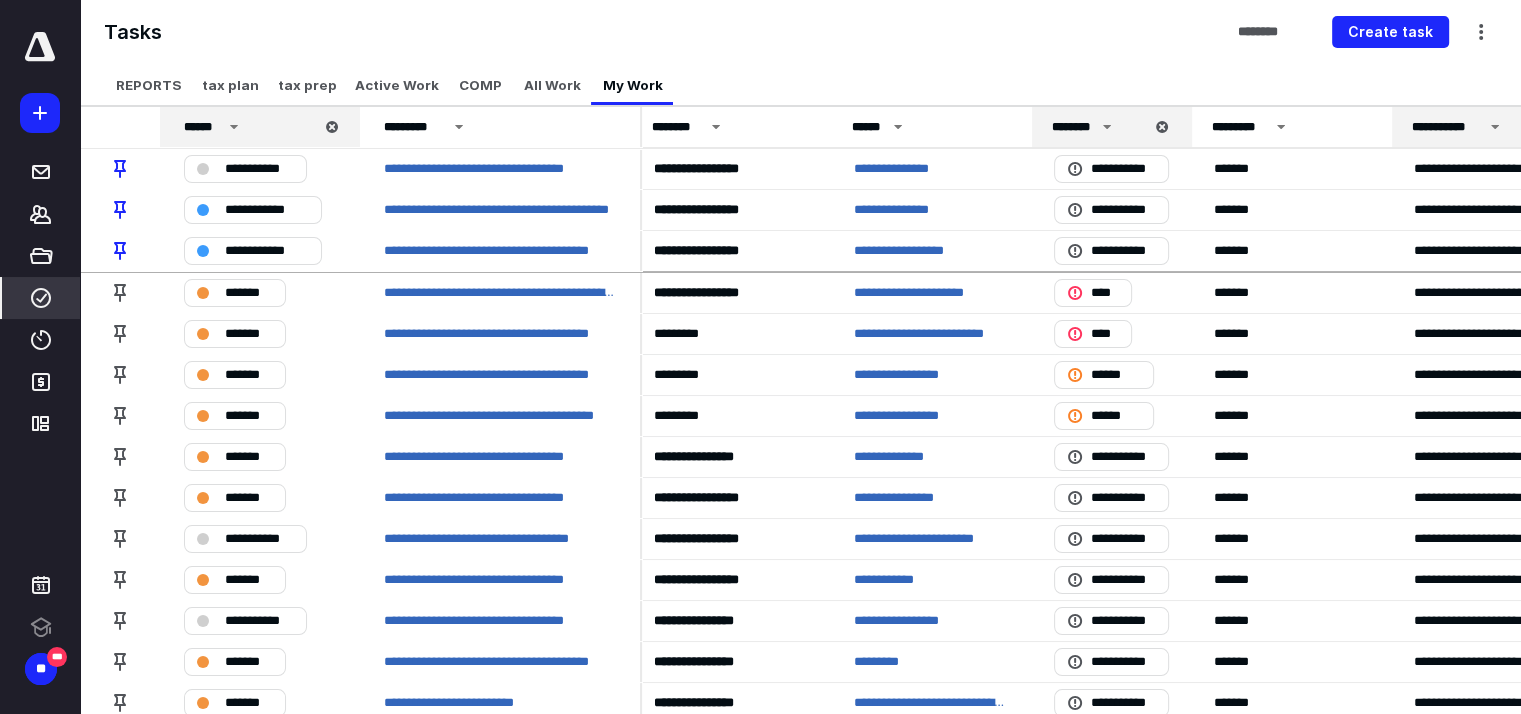 scroll, scrollTop: 0, scrollLeft: 14, axis: horizontal 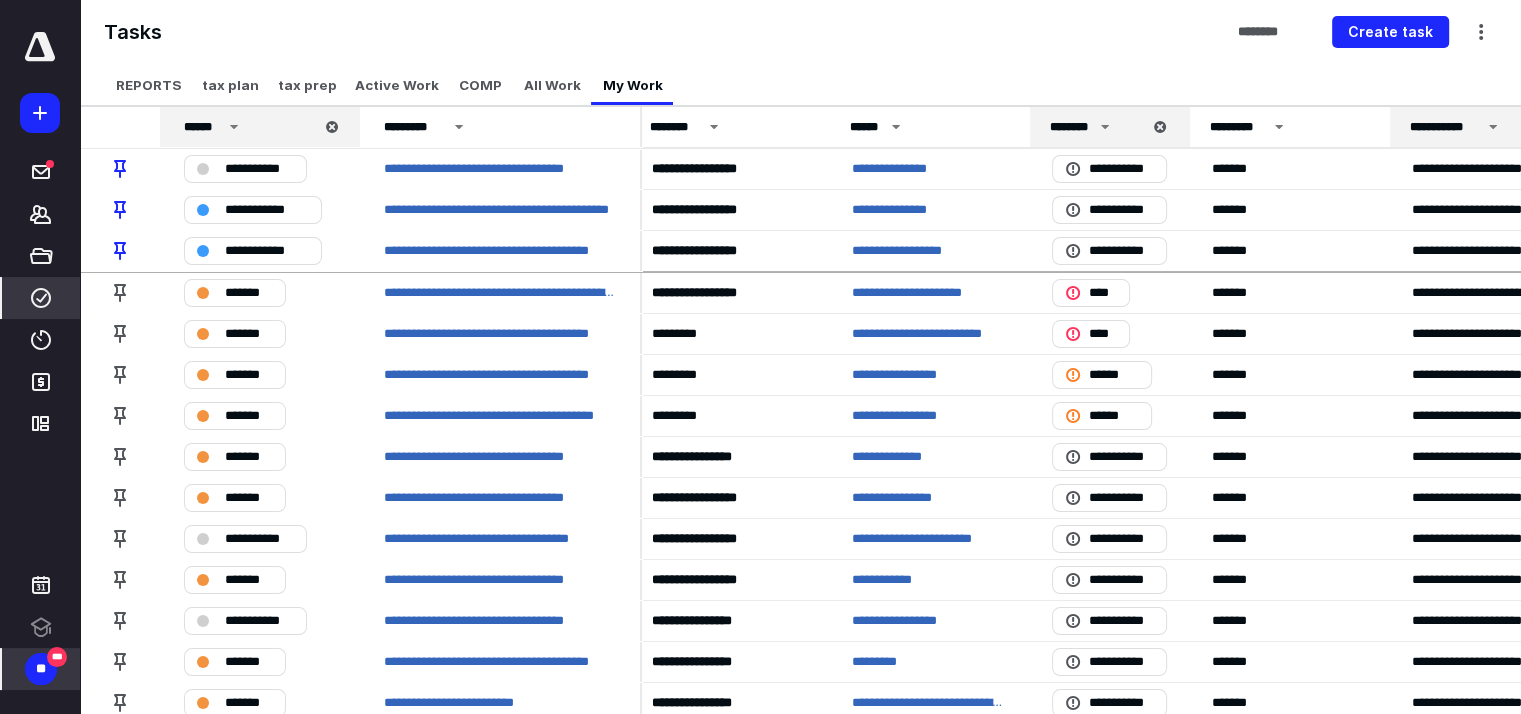 click on "**" at bounding box center [41, 669] 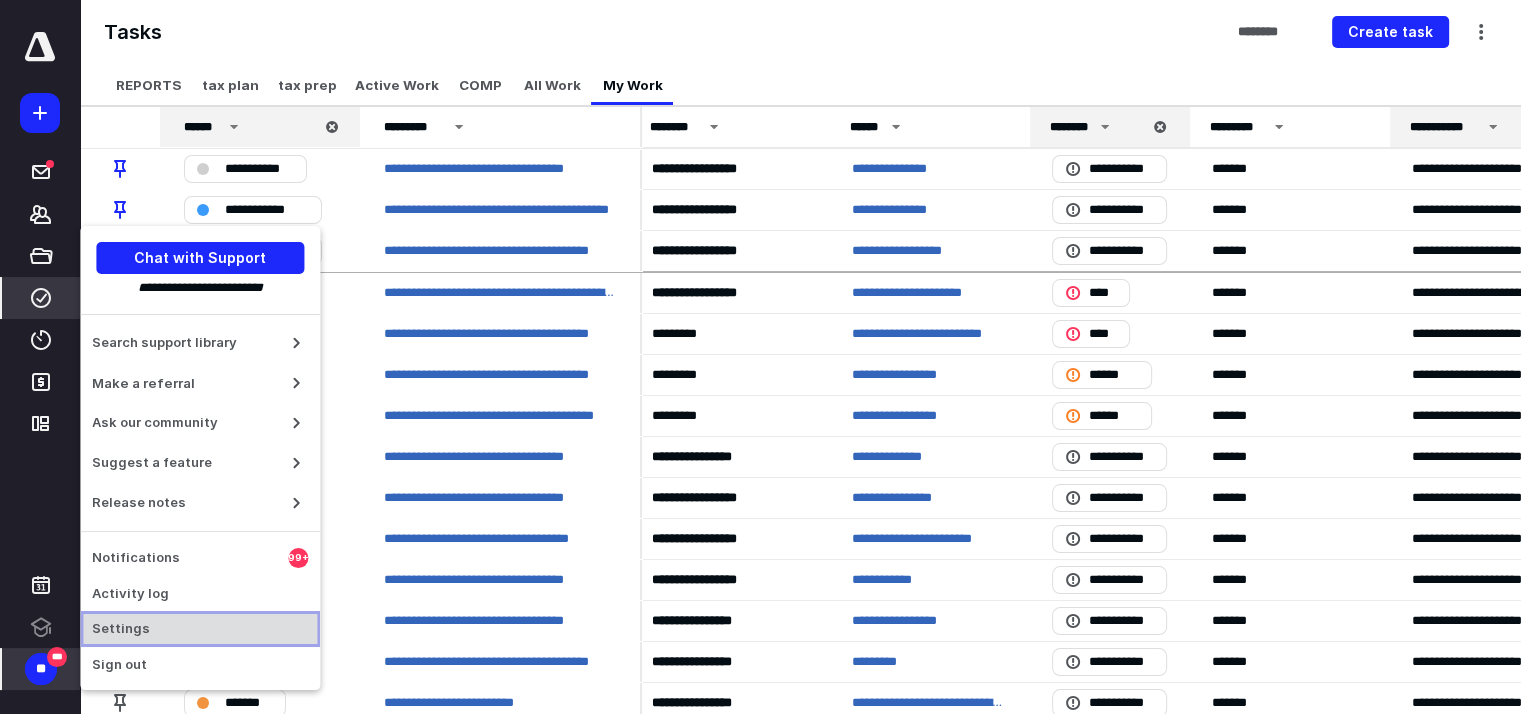 click on "Settings" at bounding box center (200, 629) 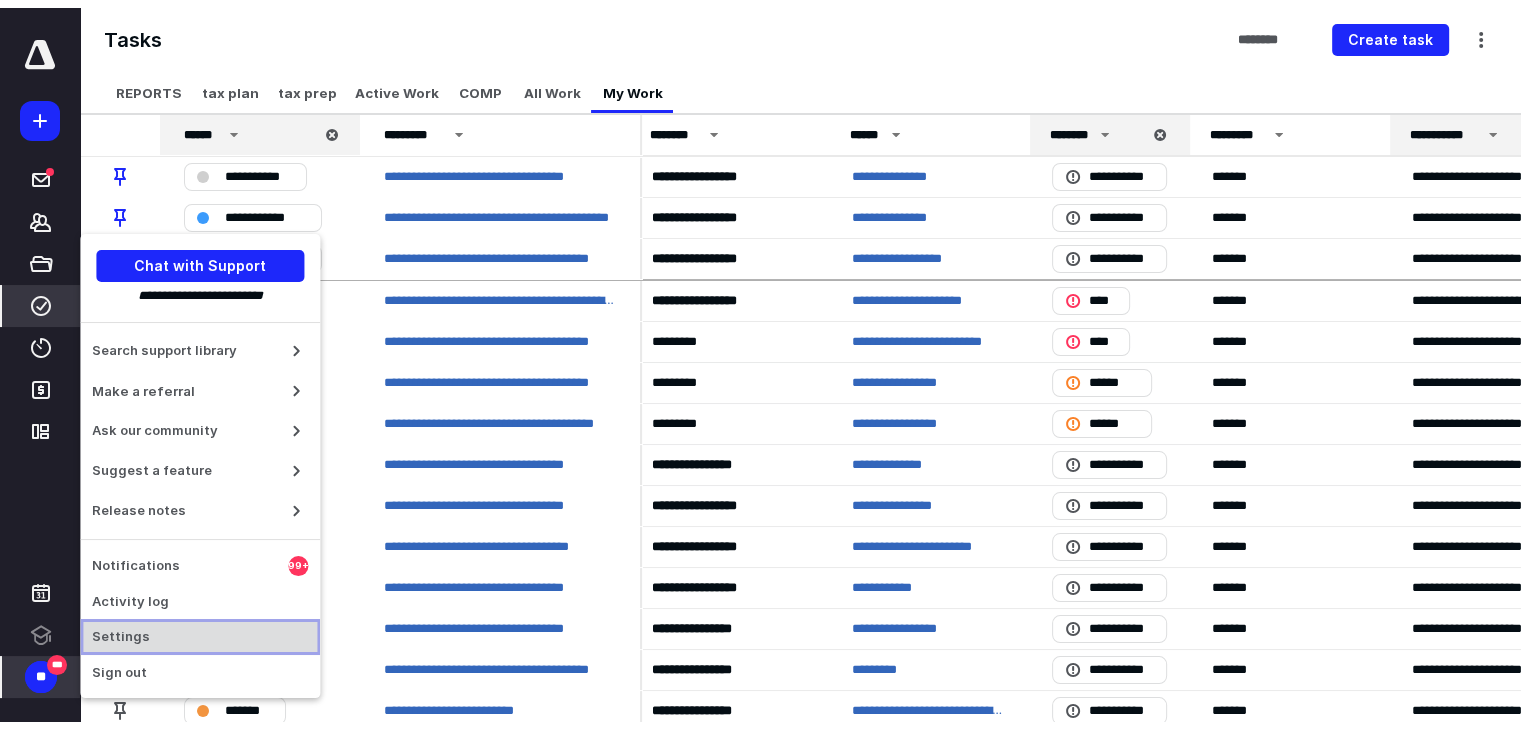 scroll, scrollTop: 0, scrollLeft: 0, axis: both 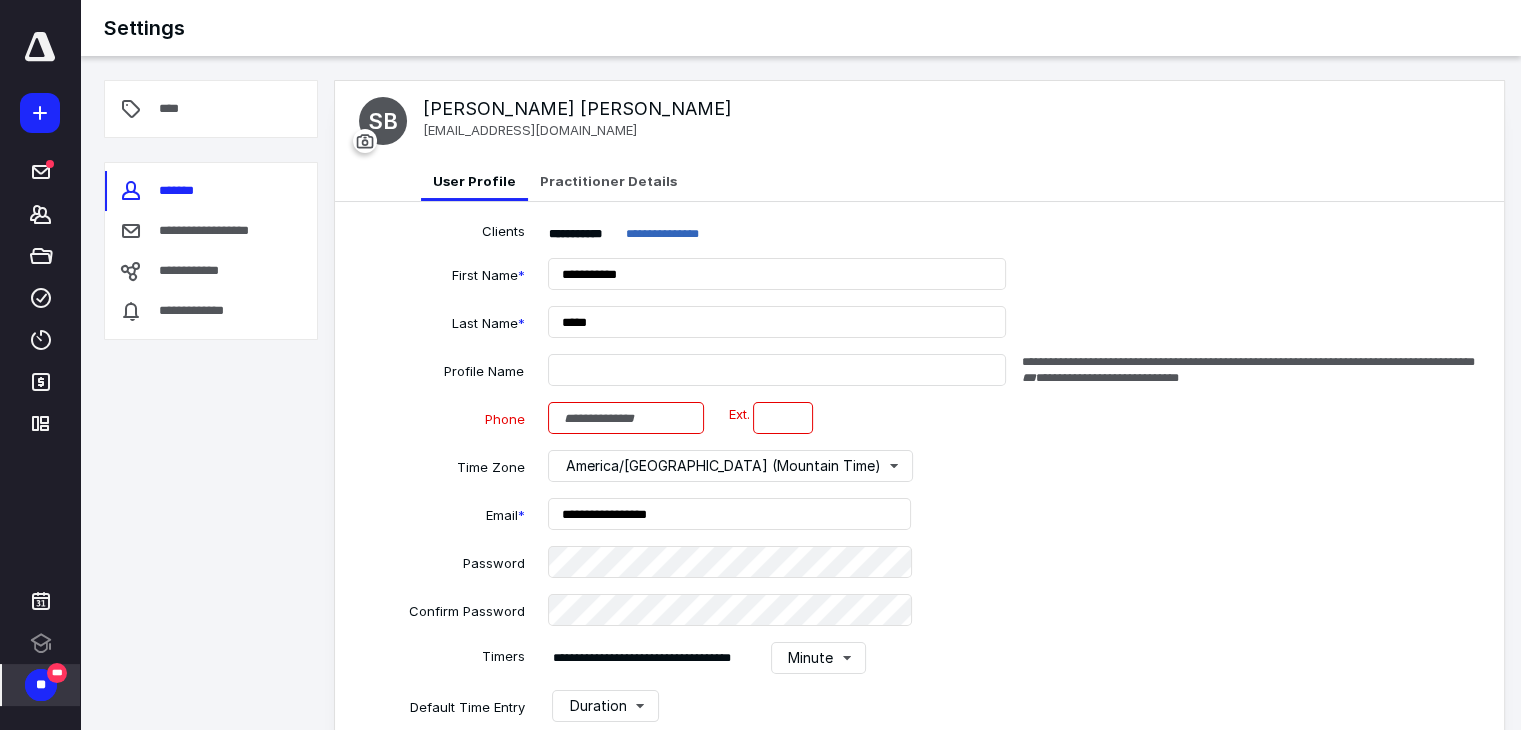 type on "**********" 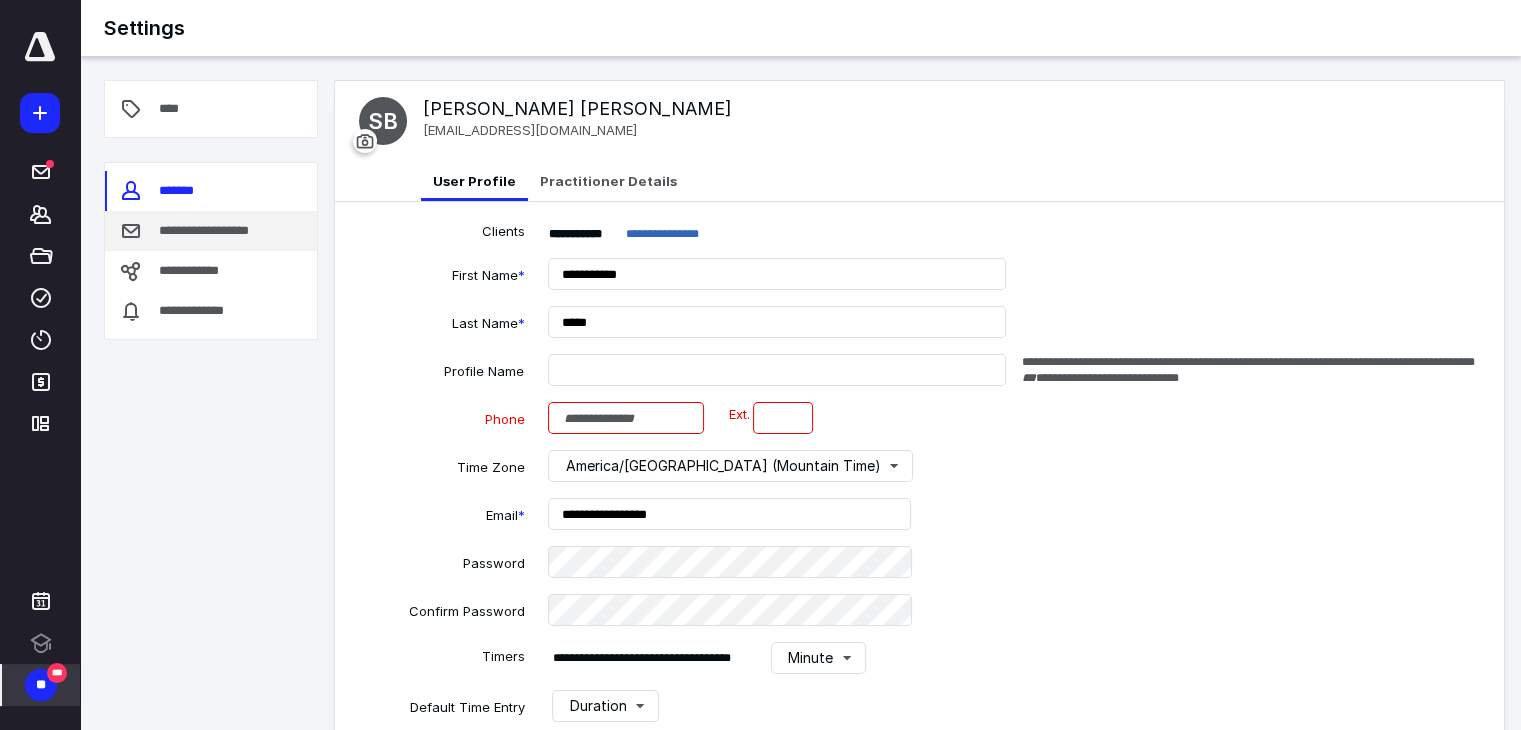 click on "**********" at bounding box center [218, 231] 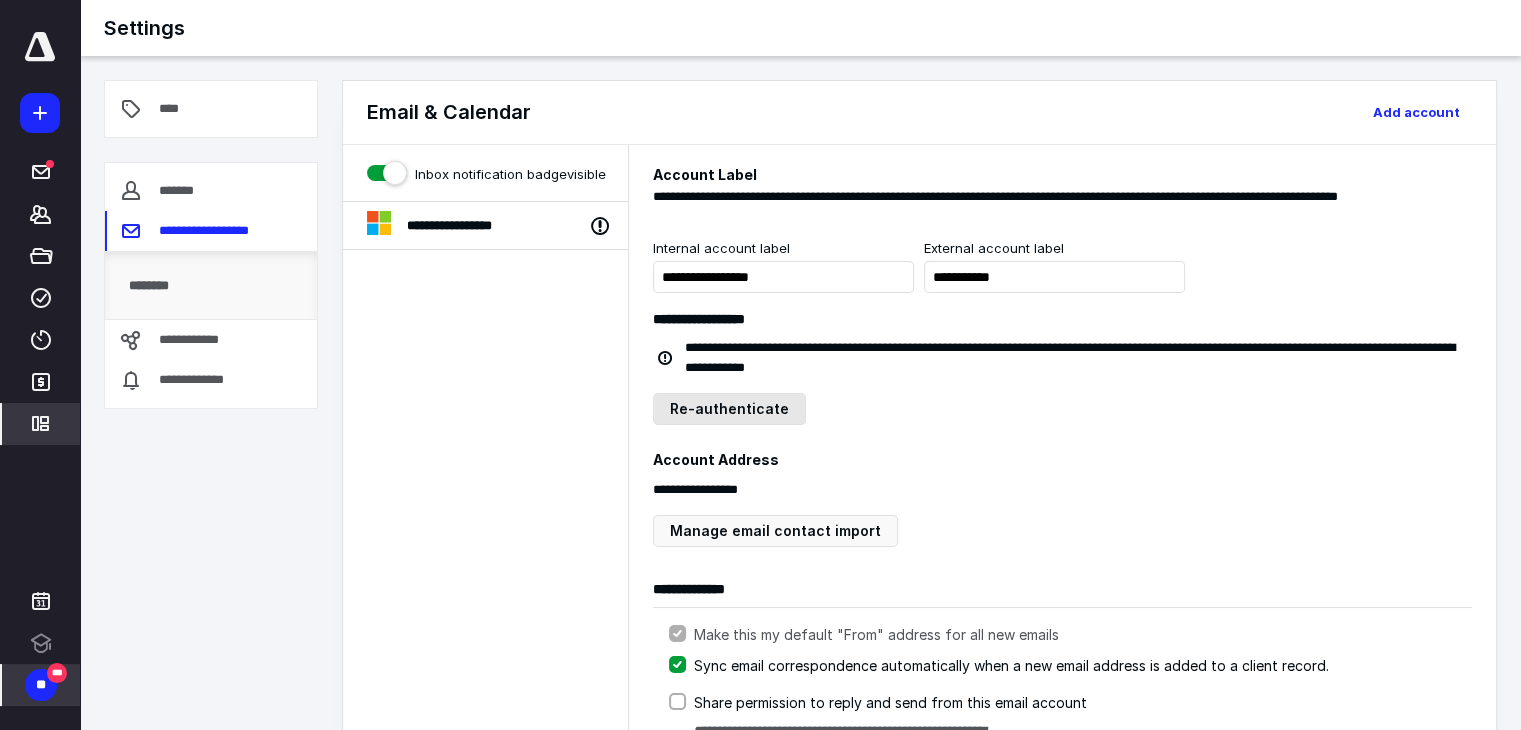 scroll, scrollTop: 0, scrollLeft: 0, axis: both 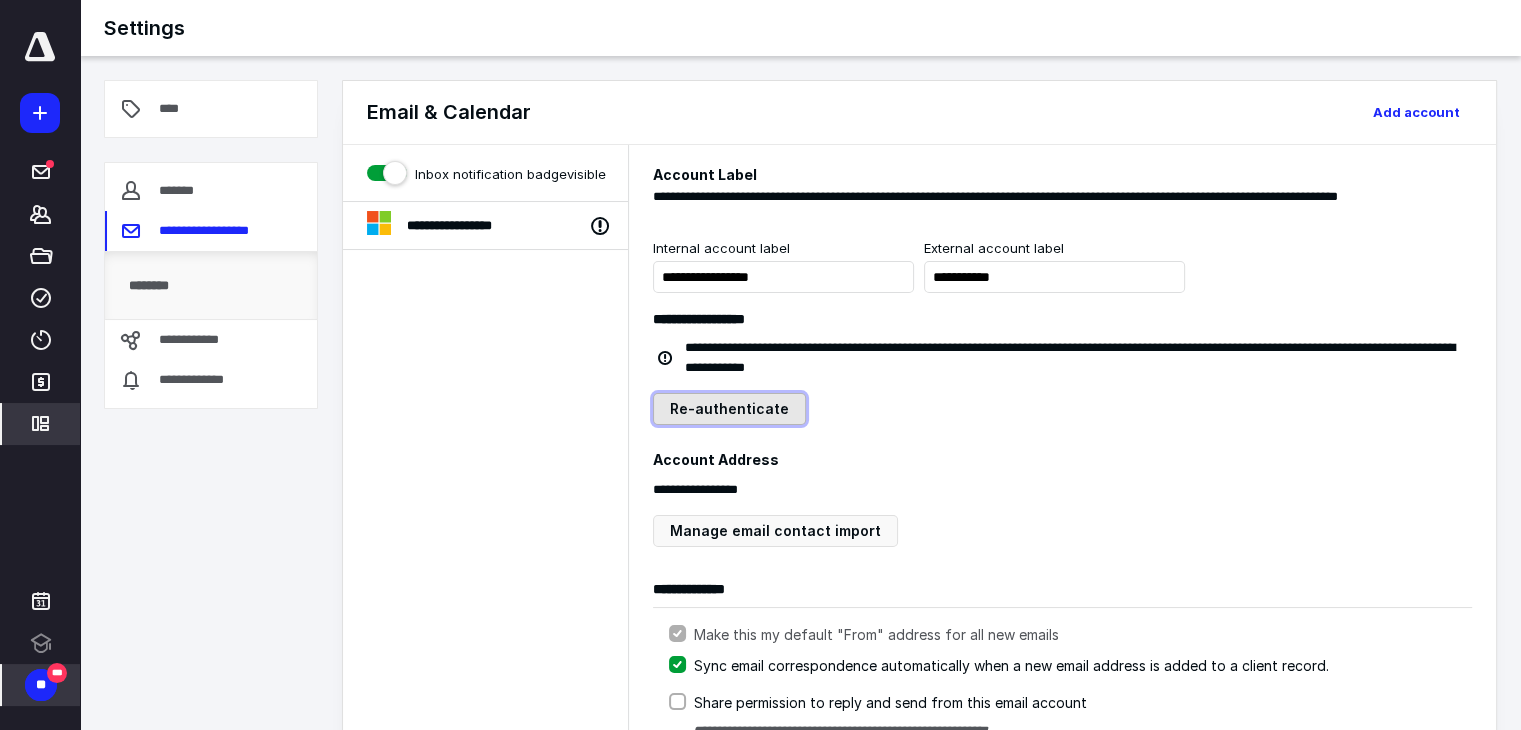 click on "Re-authenticate" at bounding box center [729, 409] 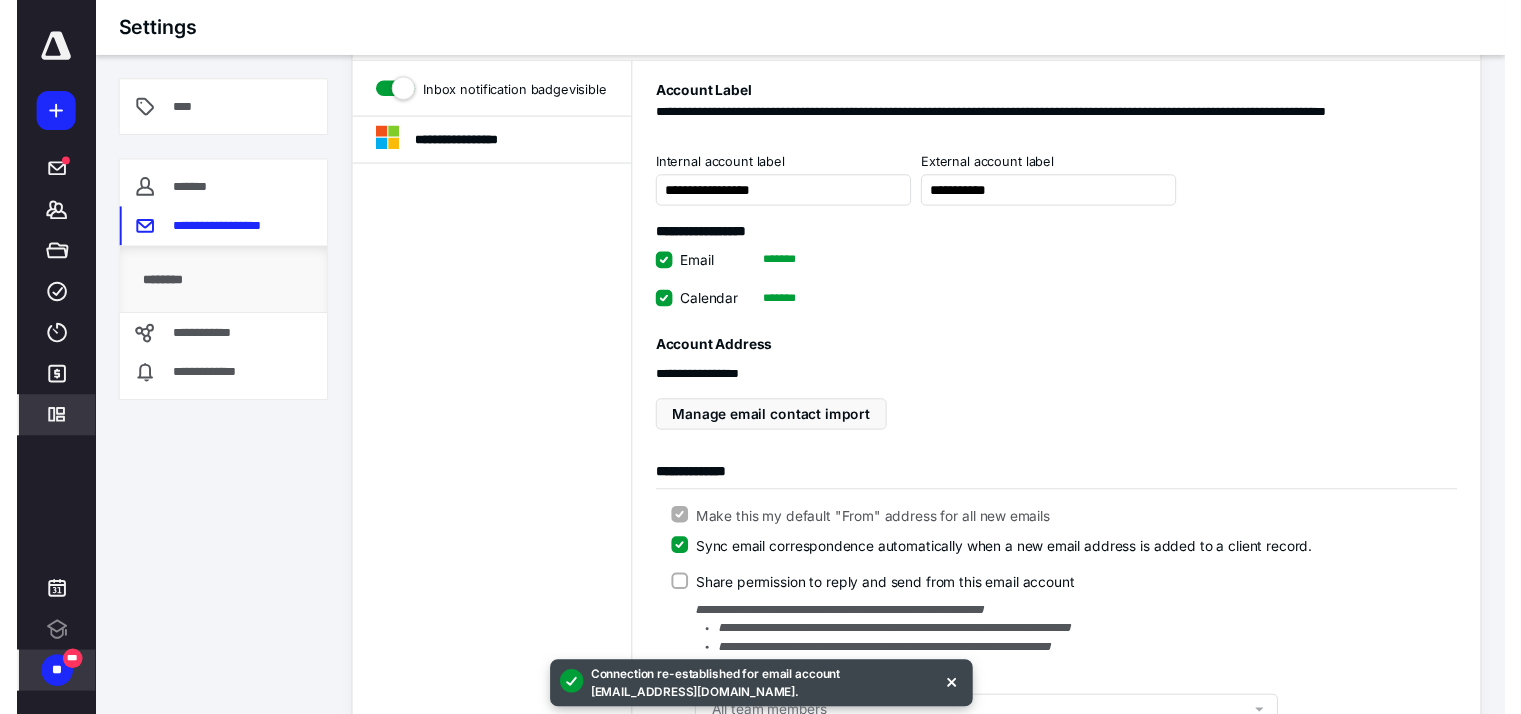 scroll, scrollTop: 0, scrollLeft: 0, axis: both 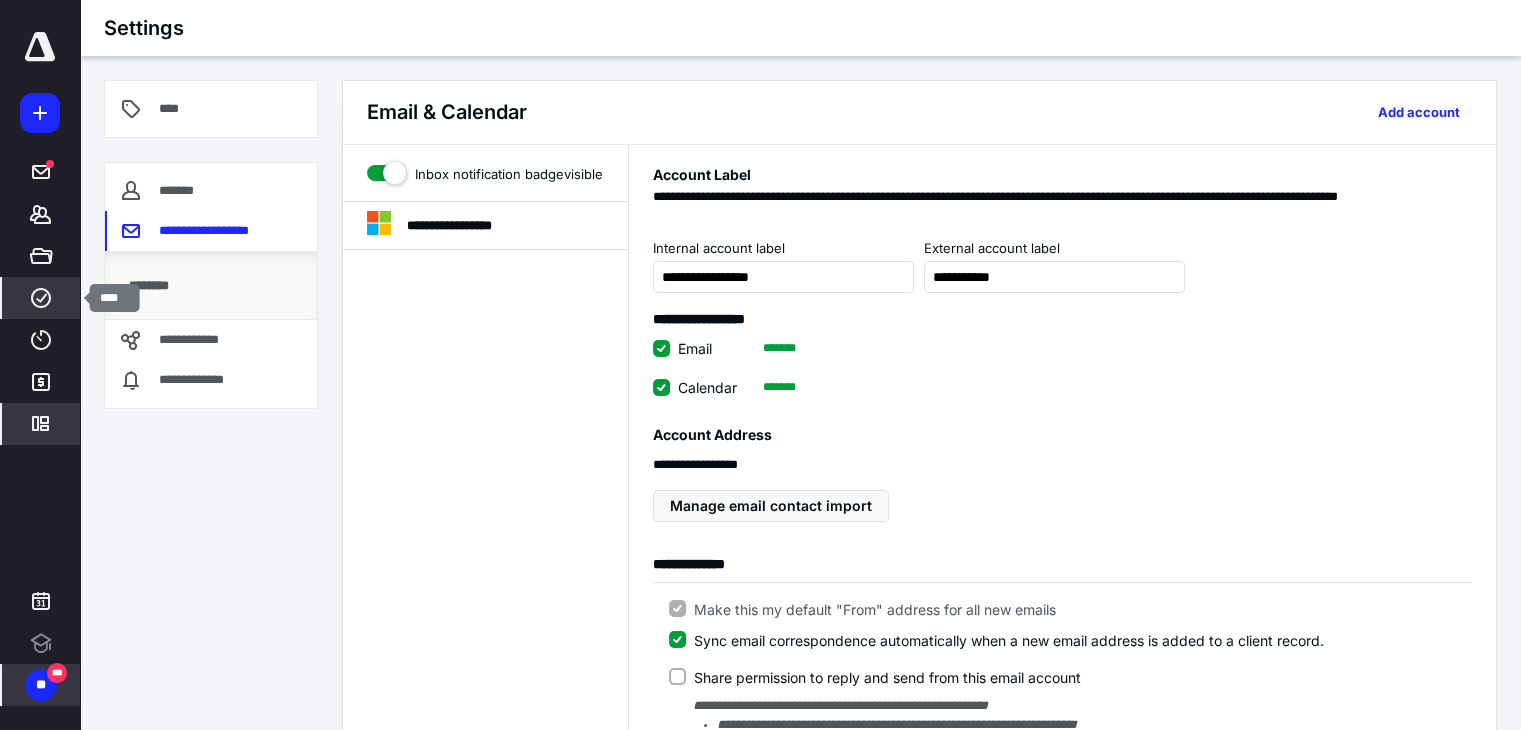 click 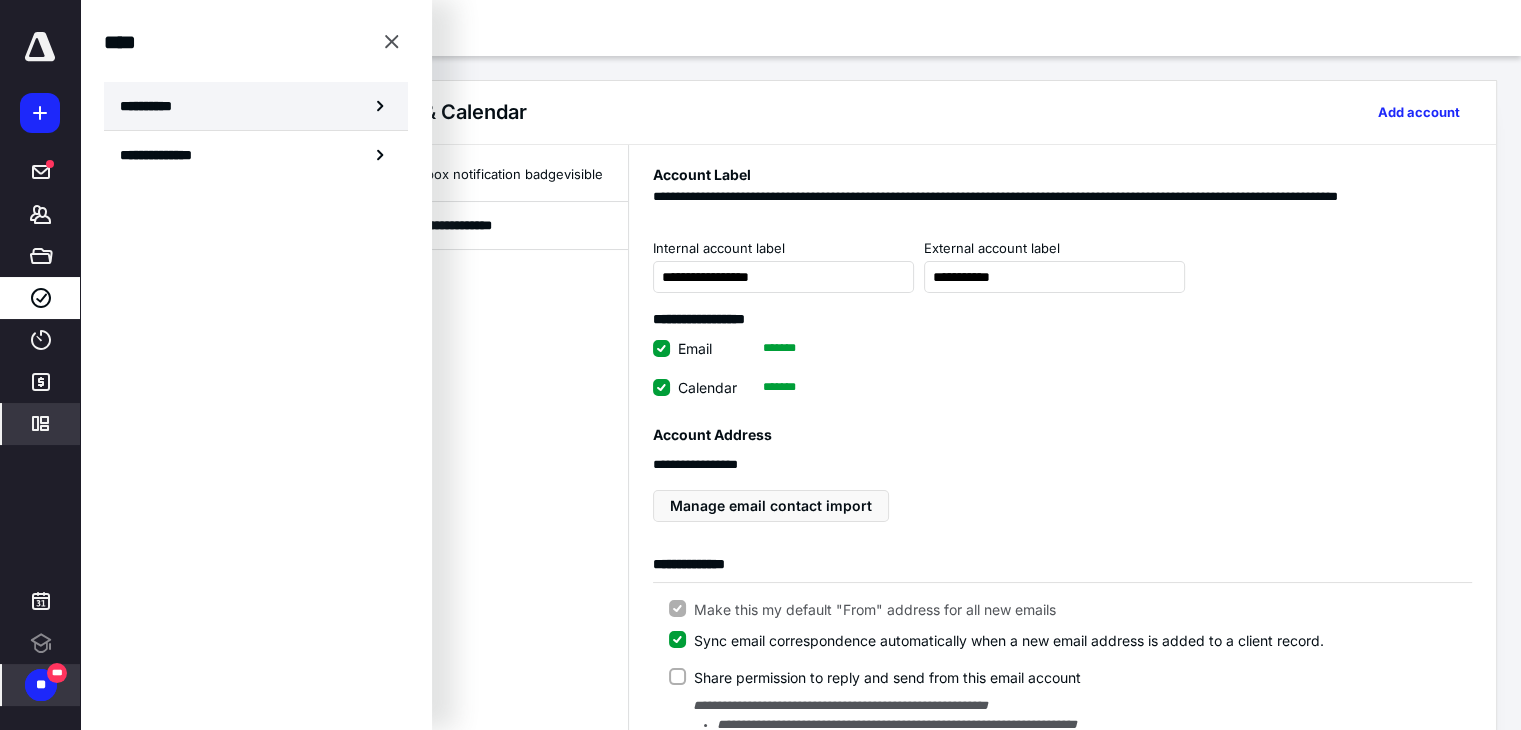click on "**********" at bounding box center [153, 106] 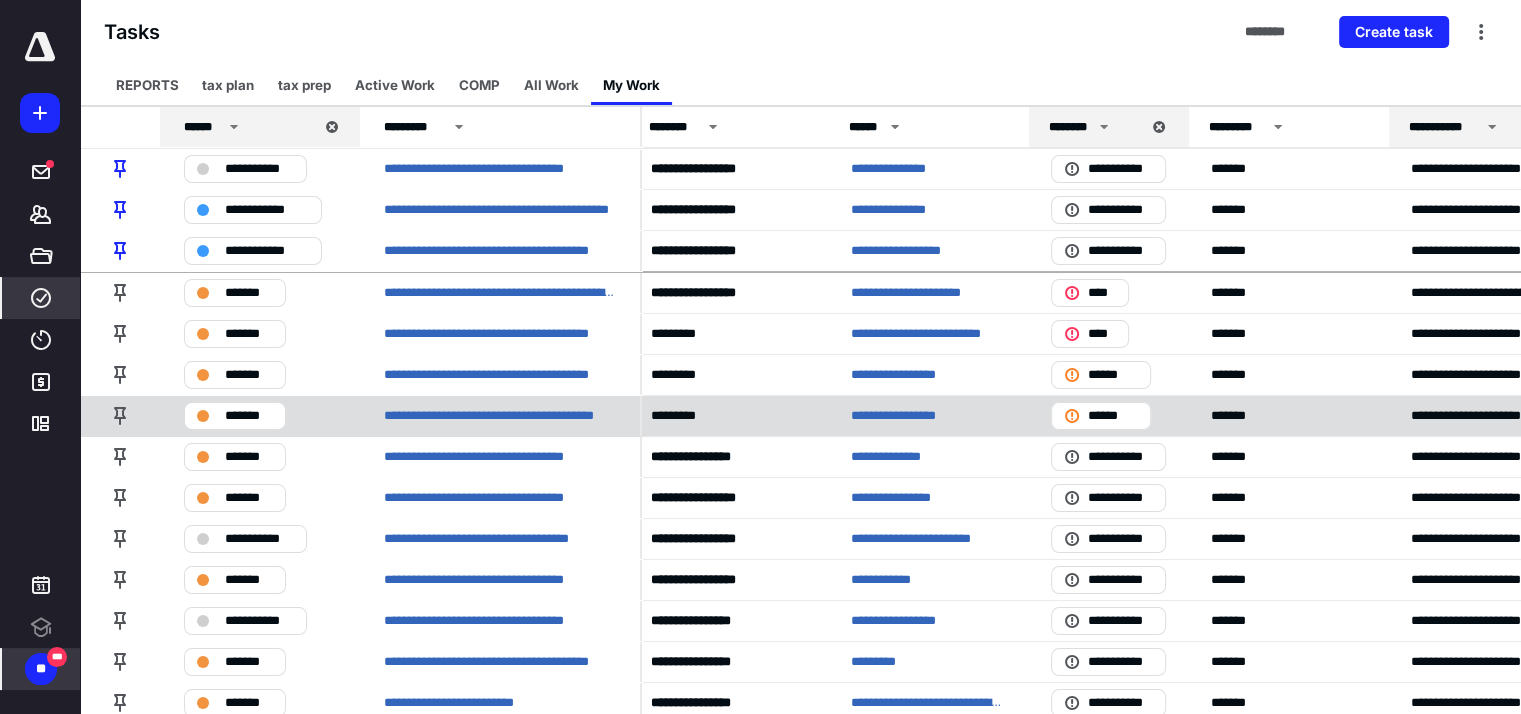 scroll, scrollTop: 0, scrollLeft: 0, axis: both 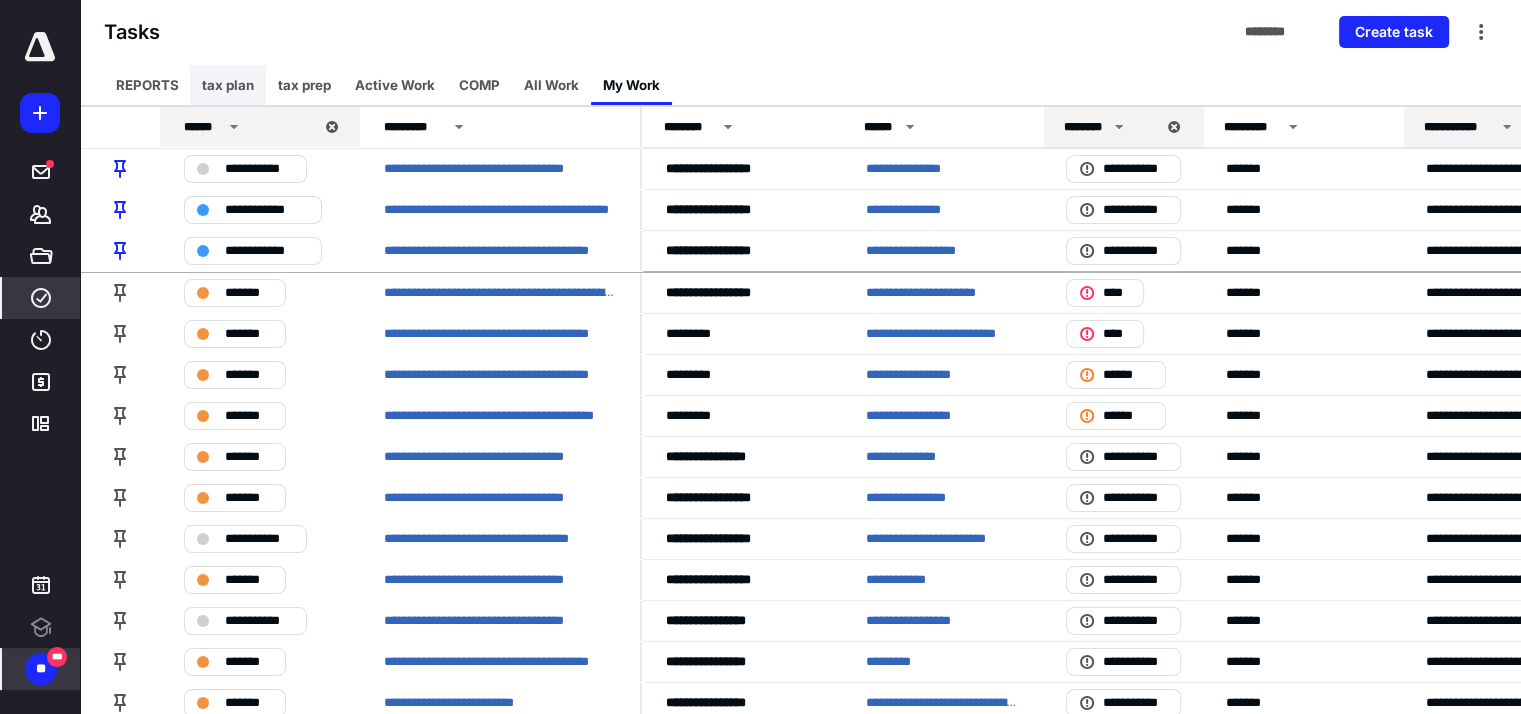 click on "tax plan" at bounding box center (228, 85) 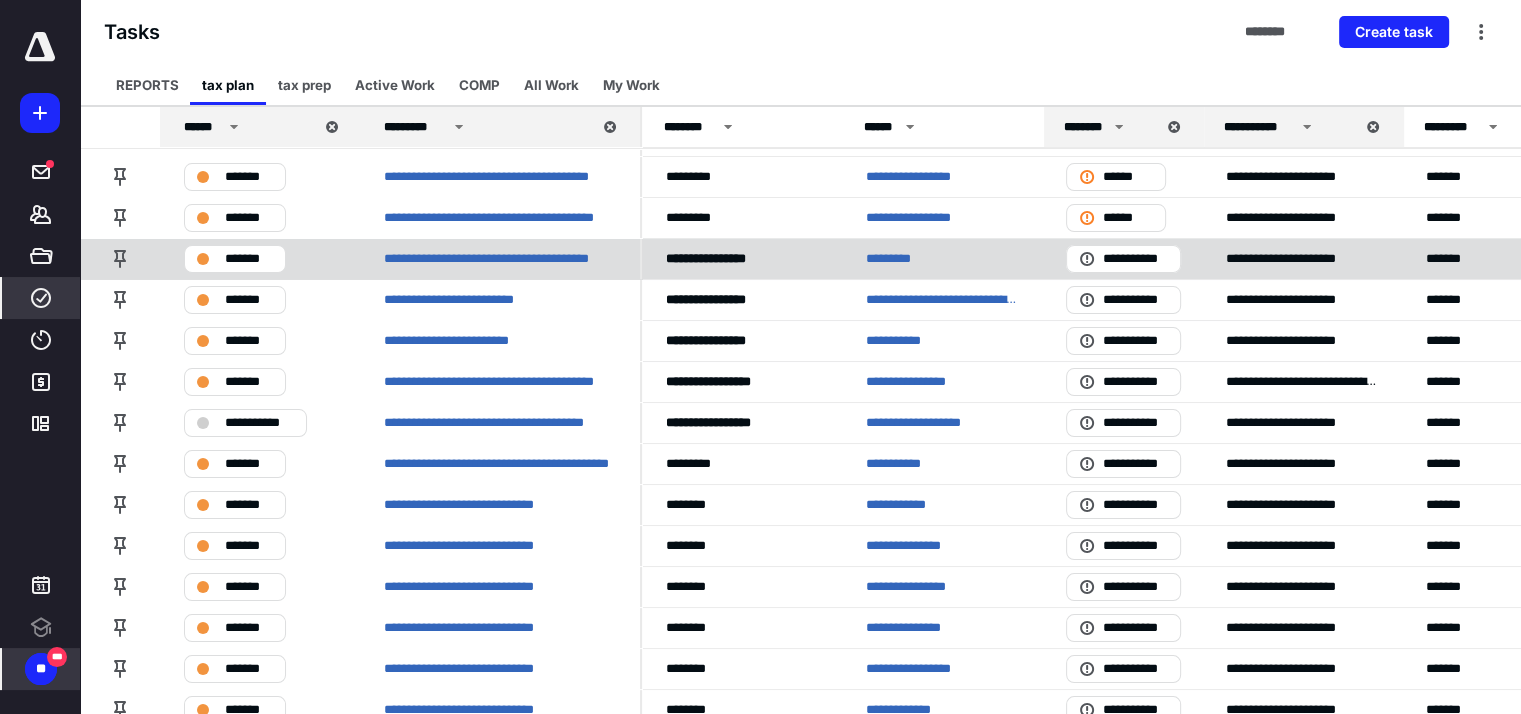 scroll, scrollTop: 118, scrollLeft: 0, axis: vertical 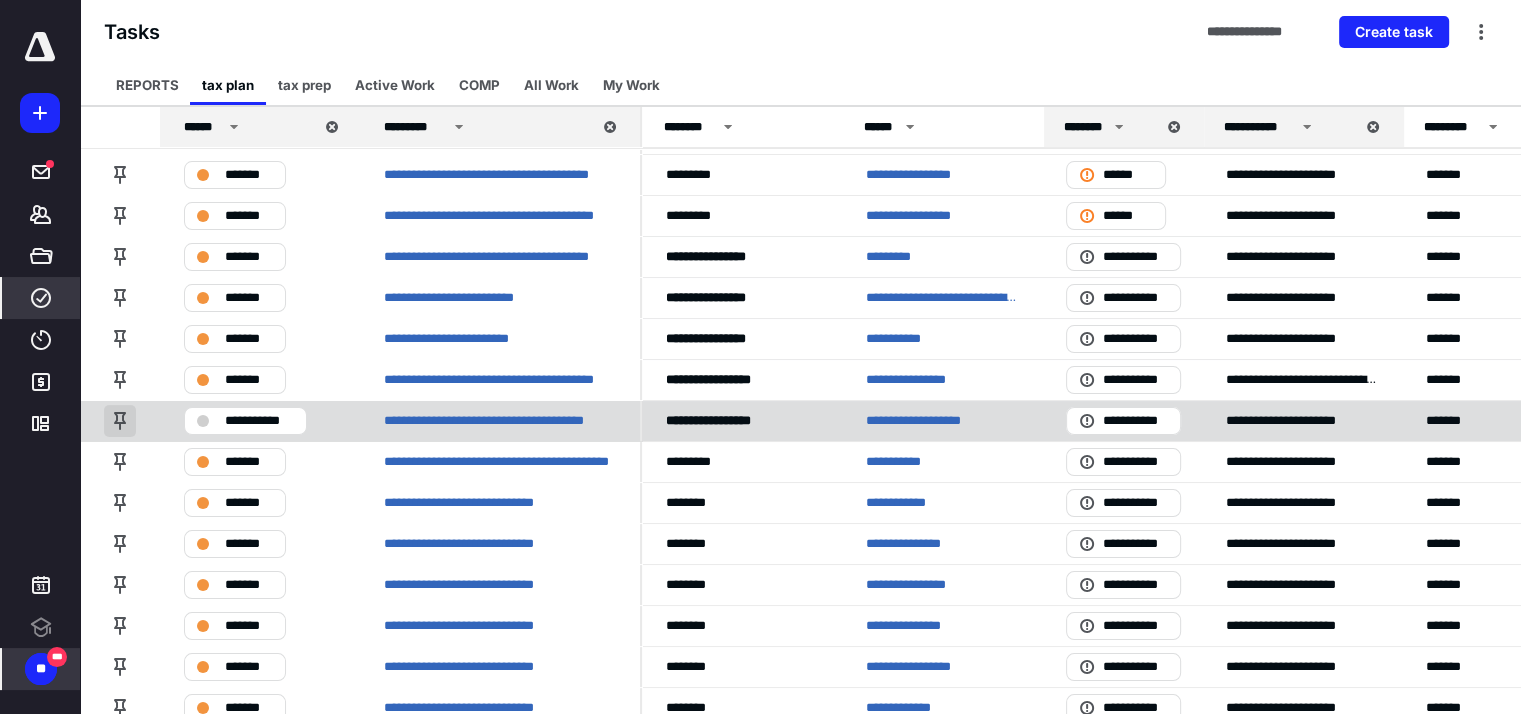 click at bounding box center [120, 421] 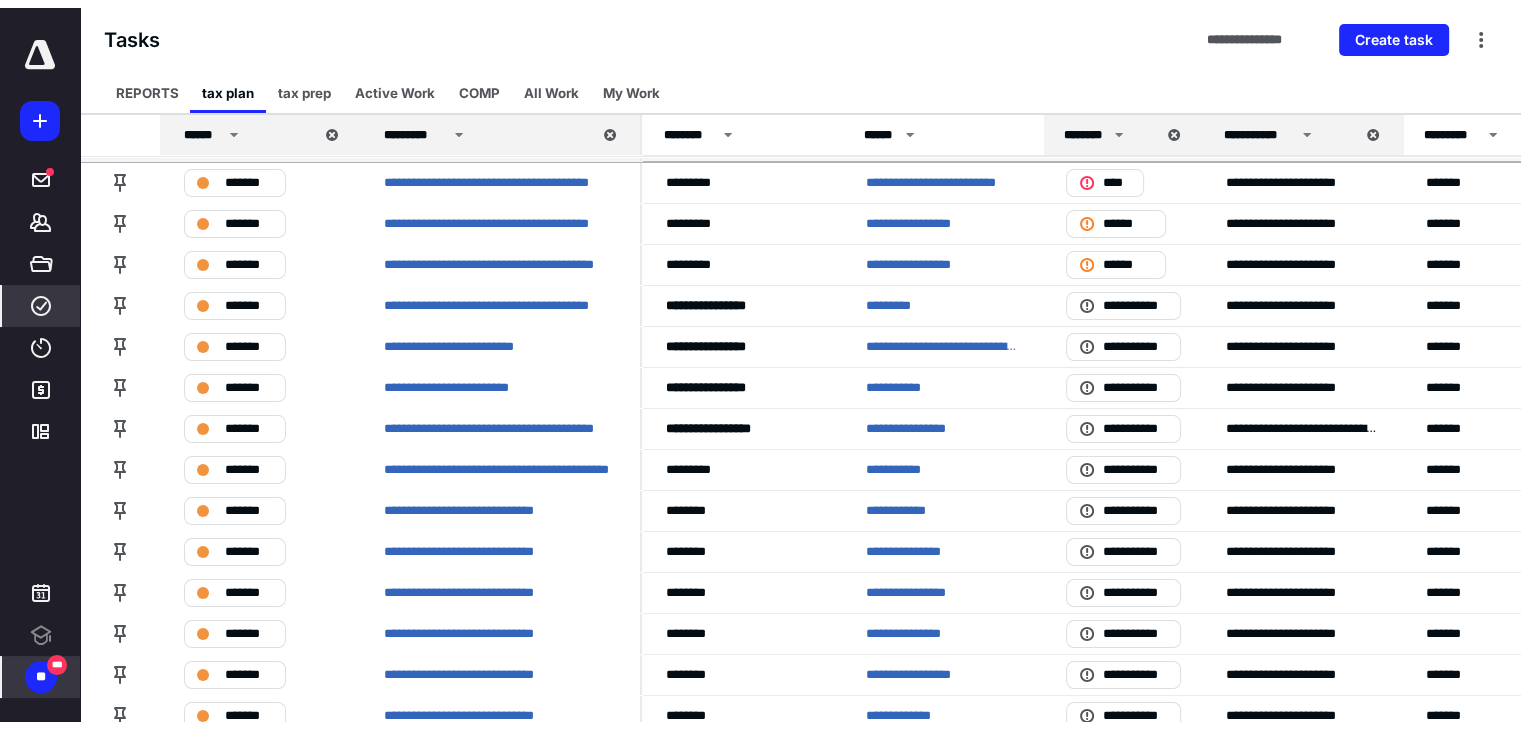 scroll, scrollTop: 0, scrollLeft: 0, axis: both 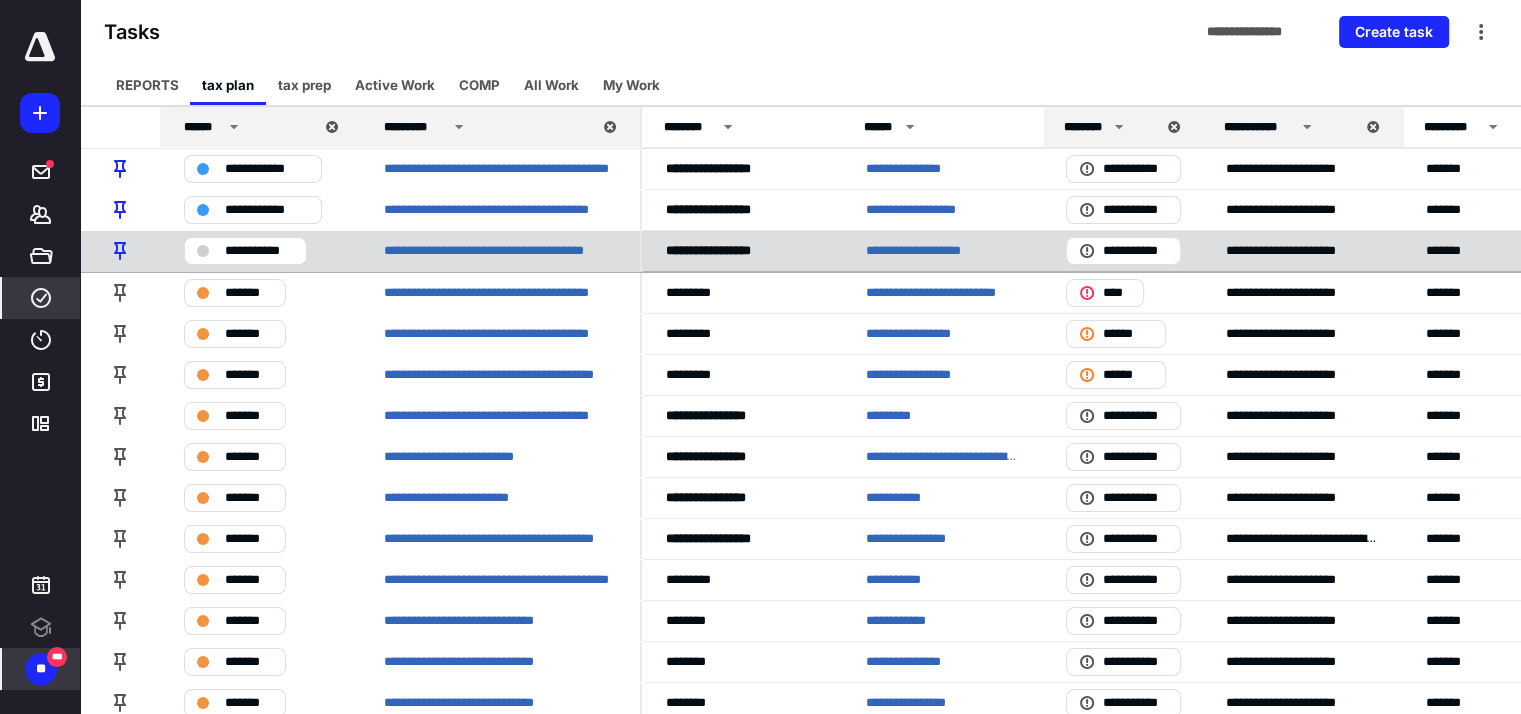 click on "**********" at bounding box center [933, 251] 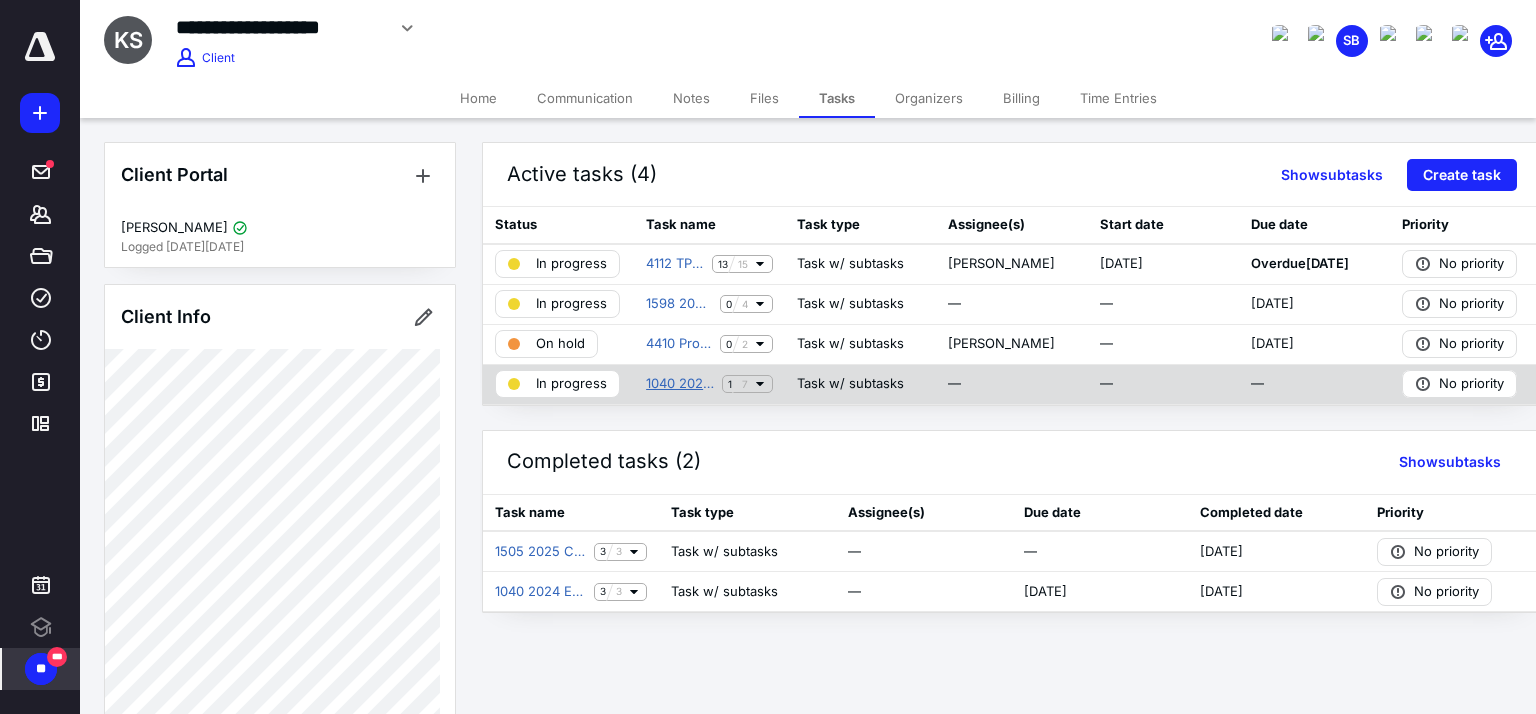 click on "1040 2024 Preparation" at bounding box center (680, 384) 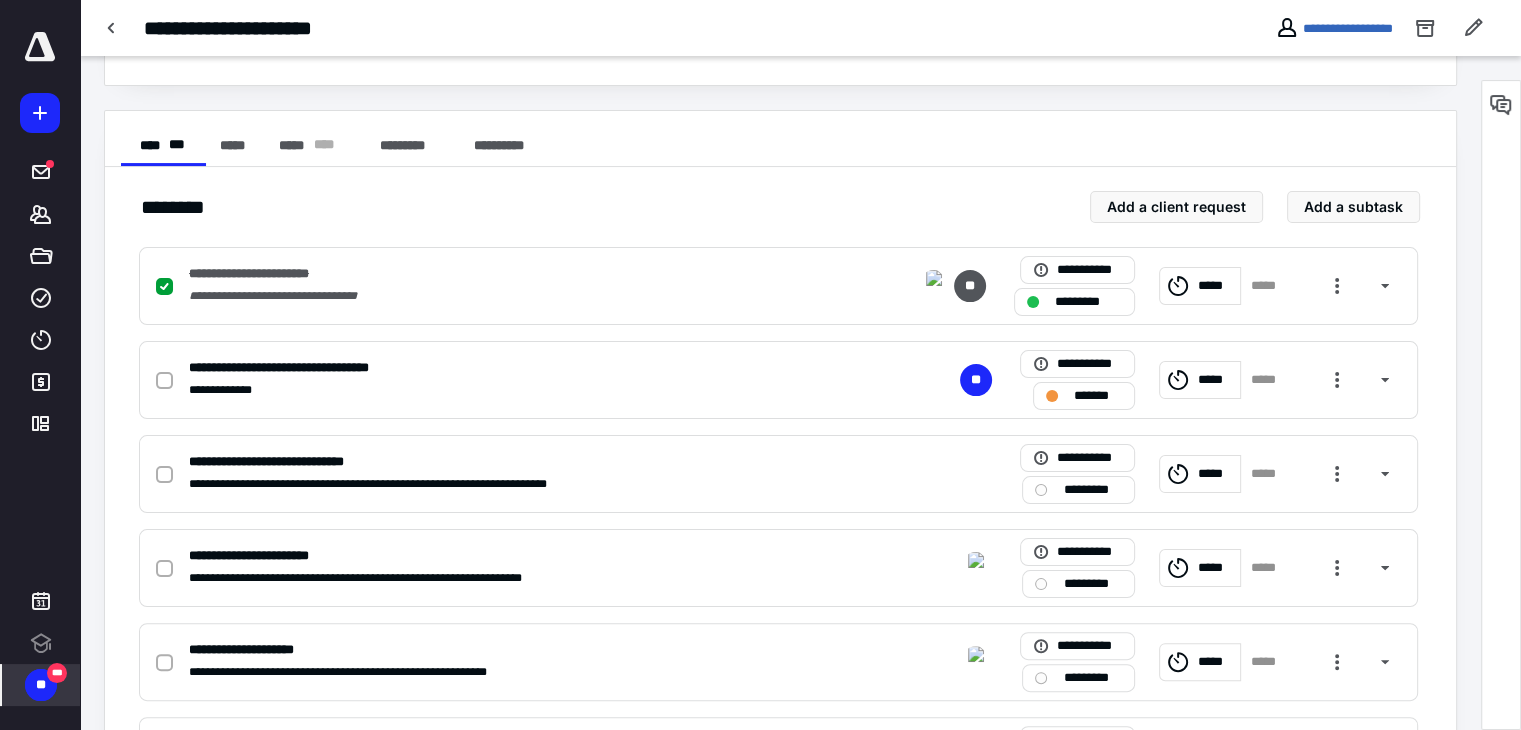 scroll, scrollTop: 334, scrollLeft: 0, axis: vertical 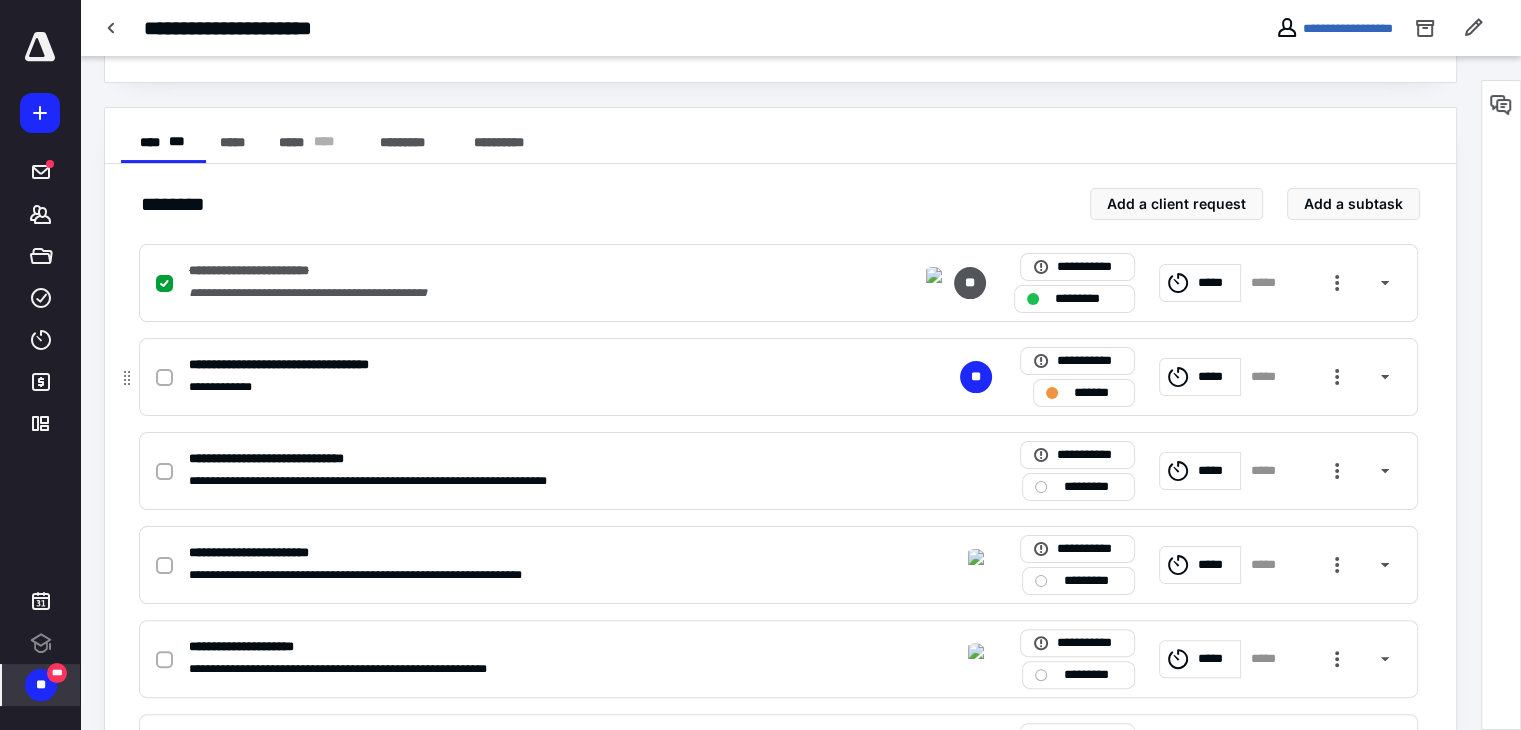 click on "**********" at bounding box center (516, 387) 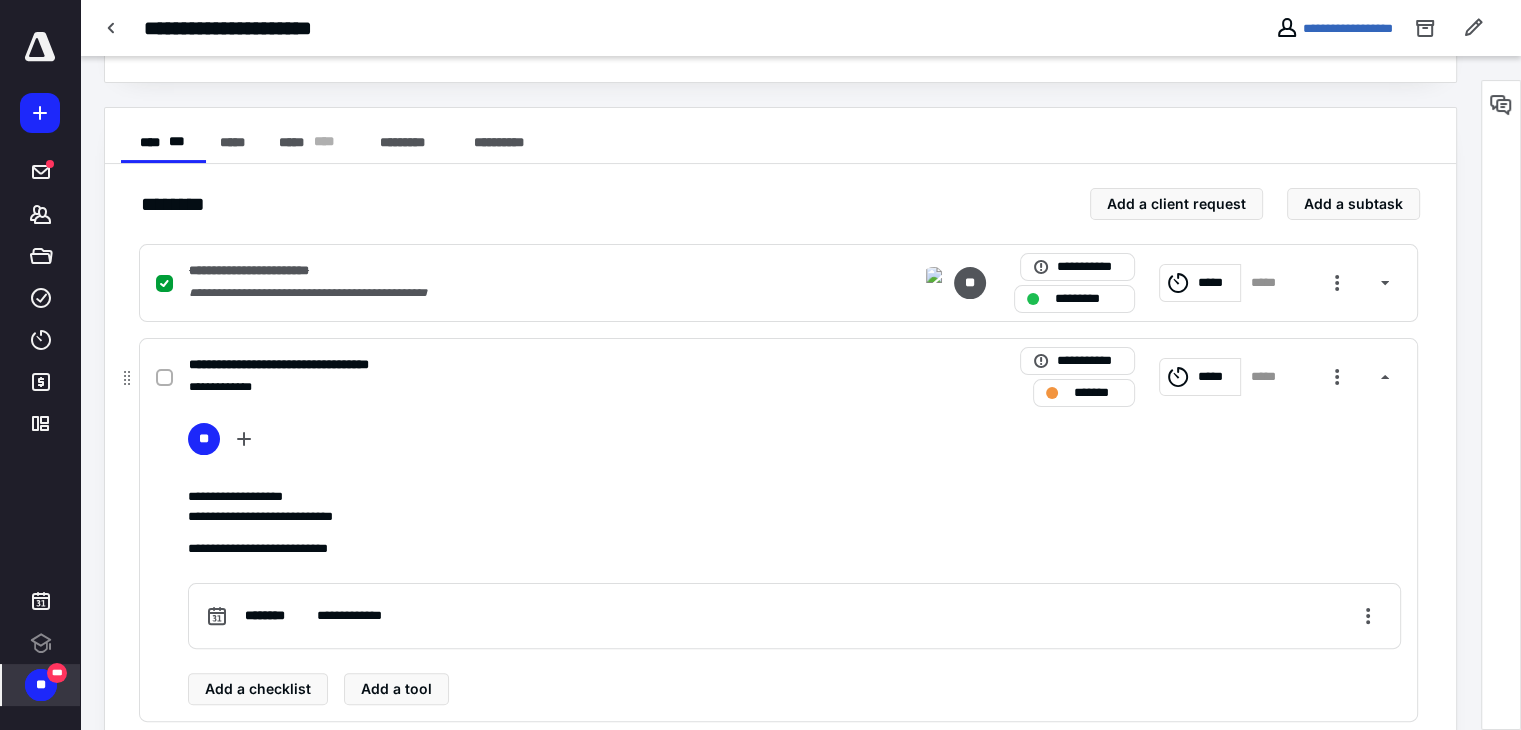 click on "**********" at bounding box center [516, 387] 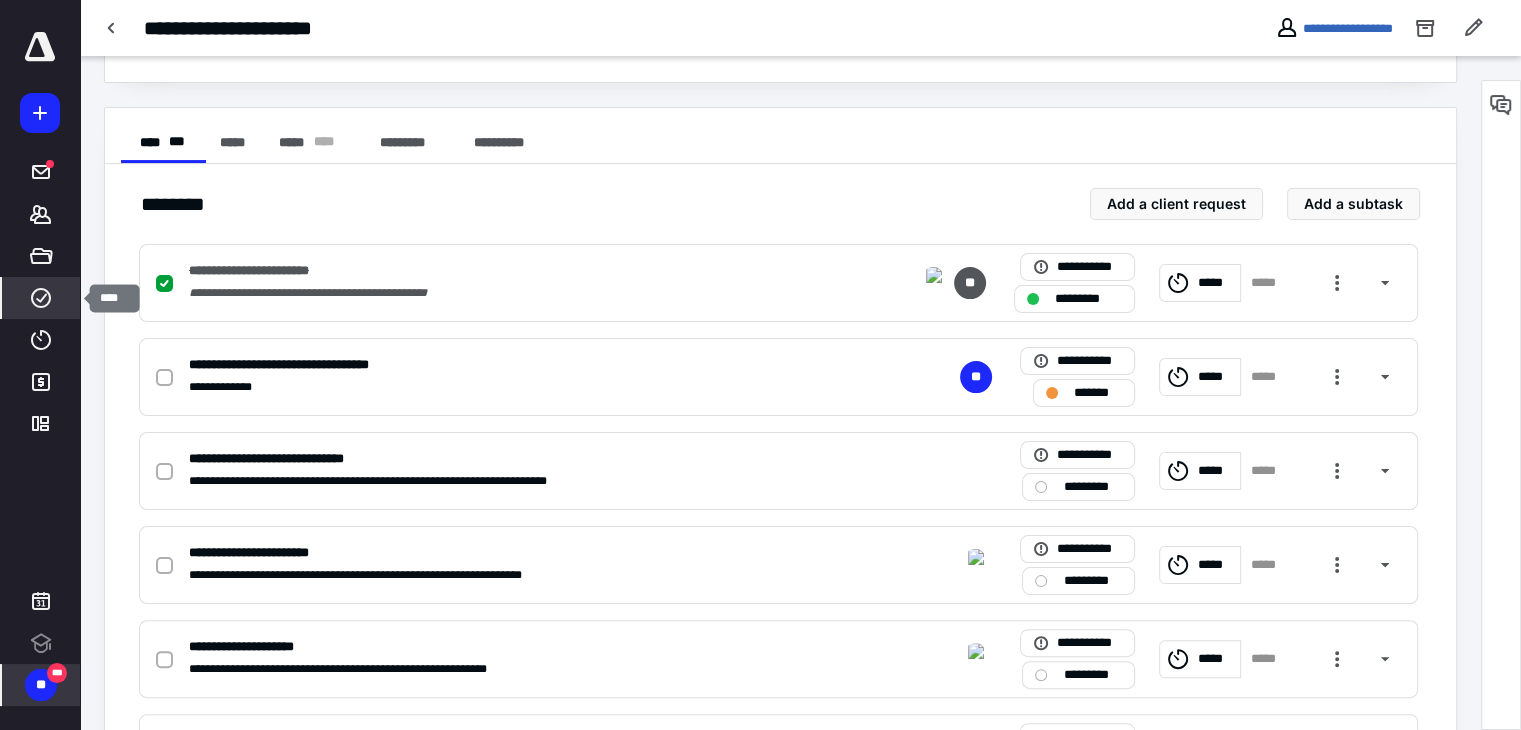 click on "****" at bounding box center [41, 298] 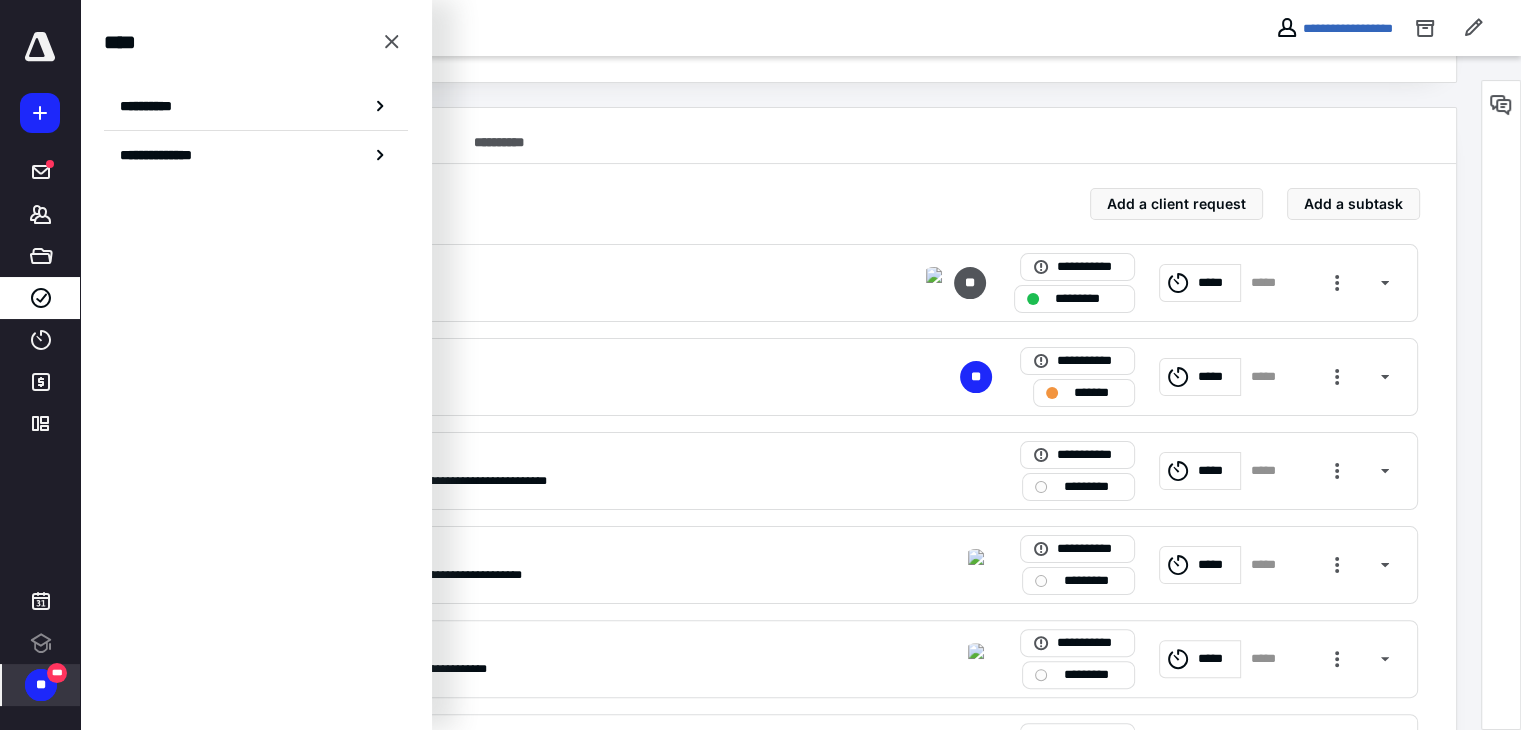 click on "**********" at bounding box center (780, 136) 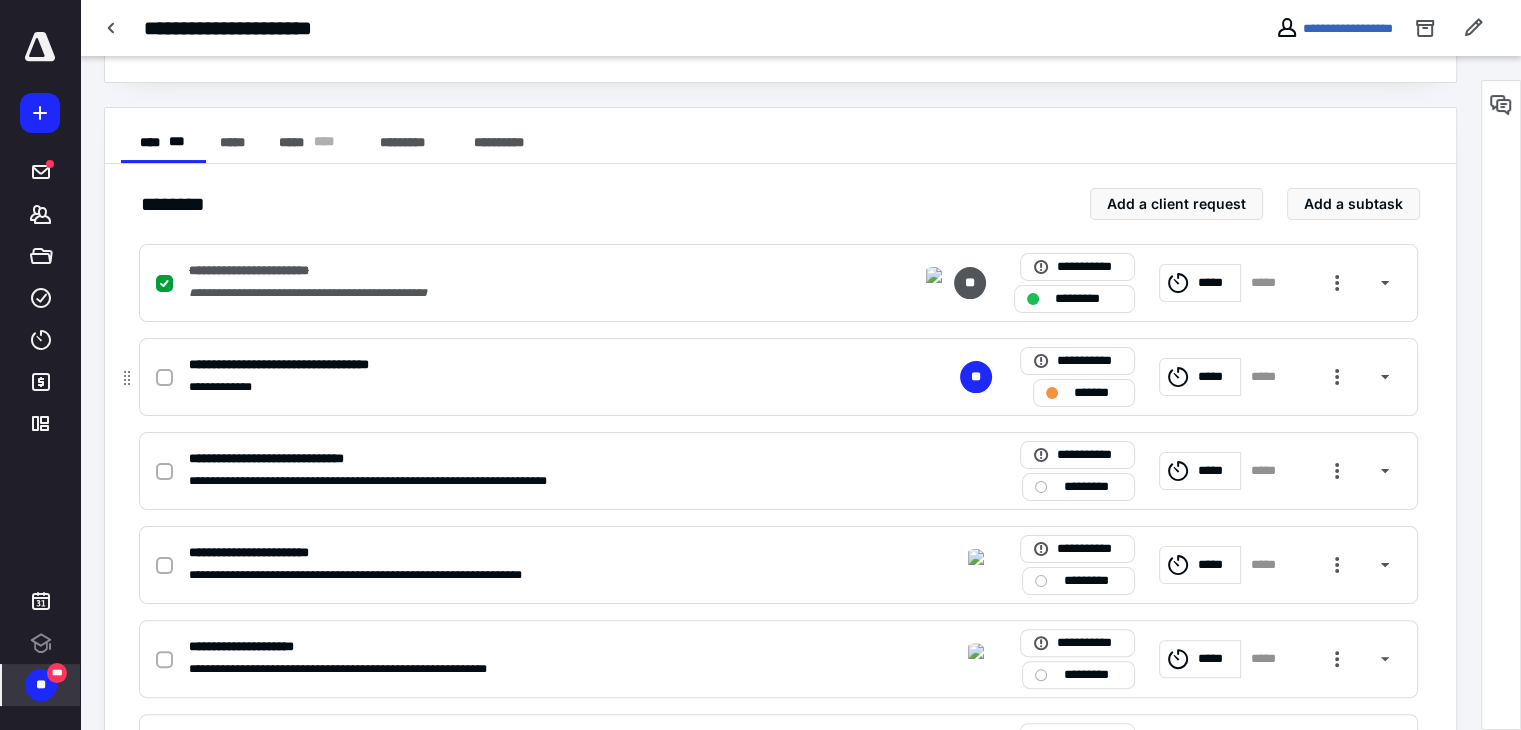 click on "**********" at bounding box center (516, 365) 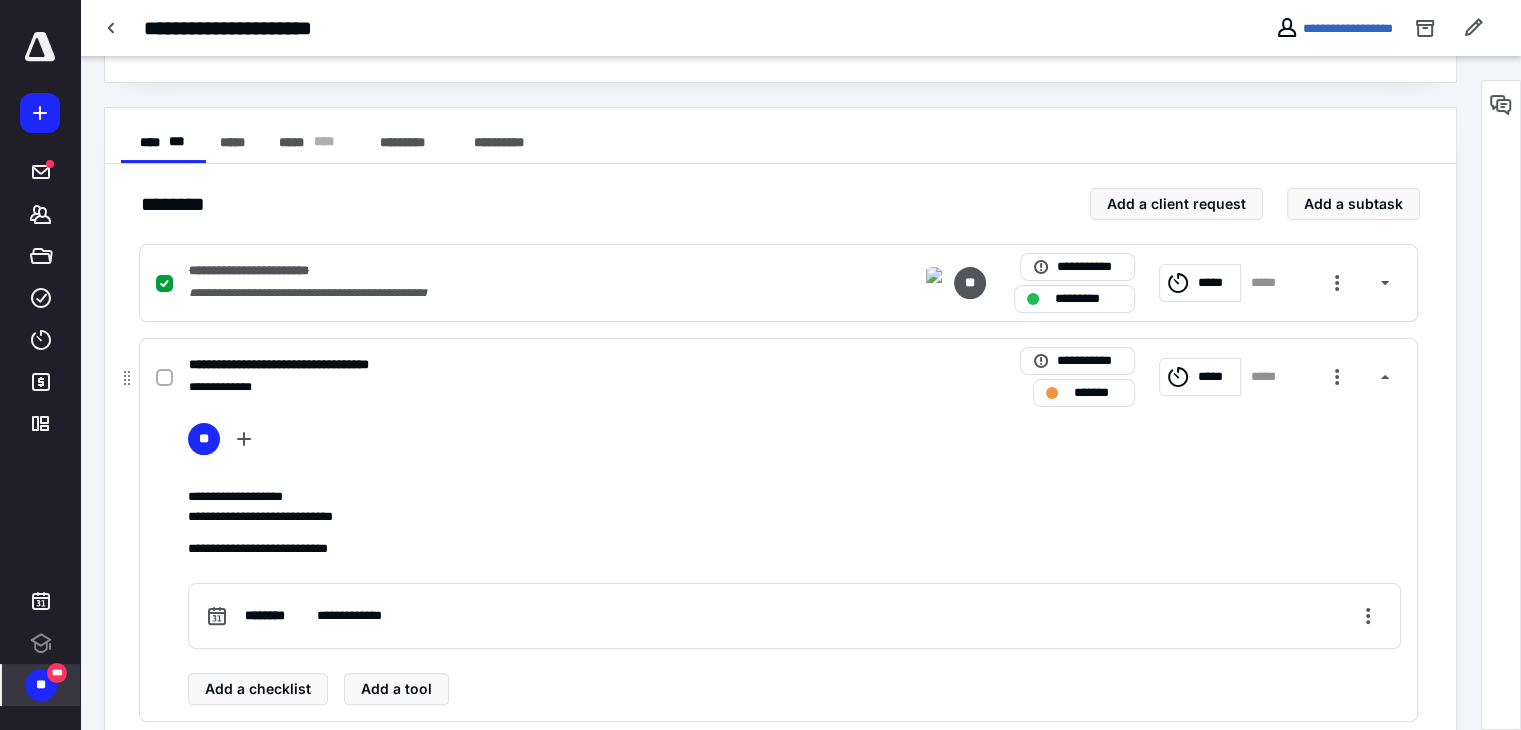 click on "**********" at bounding box center [516, 365] 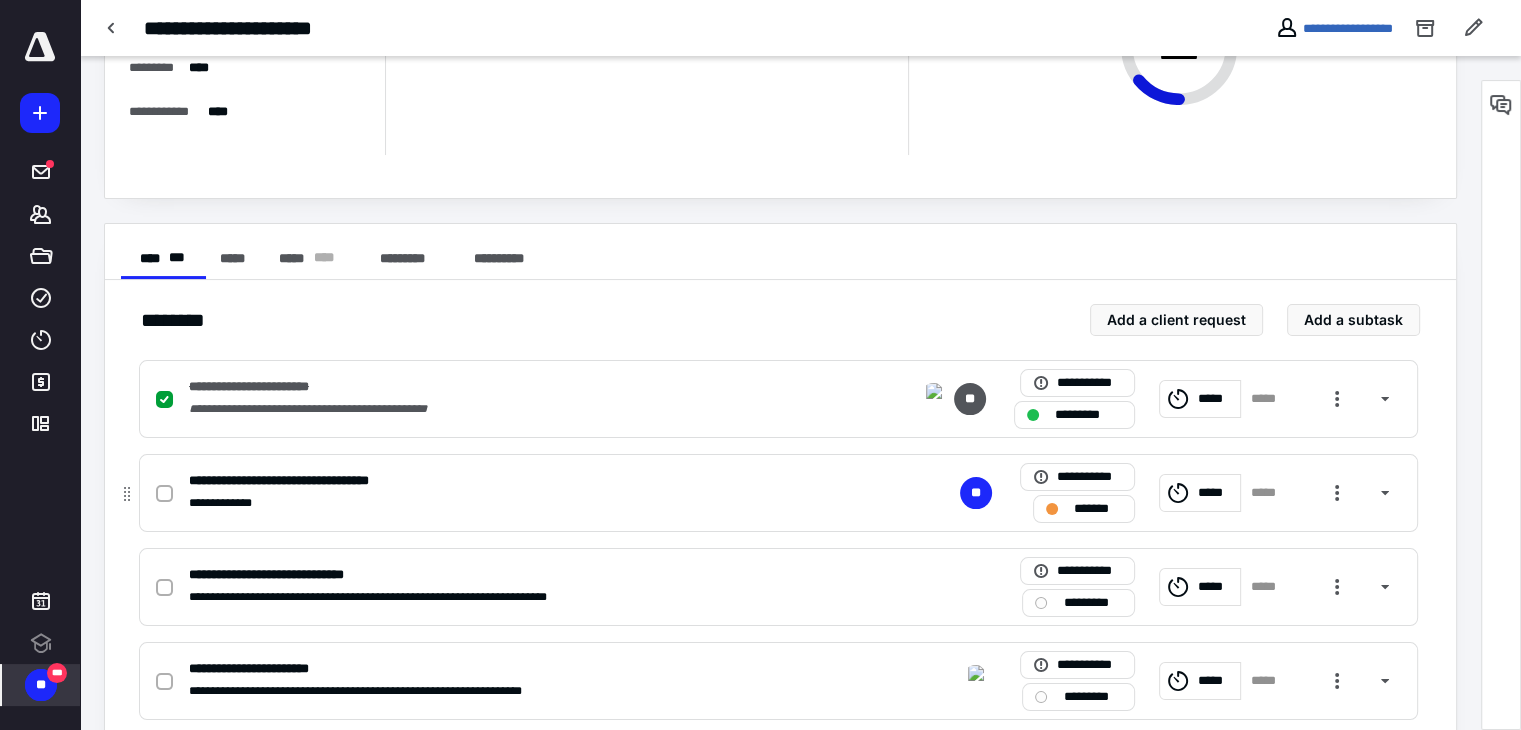 scroll, scrollTop: 211, scrollLeft: 0, axis: vertical 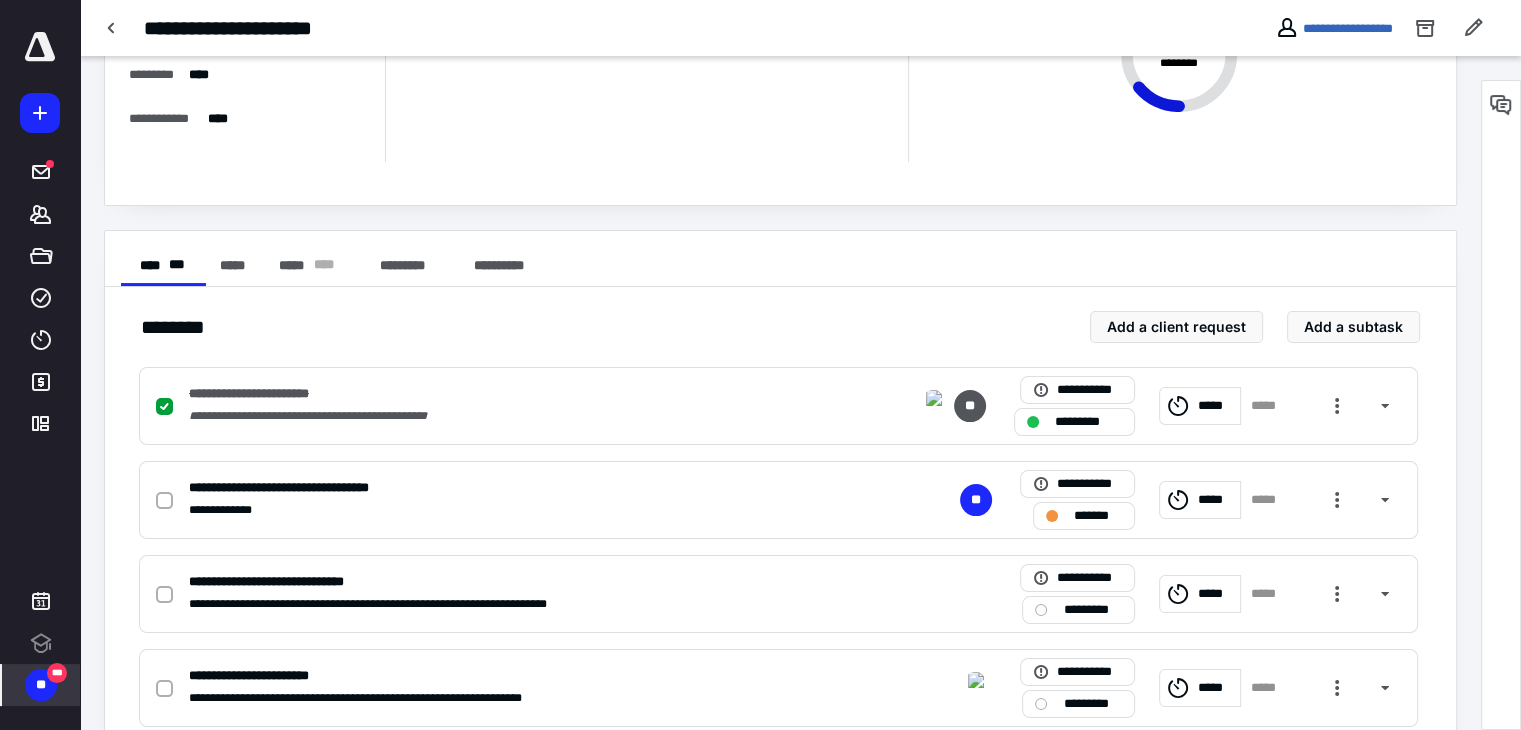 click on "**********" at bounding box center [1334, 28] 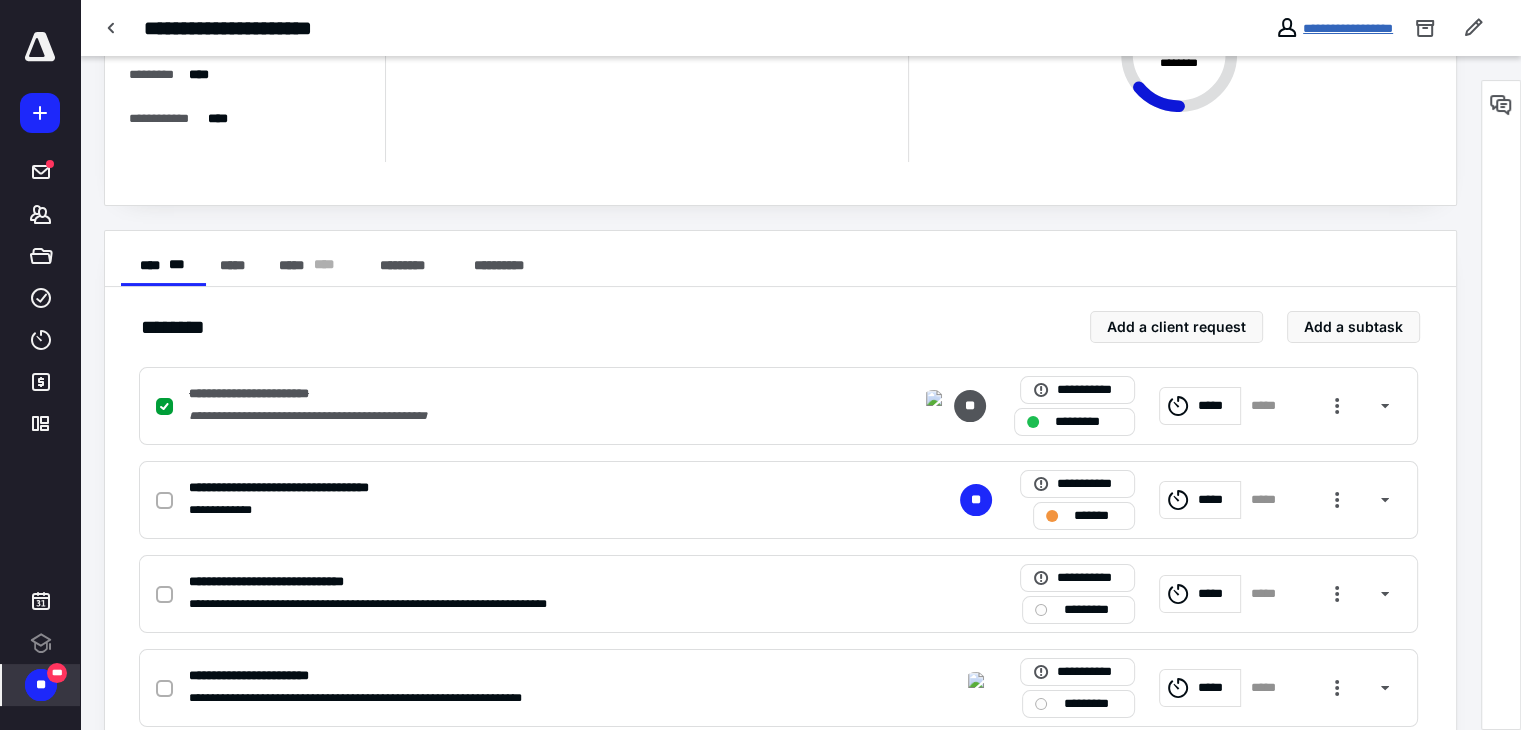 click on "**********" at bounding box center (1348, 28) 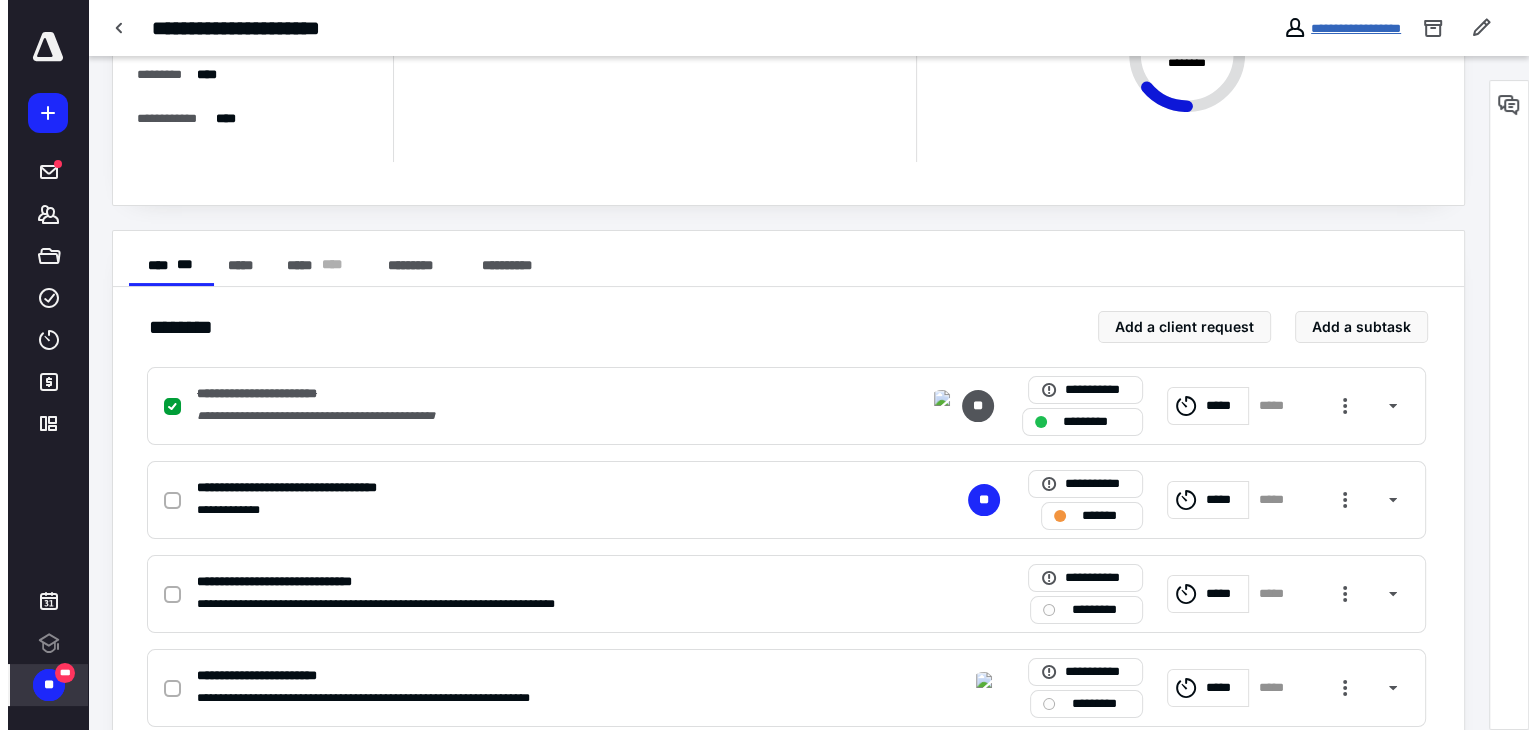 scroll, scrollTop: 0, scrollLeft: 0, axis: both 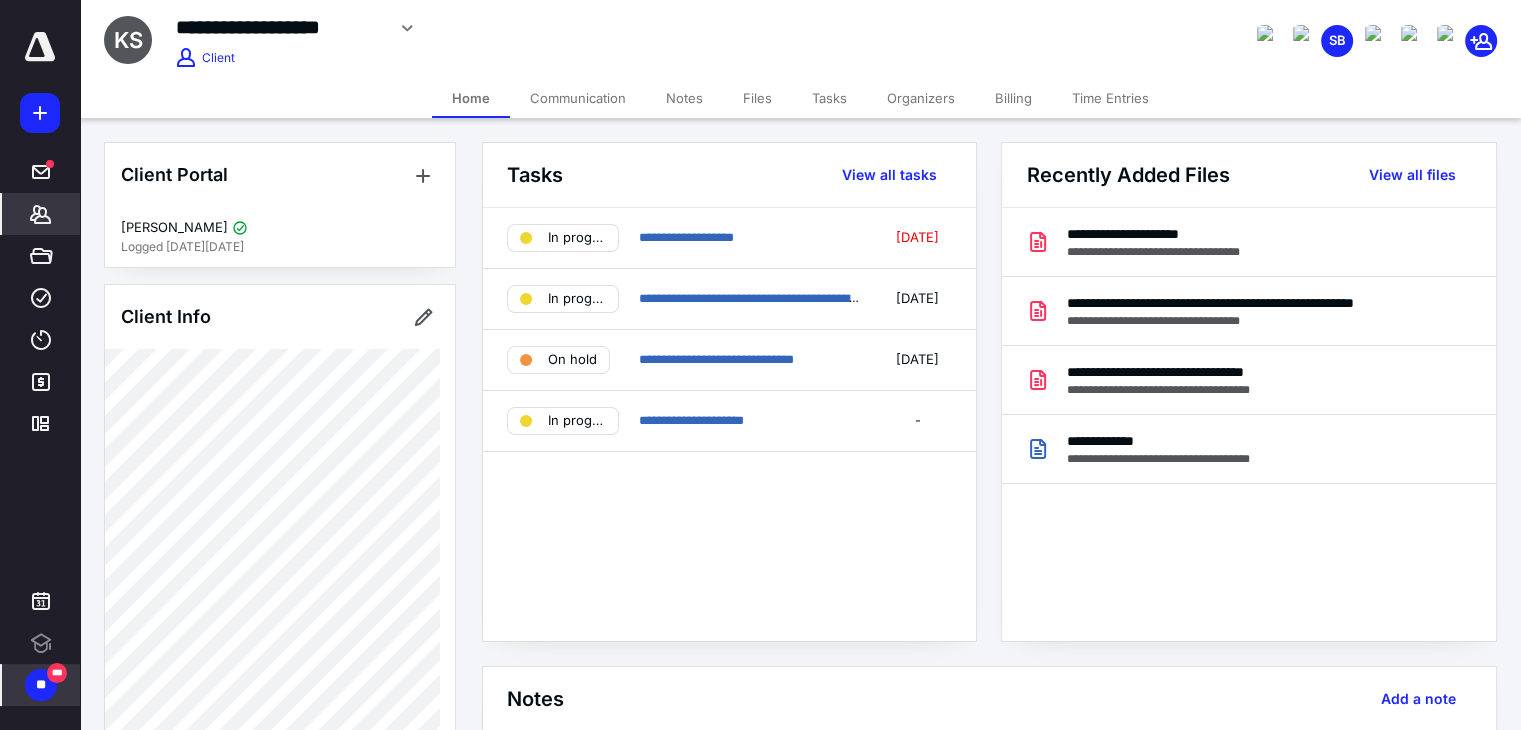 click on "Communication" at bounding box center (578, 98) 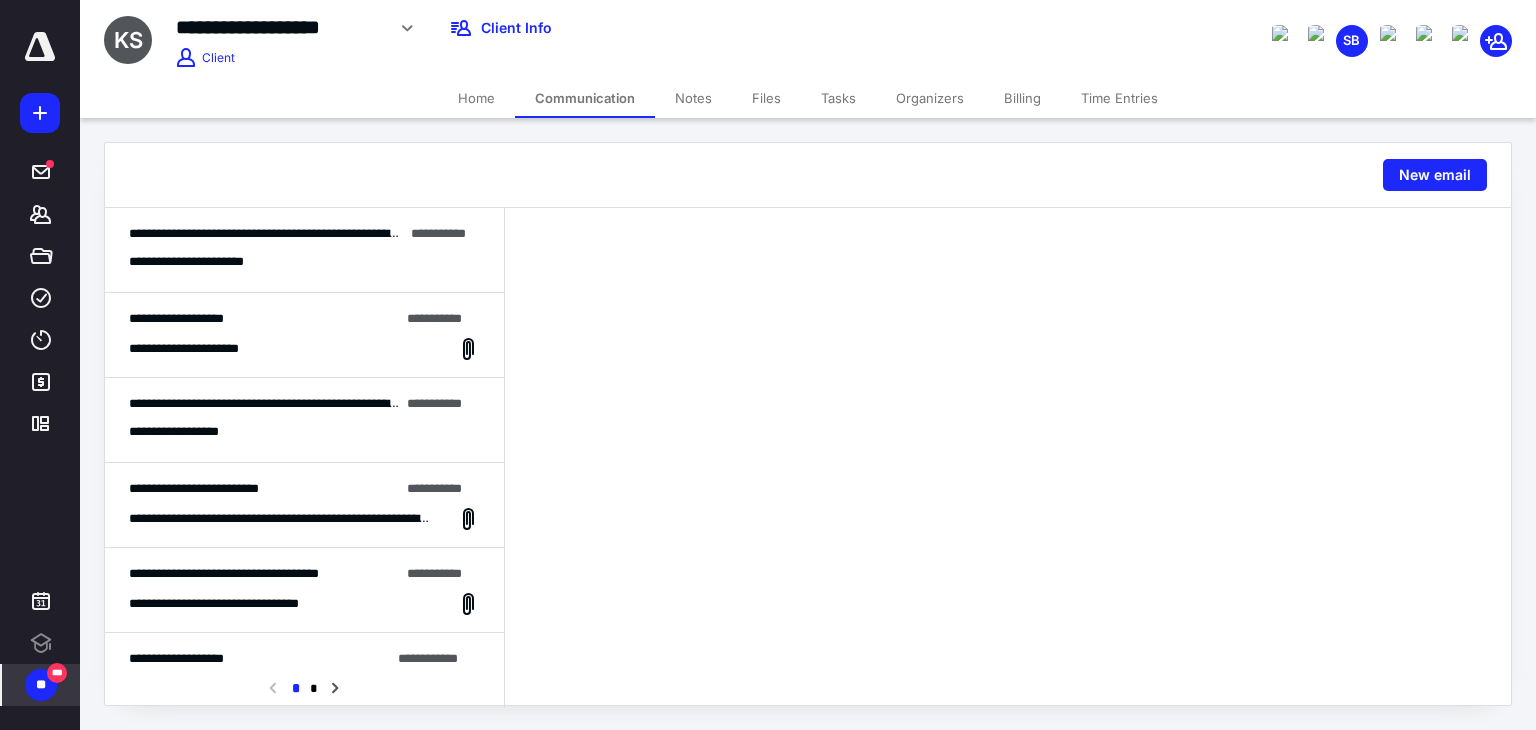click on "**********" at bounding box center (304, 262) 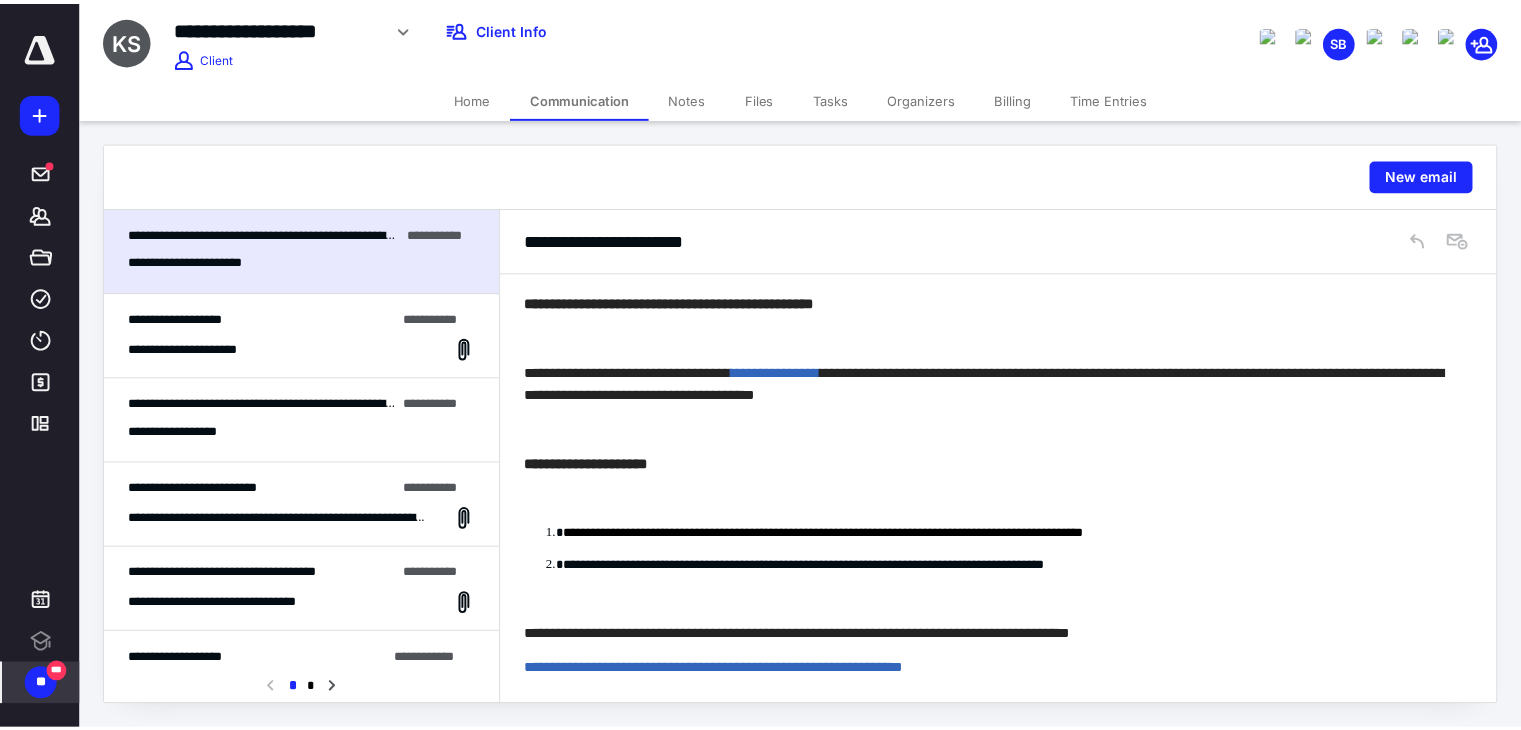 scroll, scrollTop: 179, scrollLeft: 0, axis: vertical 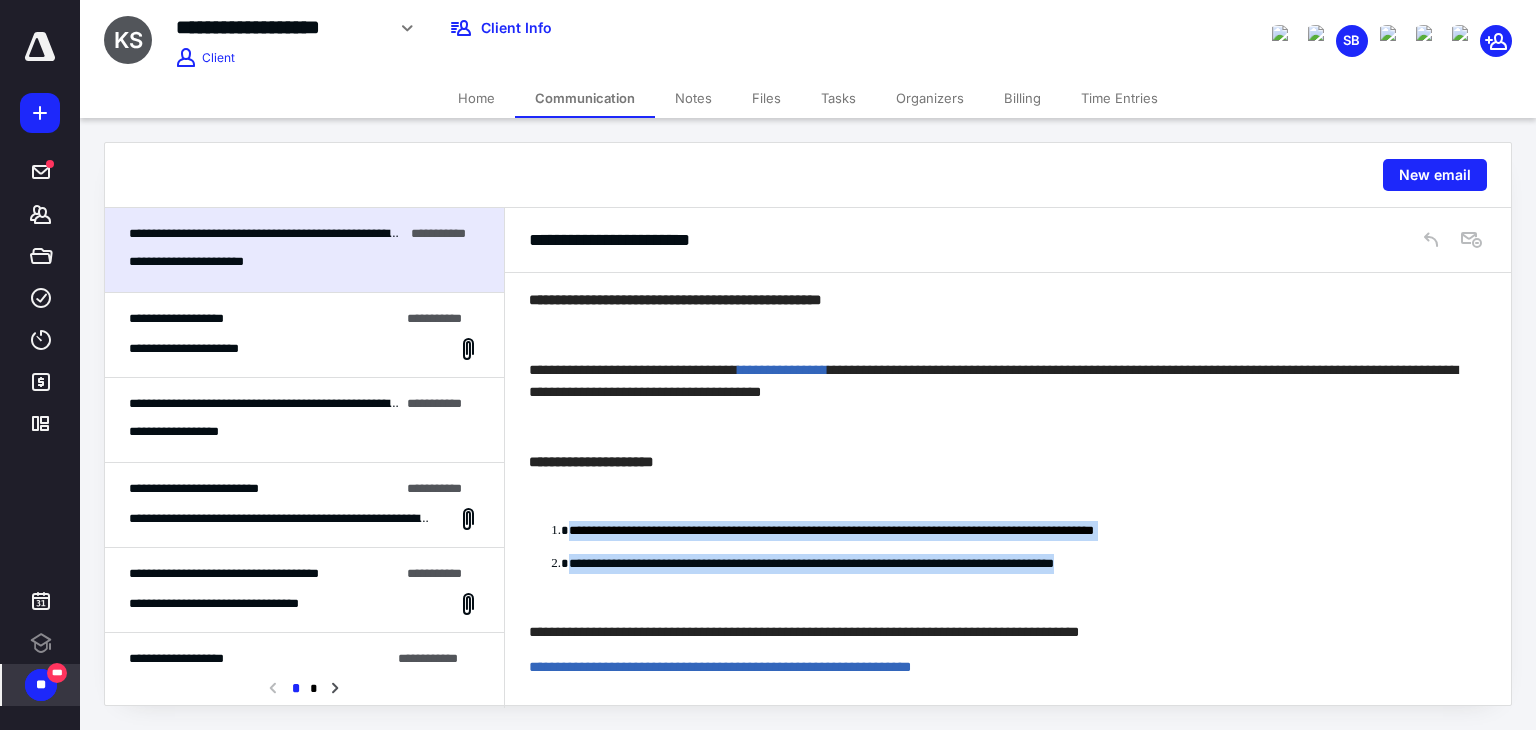drag, startPoint x: 1196, startPoint y: 563, endPoint x: 563, endPoint y: 516, distance: 634.7425 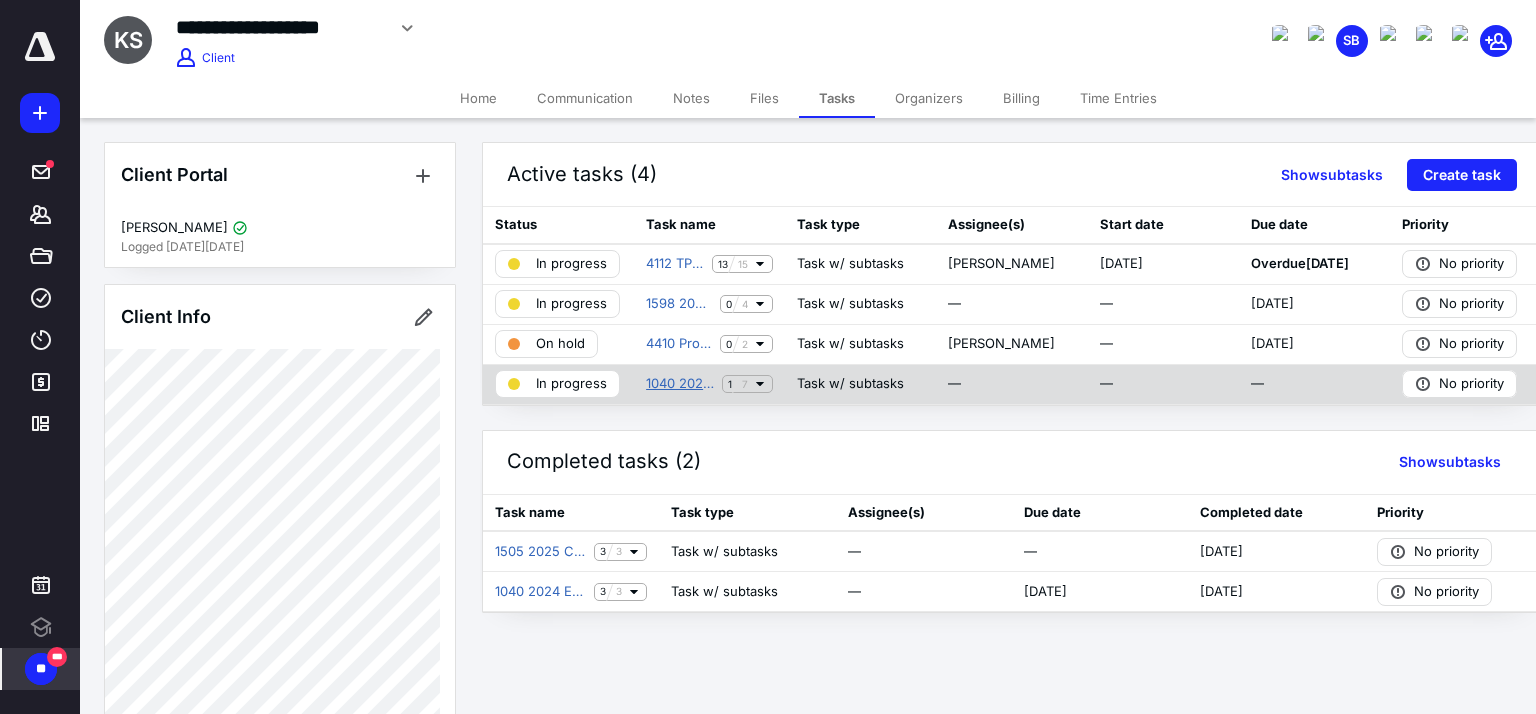 click on "1040 2024 Preparation" at bounding box center (680, 384) 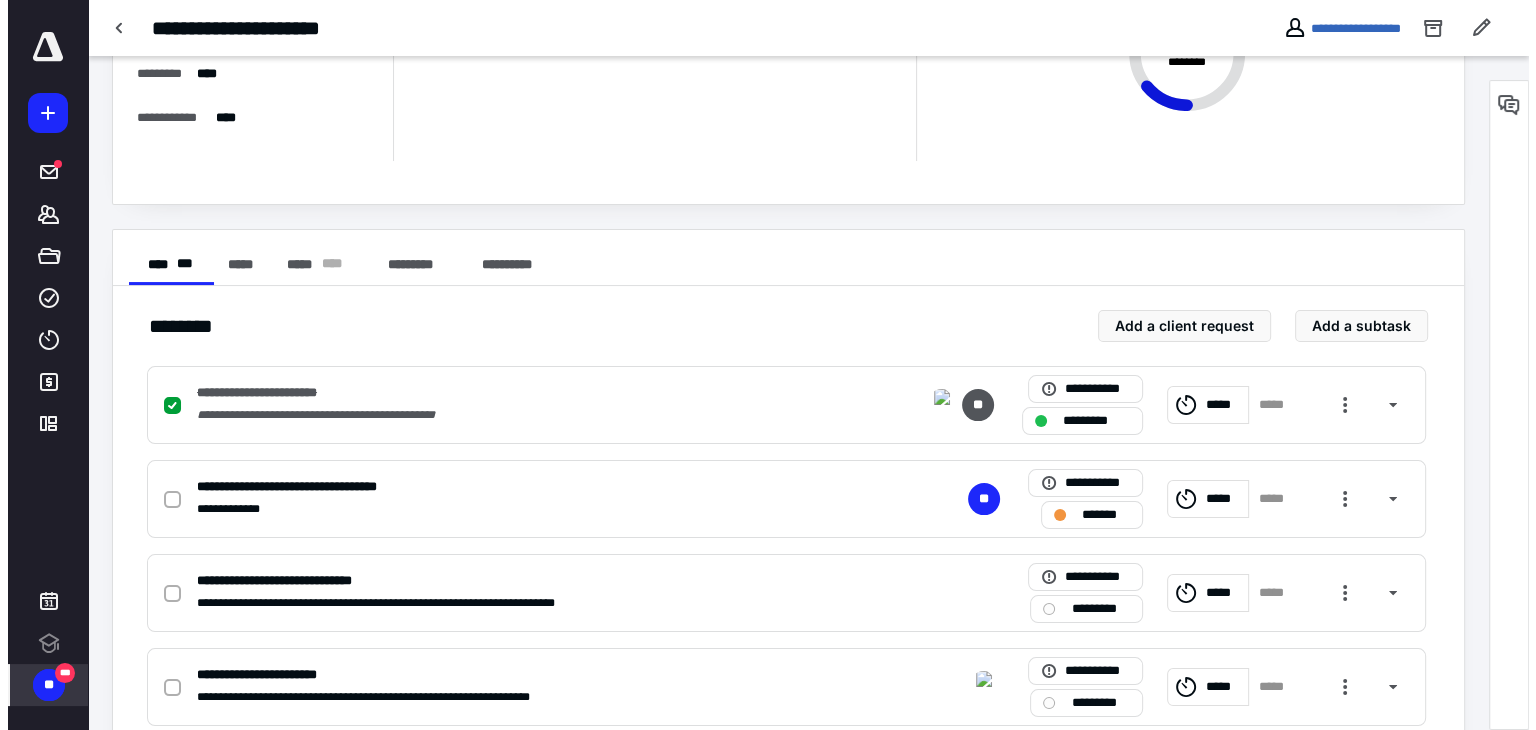 scroll, scrollTop: 212, scrollLeft: 0, axis: vertical 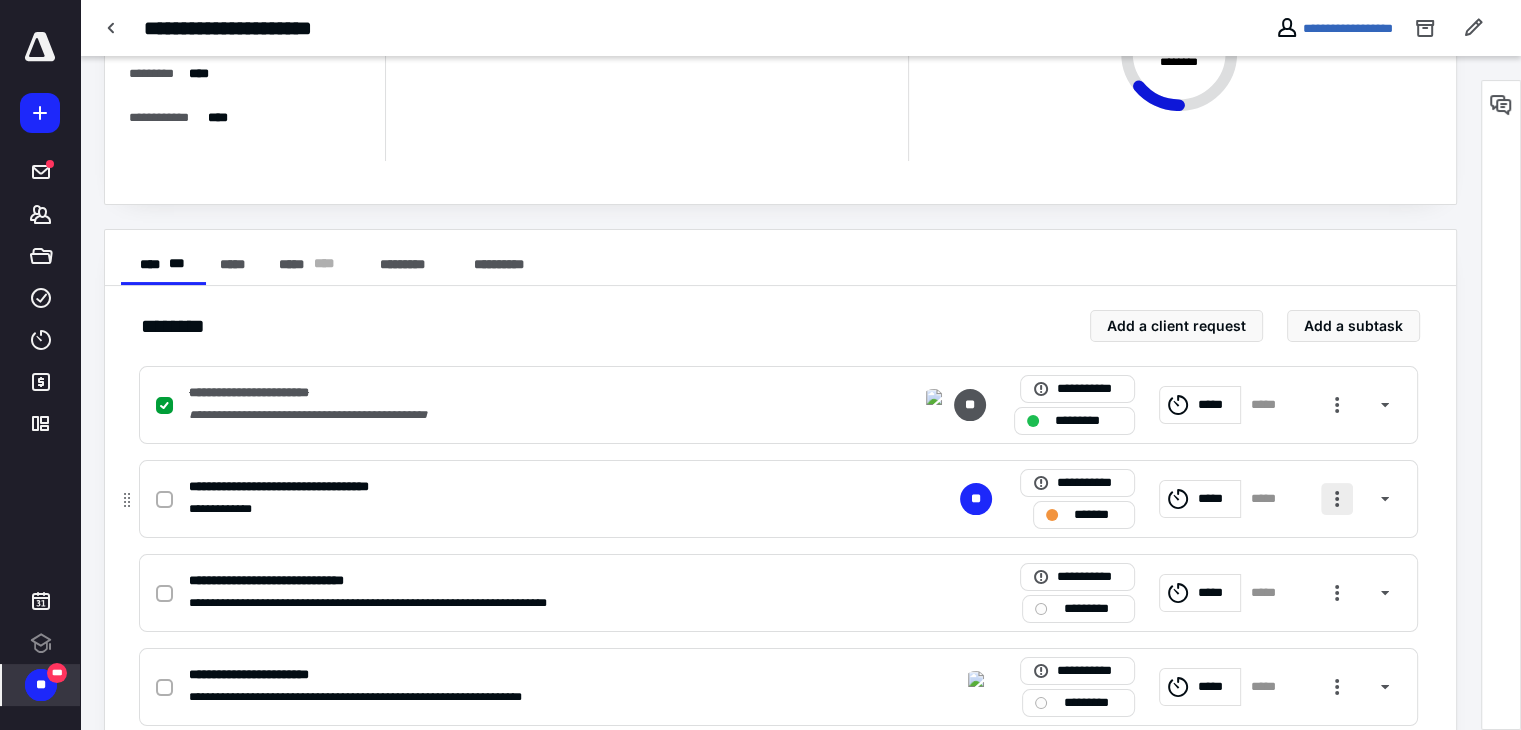 click at bounding box center [1337, 499] 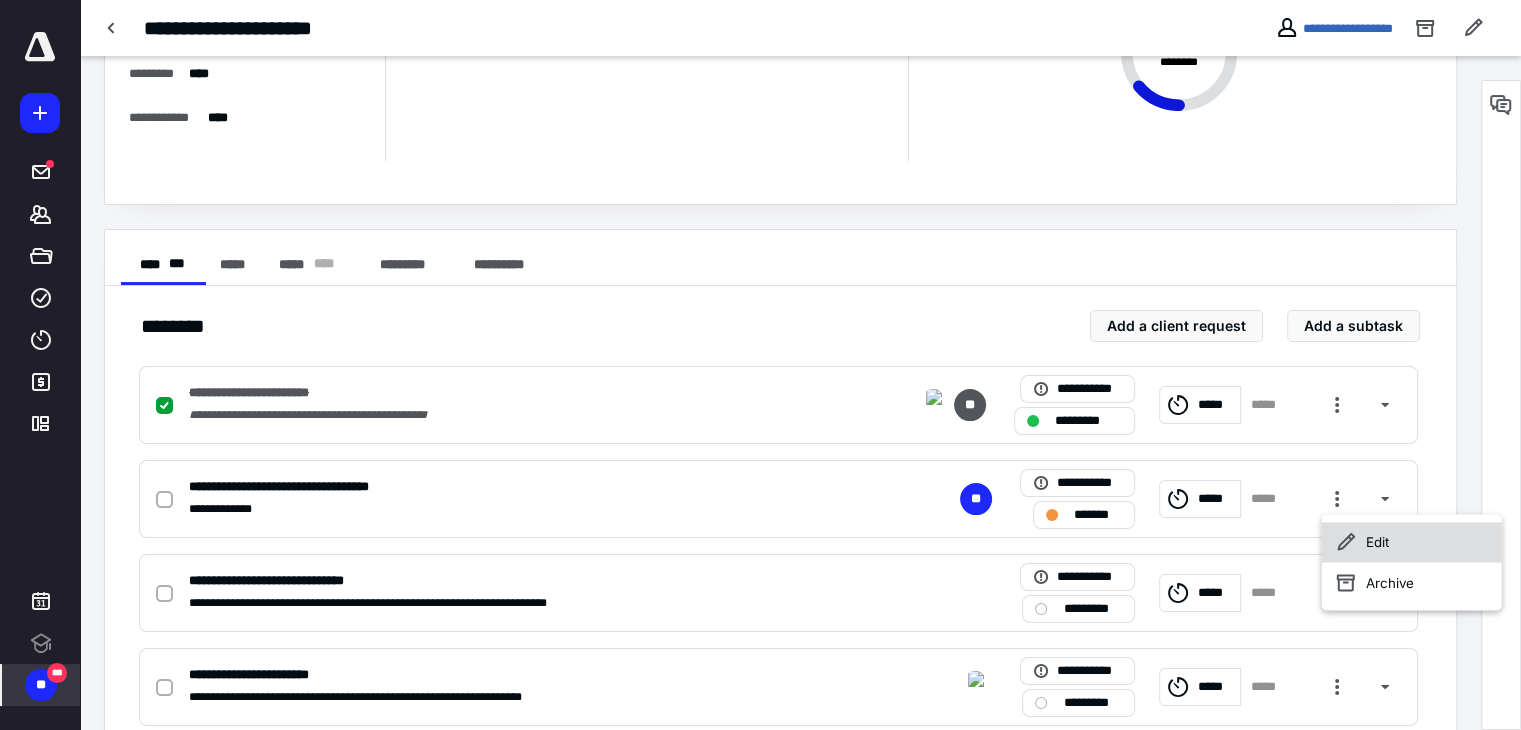 click 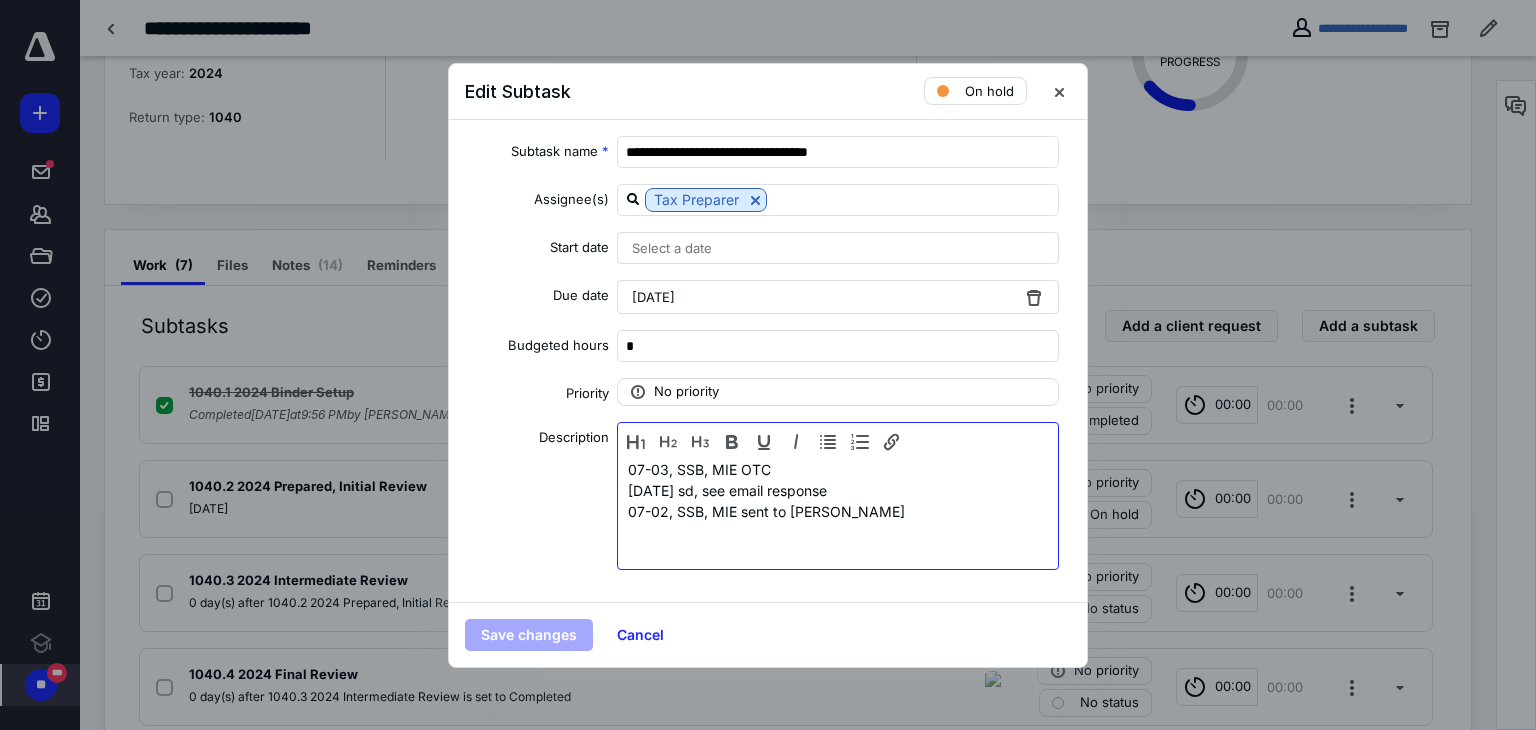click on "07-03, SSB, MIE OTC [DATE] sd, see email response" at bounding box center (838, 480) 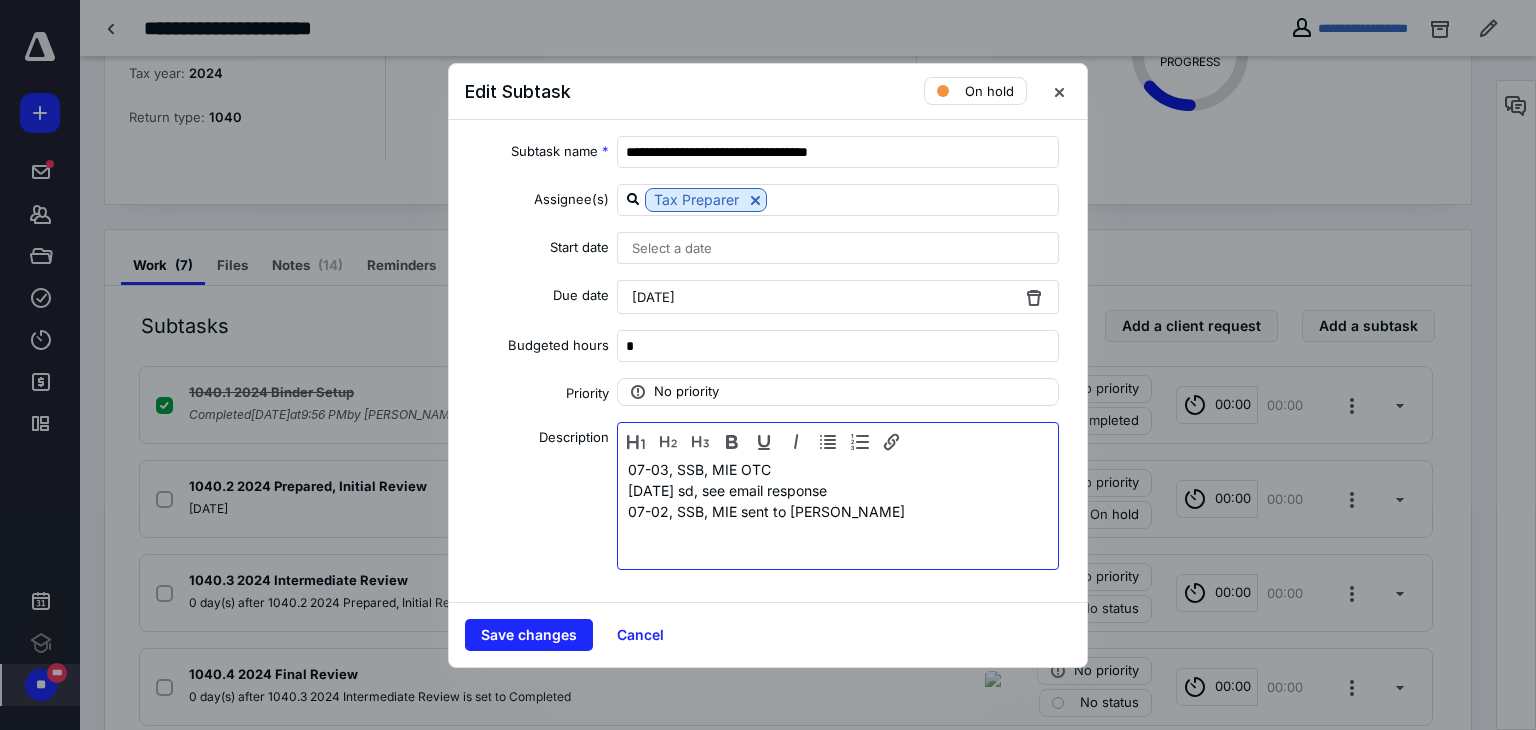 click on "07-03, SSB, MIE OTC [DATE] sd, see email response 07-02, SSB, MIE sent to [PERSON_NAME]" at bounding box center [838, 511] 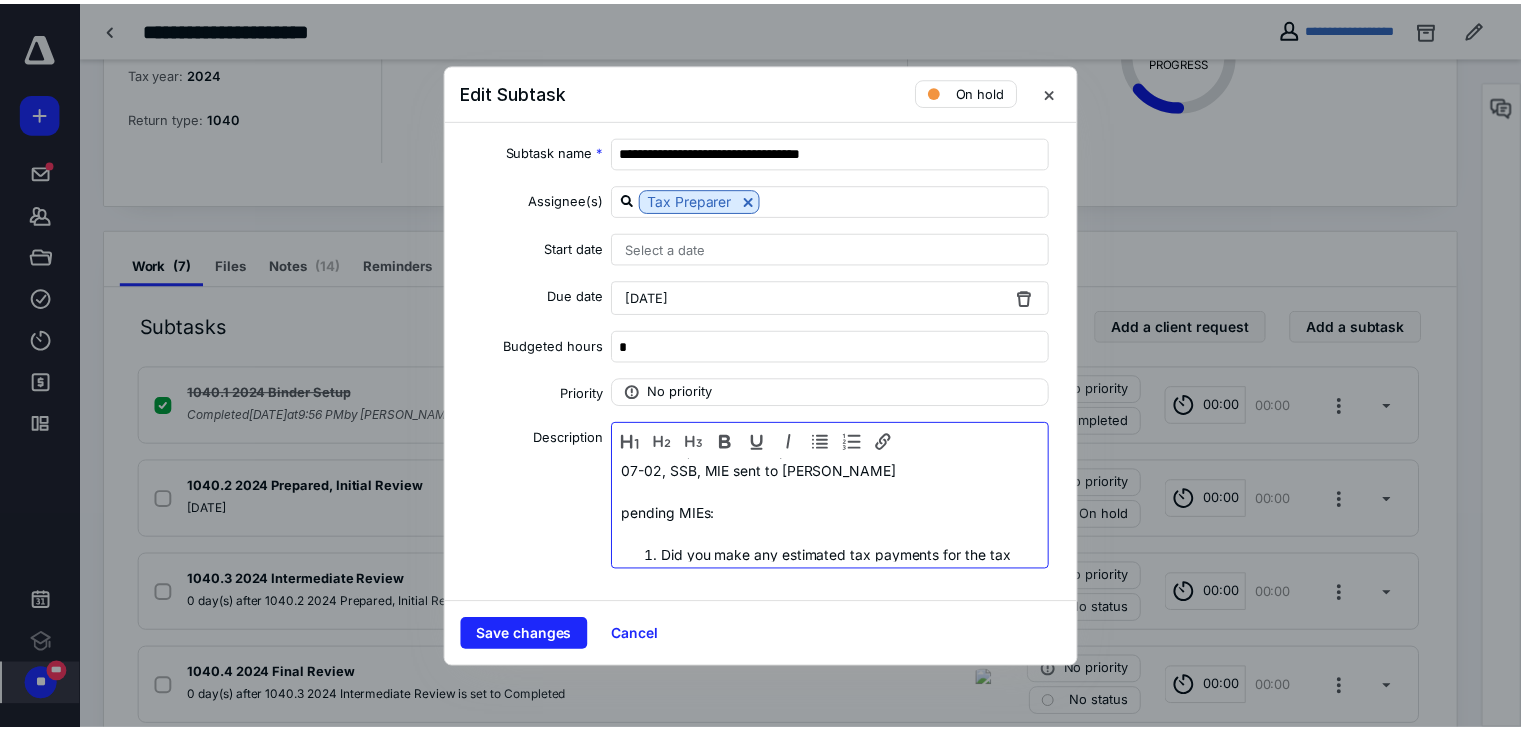 scroll, scrollTop: 126, scrollLeft: 0, axis: vertical 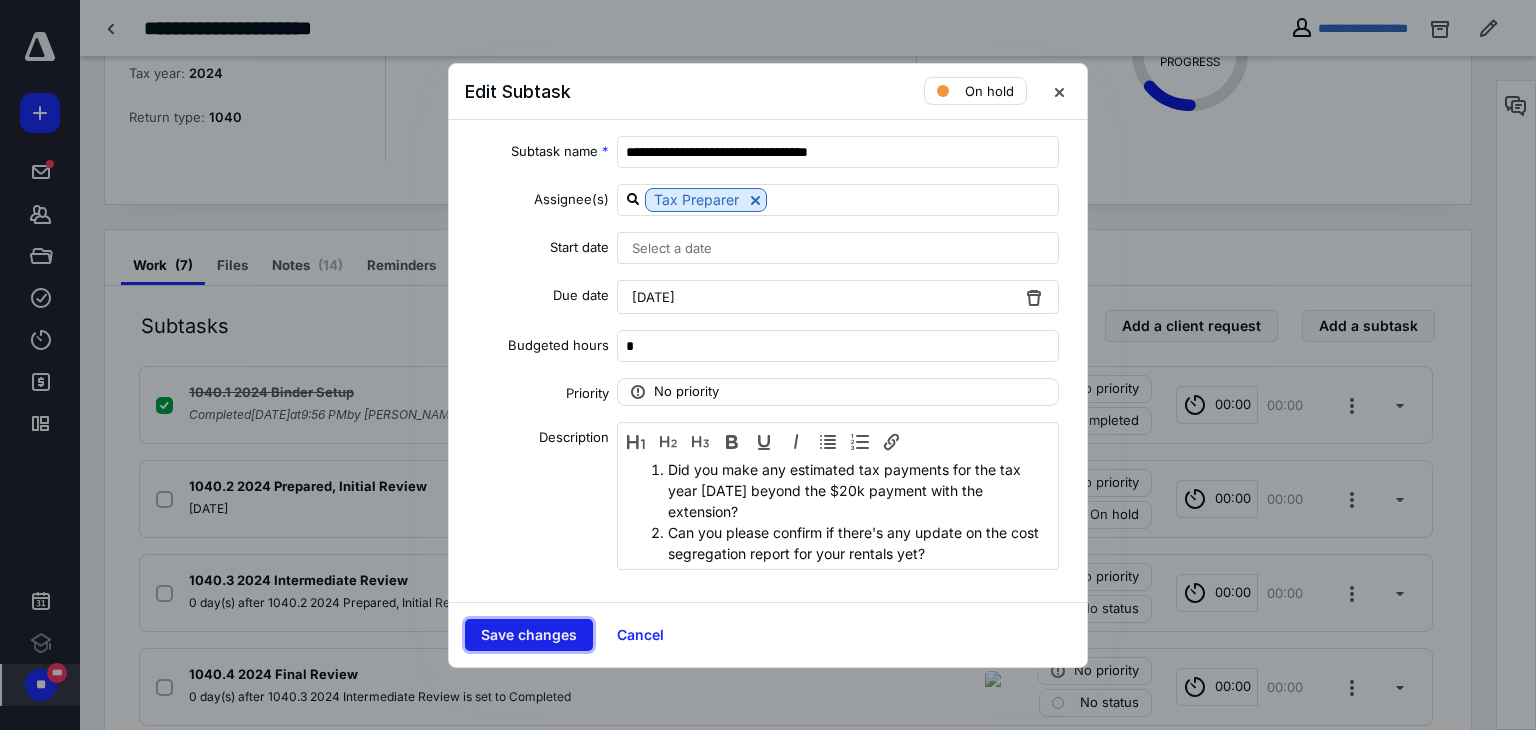 click on "Save changes" at bounding box center (529, 635) 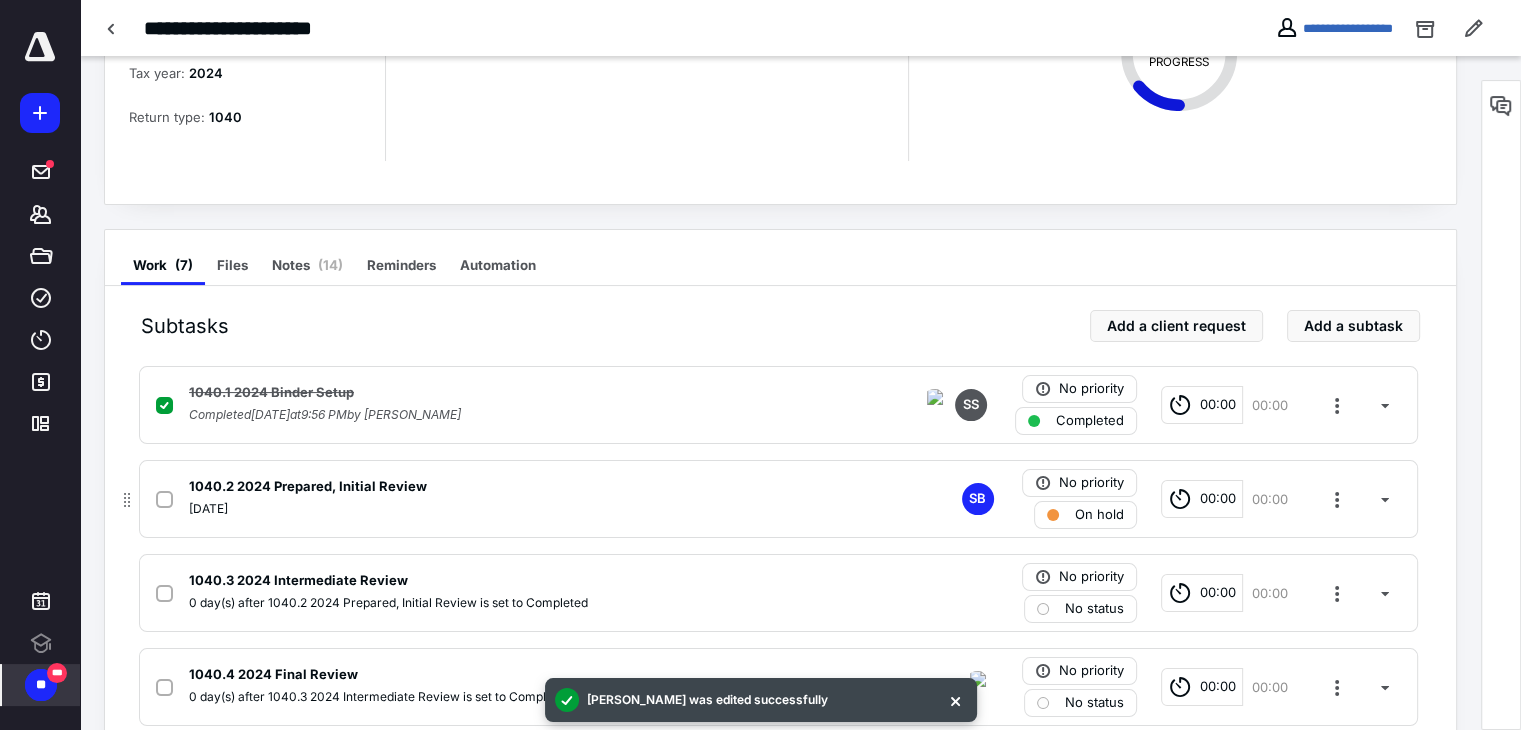 click on "1040.2 2024 Prepared, Initial Review" at bounding box center [516, 487] 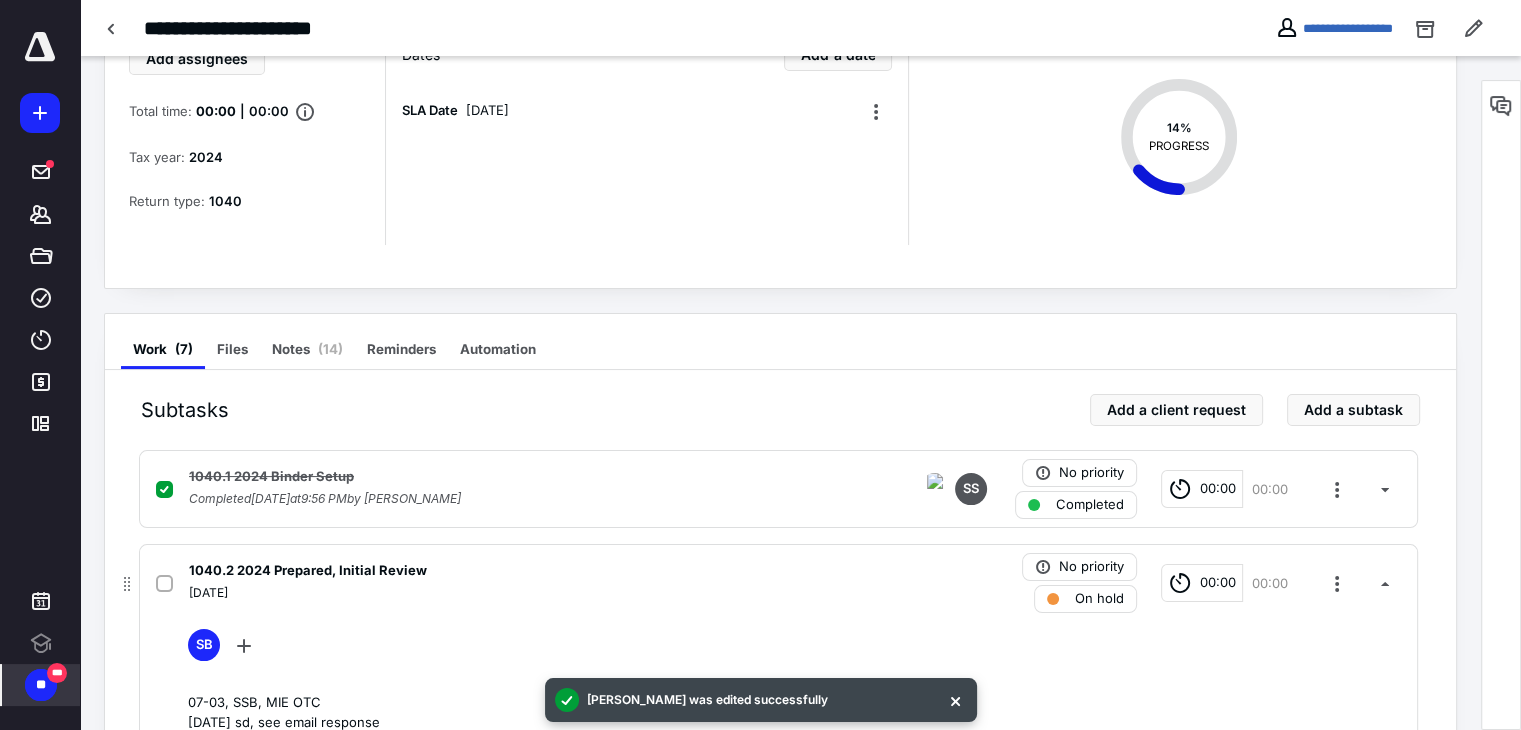 scroll, scrollTop: 123, scrollLeft: 0, axis: vertical 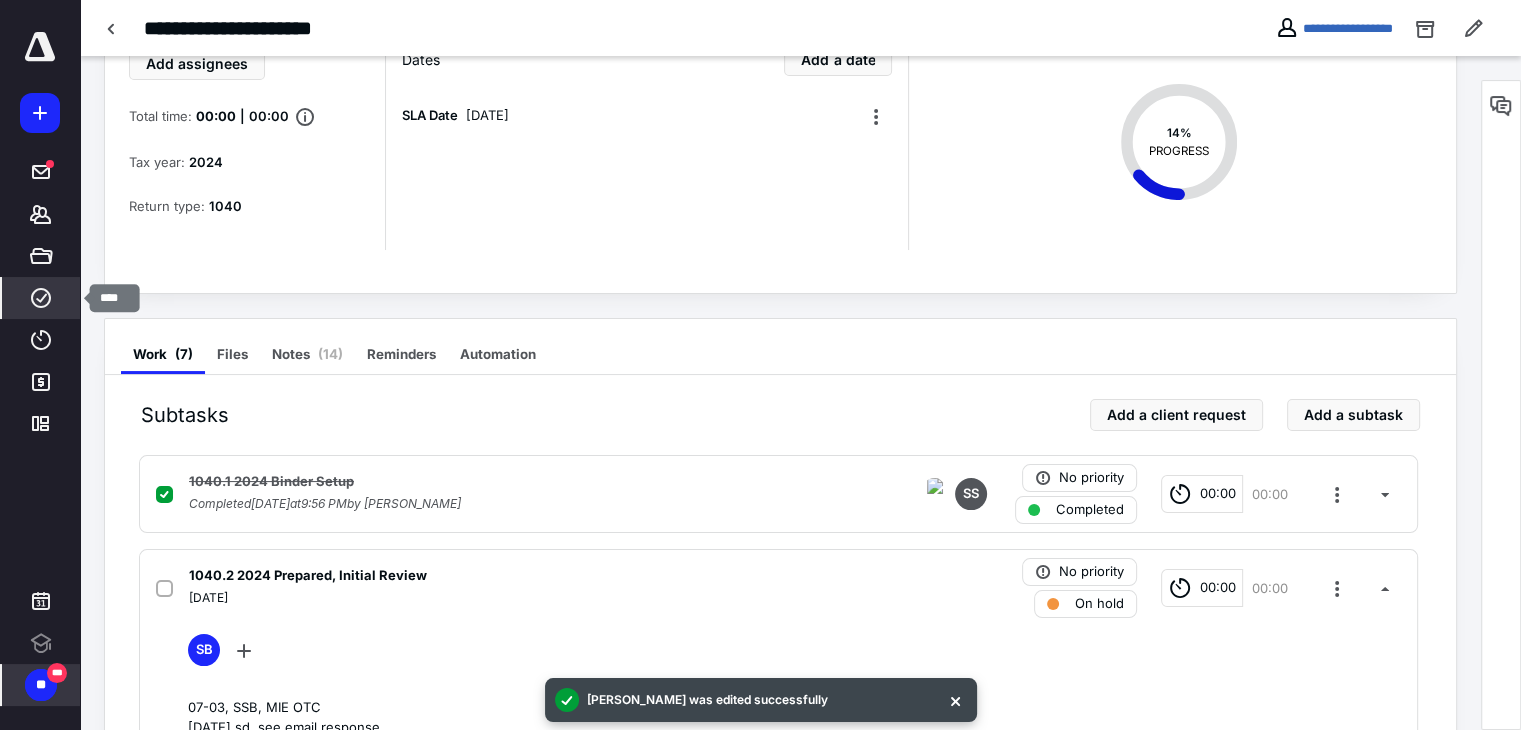 click 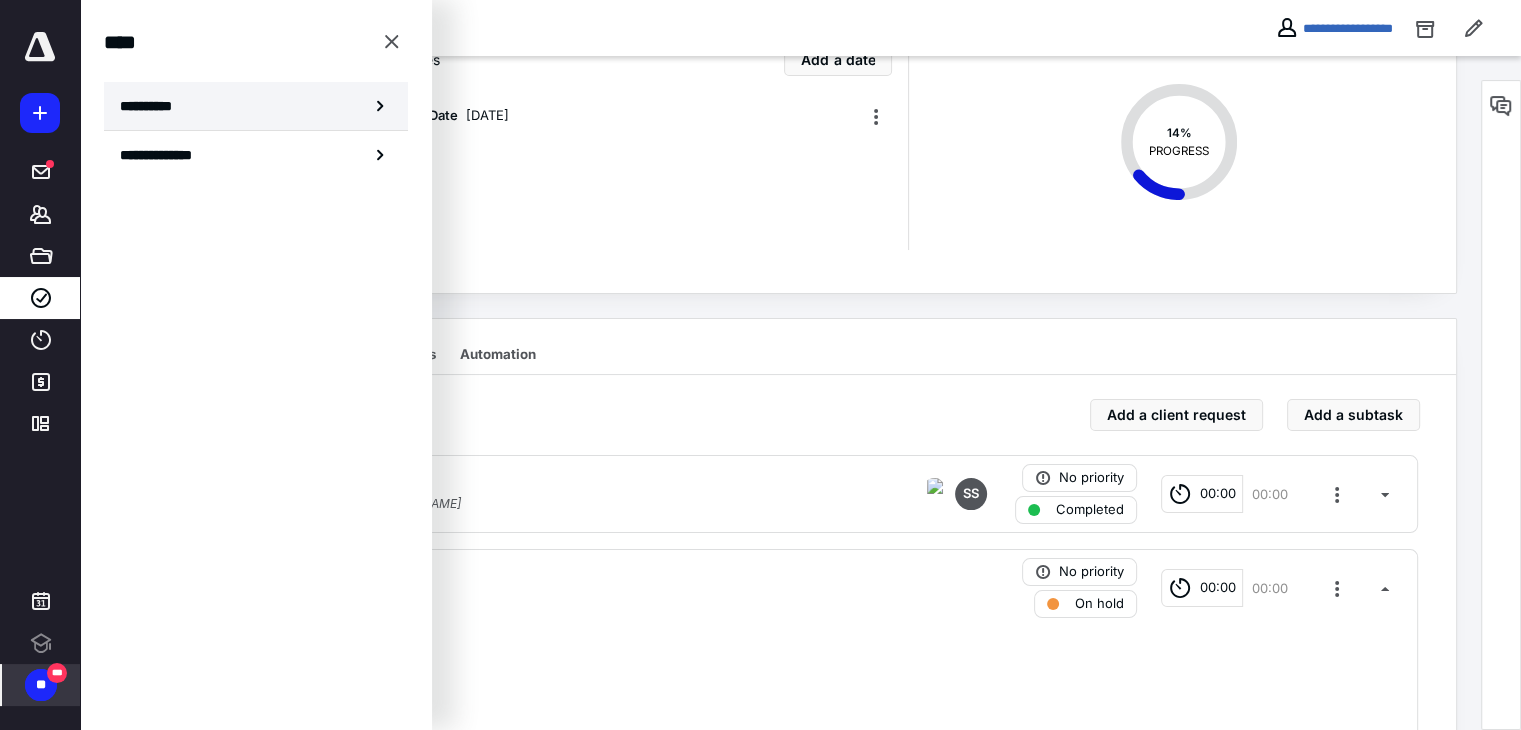 click on "**********" at bounding box center [153, 106] 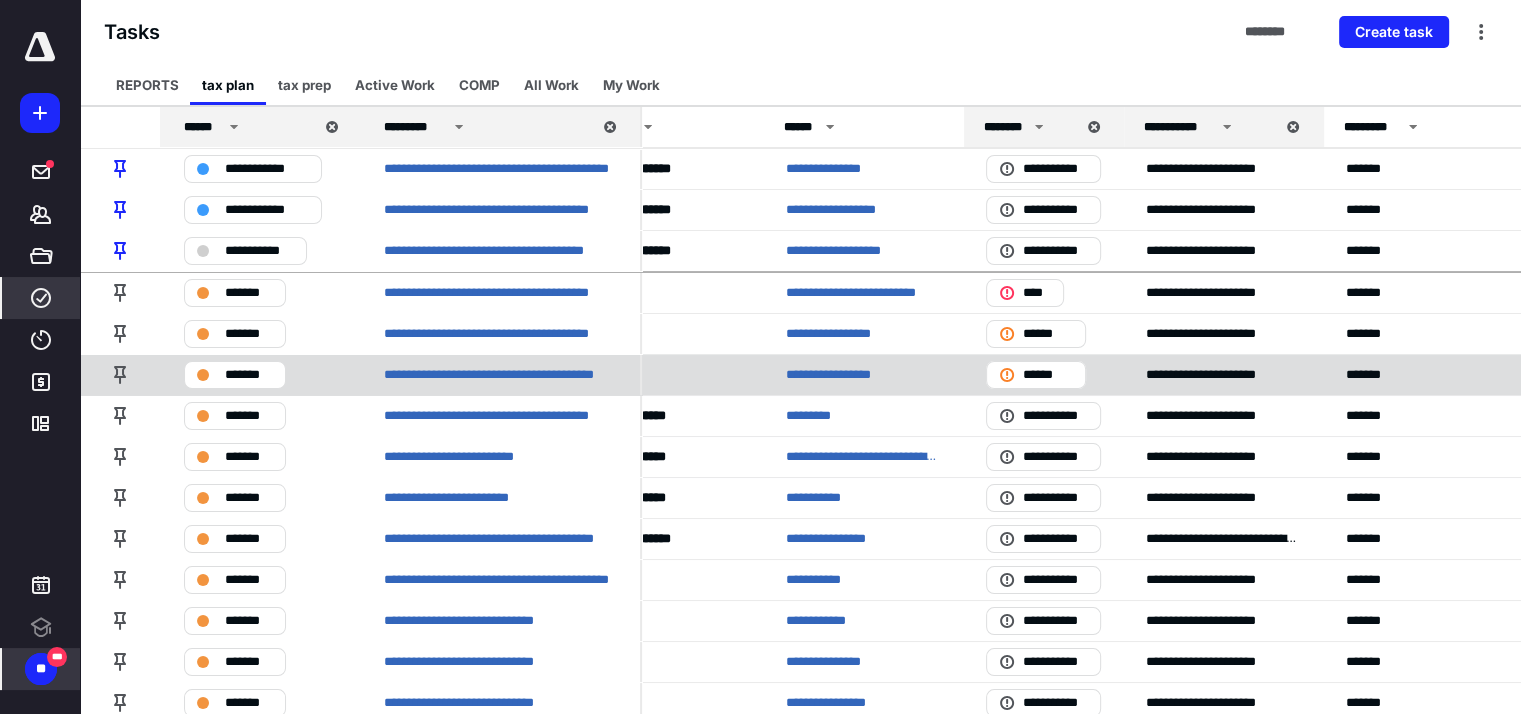 scroll, scrollTop: 0, scrollLeft: 0, axis: both 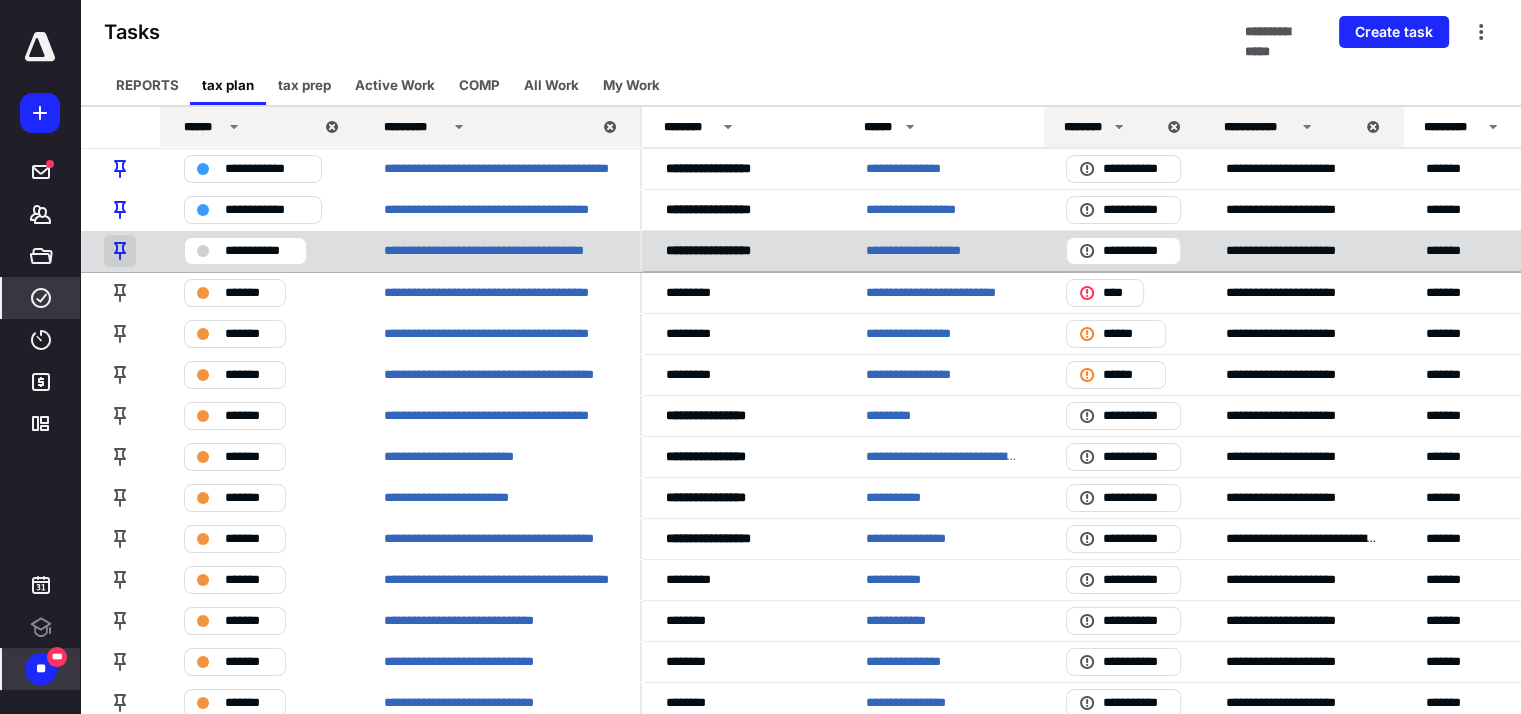 click at bounding box center [120, 251] 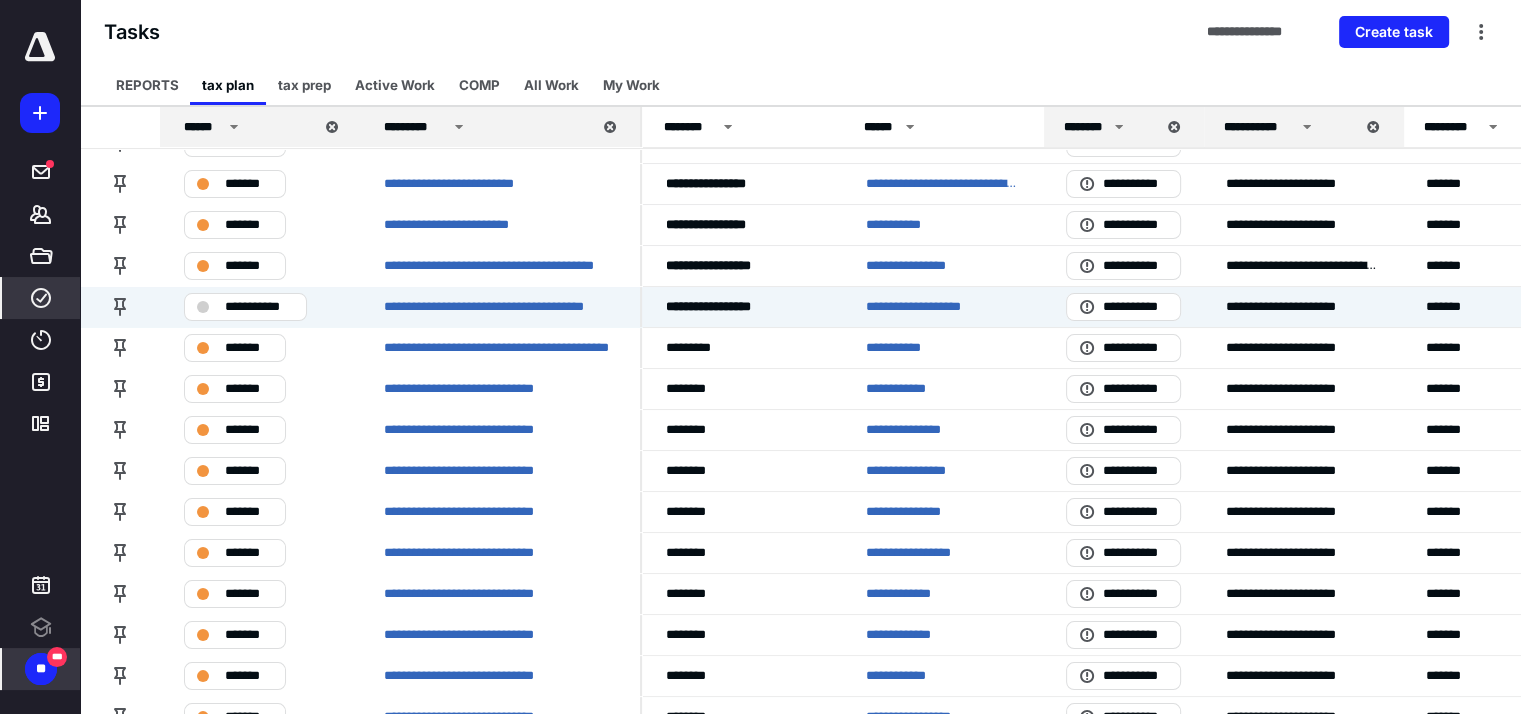 scroll, scrollTop: 162, scrollLeft: 0, axis: vertical 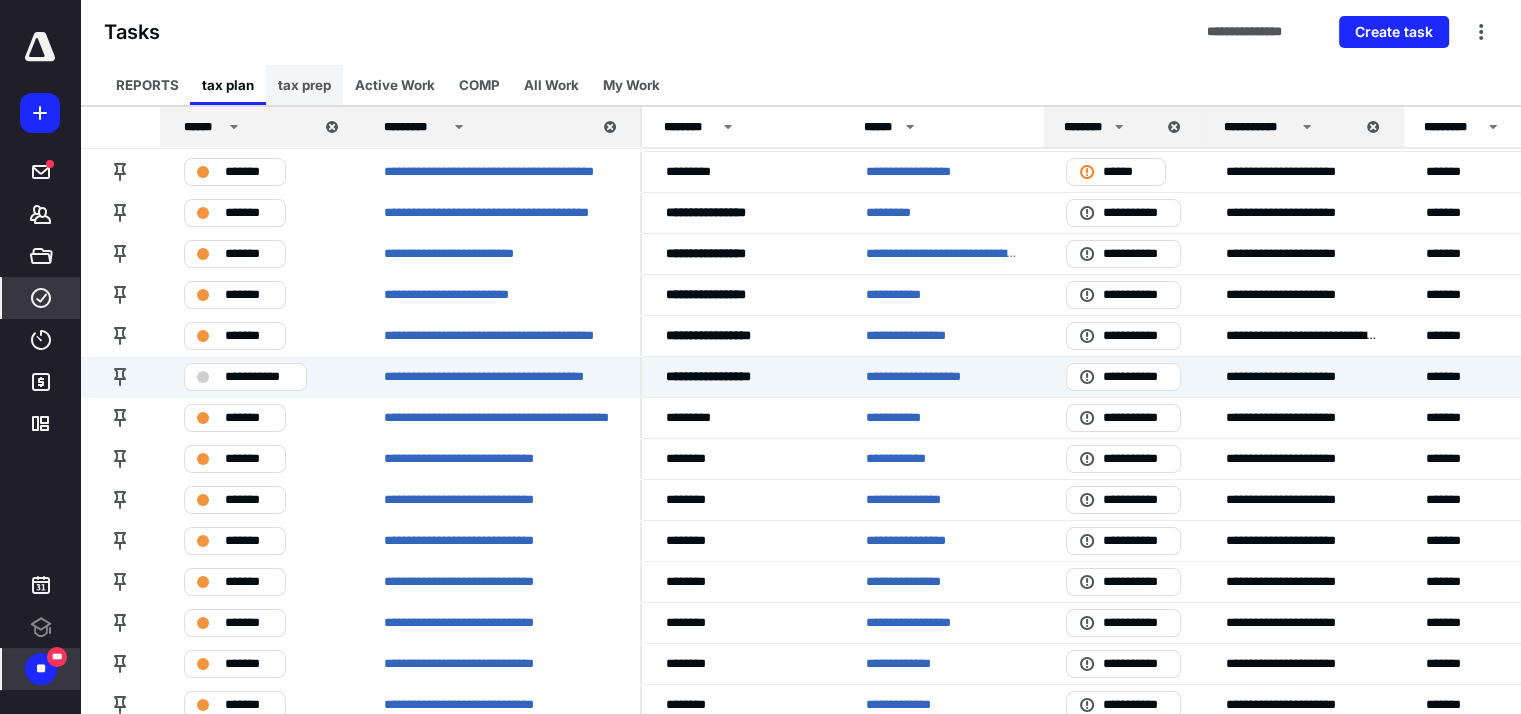click on "tax prep" at bounding box center [304, 85] 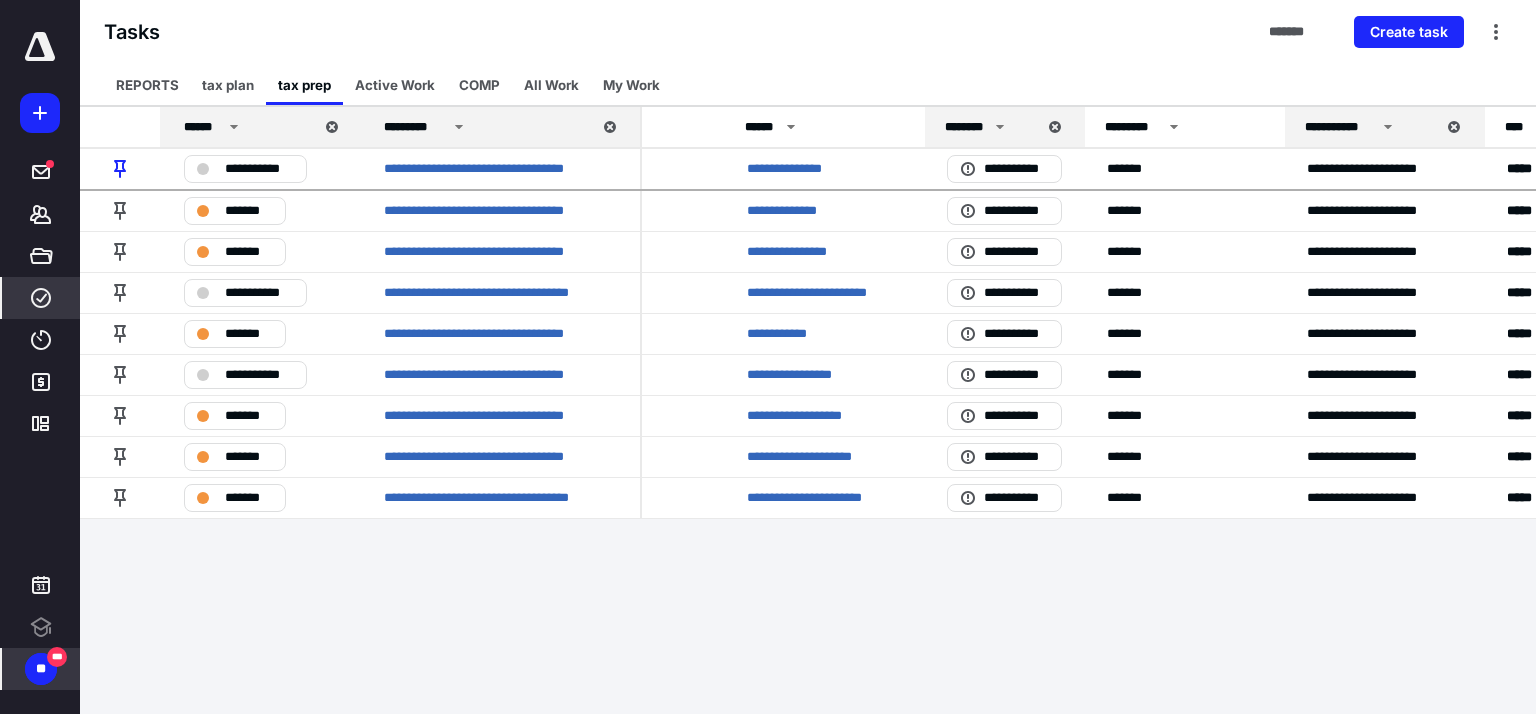 scroll, scrollTop: 0, scrollLeft: 0, axis: both 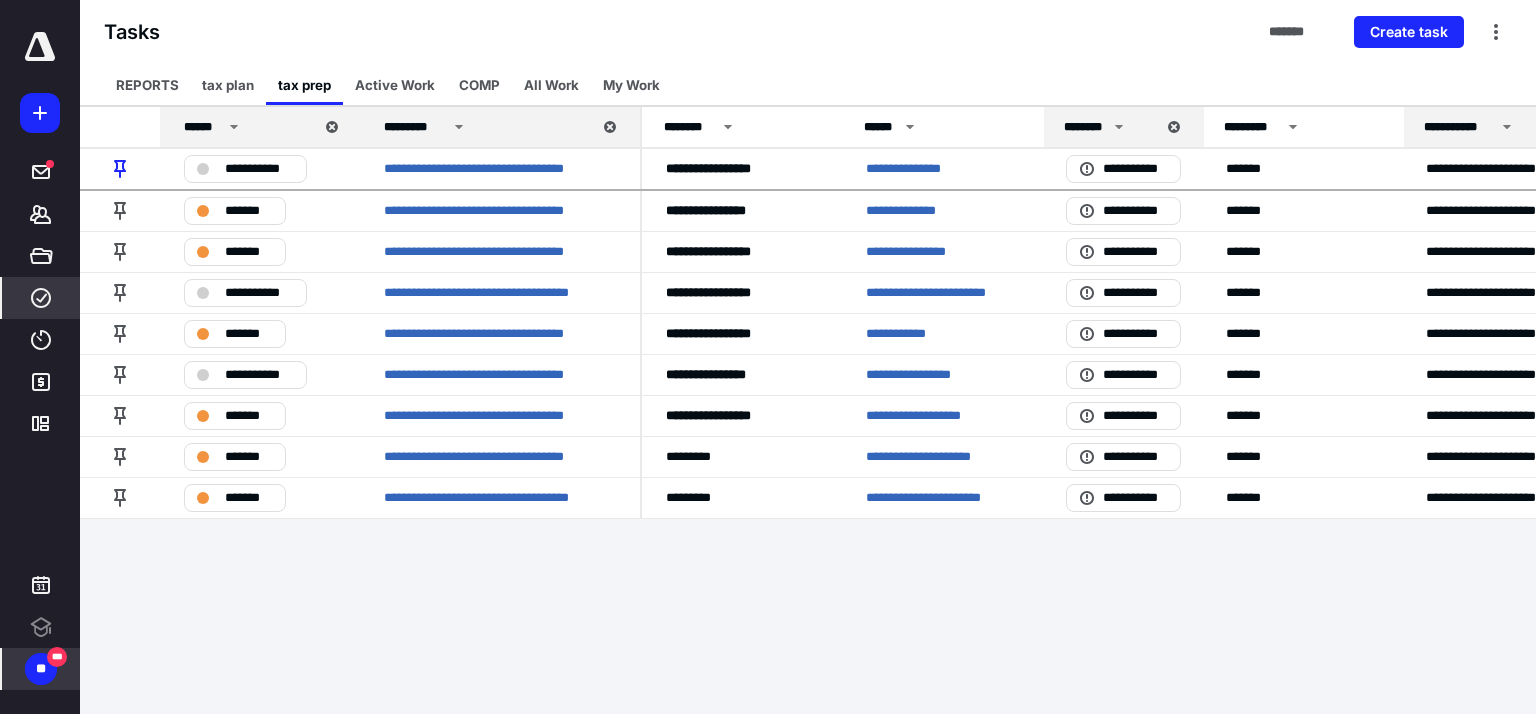 click on "**********" at bounding box center (768, 357) 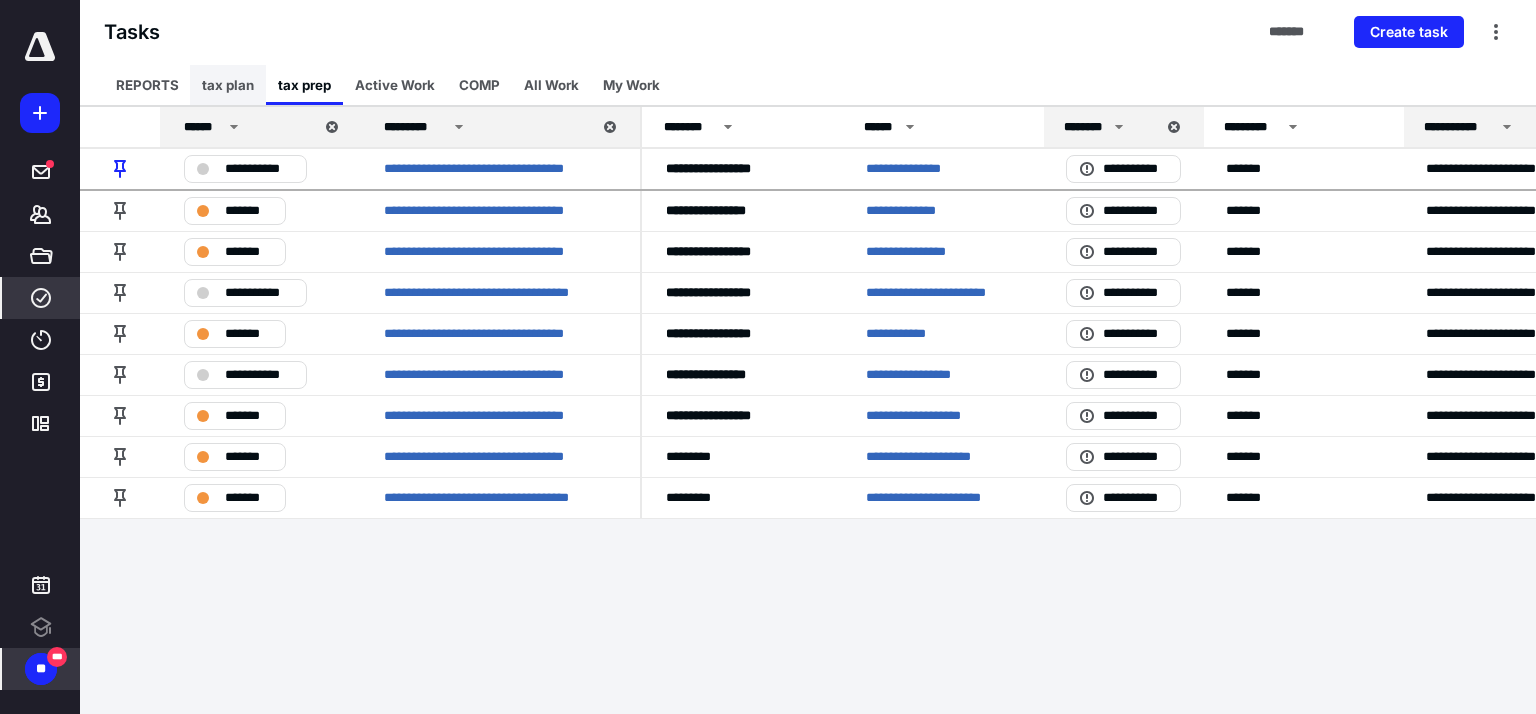 click on "tax plan" at bounding box center [228, 85] 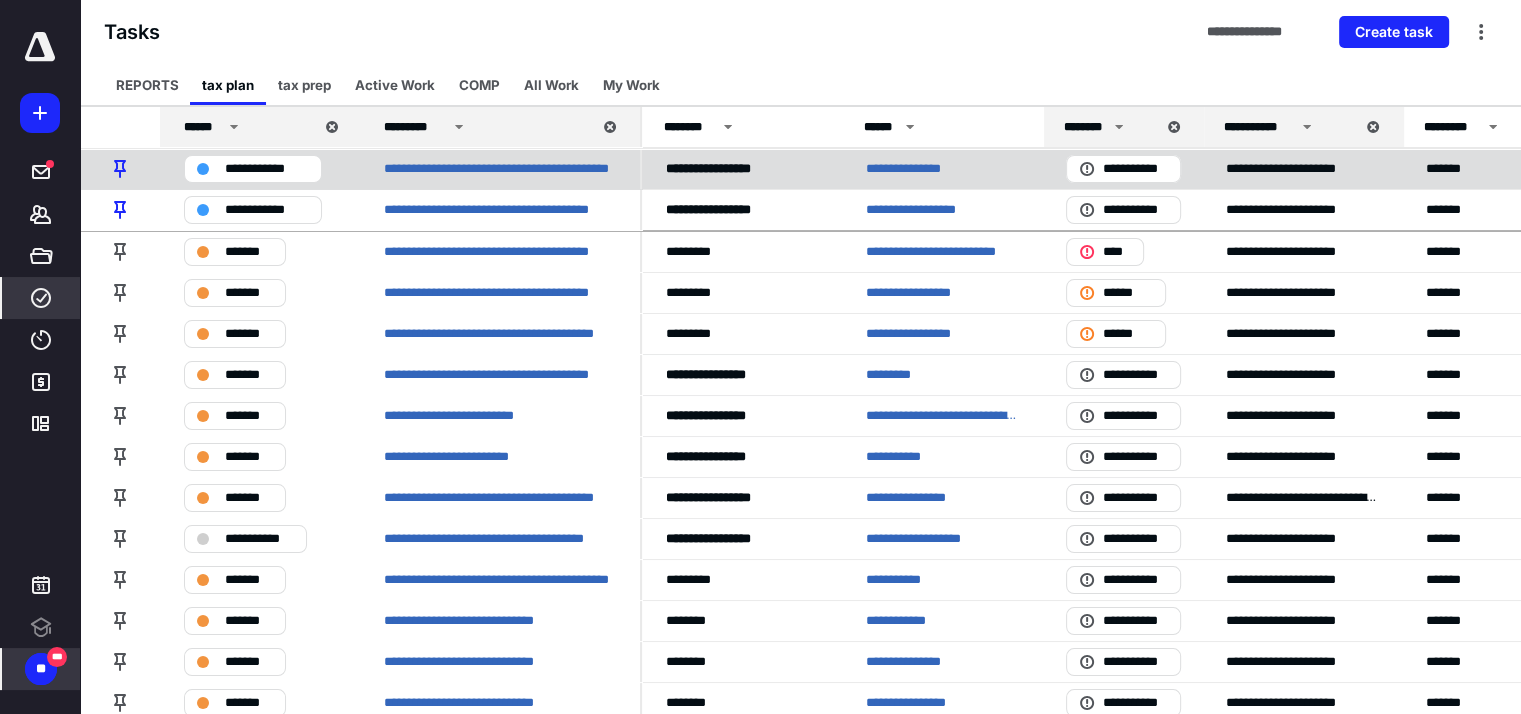 click on "**********" at bounding box center (918, 169) 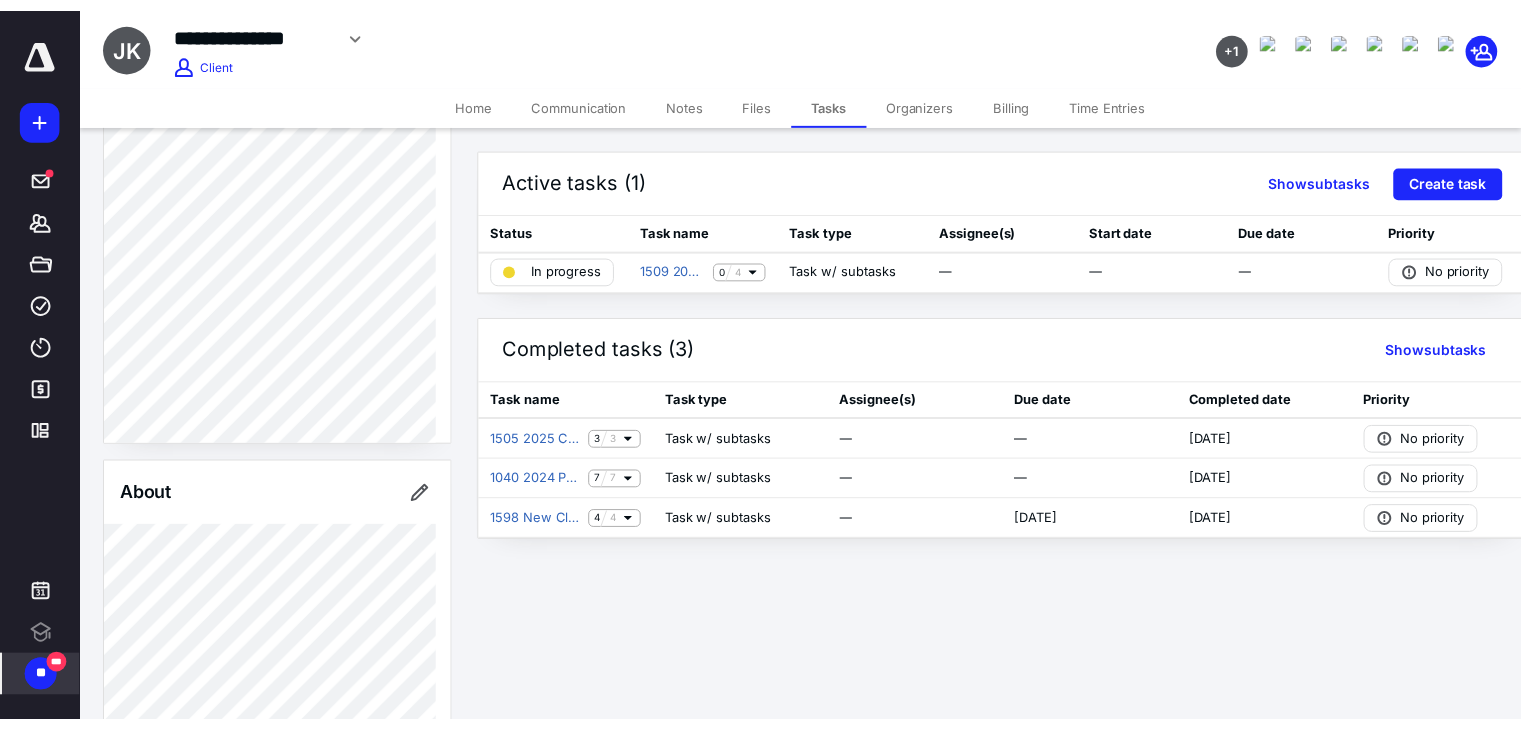 scroll, scrollTop: 436, scrollLeft: 0, axis: vertical 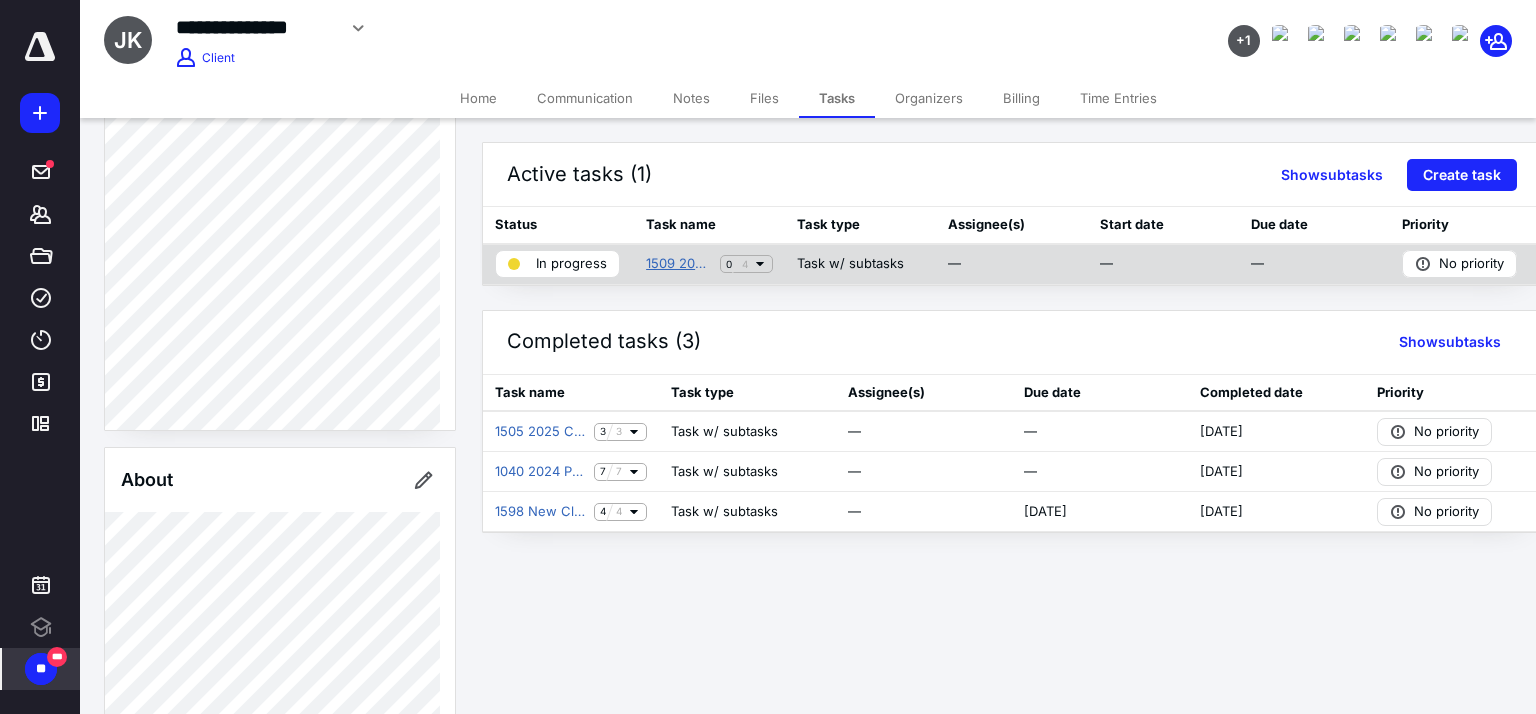 click on "1509 2025 Annual Client Management DIY PR" at bounding box center (679, 264) 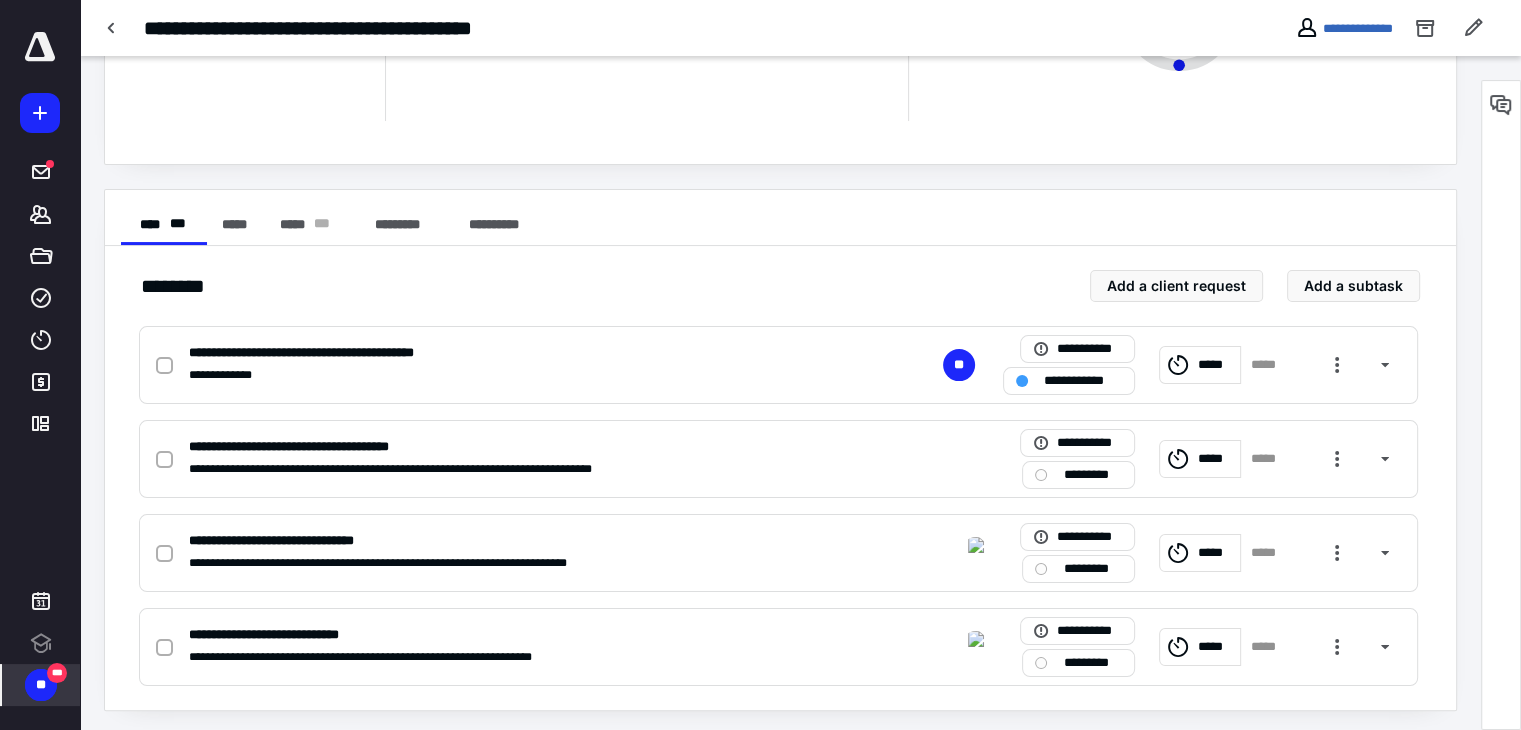 scroll, scrollTop: 252, scrollLeft: 0, axis: vertical 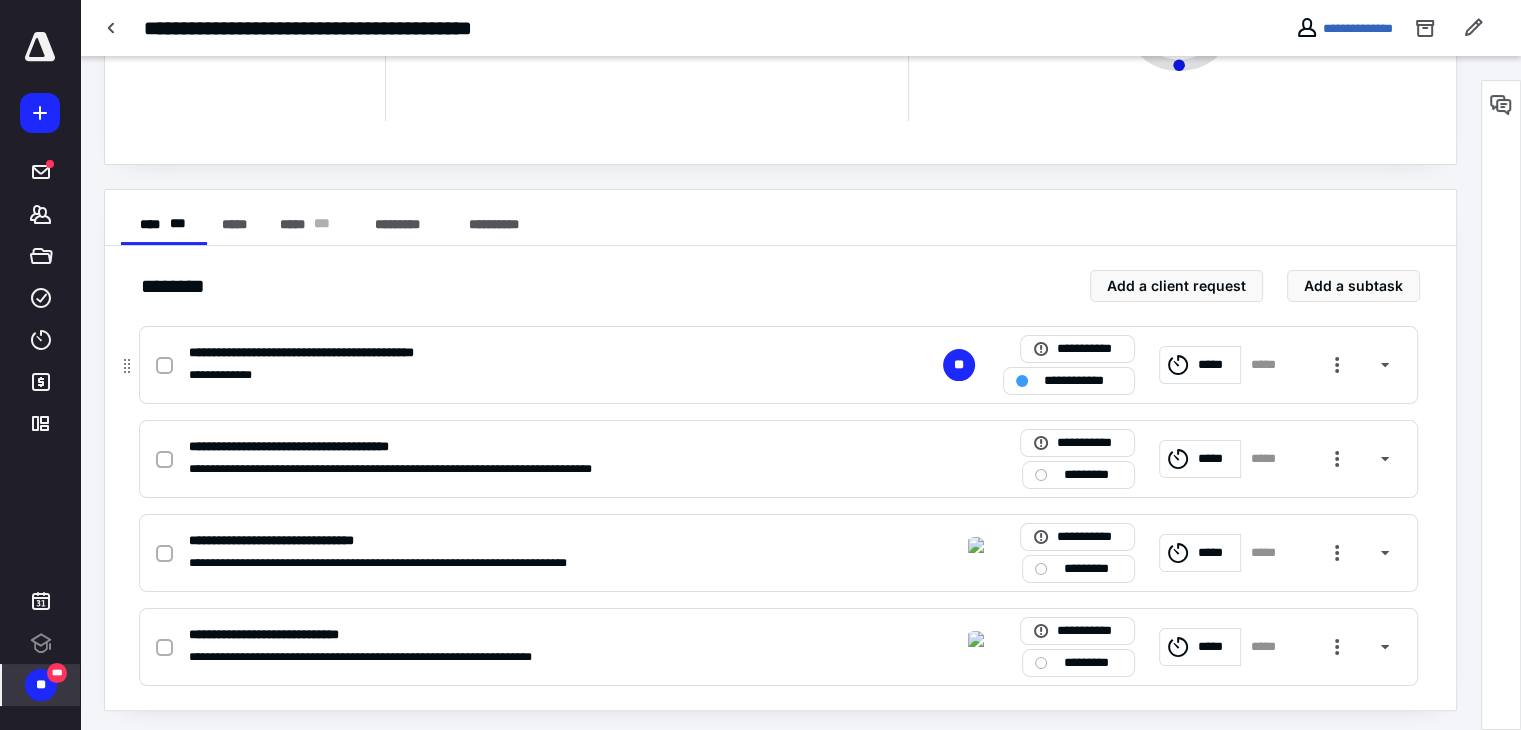 click 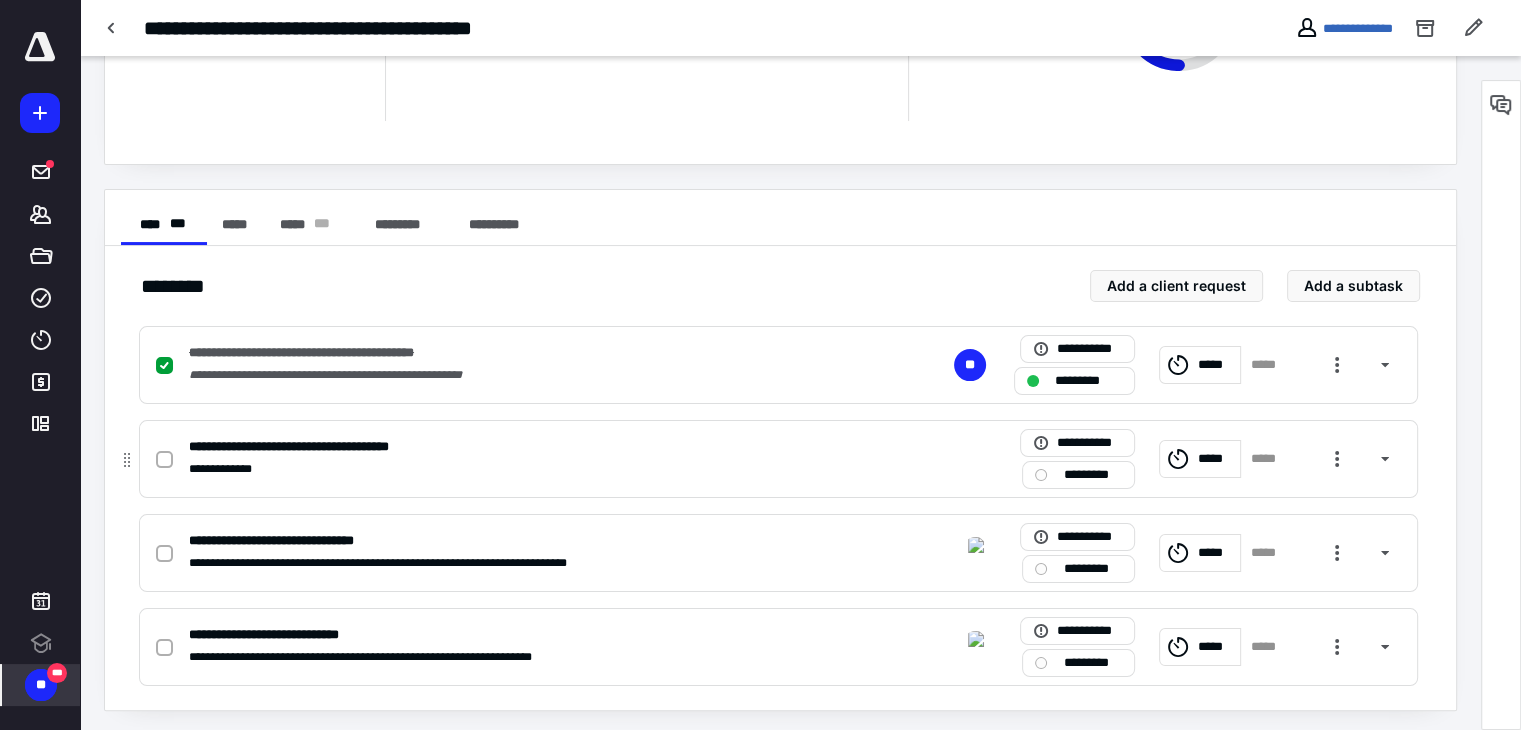 click 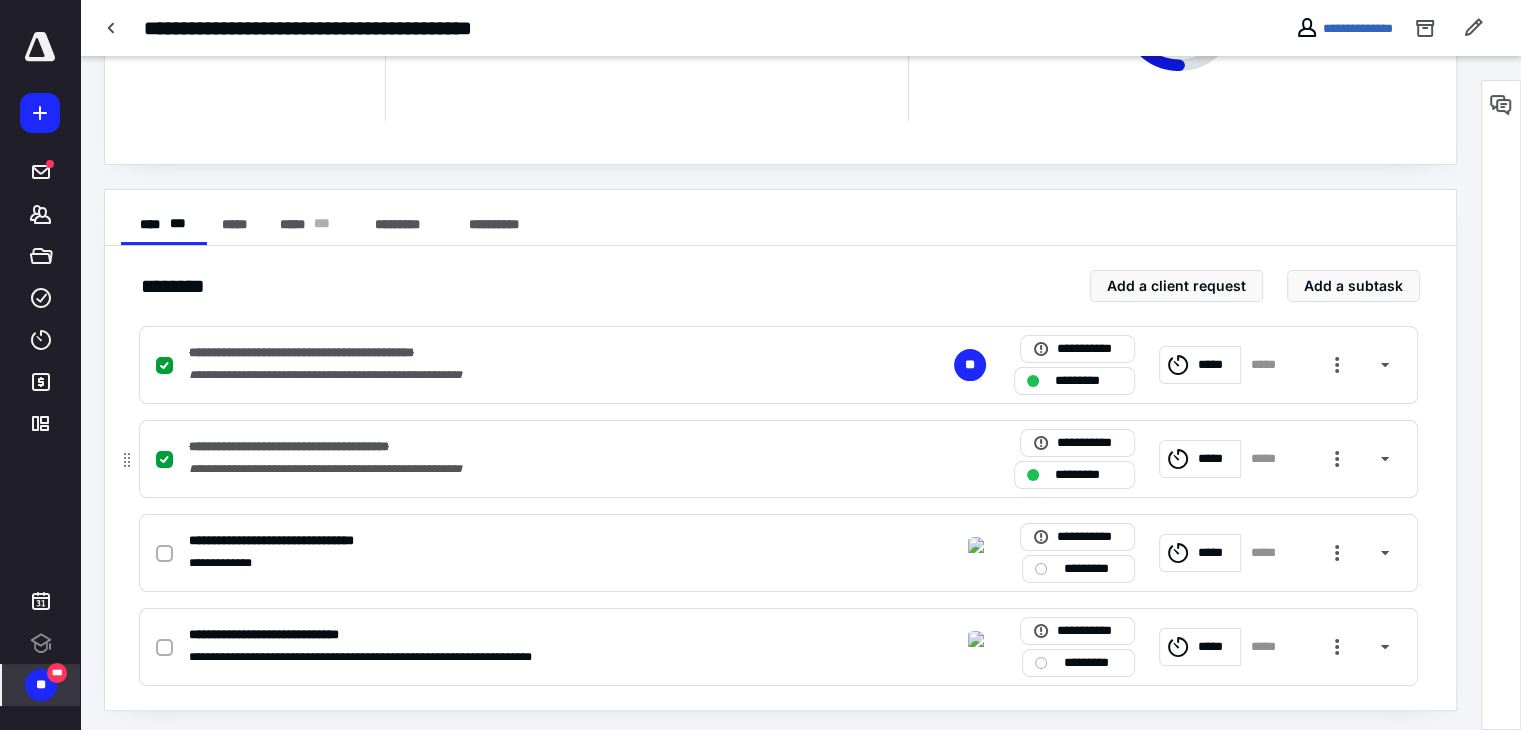 click 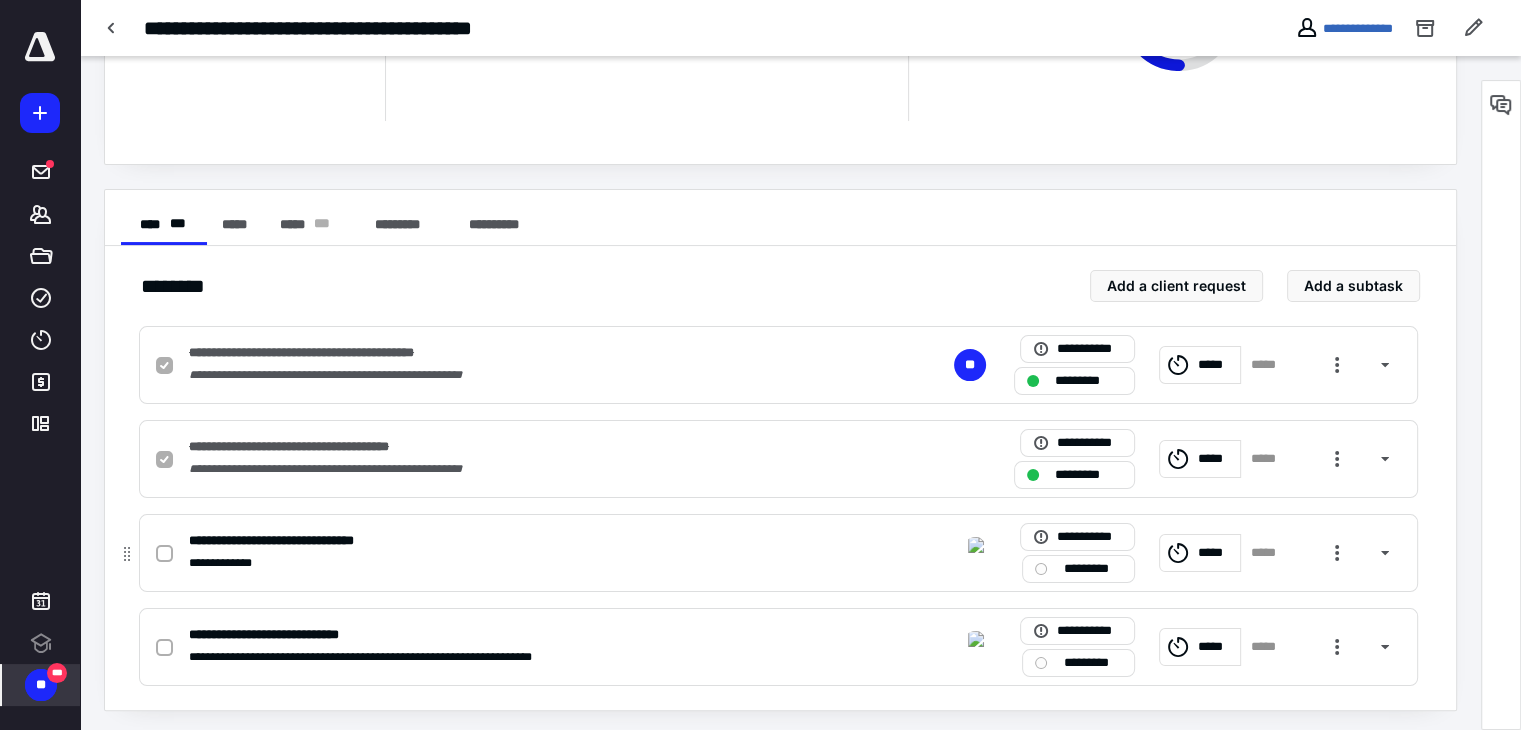 checkbox on "false" 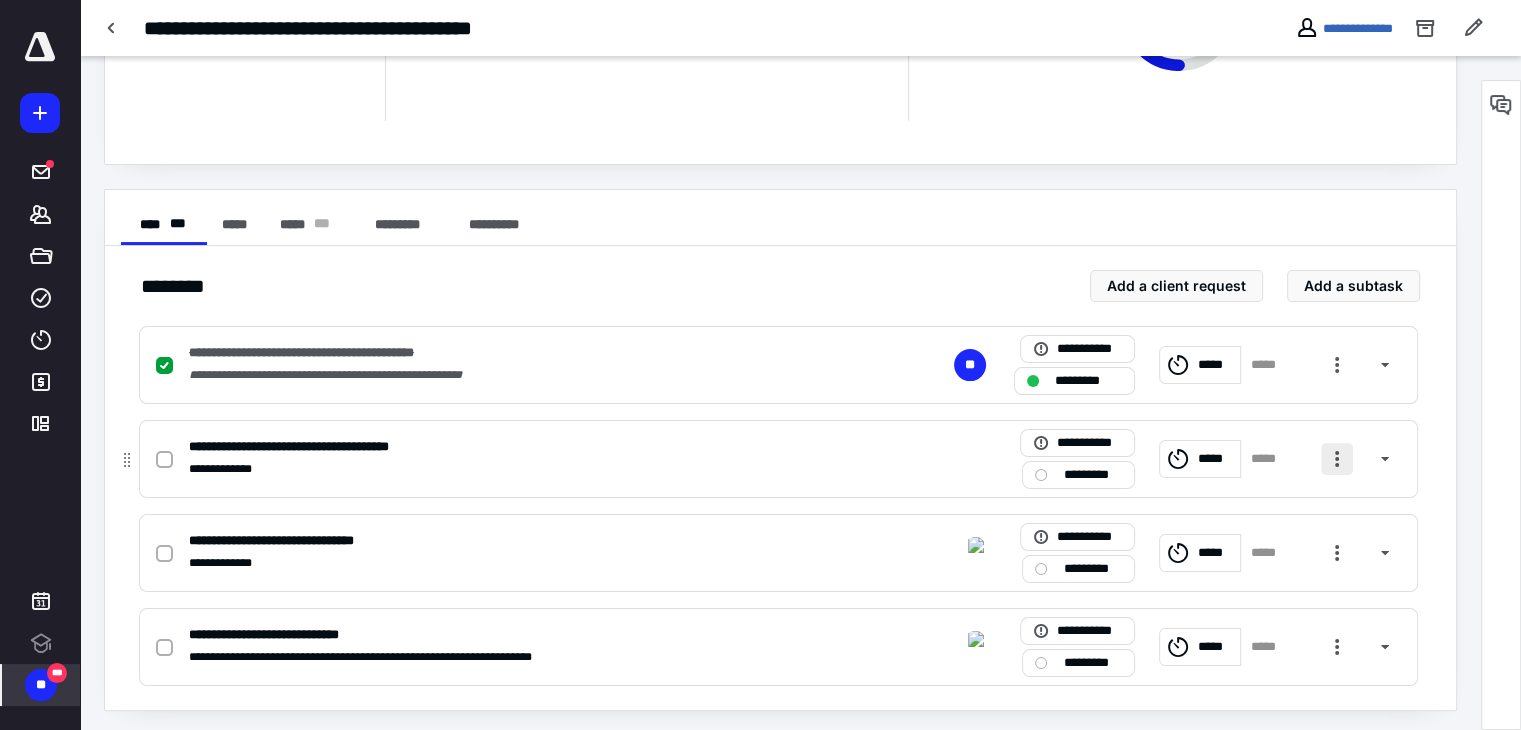 click at bounding box center [1337, 459] 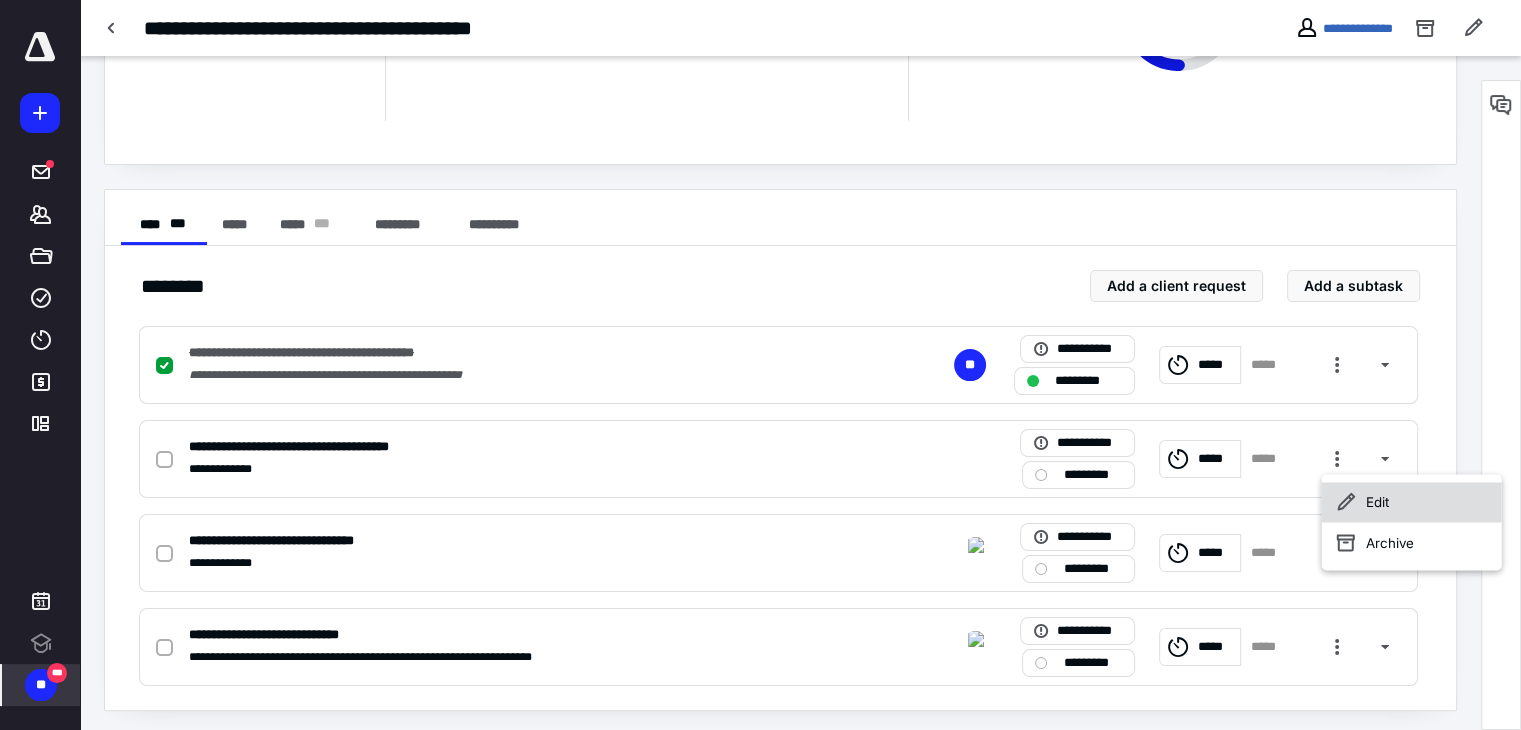 click 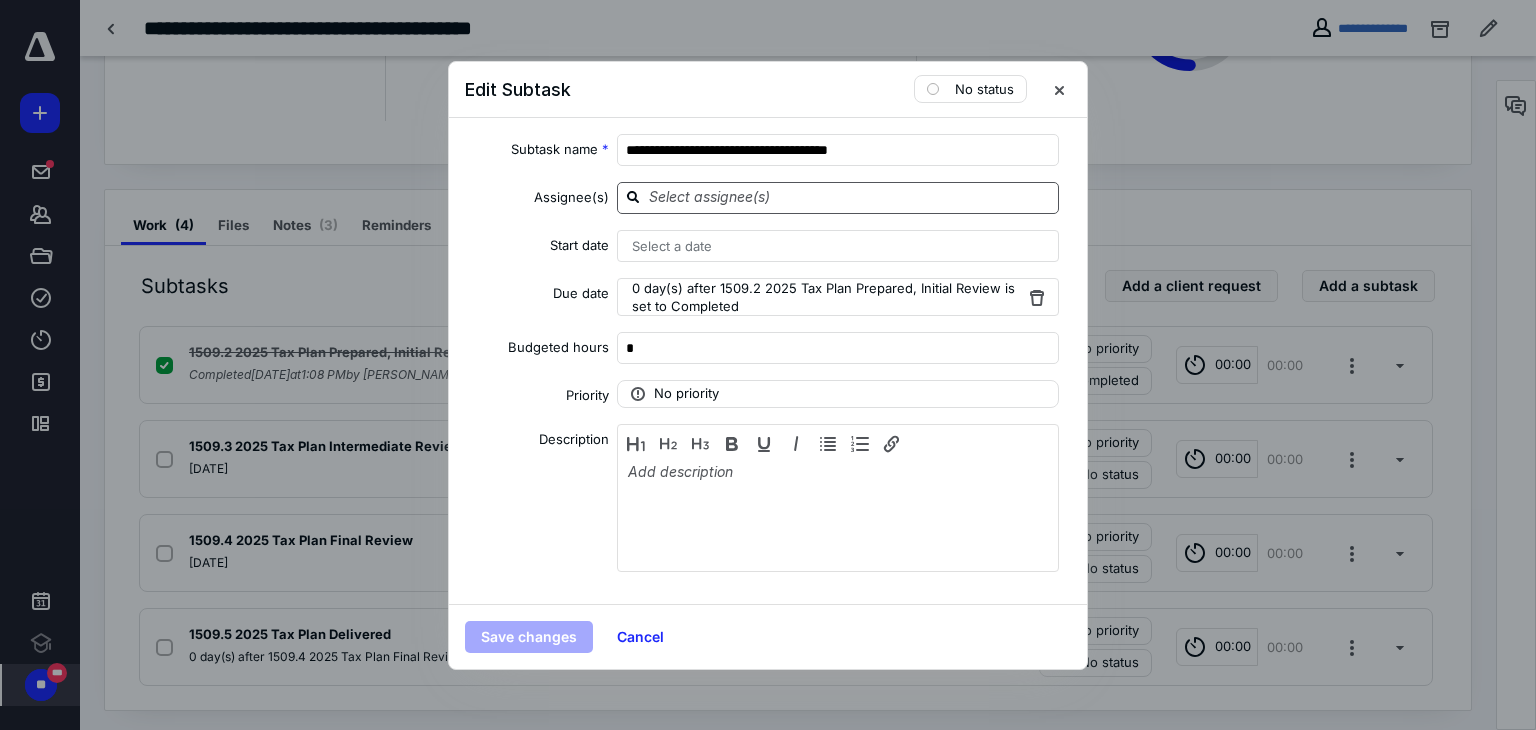 click at bounding box center (850, 198) 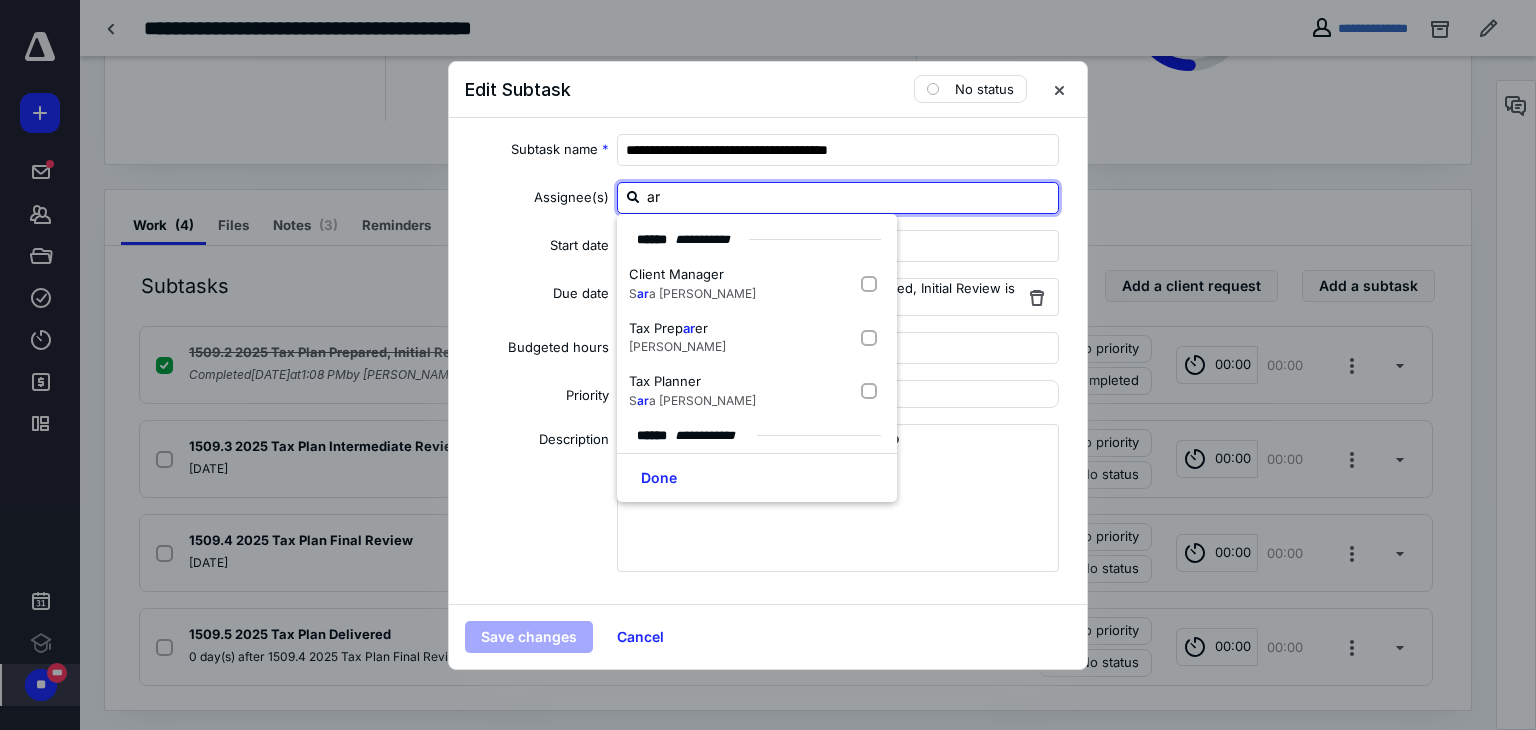 type on "a" 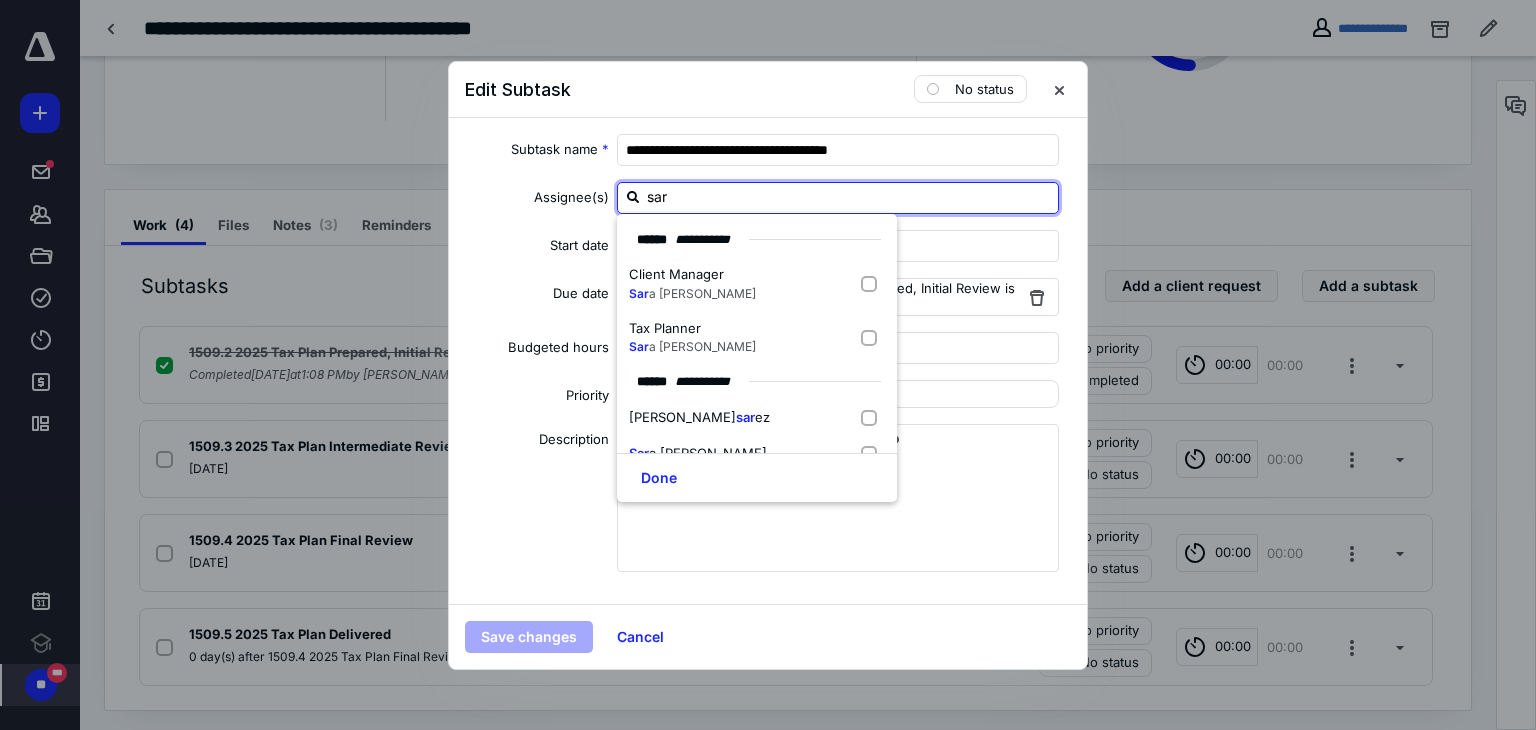 type on "[PERSON_NAME]" 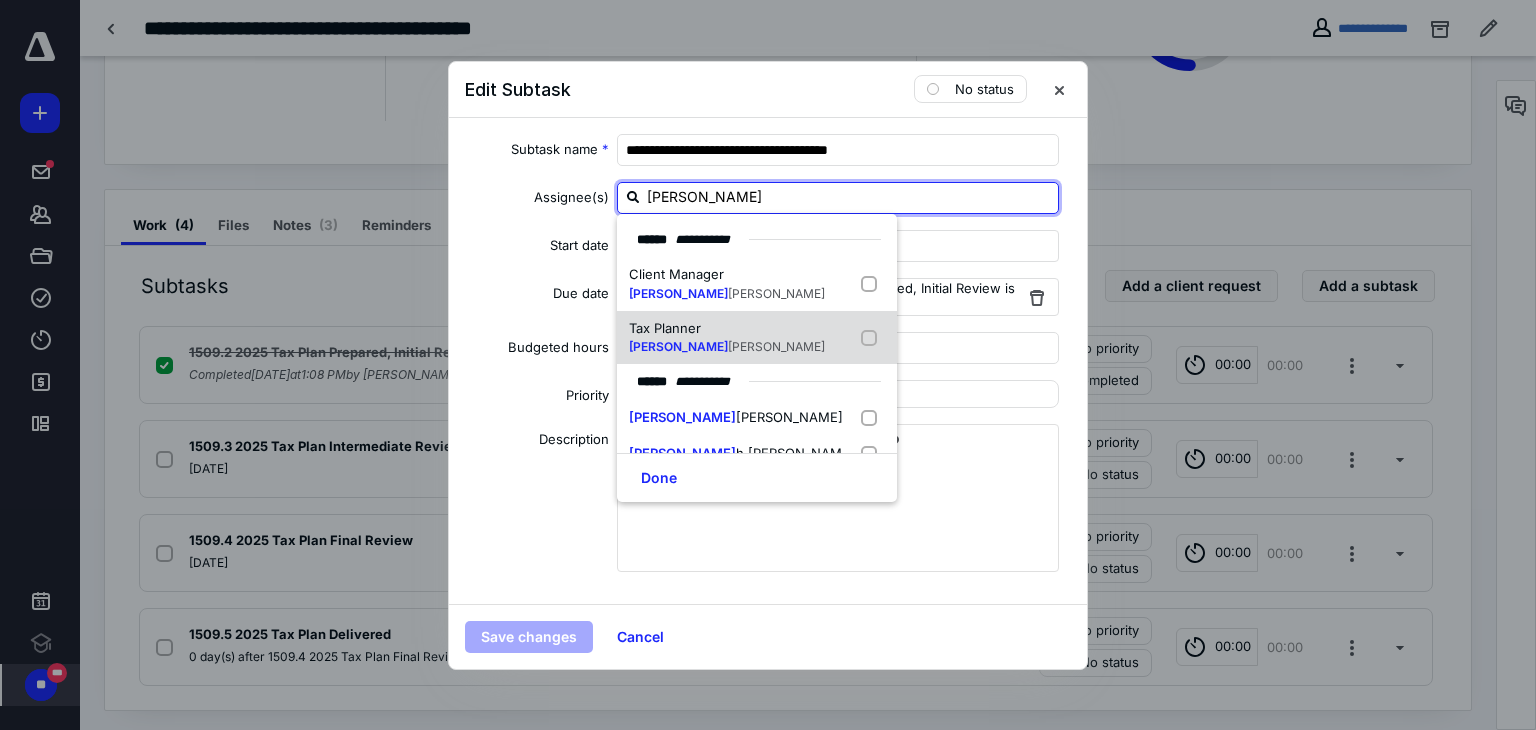 click on "[PERSON_NAME]" at bounding box center [727, 347] 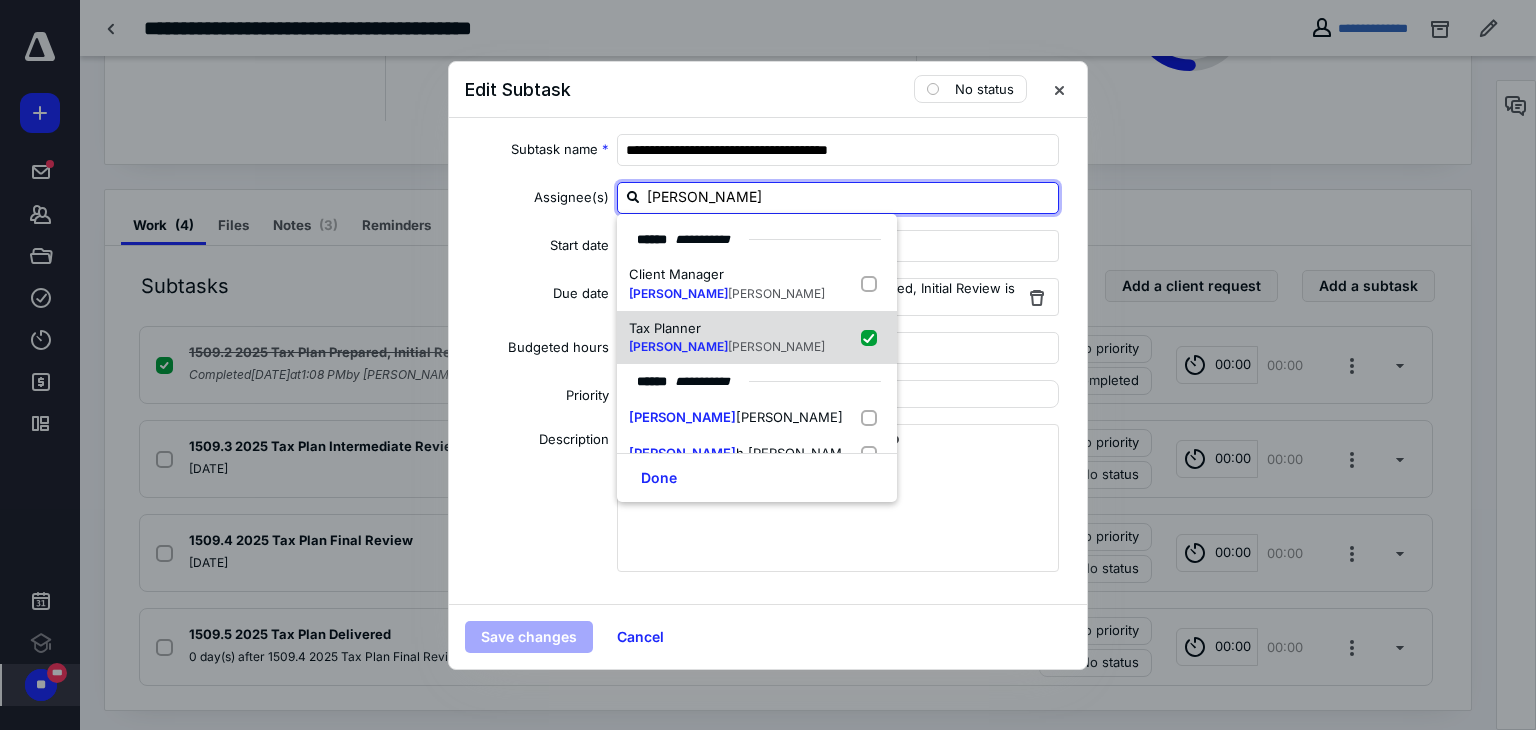 checkbox on "true" 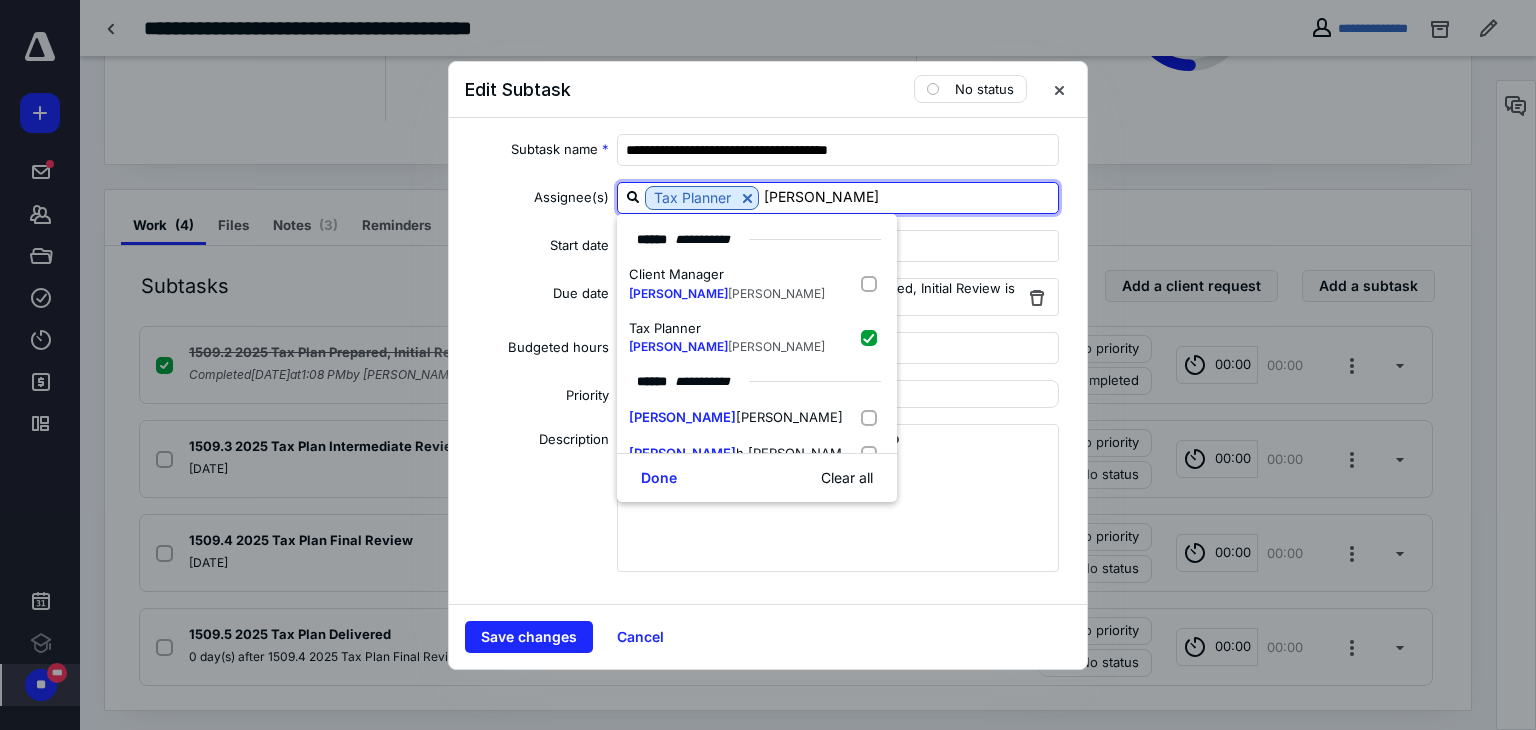 type on "[PERSON_NAME]" 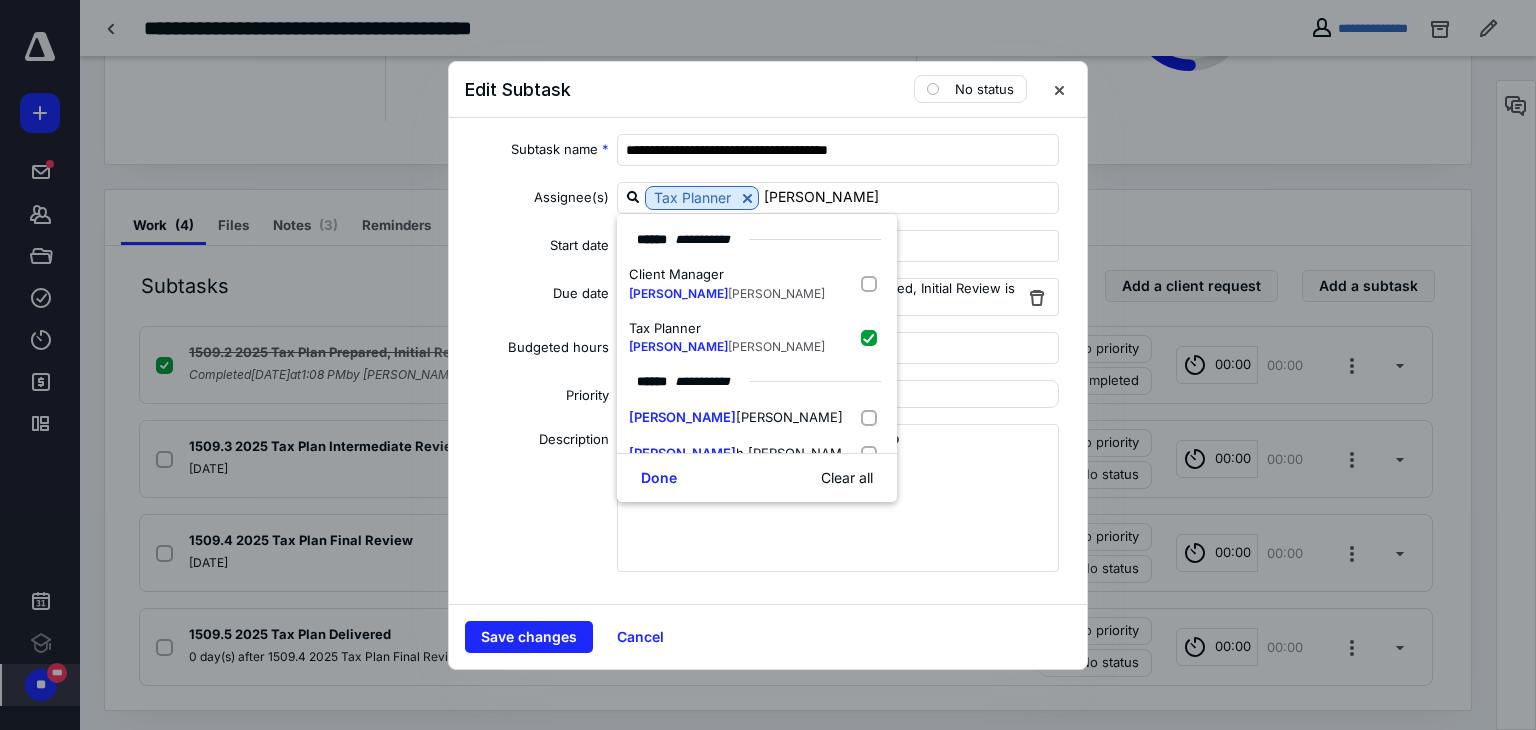 click on "**********" at bounding box center [768, 361] 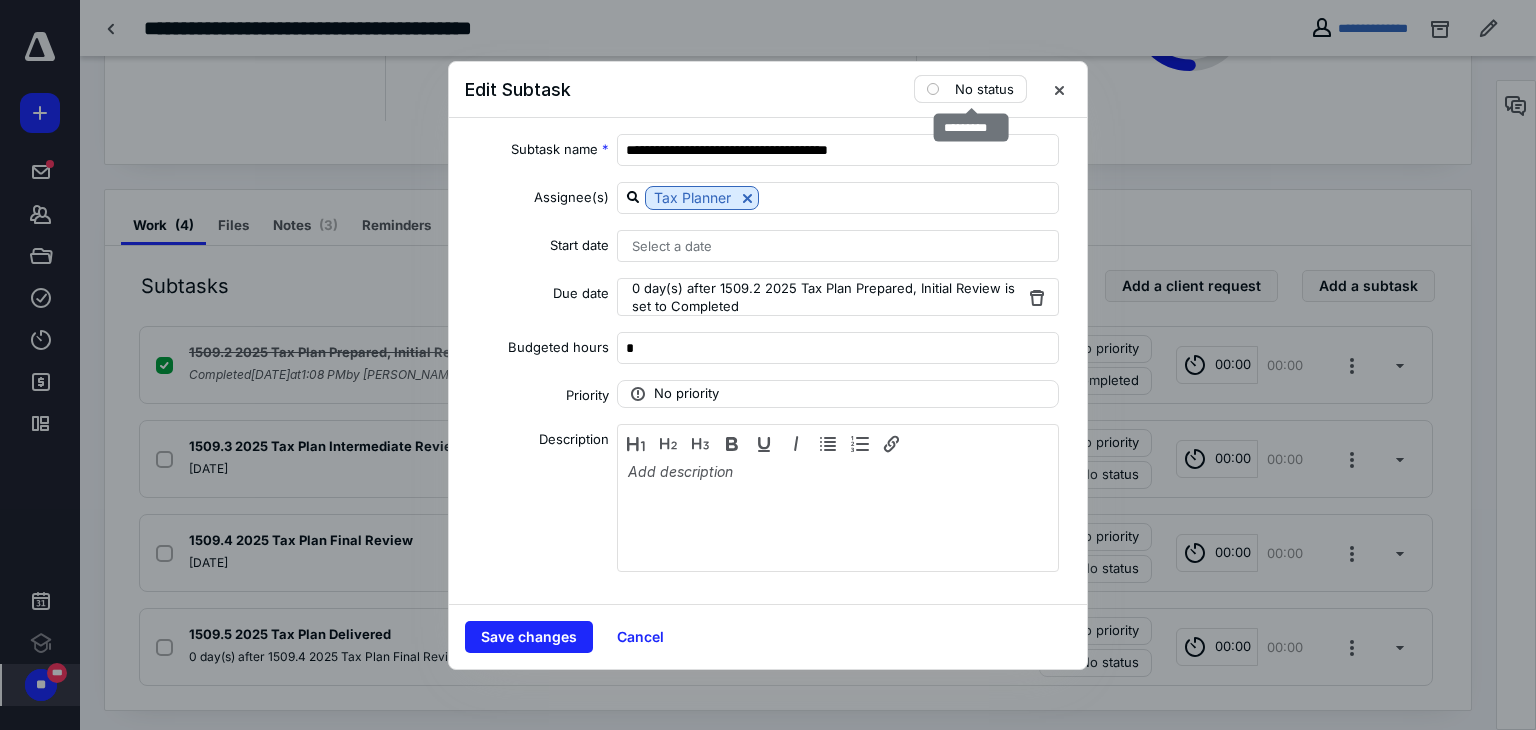 click on "No status" at bounding box center (984, 89) 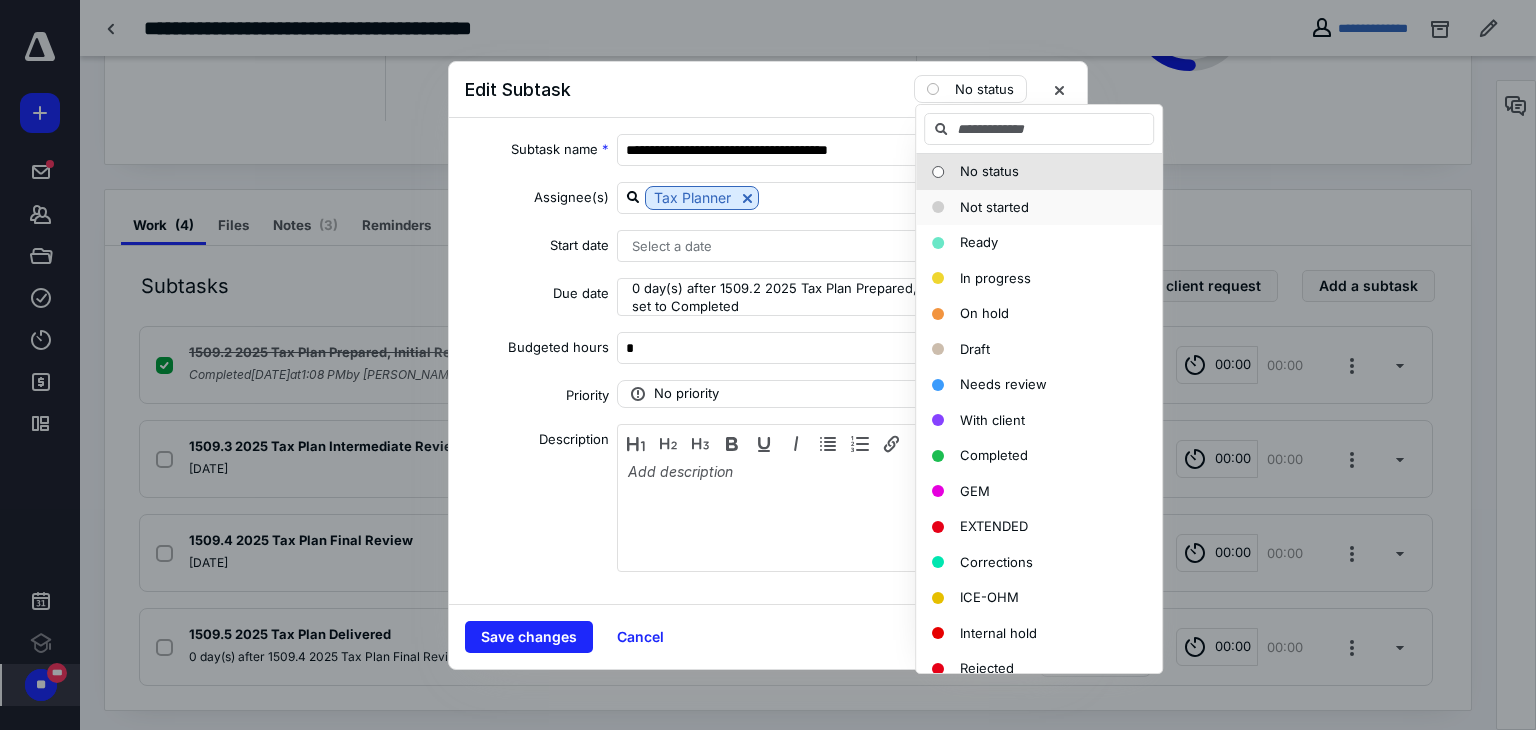 click on "Not started" at bounding box center [1039, 208] 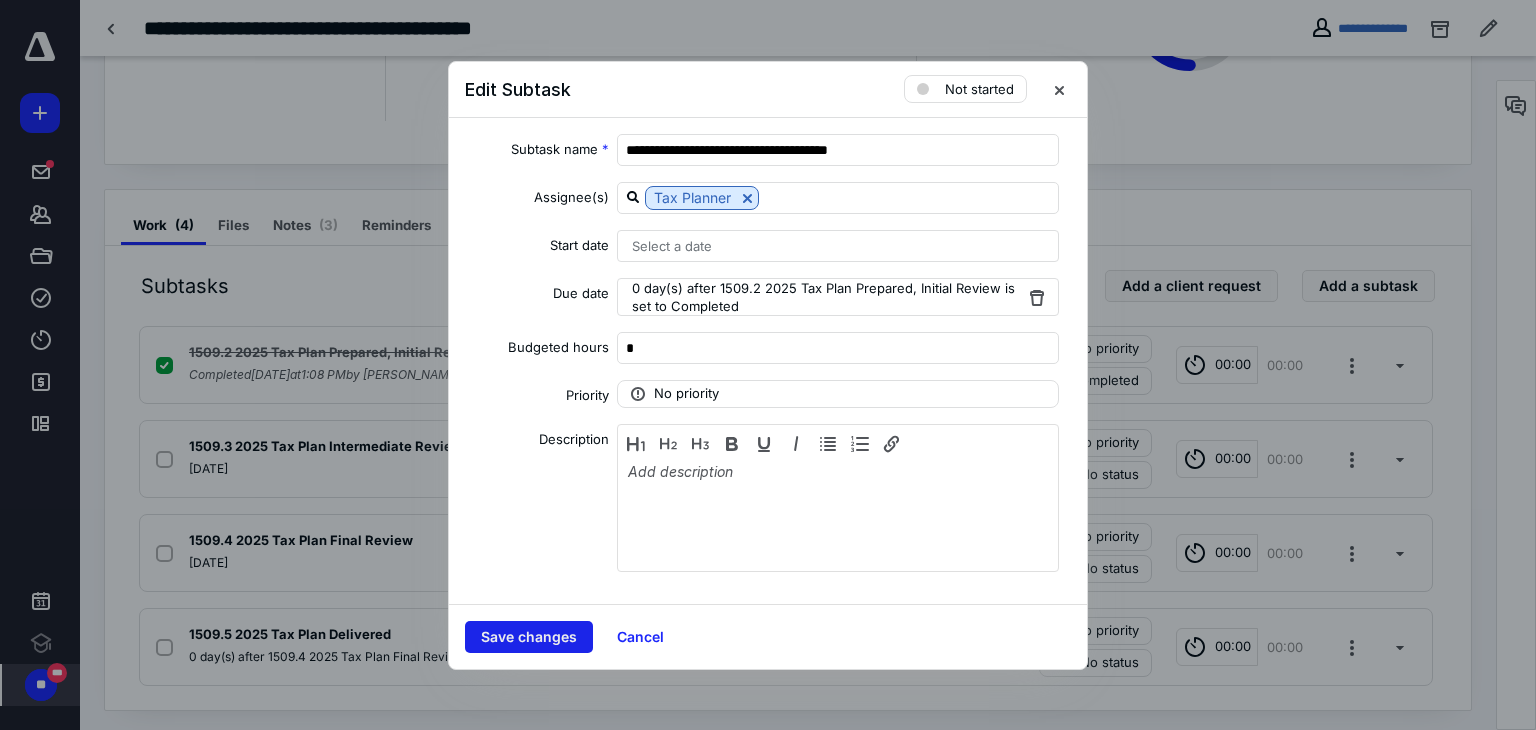 click on "Save changes" at bounding box center (529, 637) 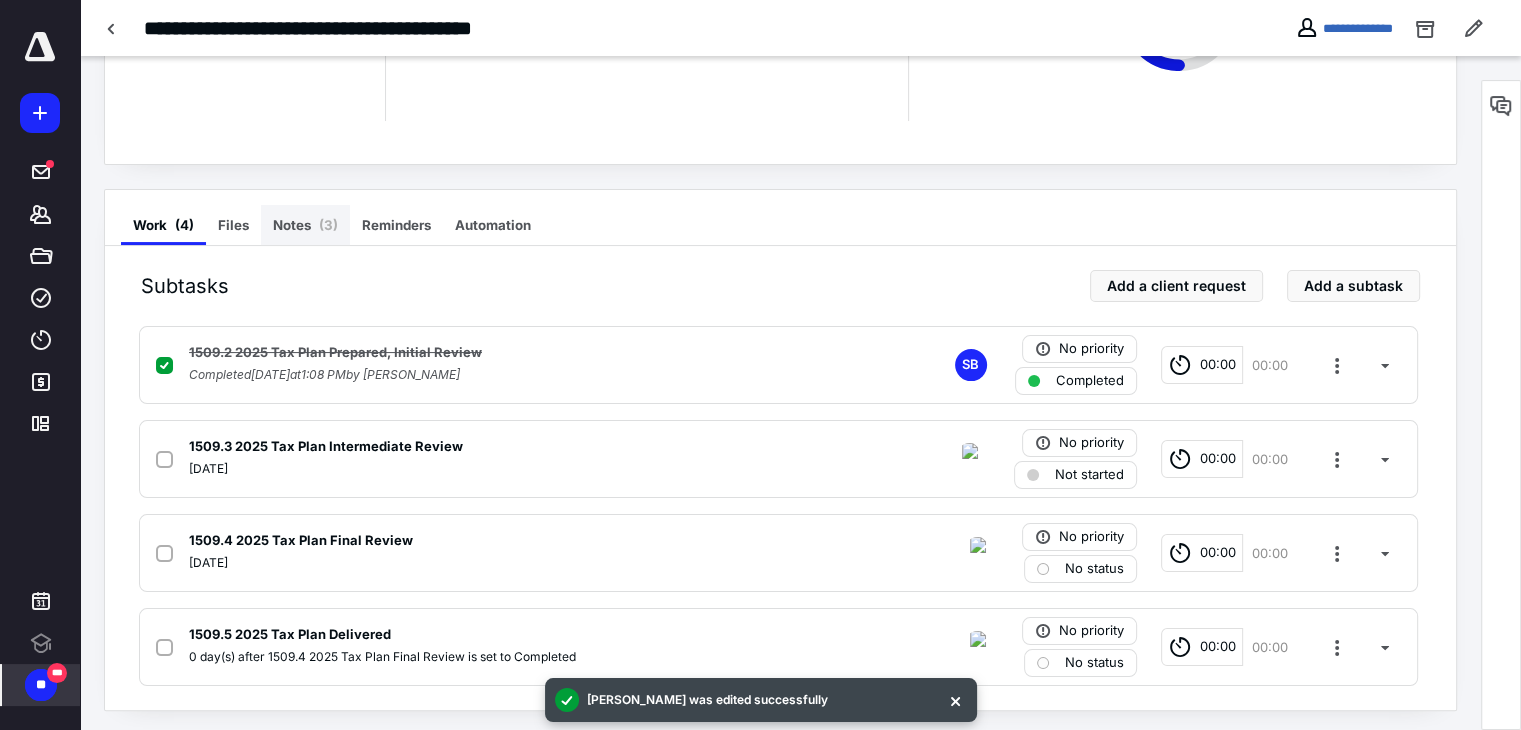 click on "Notes ( 3 )" at bounding box center (305, 225) 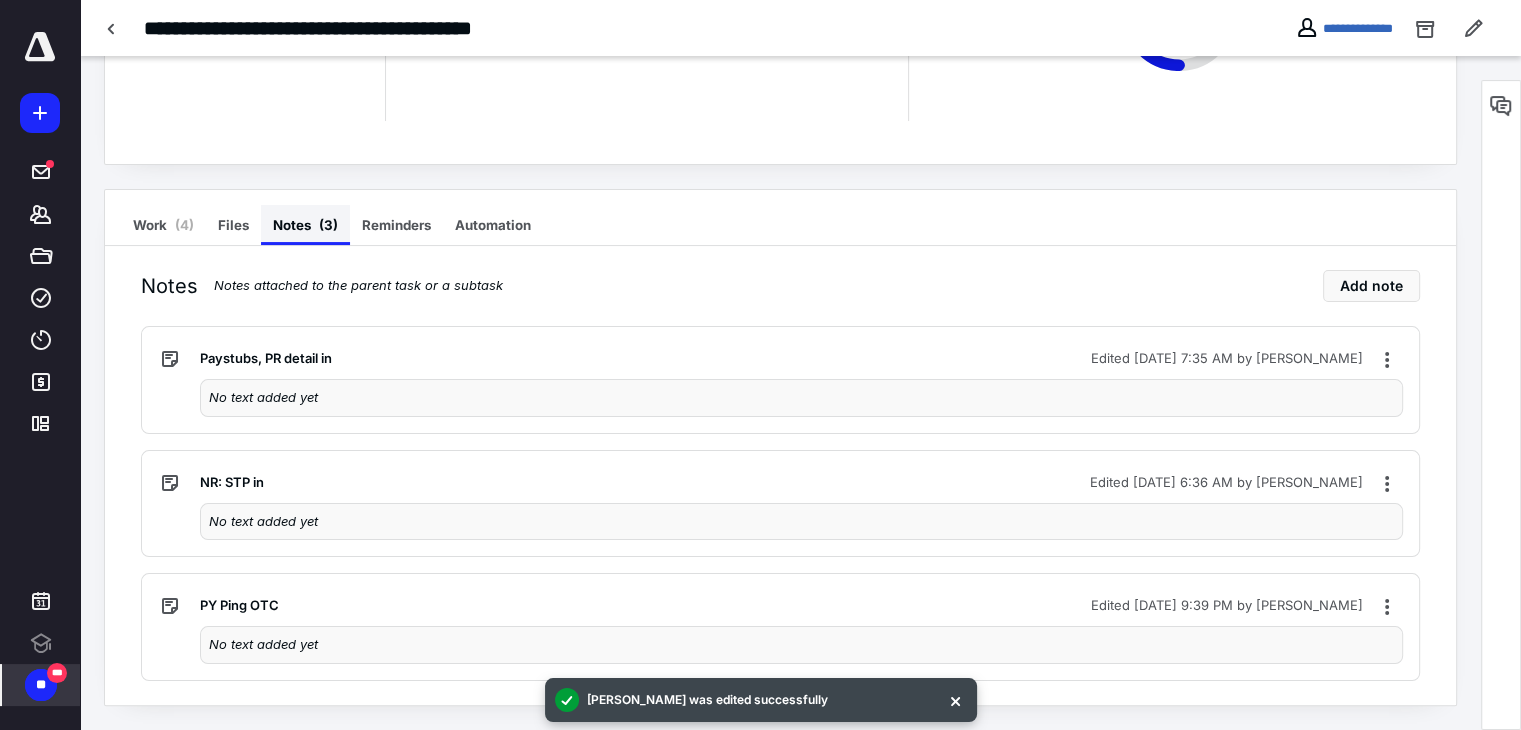 scroll, scrollTop: 248, scrollLeft: 0, axis: vertical 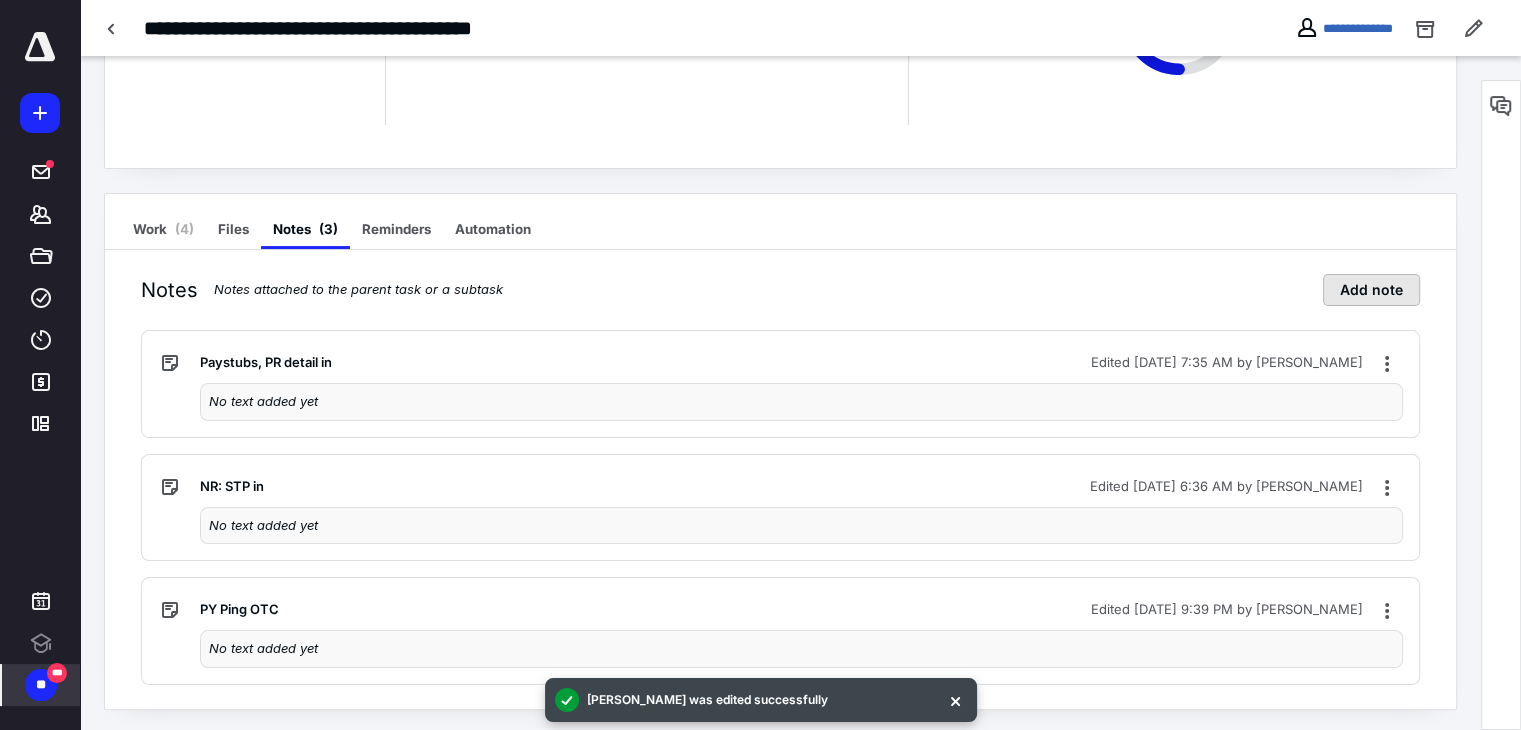 click on "Add note" at bounding box center (1371, 290) 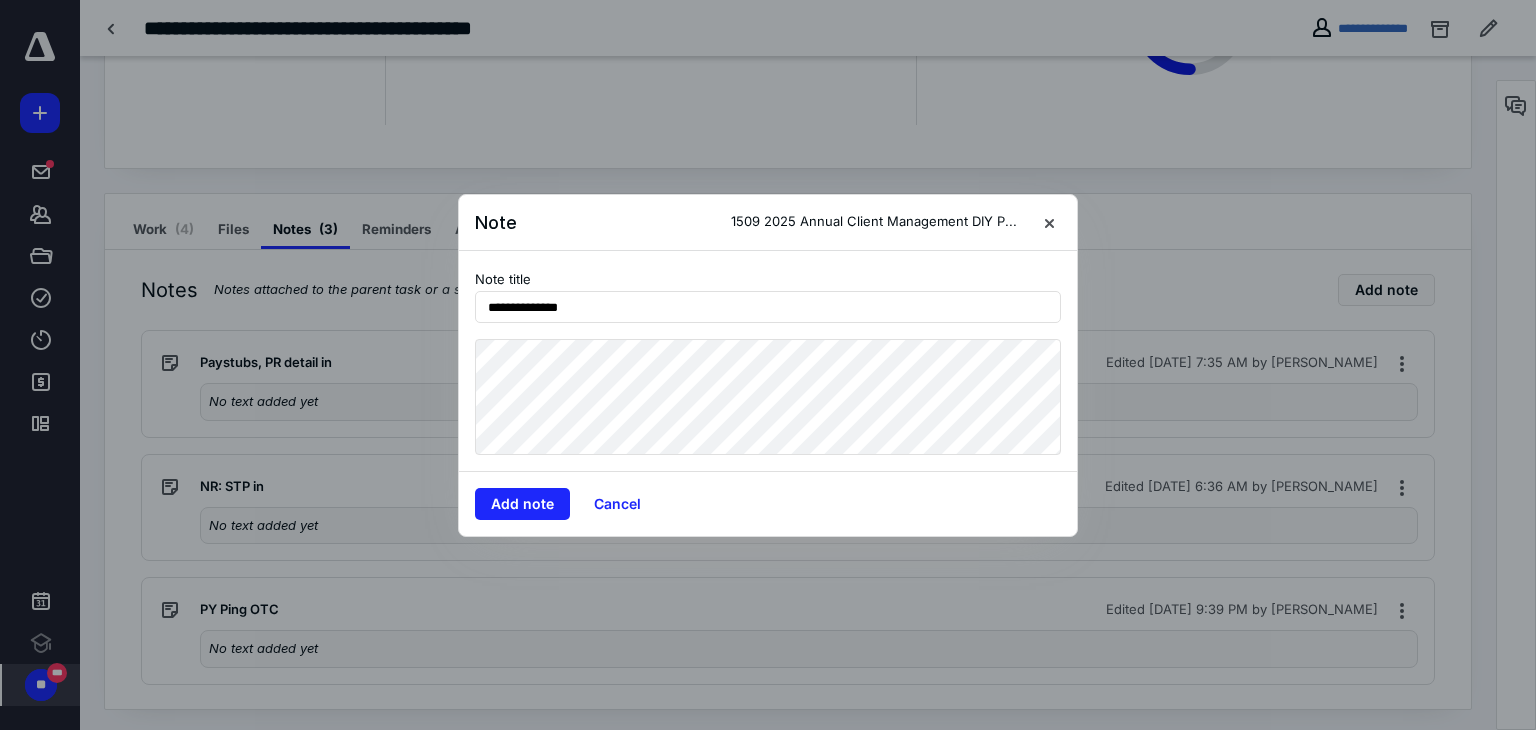 type on "**********" 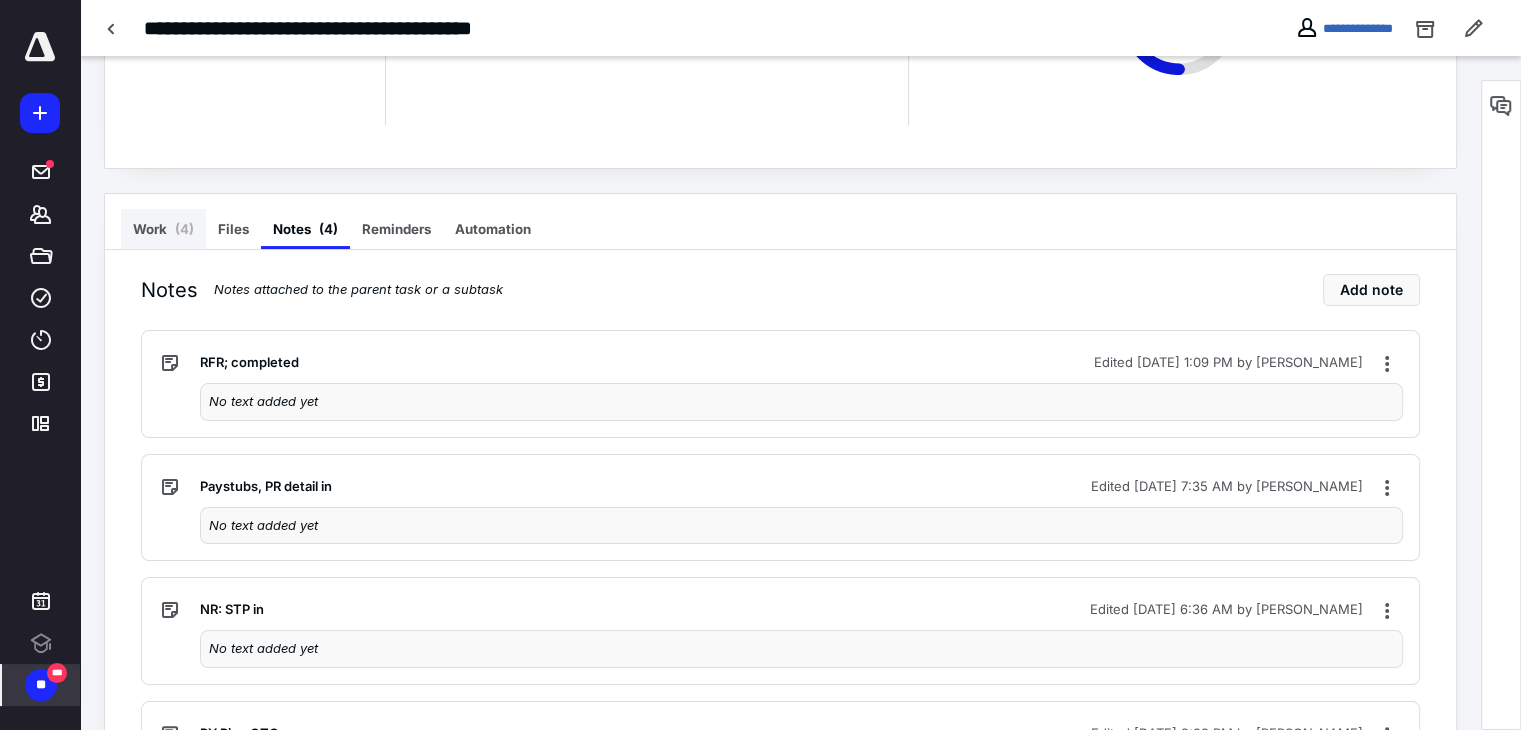 click on "Work ( 4 )" at bounding box center [163, 229] 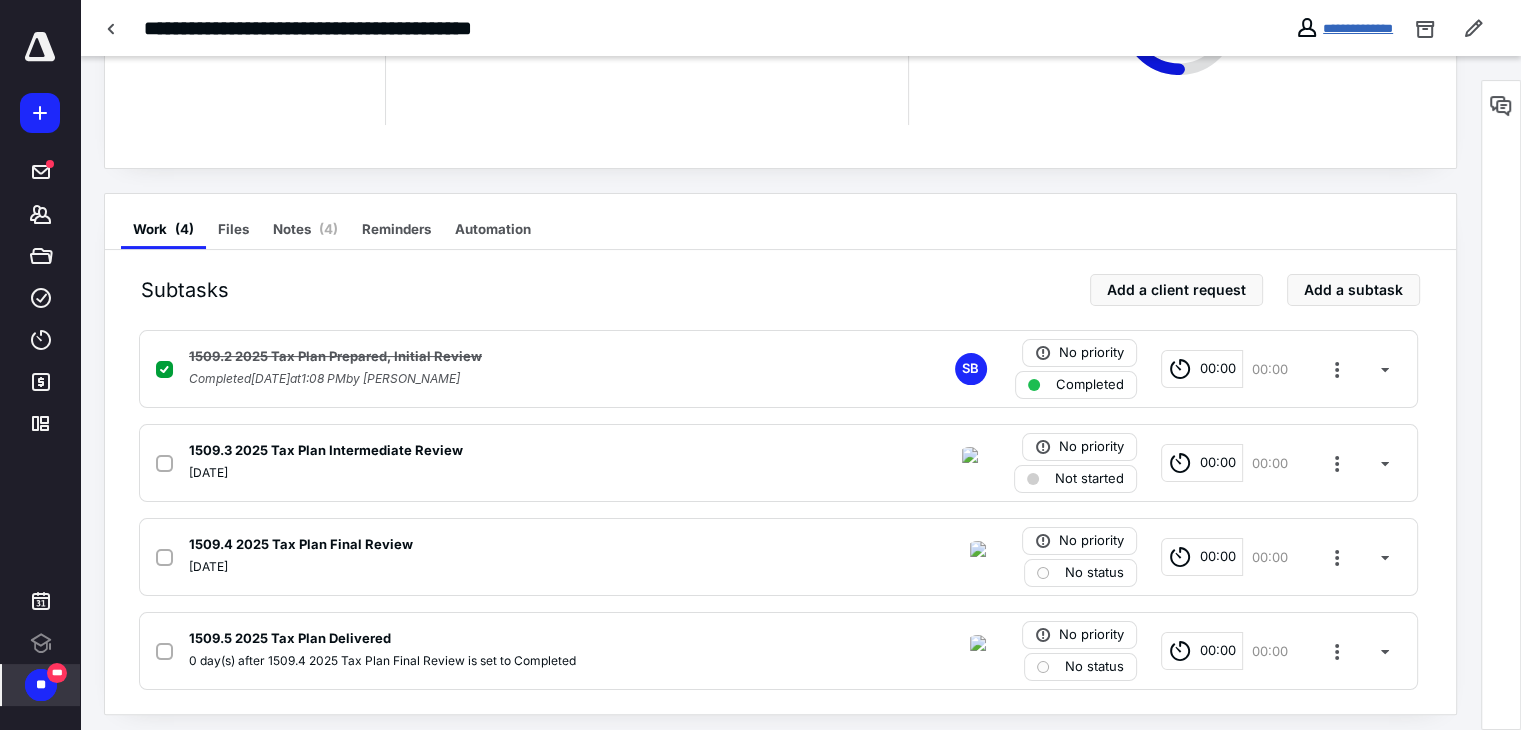 click on "**********" at bounding box center [1358, 28] 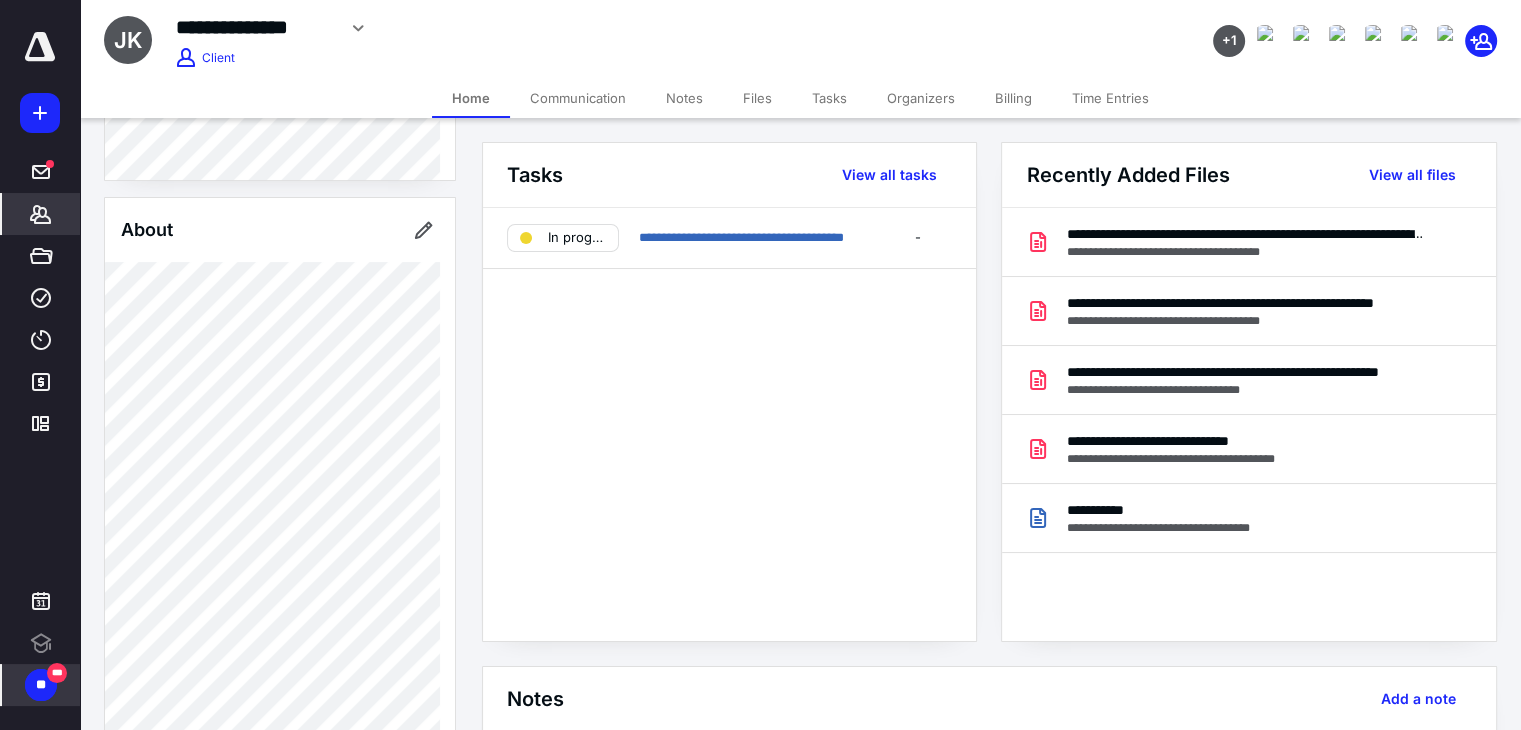 scroll, scrollTop: 1353, scrollLeft: 0, axis: vertical 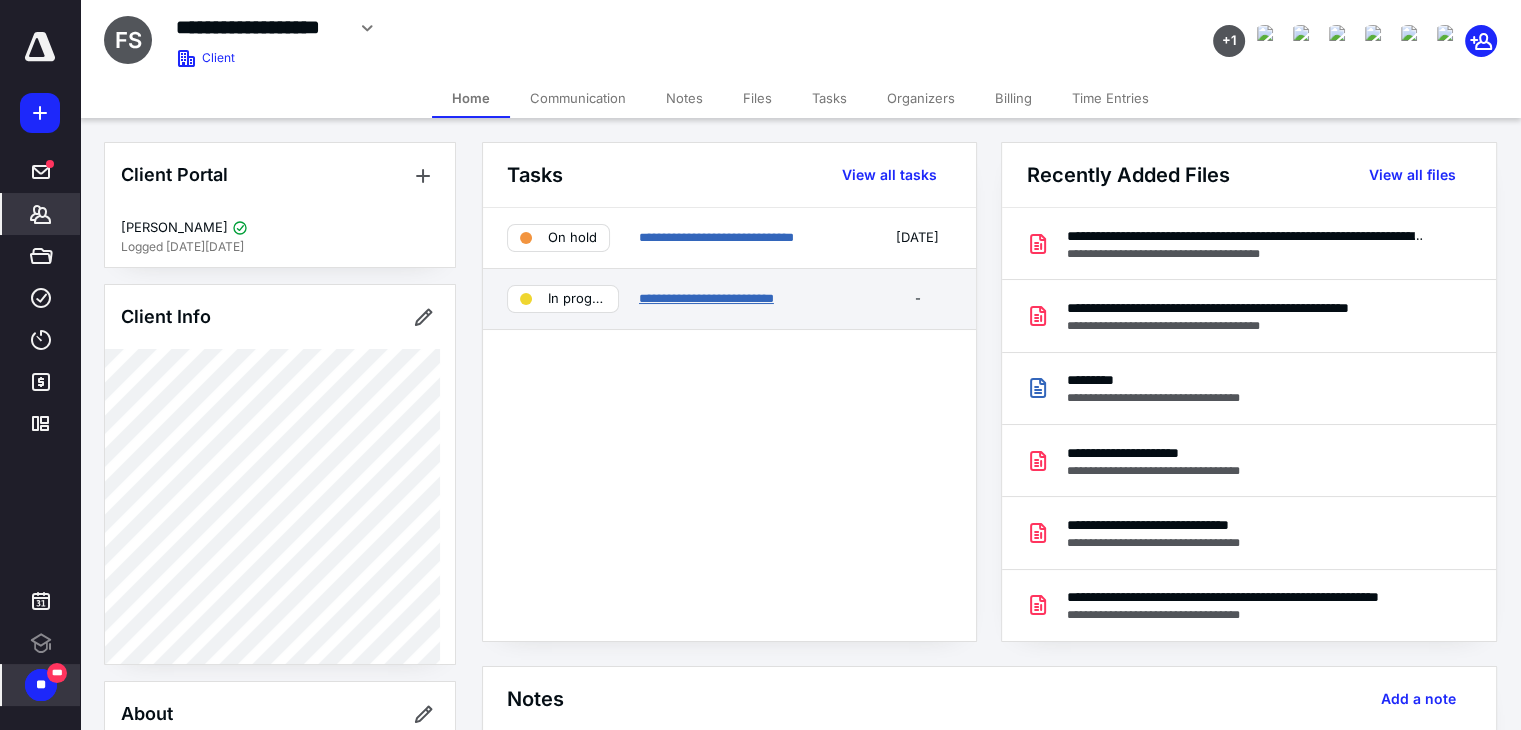 click on "**********" at bounding box center [706, 298] 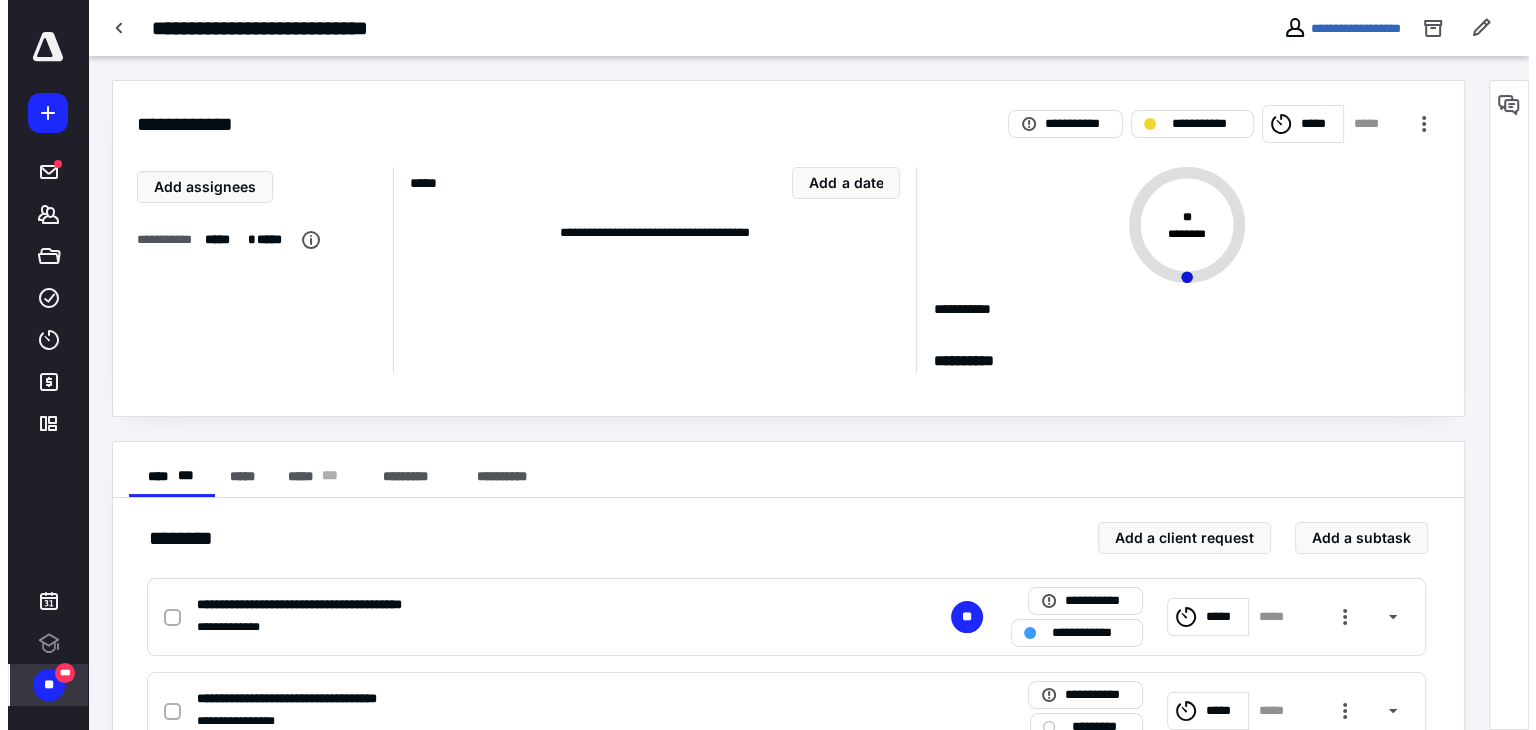 scroll, scrollTop: 256, scrollLeft: 0, axis: vertical 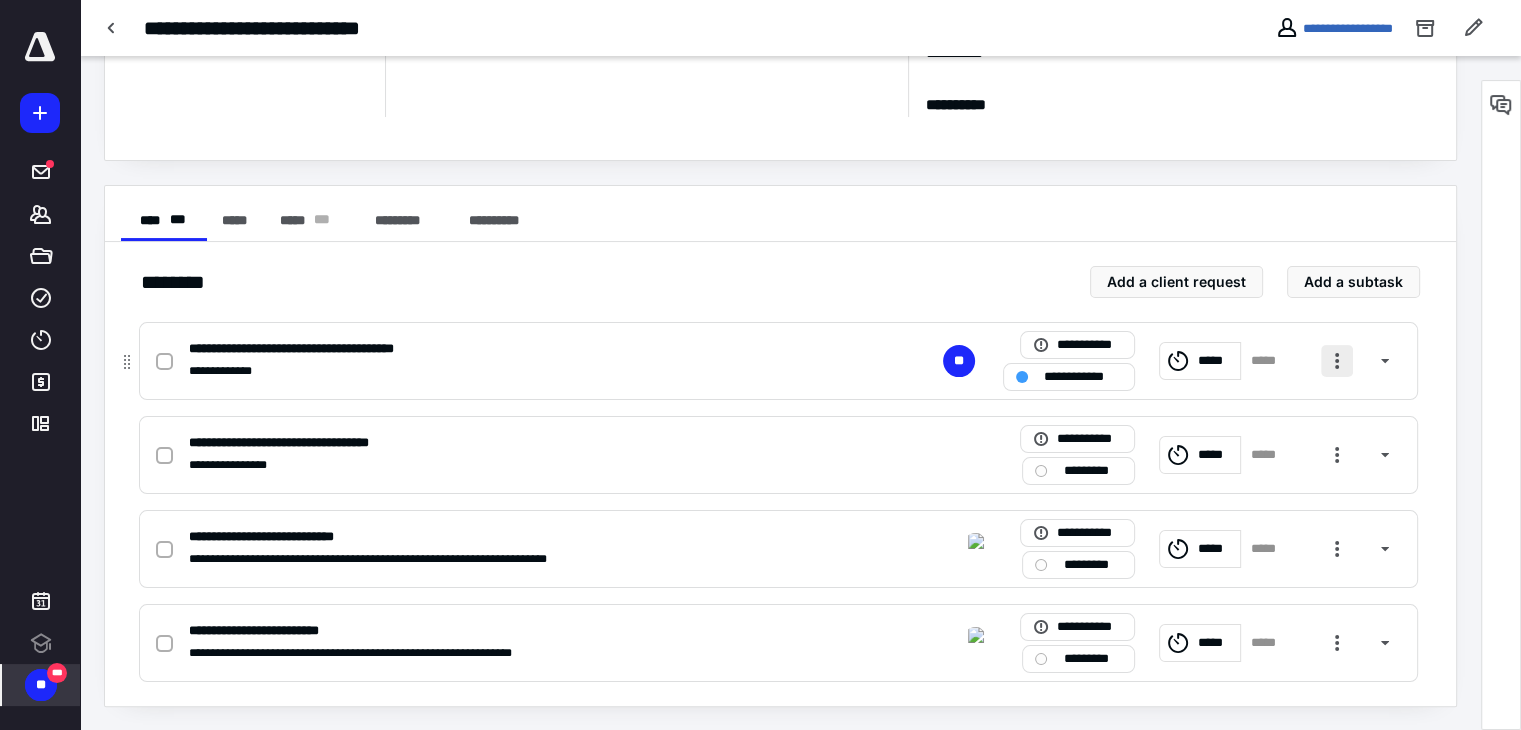 click at bounding box center [1337, 361] 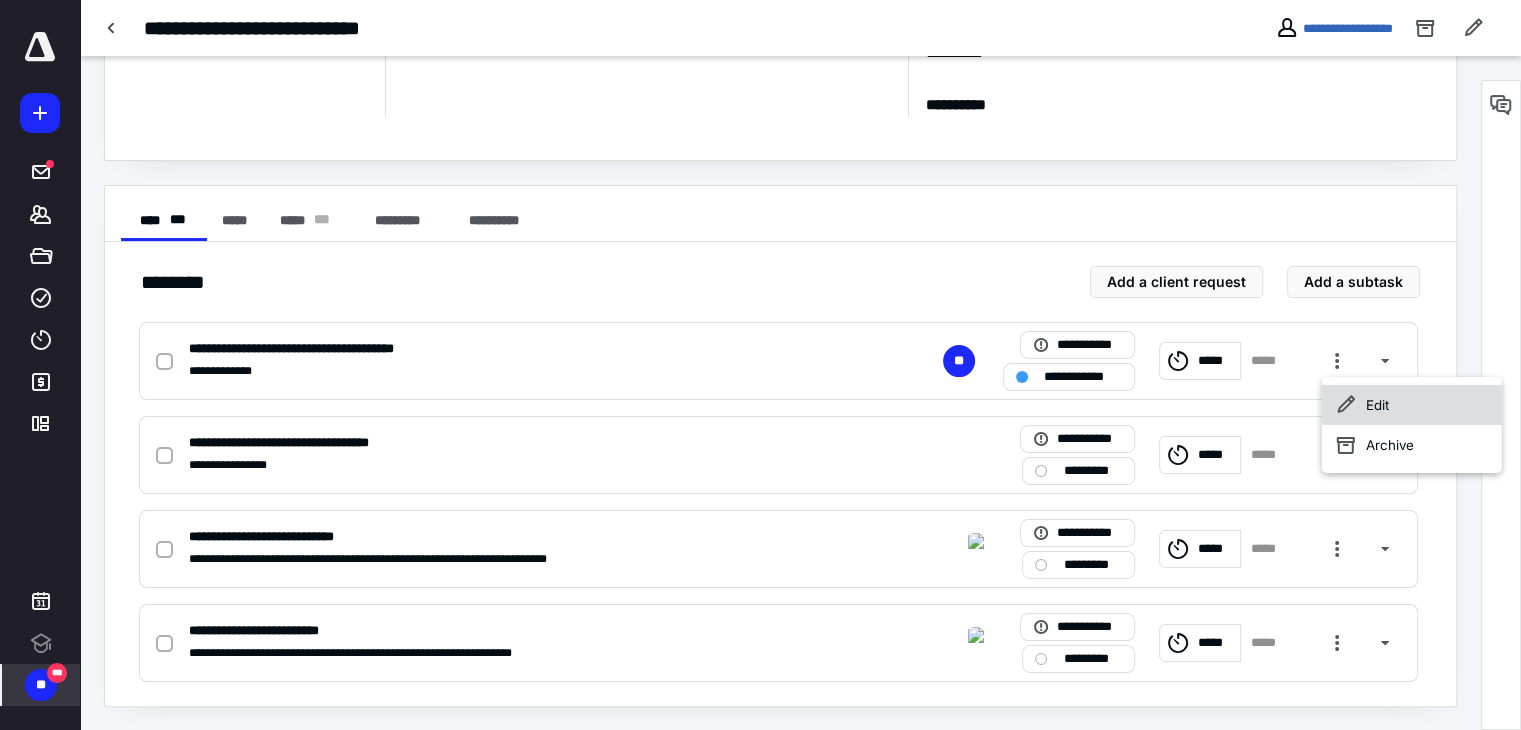 click 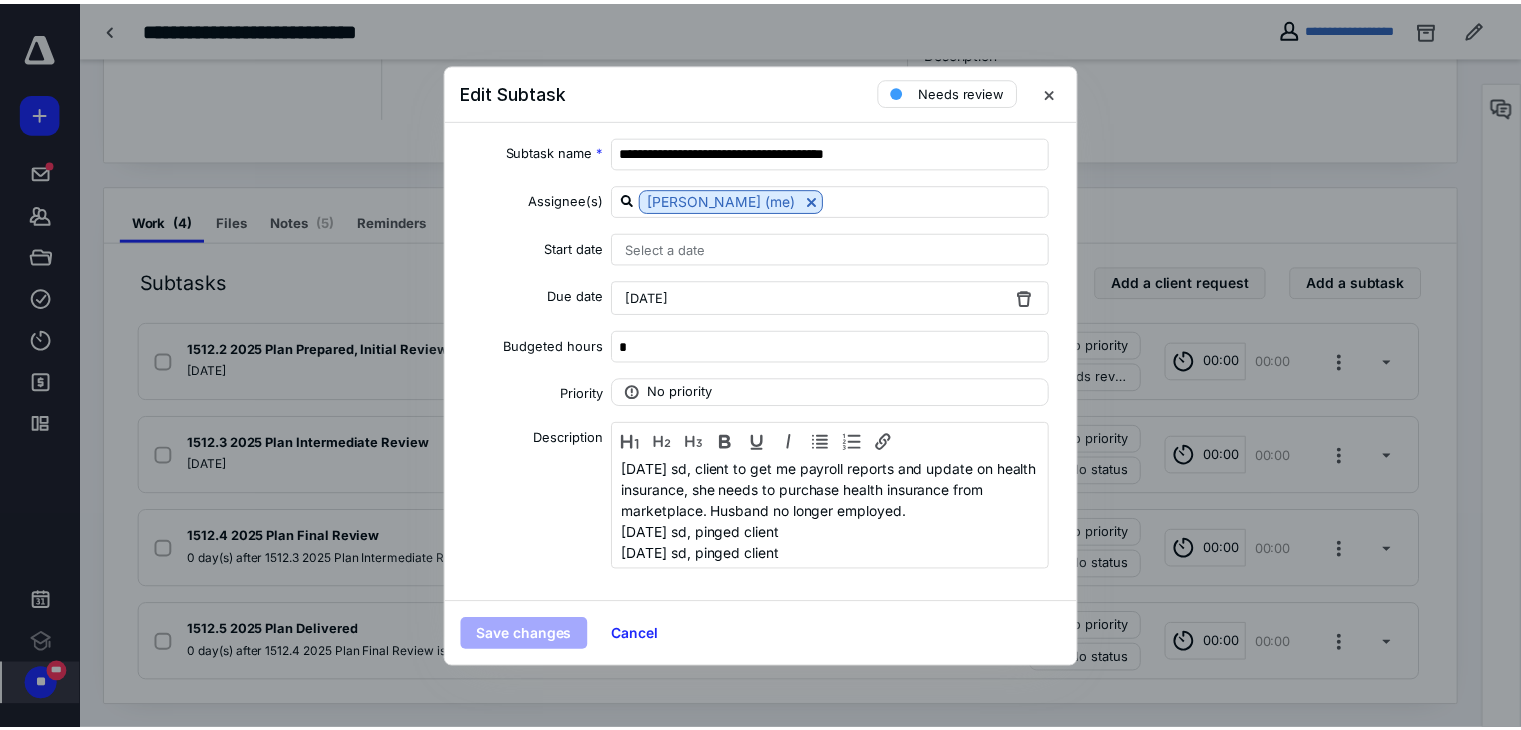 scroll, scrollTop: 0, scrollLeft: 0, axis: both 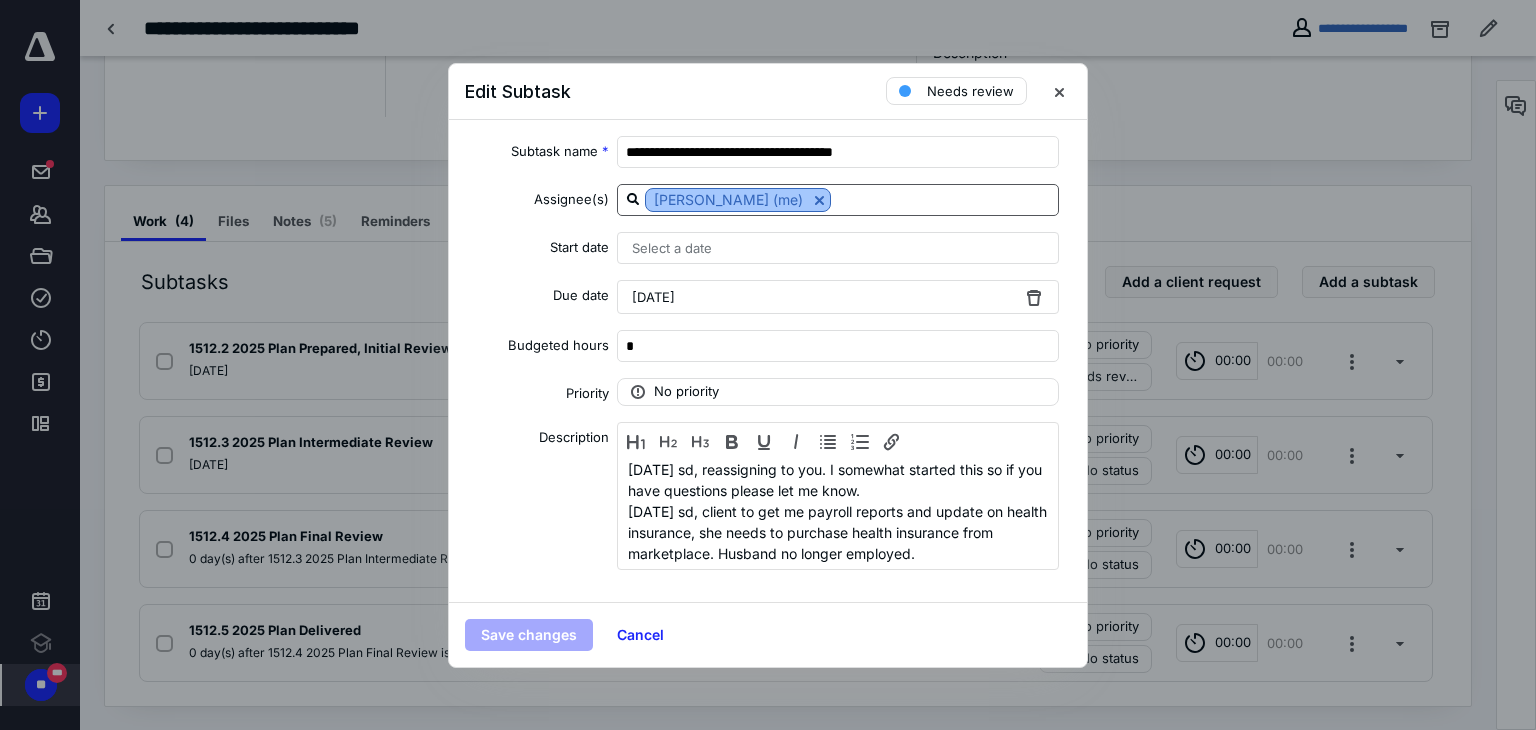 click at bounding box center [819, 200] 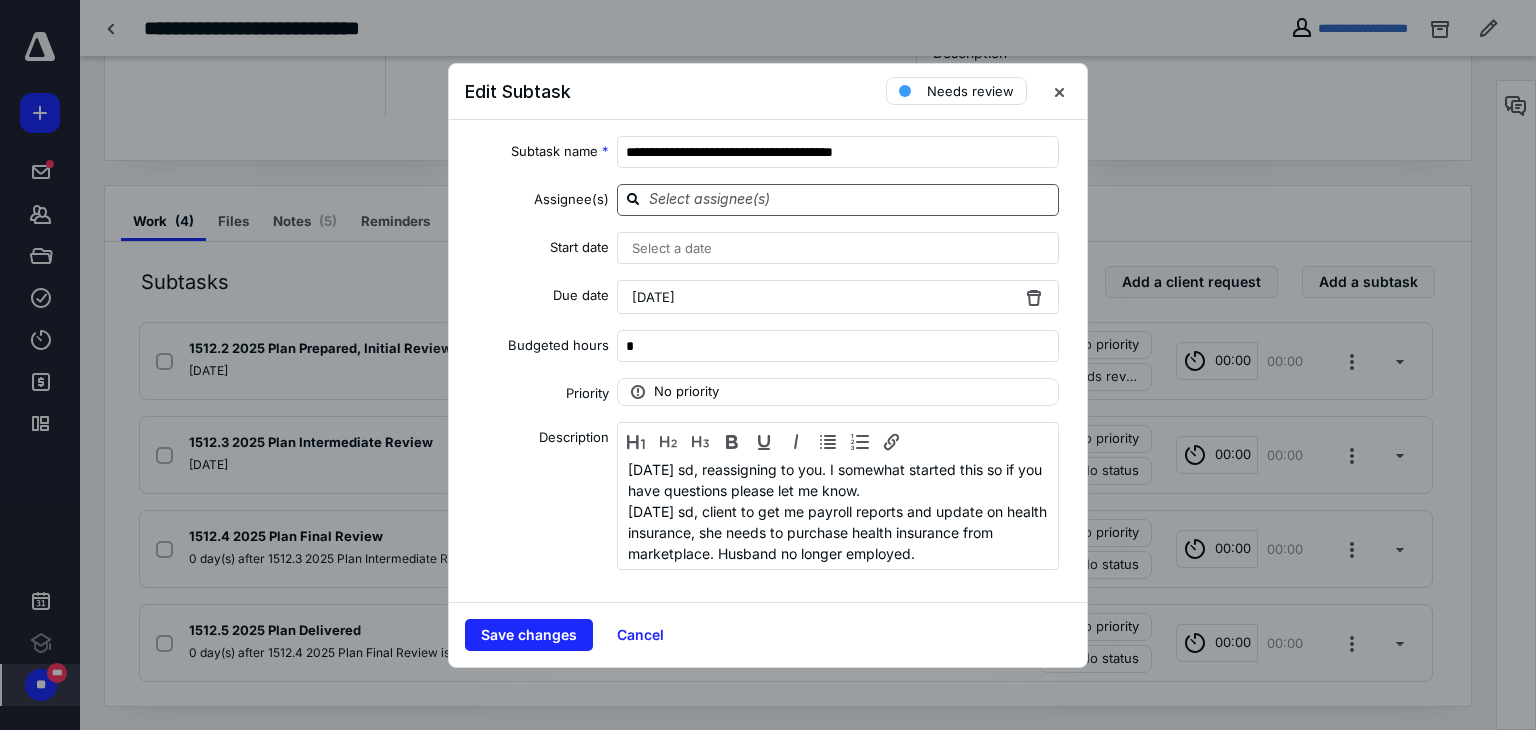 click on "Save changes Cancel" at bounding box center [768, 634] 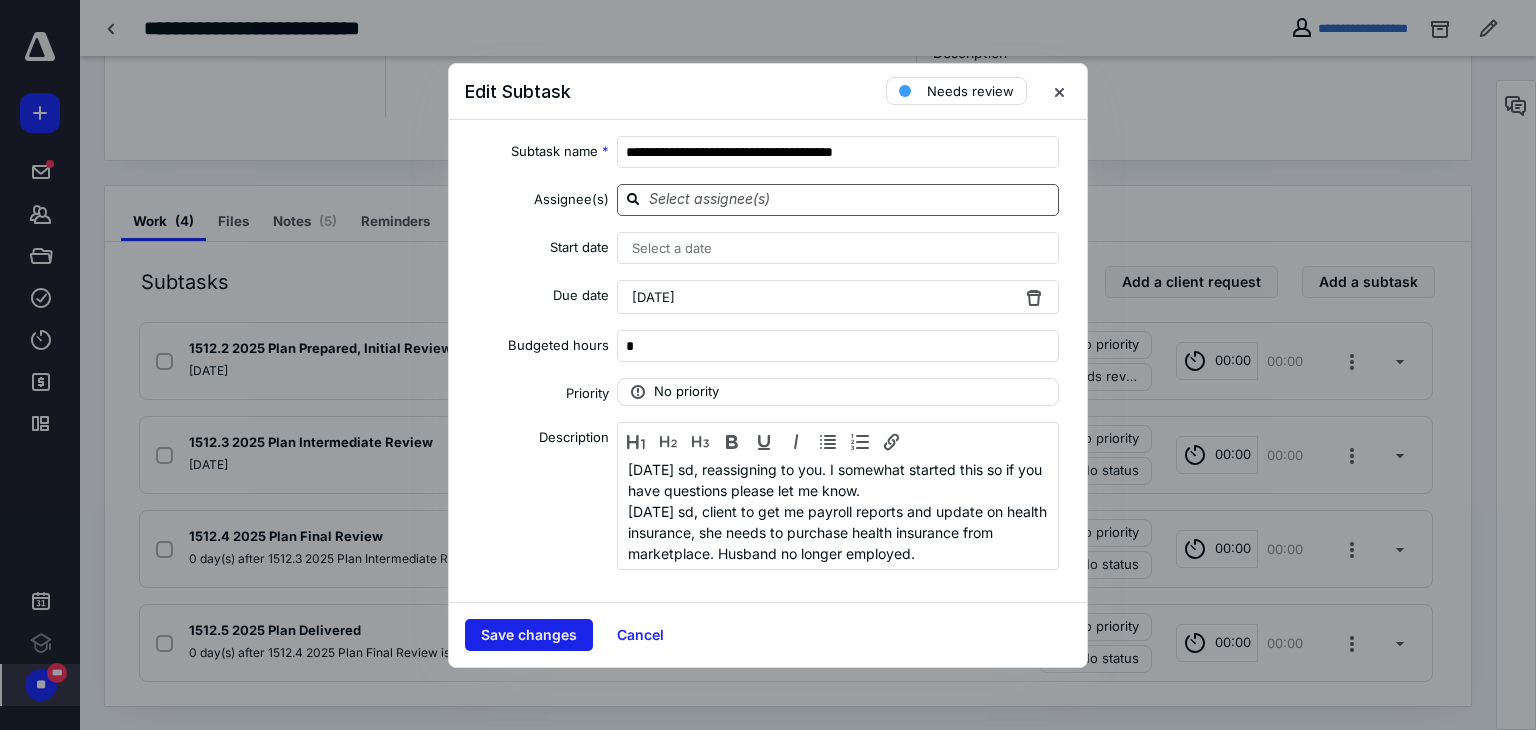 click on "Save changes" at bounding box center (529, 635) 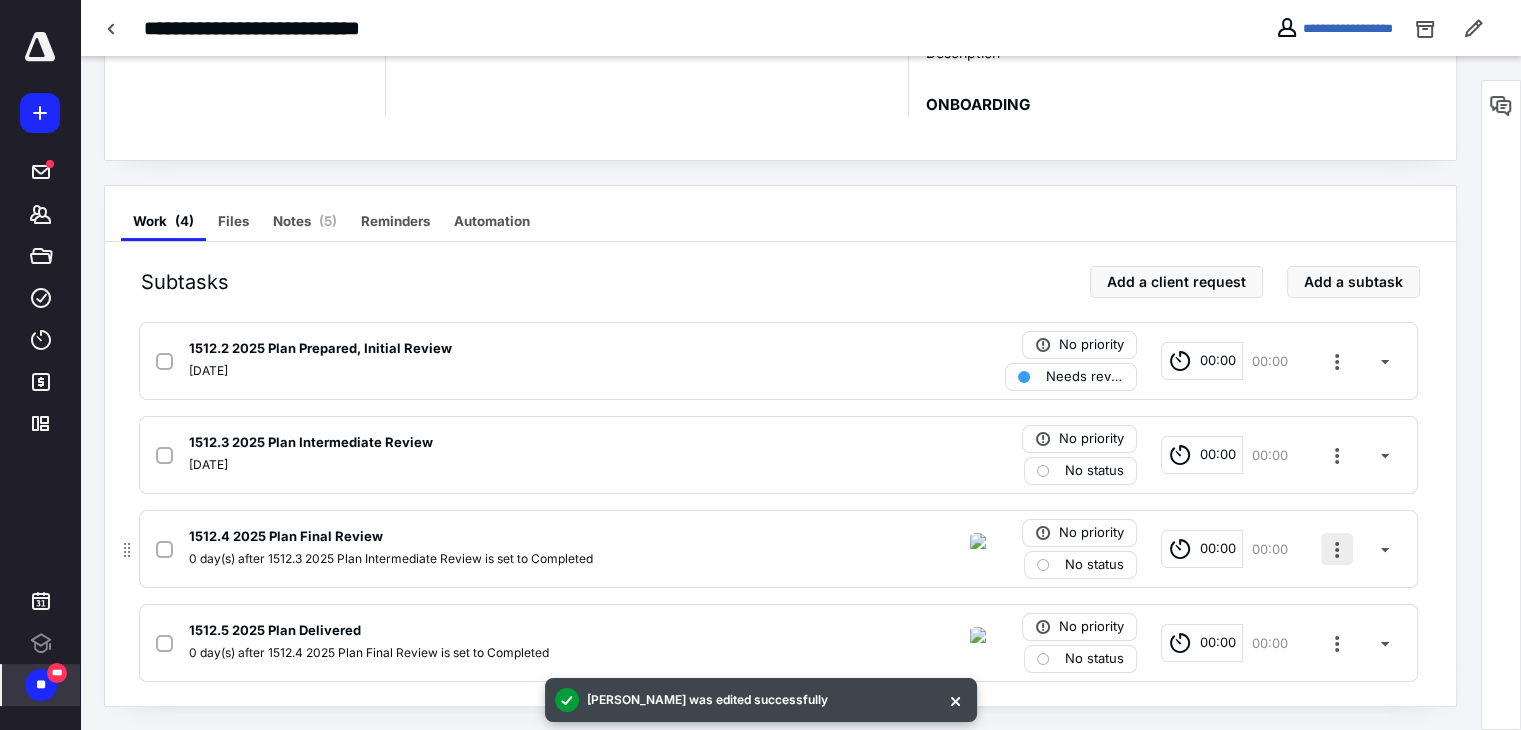 click at bounding box center [1337, 549] 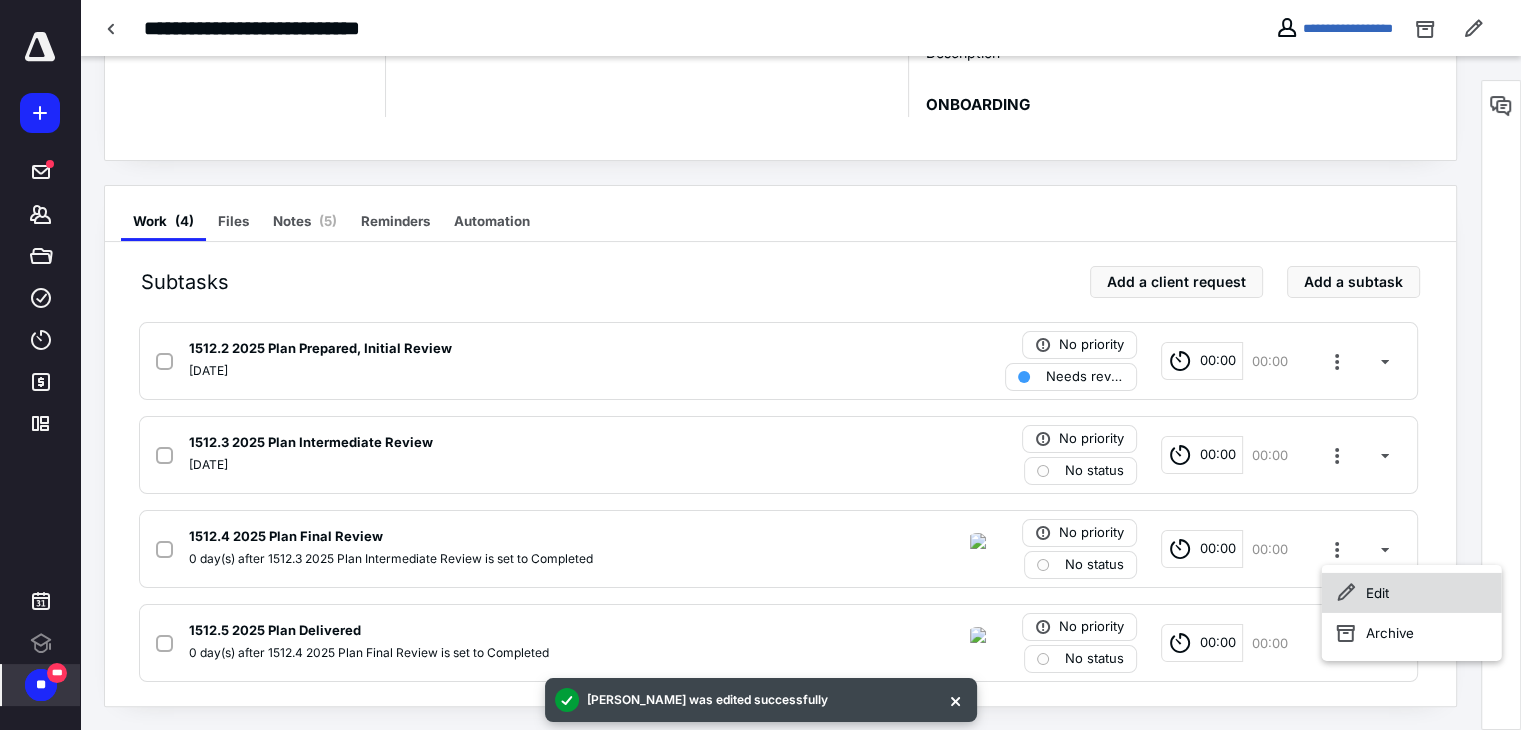click on "Edit" at bounding box center (1412, 593) 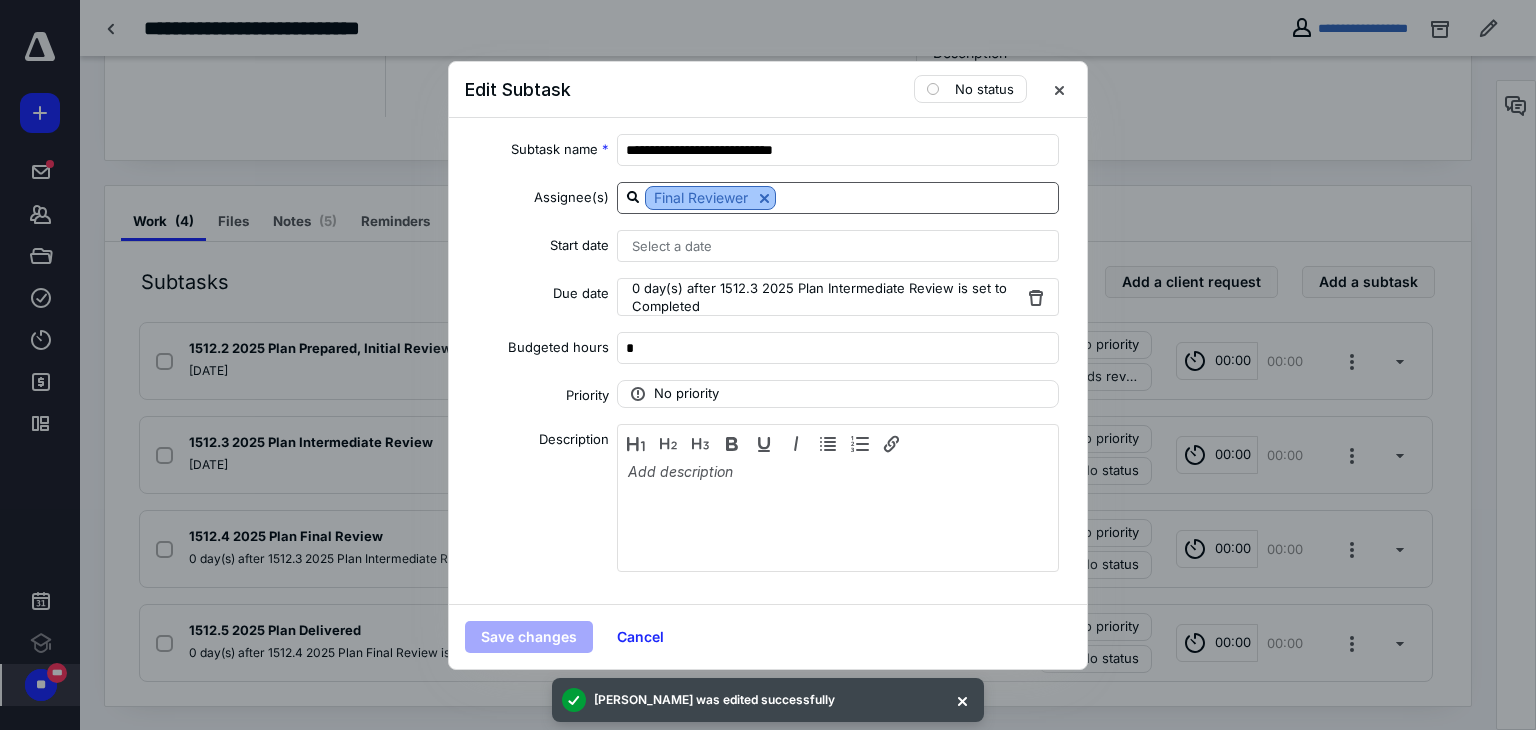 click at bounding box center (764, 198) 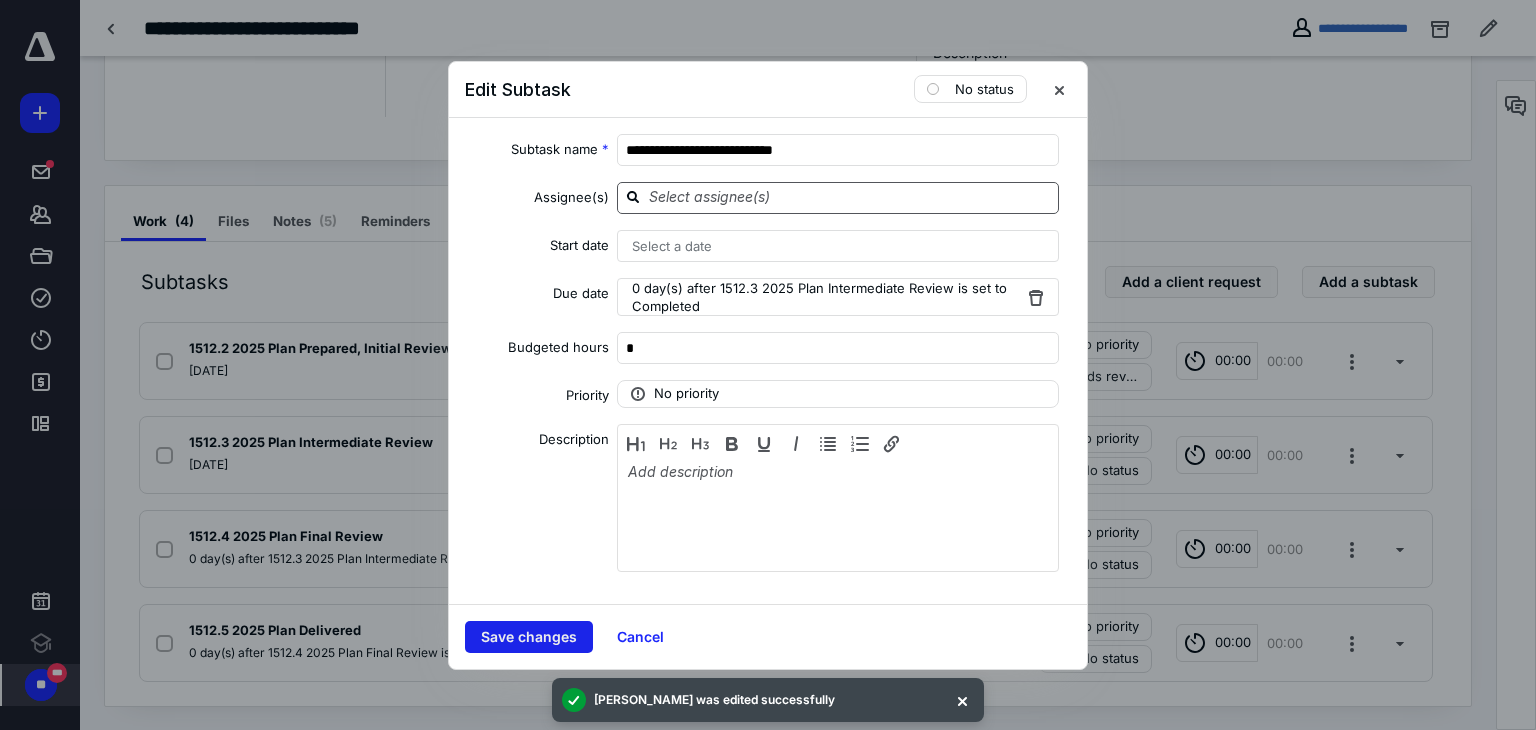 click on "Save changes" at bounding box center (529, 637) 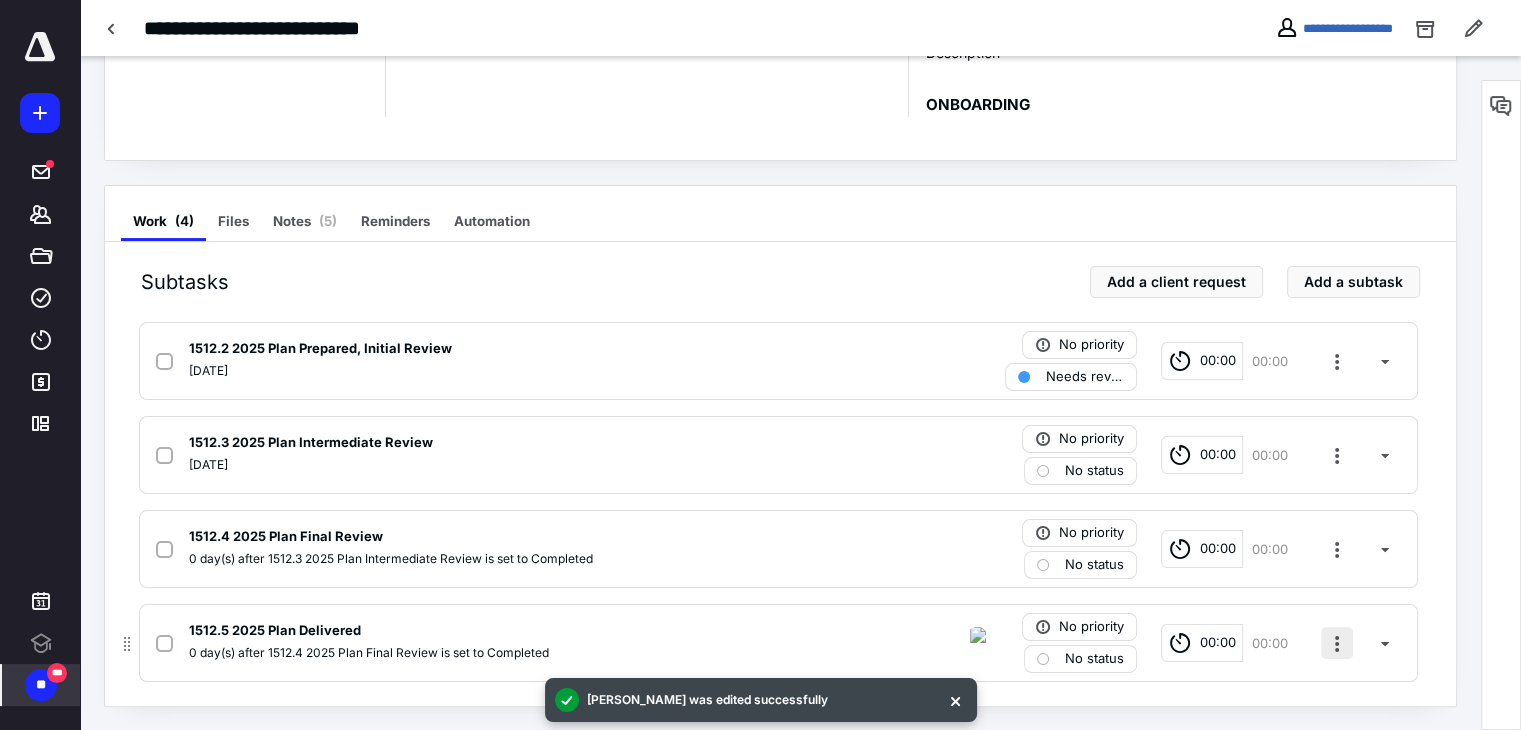 click at bounding box center [1337, 643] 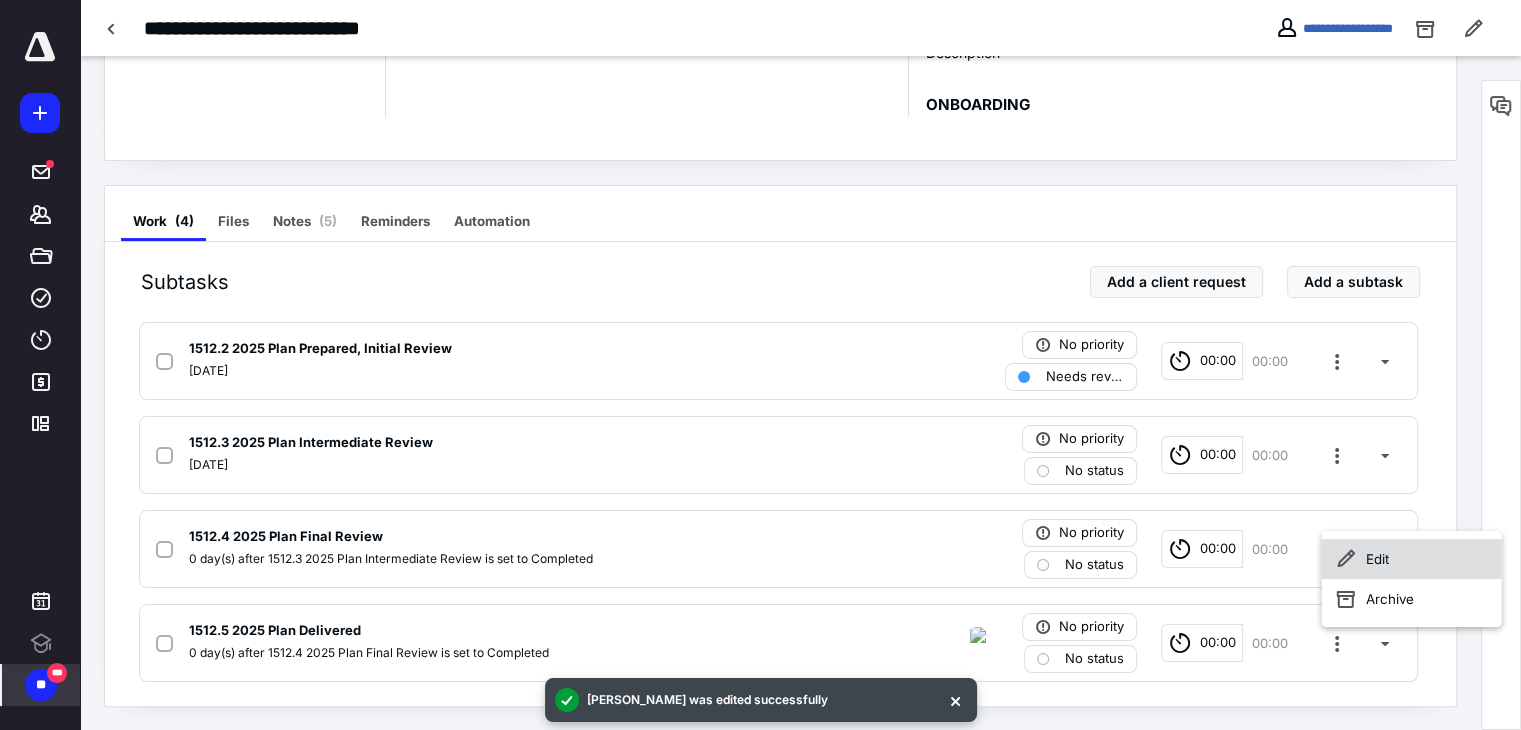 click on "Edit" at bounding box center [1412, 559] 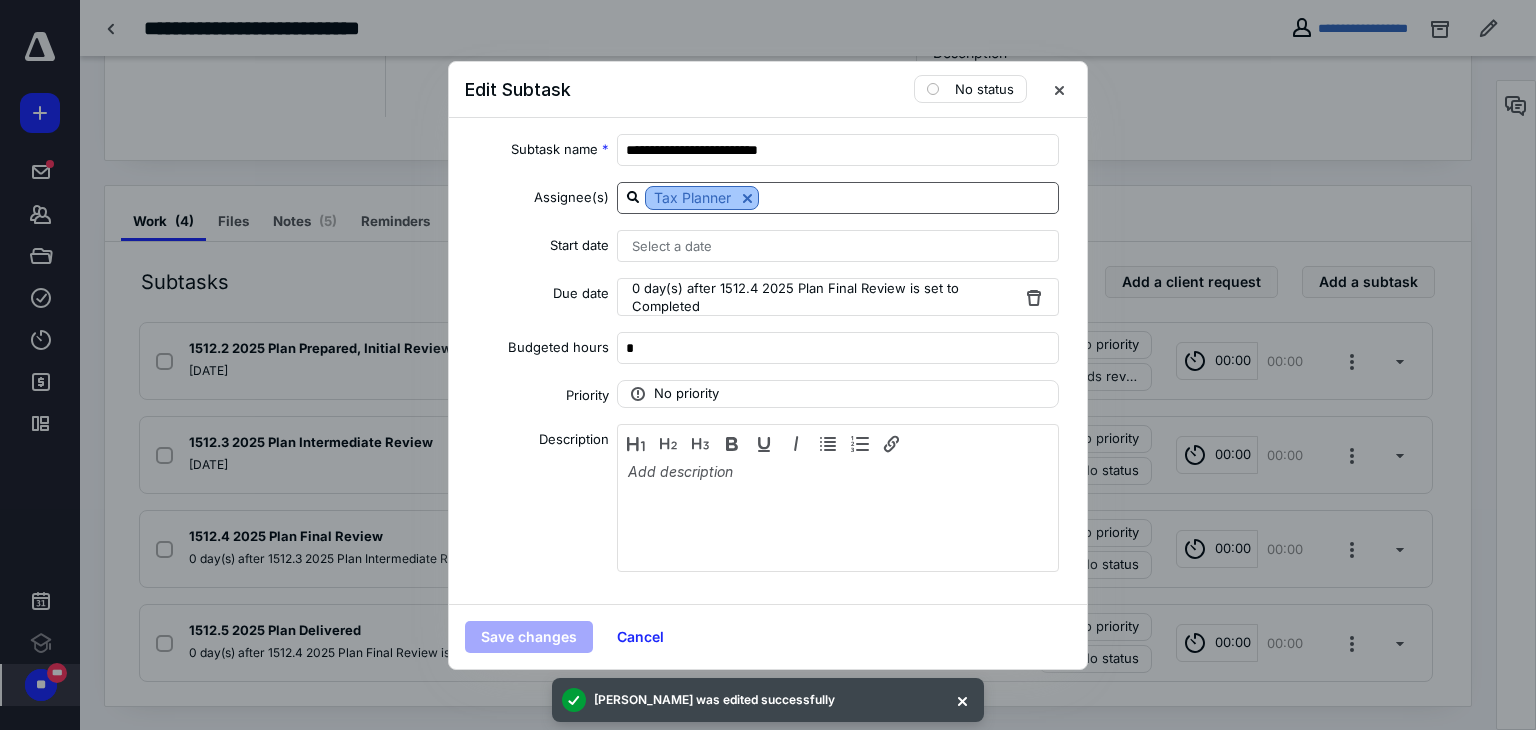 click at bounding box center [747, 198] 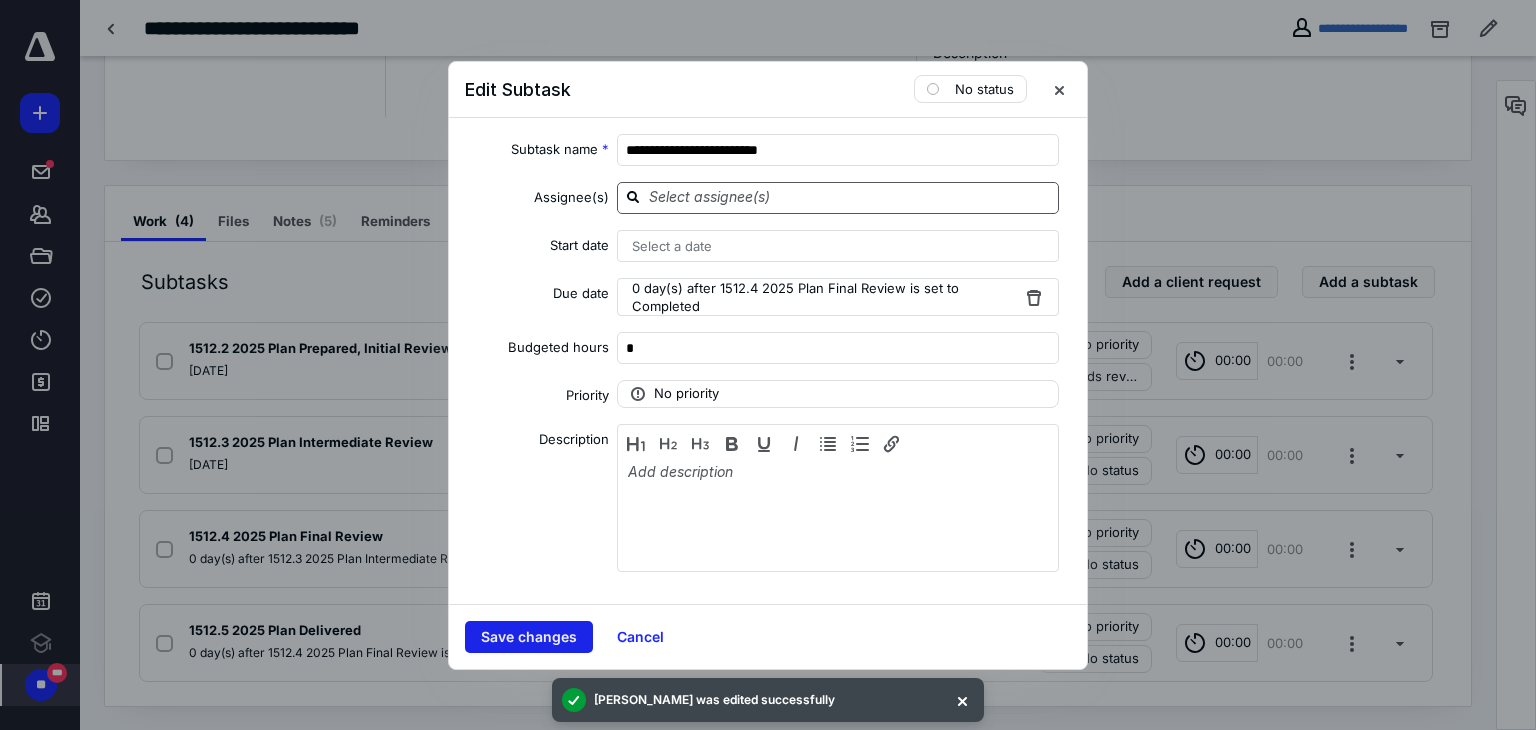 click on "Save changes" at bounding box center [529, 637] 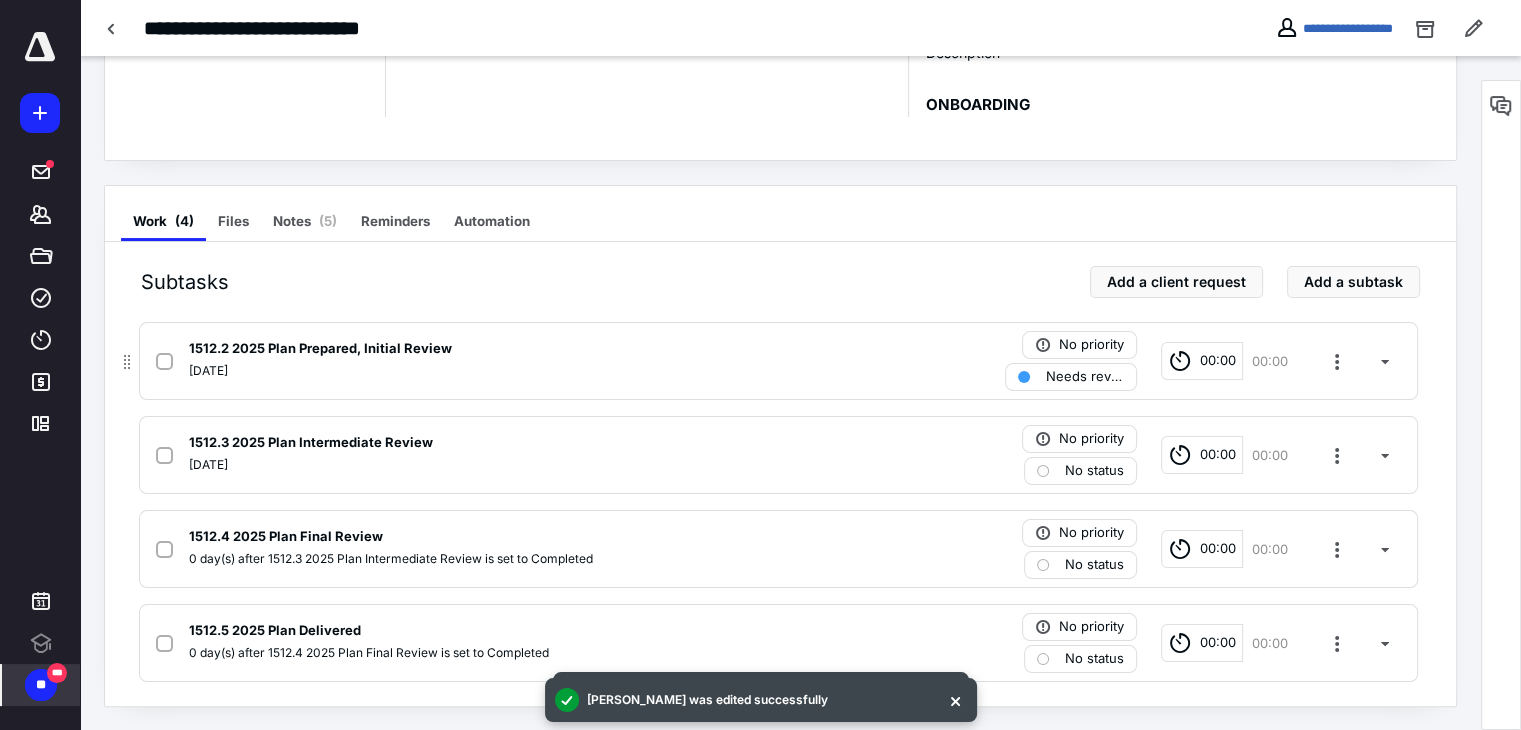 click 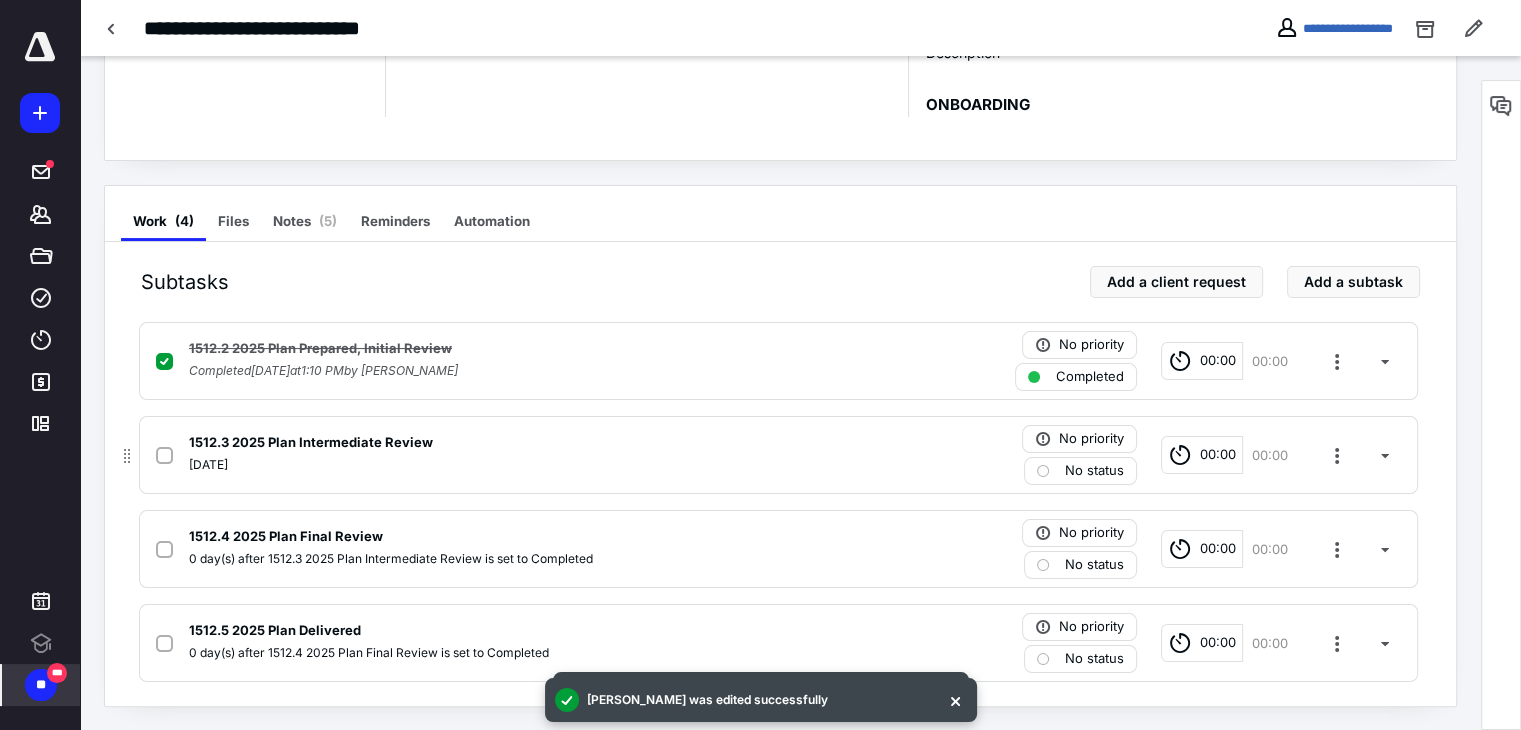 click on "1512.3 2025 Plan Intermediate Review [DATE] No priority No status 00:00 00:00" at bounding box center [778, 455] 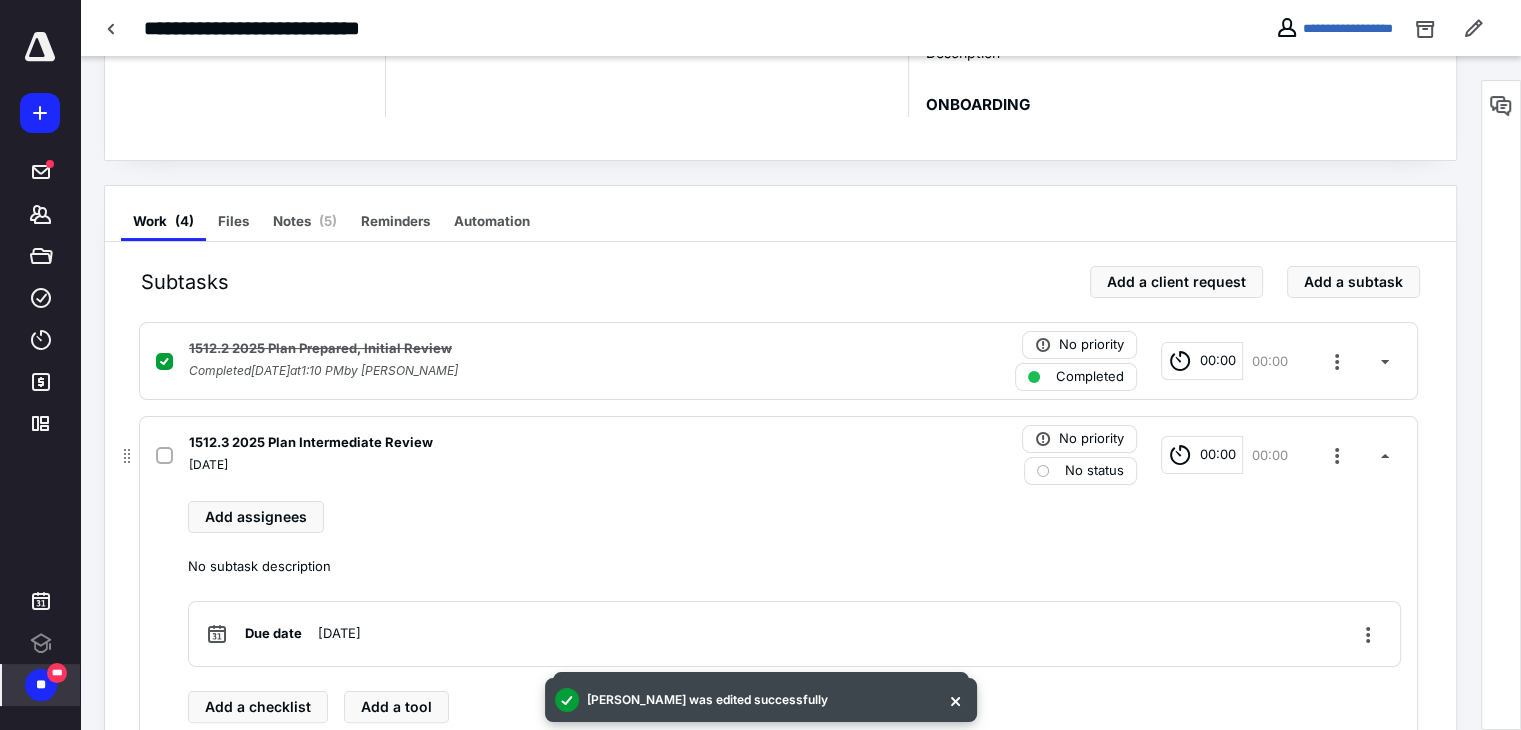 click at bounding box center (164, 456) 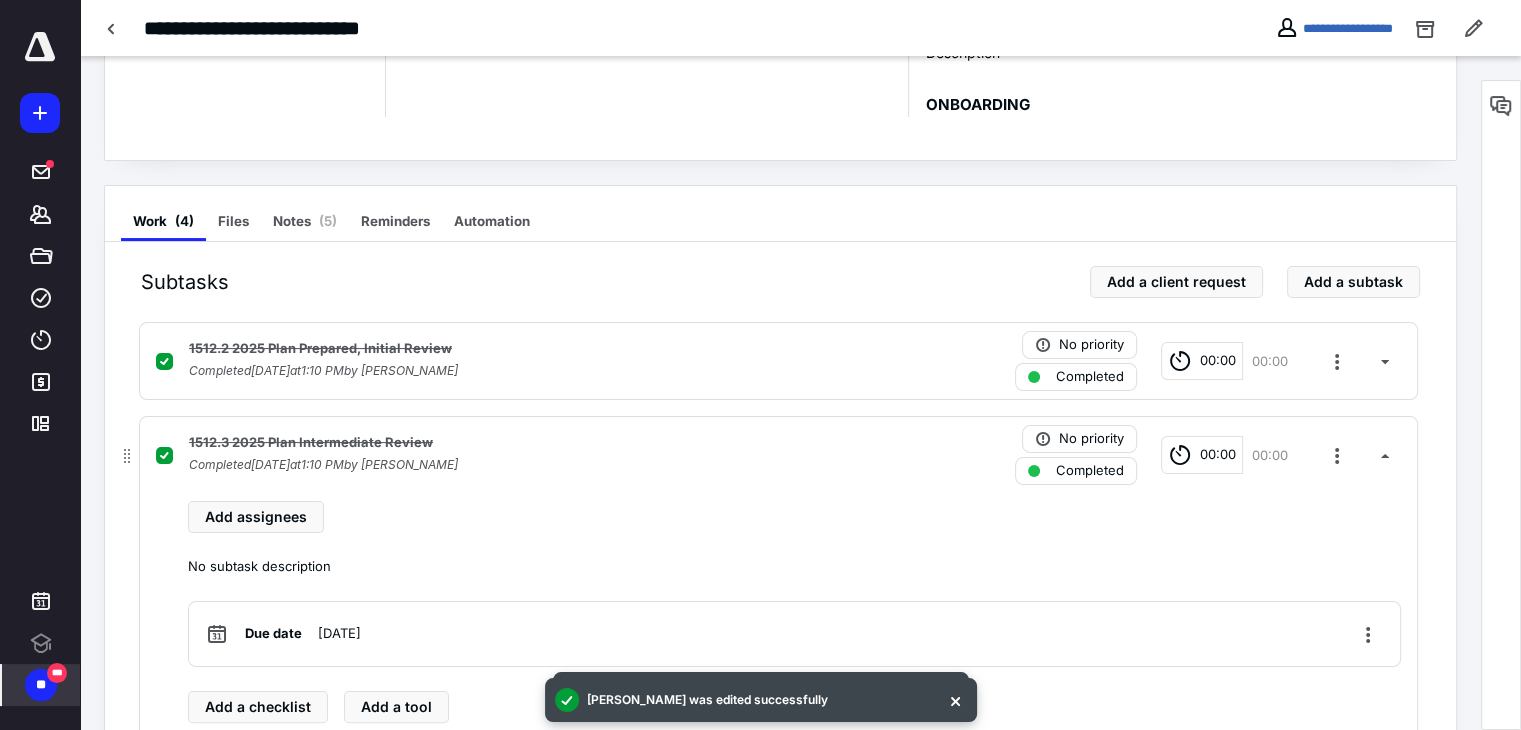 click on "1512.3 2025 Plan Intermediate Review" at bounding box center [516, 443] 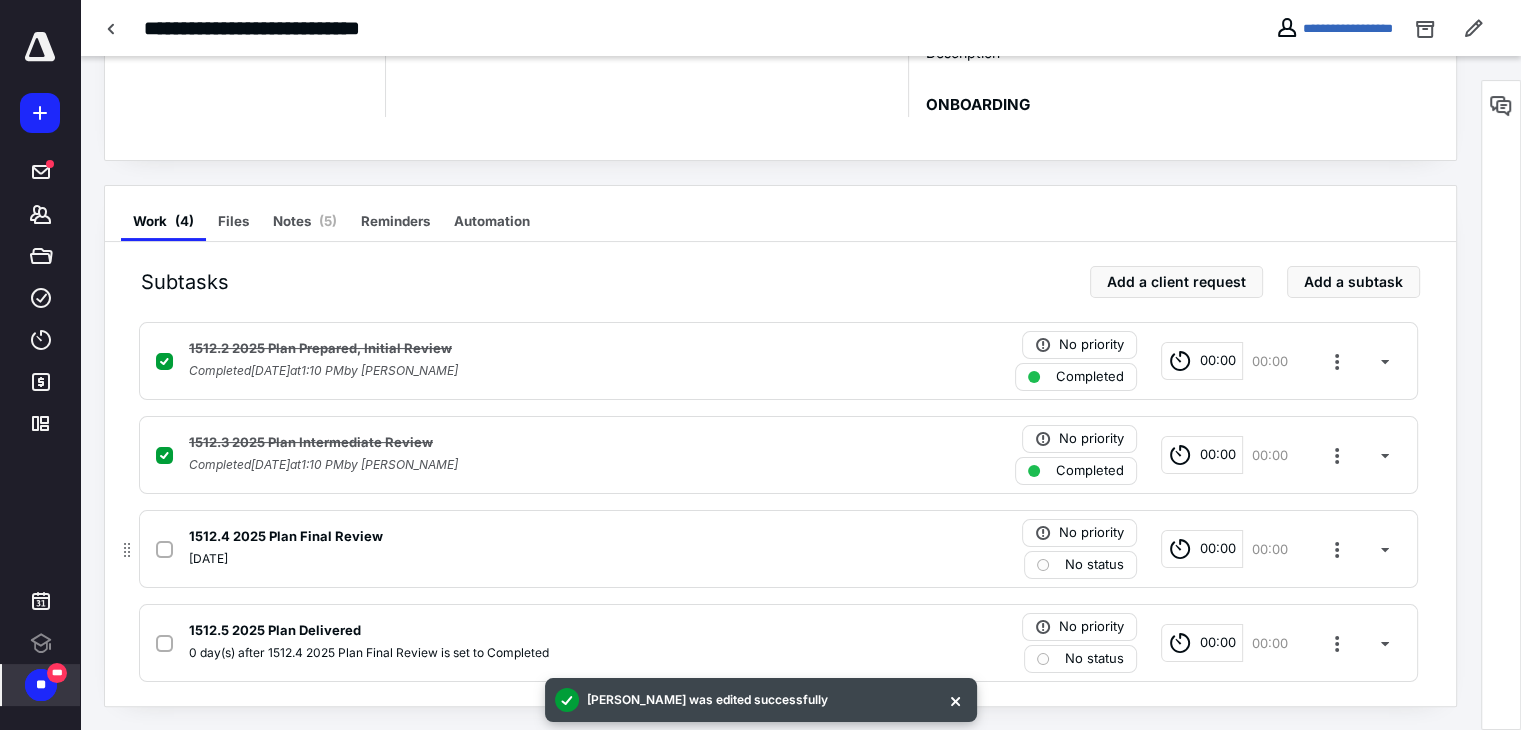 click at bounding box center [164, 550] 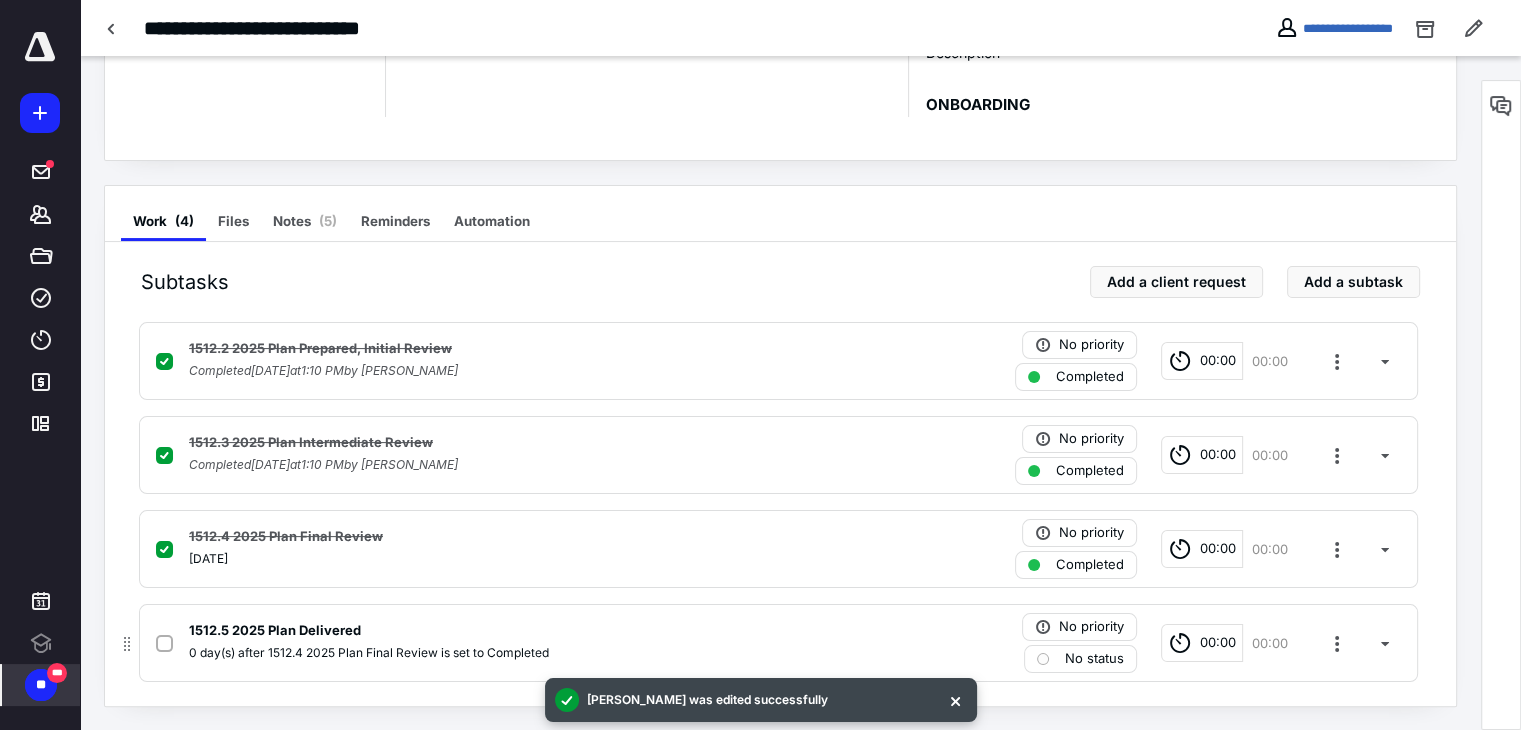click at bounding box center [164, 644] 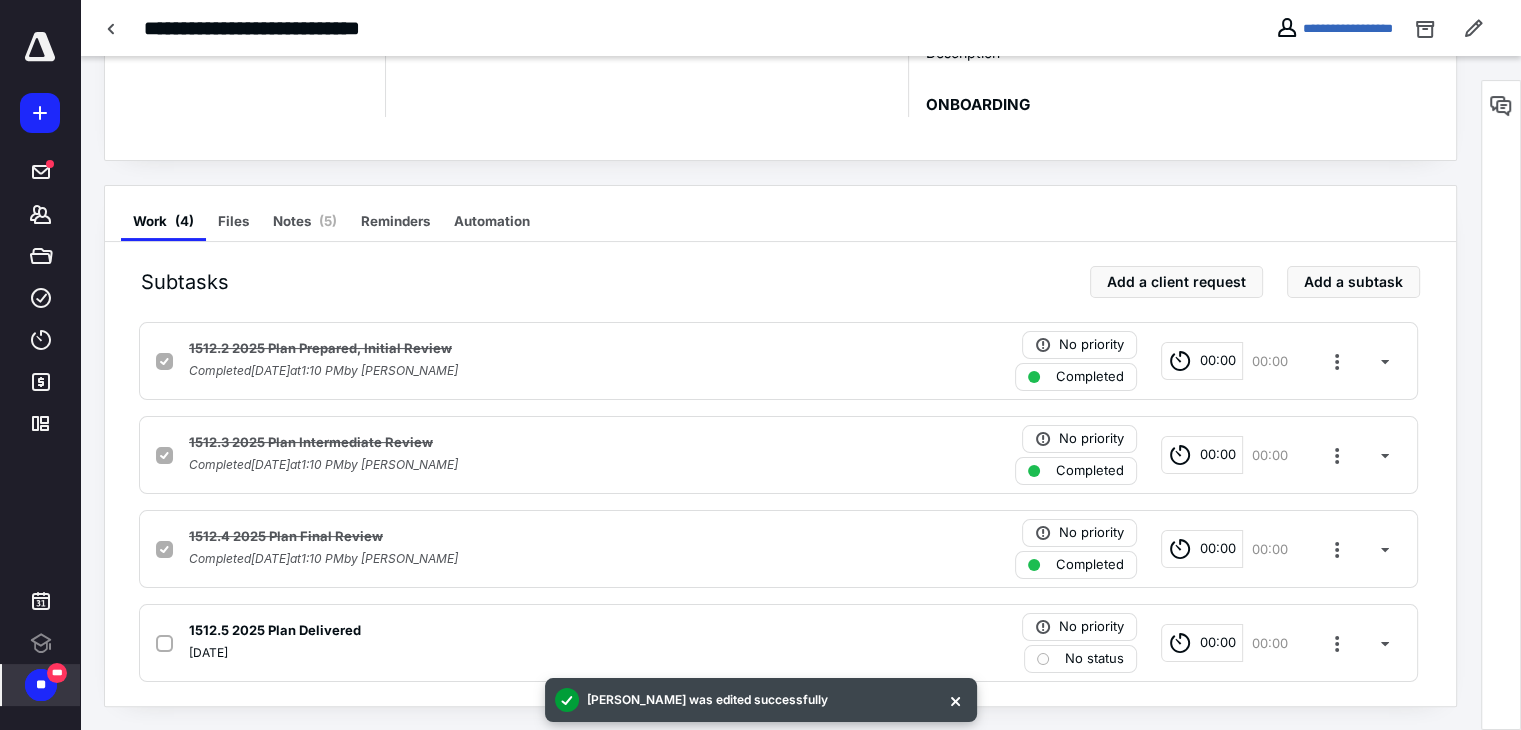 checkbox on "true" 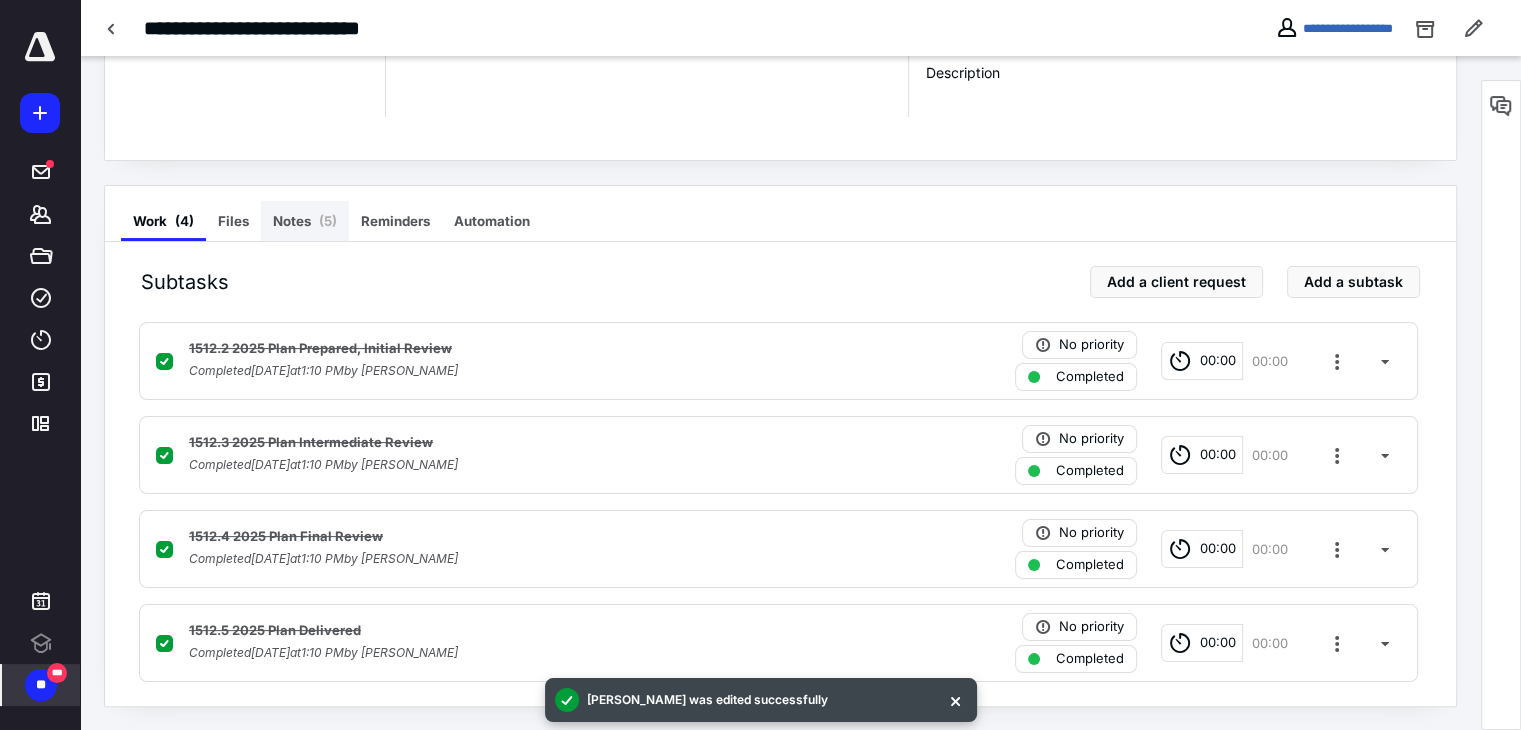 click on "( 5 )" at bounding box center (328, 221) 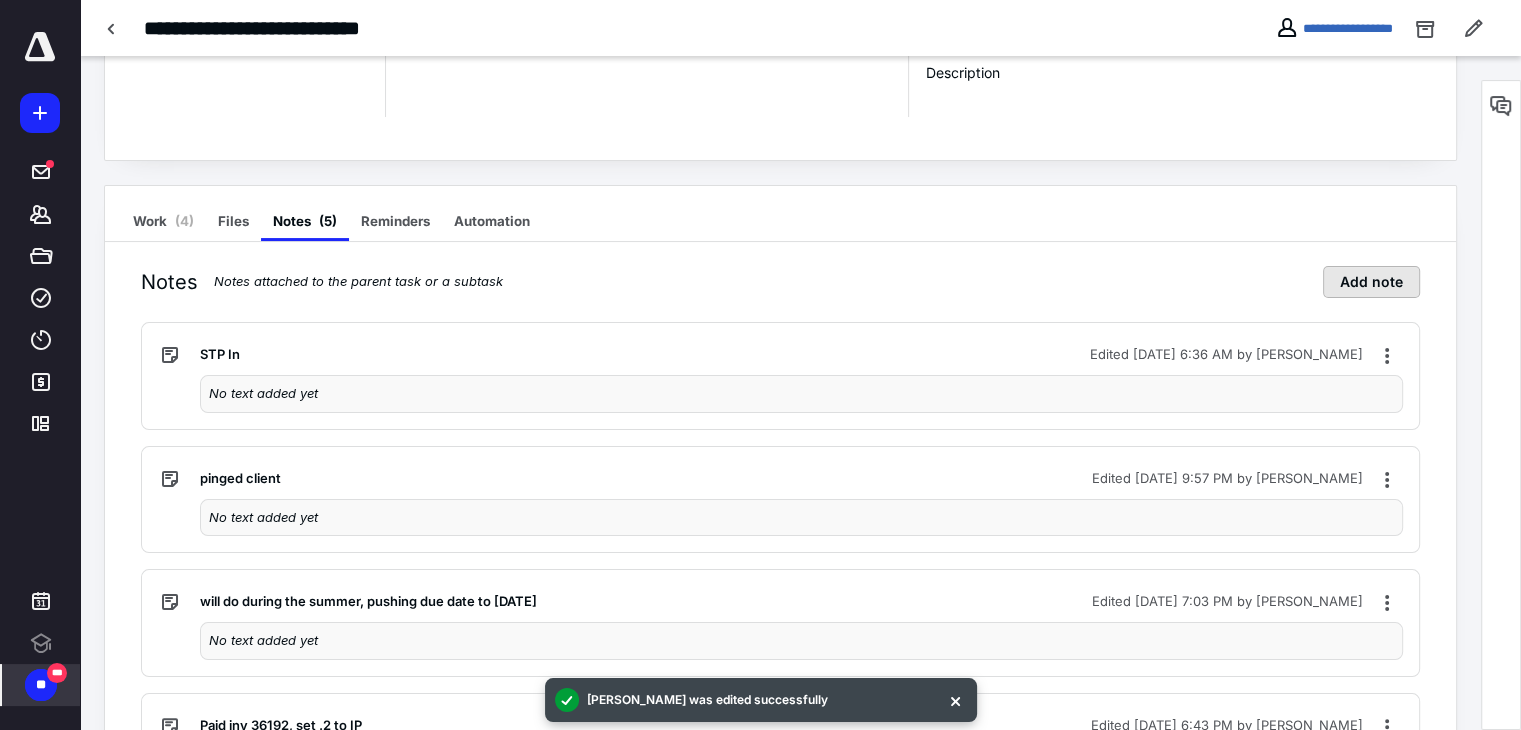 click on "Add note" at bounding box center (1371, 282) 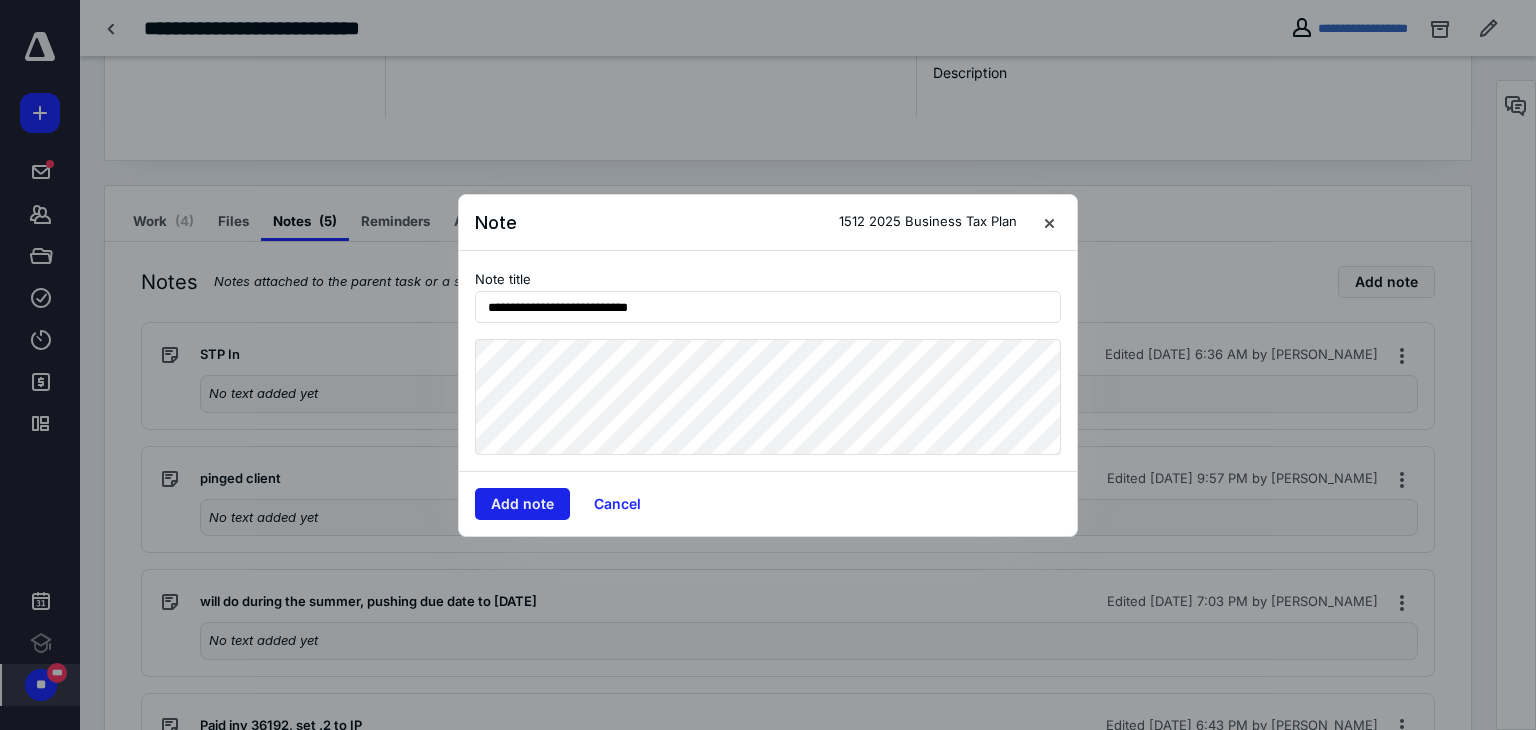 type on "**********" 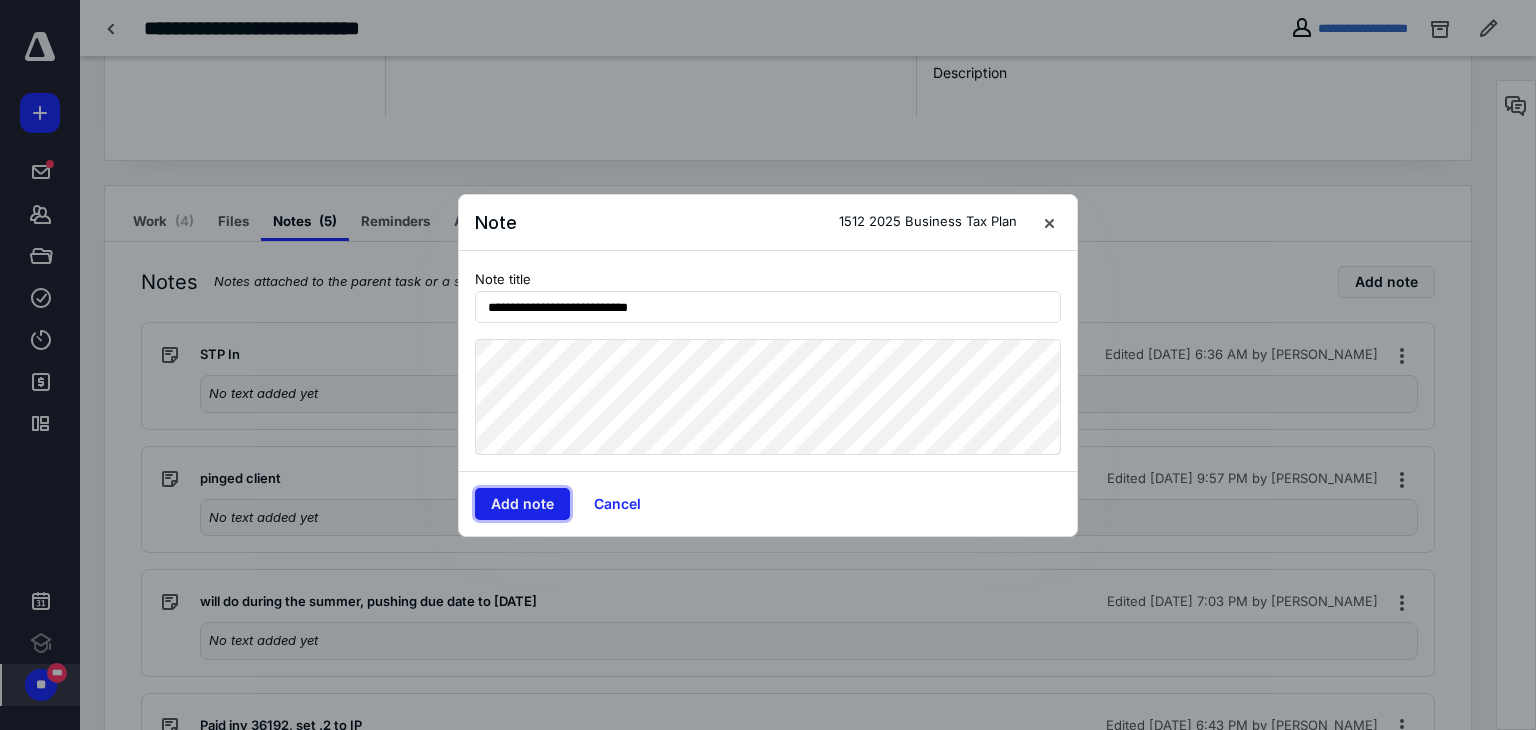 click on "Add note" at bounding box center [522, 504] 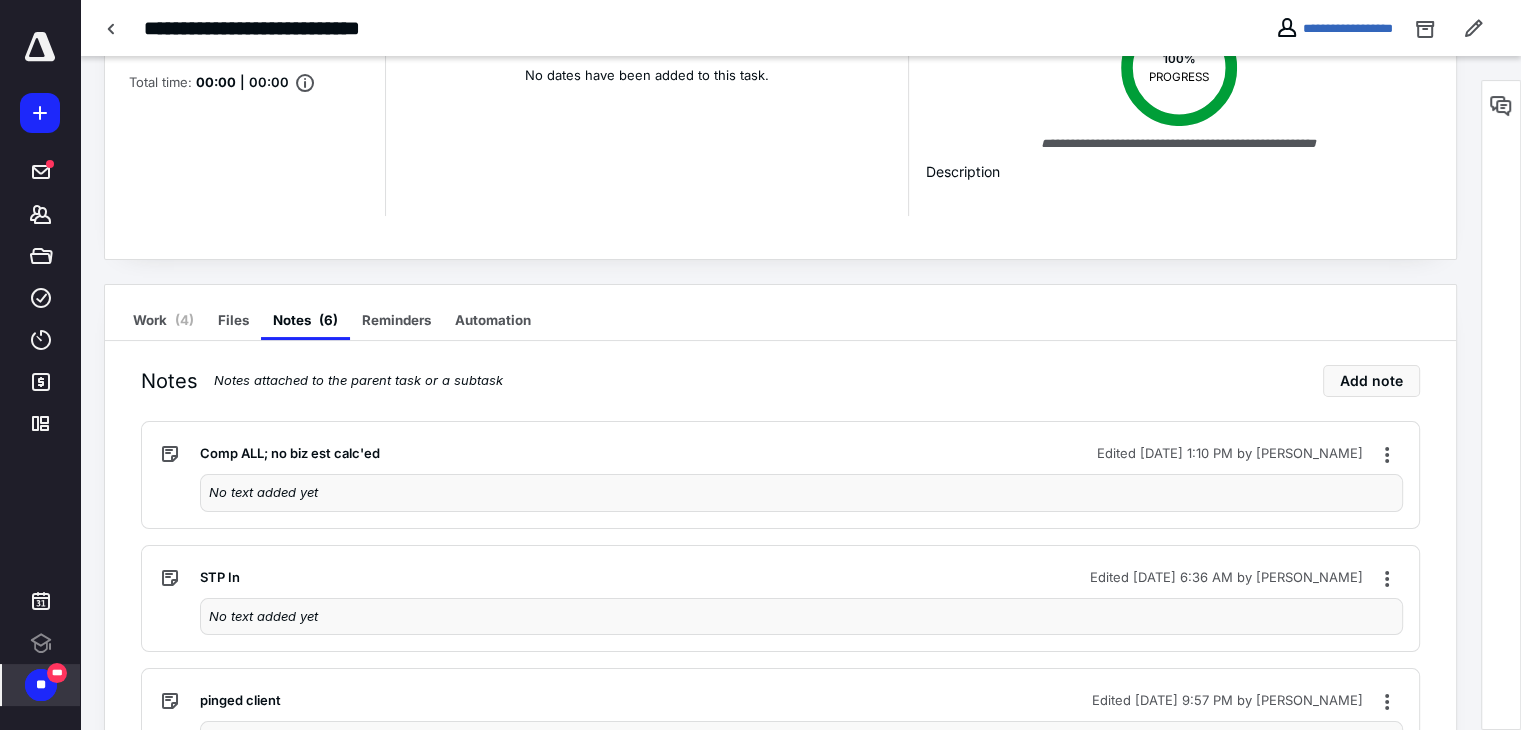 scroll, scrollTop: 153, scrollLeft: 0, axis: vertical 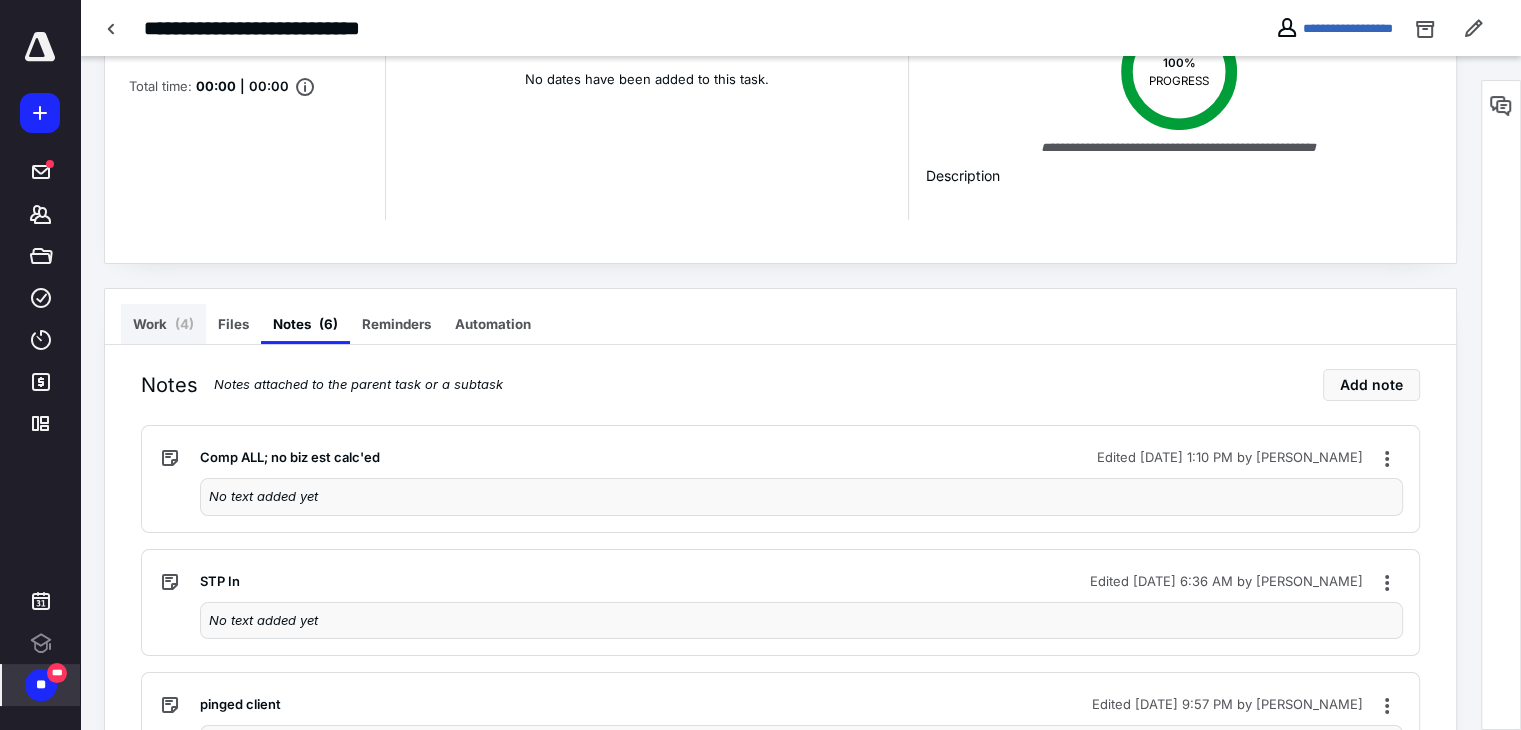 click on "Work ( 4 )" at bounding box center [163, 324] 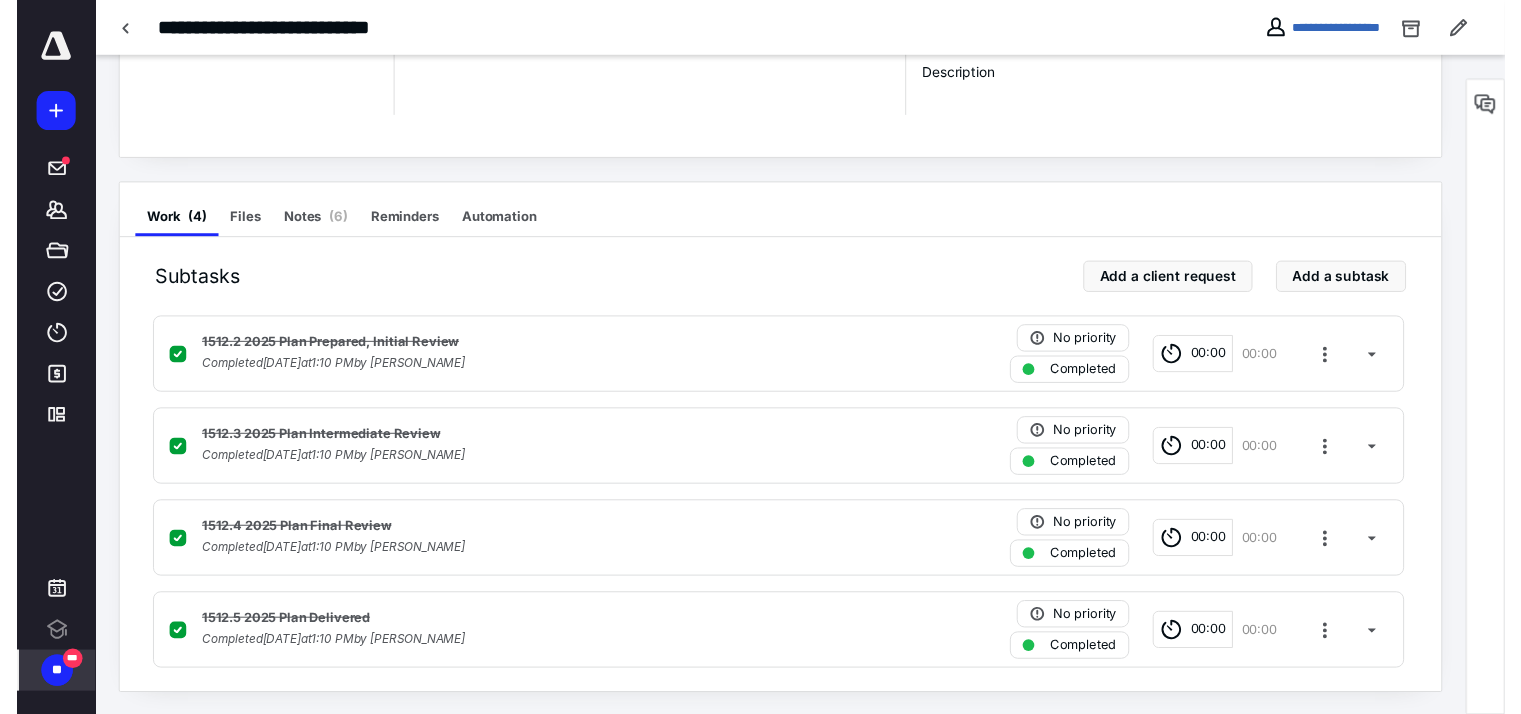 scroll, scrollTop: 0, scrollLeft: 0, axis: both 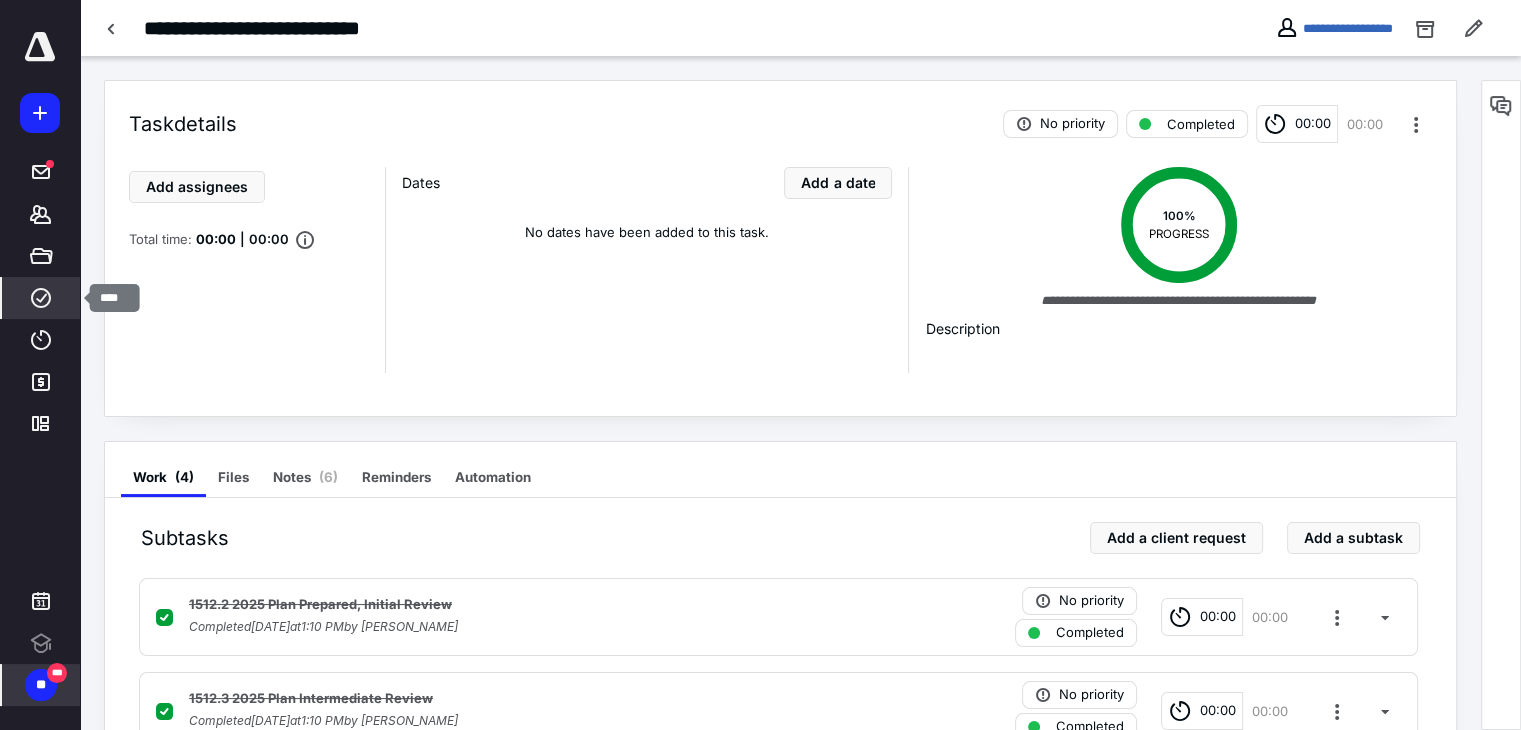 click 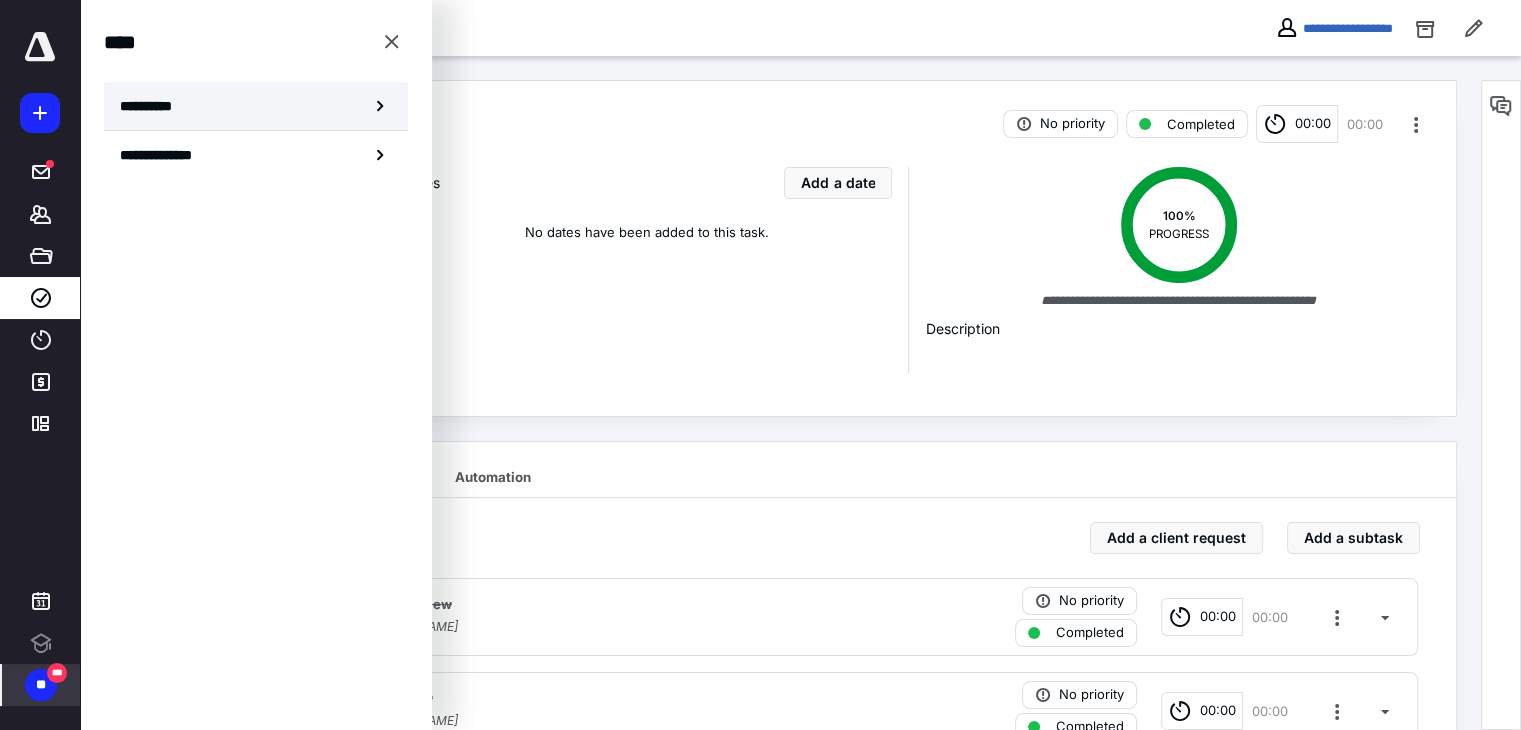 click on "**********" at bounding box center (256, 106) 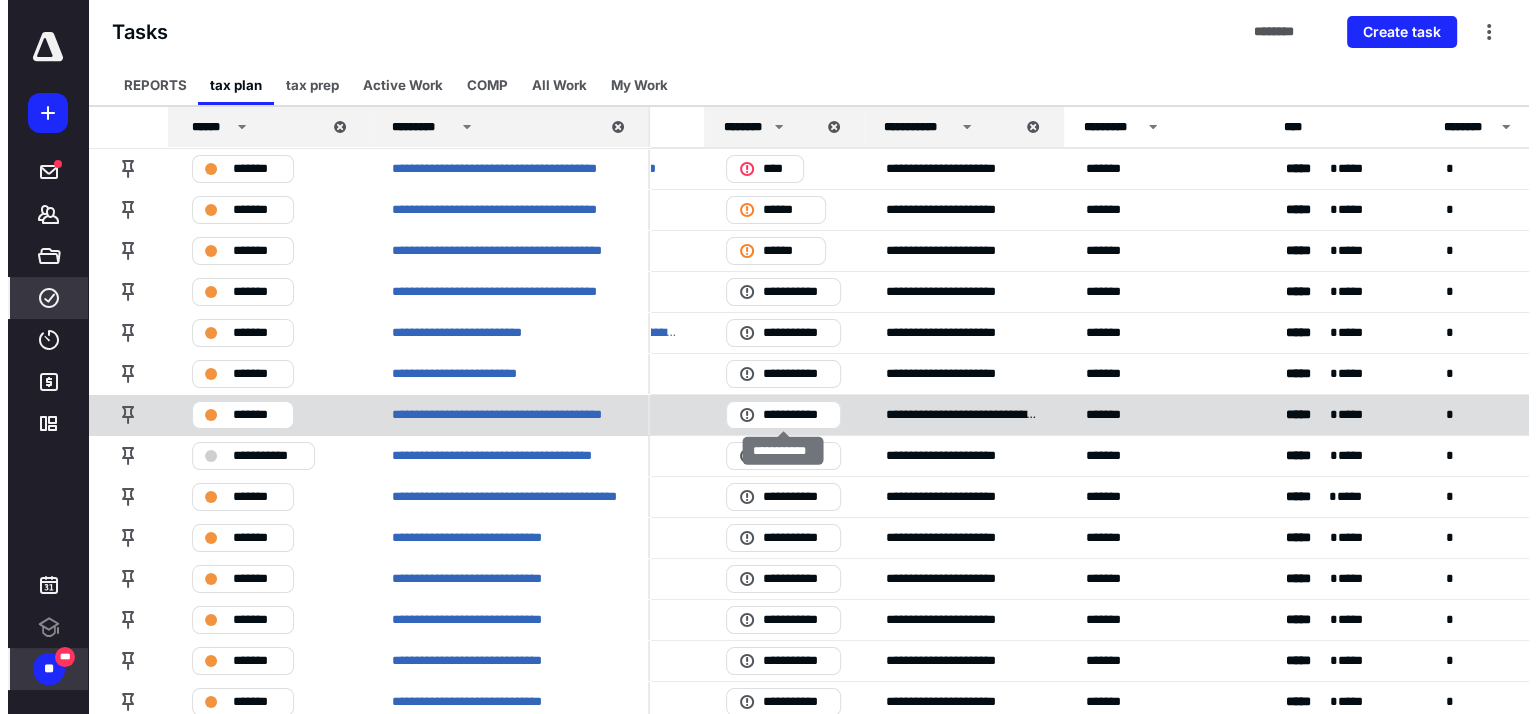 scroll, scrollTop: 0, scrollLeft: 0, axis: both 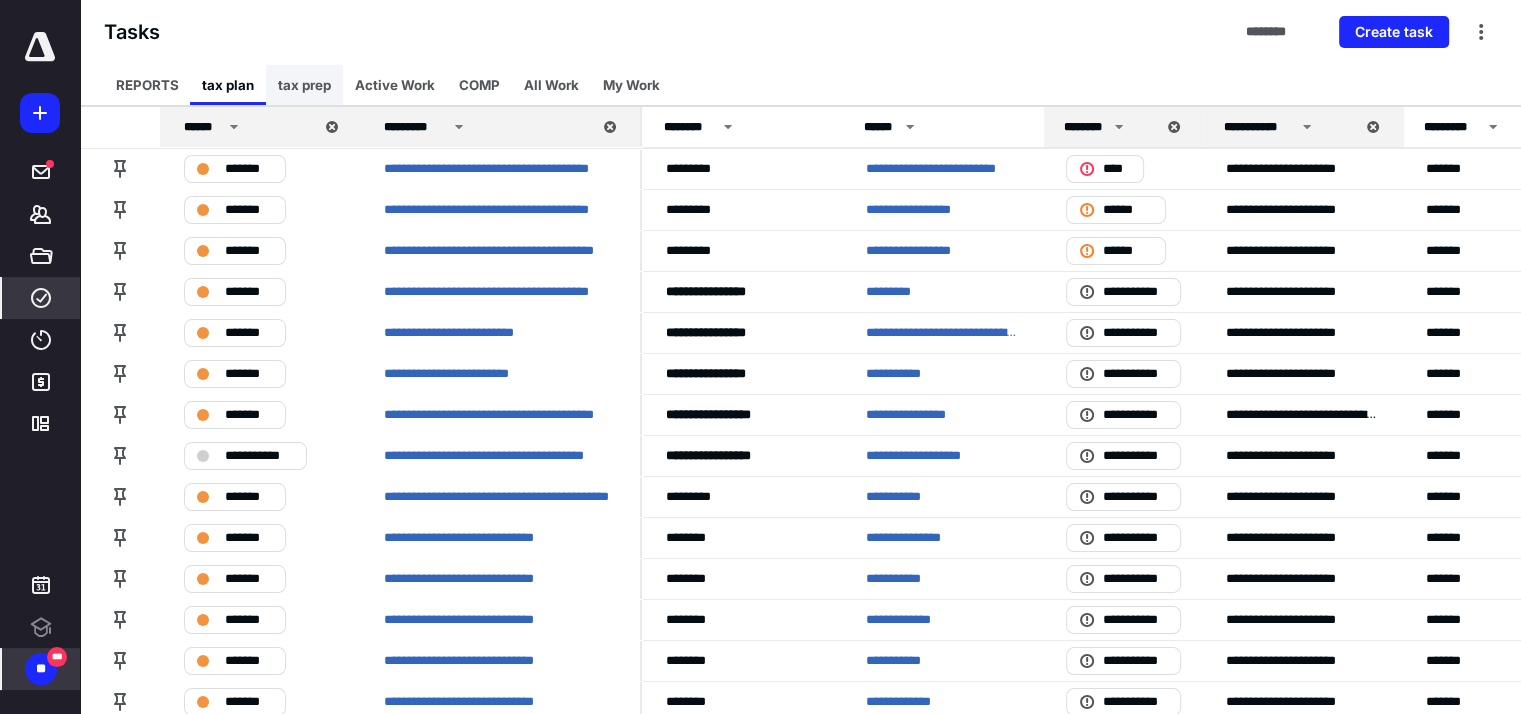 click on "tax prep" at bounding box center (304, 85) 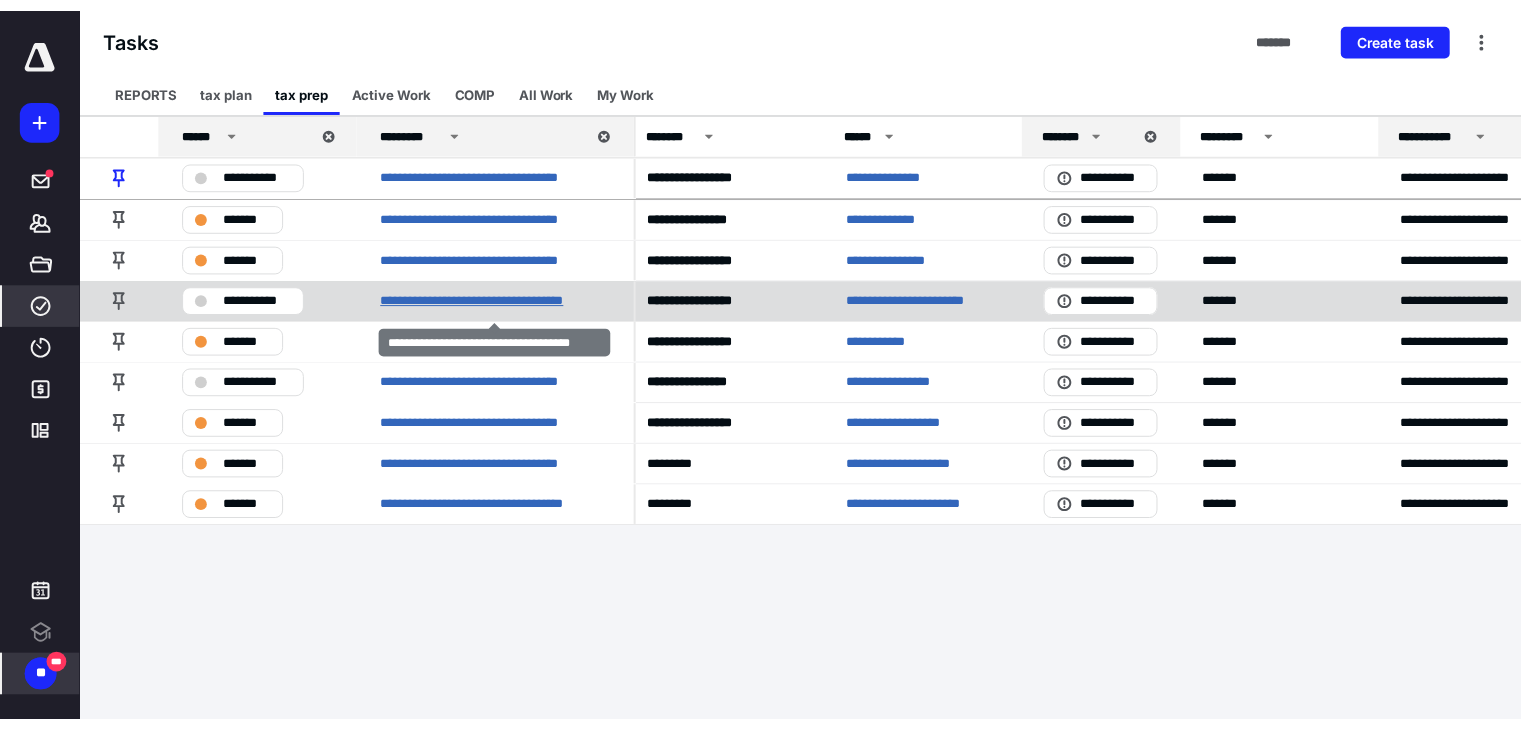 scroll, scrollTop: 0, scrollLeft: 0, axis: both 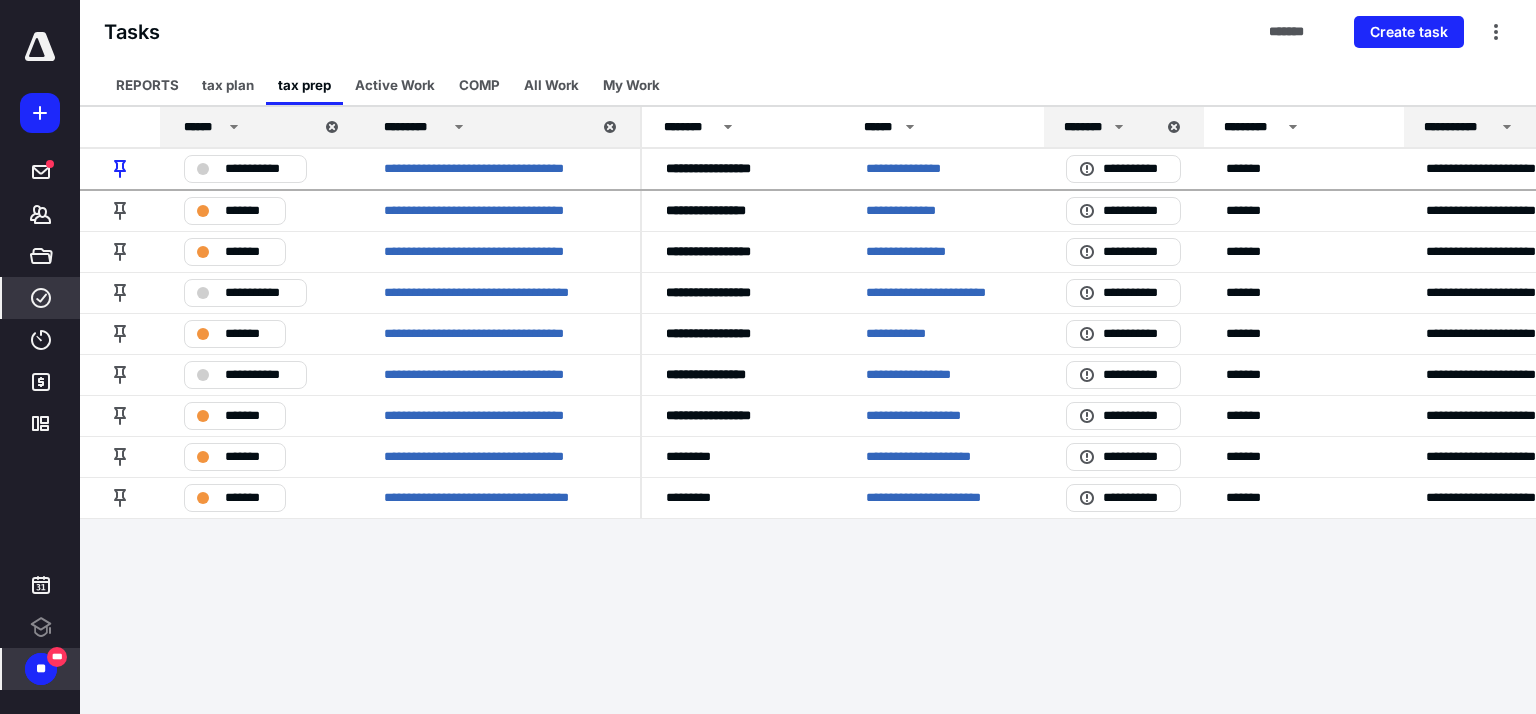 click on "******" at bounding box center (248, 127) 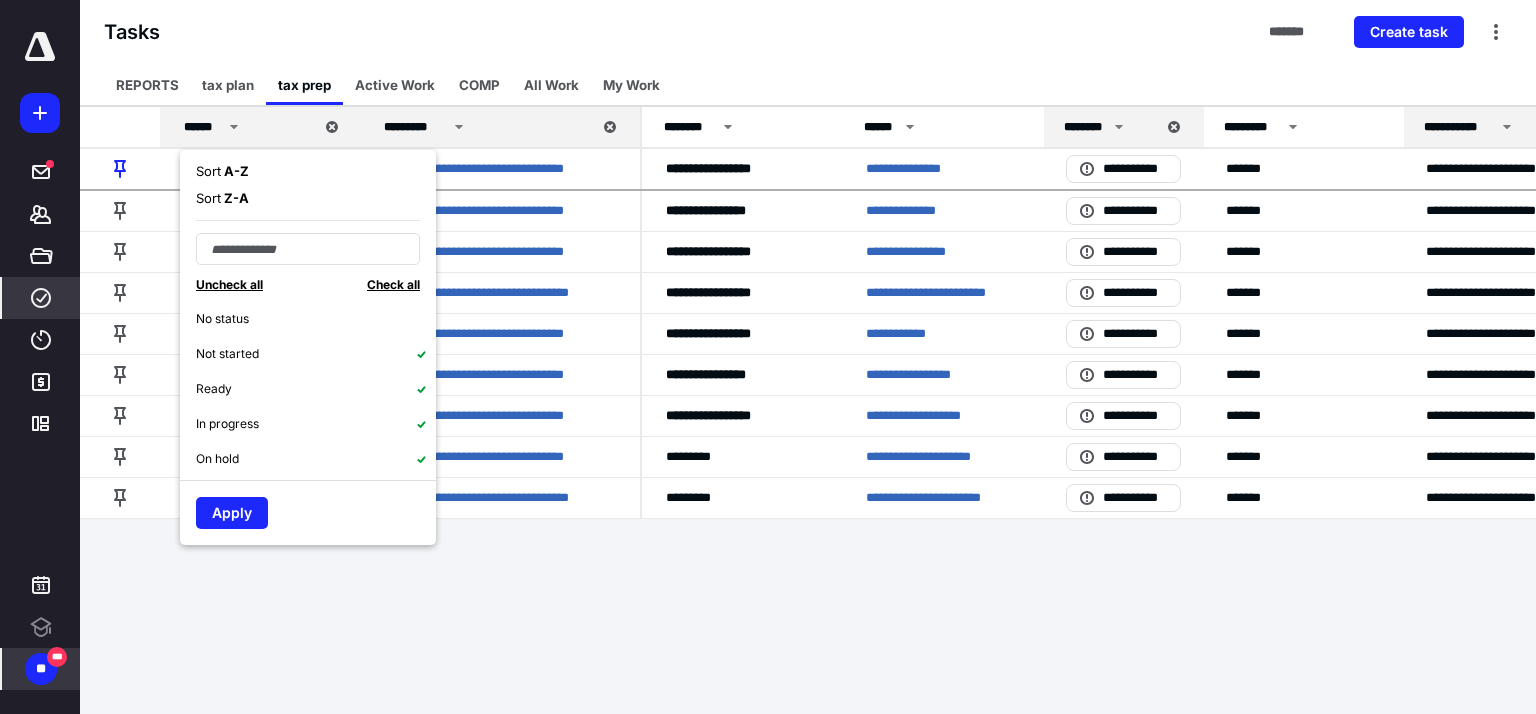 click on "A  -  Z" at bounding box center [235, 171] 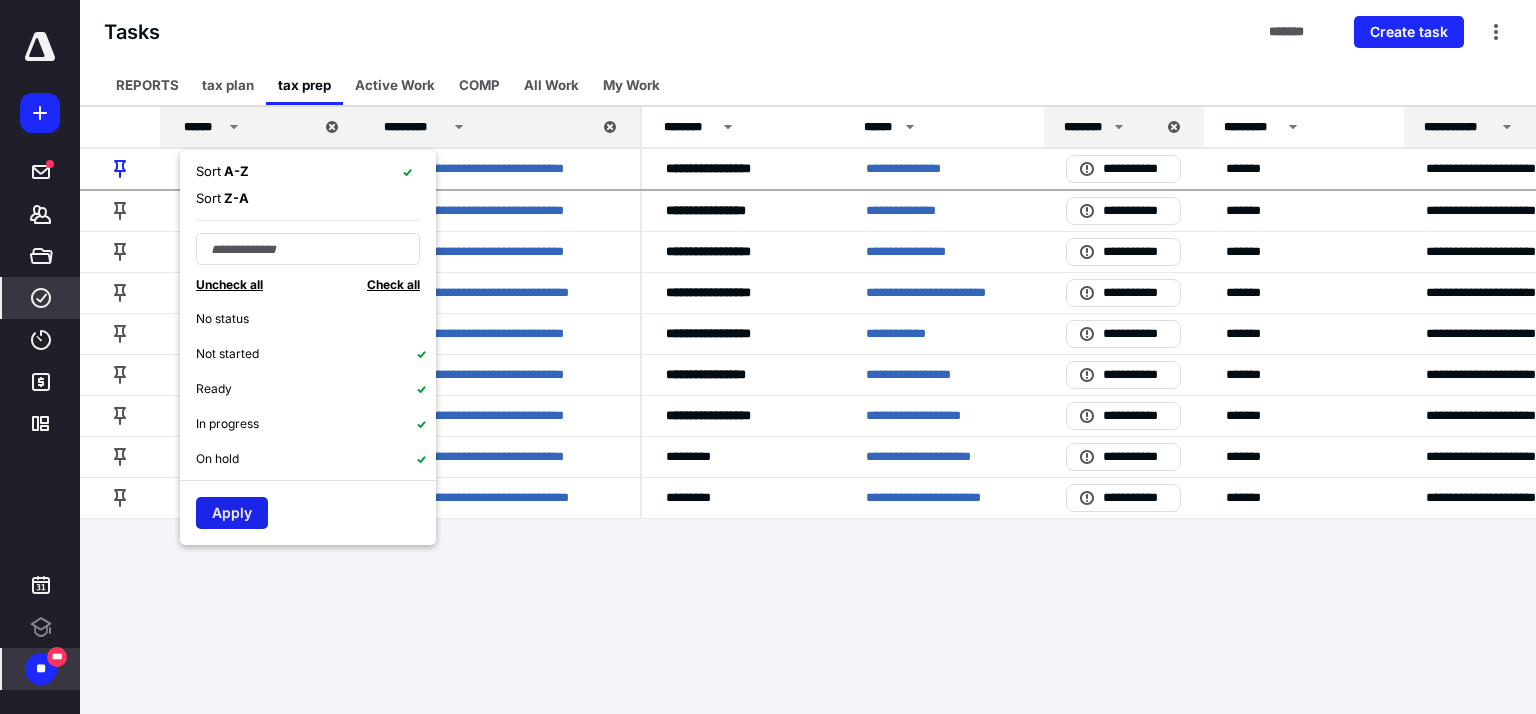 click on "Apply" at bounding box center [232, 513] 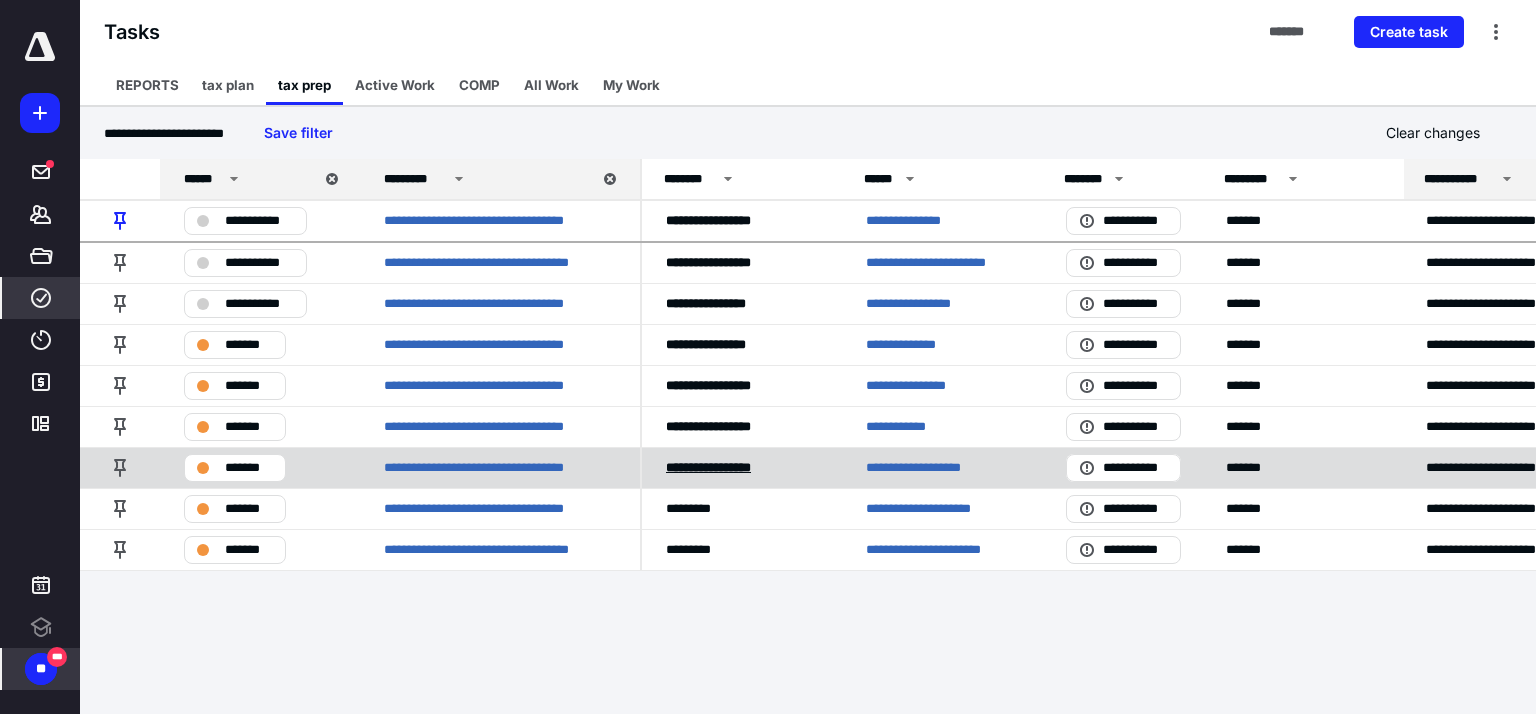 click on "******* *********" at bounding box center [708, 467] 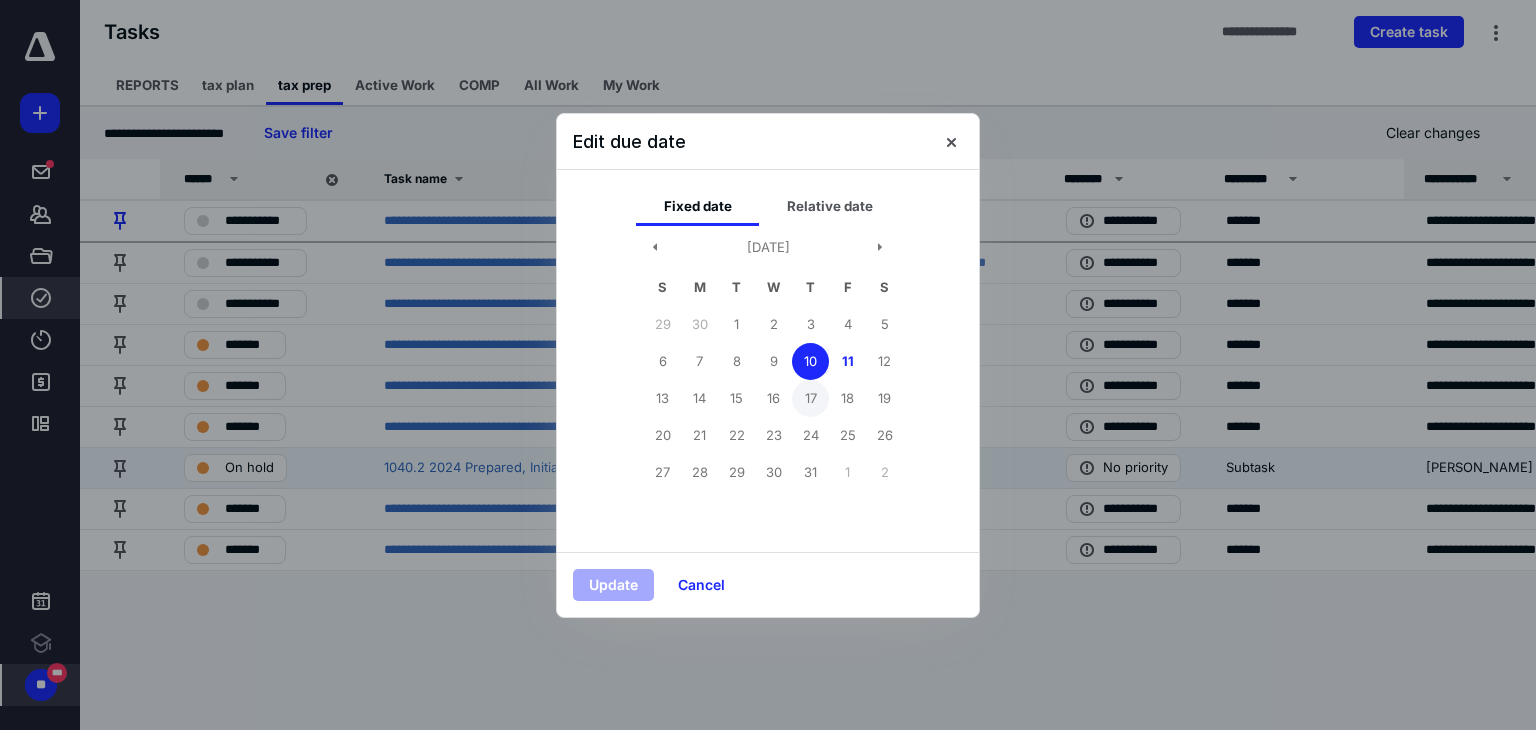 click on "17" at bounding box center (810, 398) 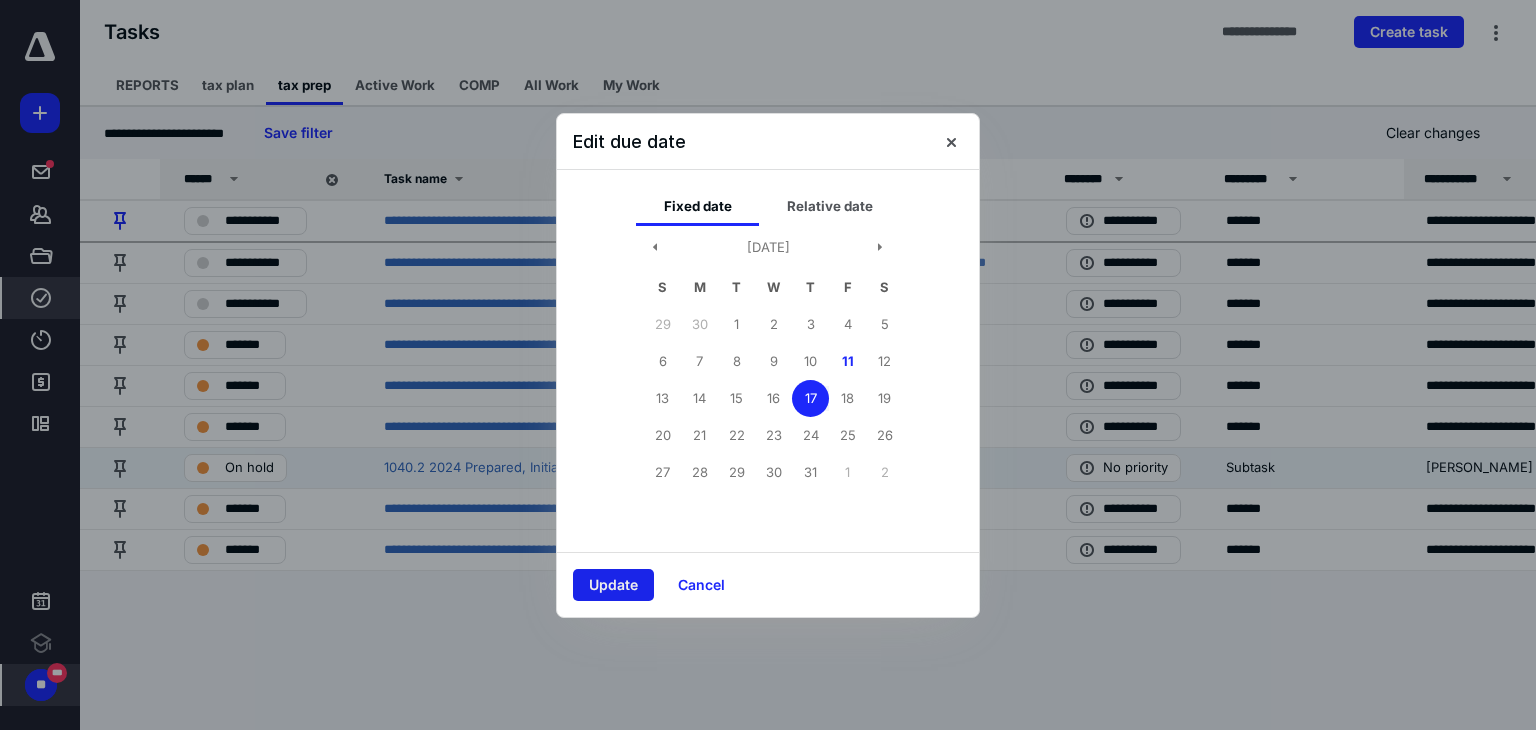 click on "Update" at bounding box center [613, 585] 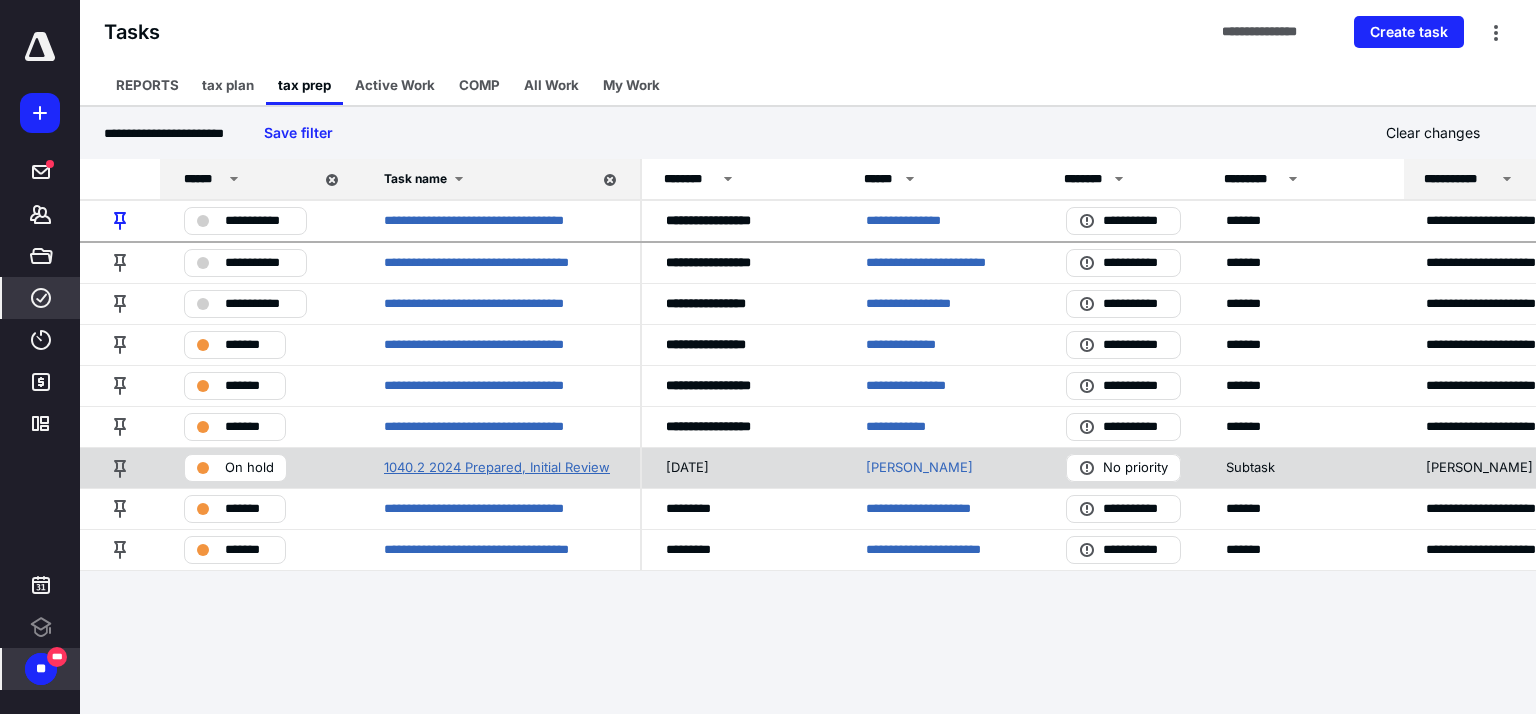 click on "1040.2 2024 Prepared, Initial Review" at bounding box center [497, 468] 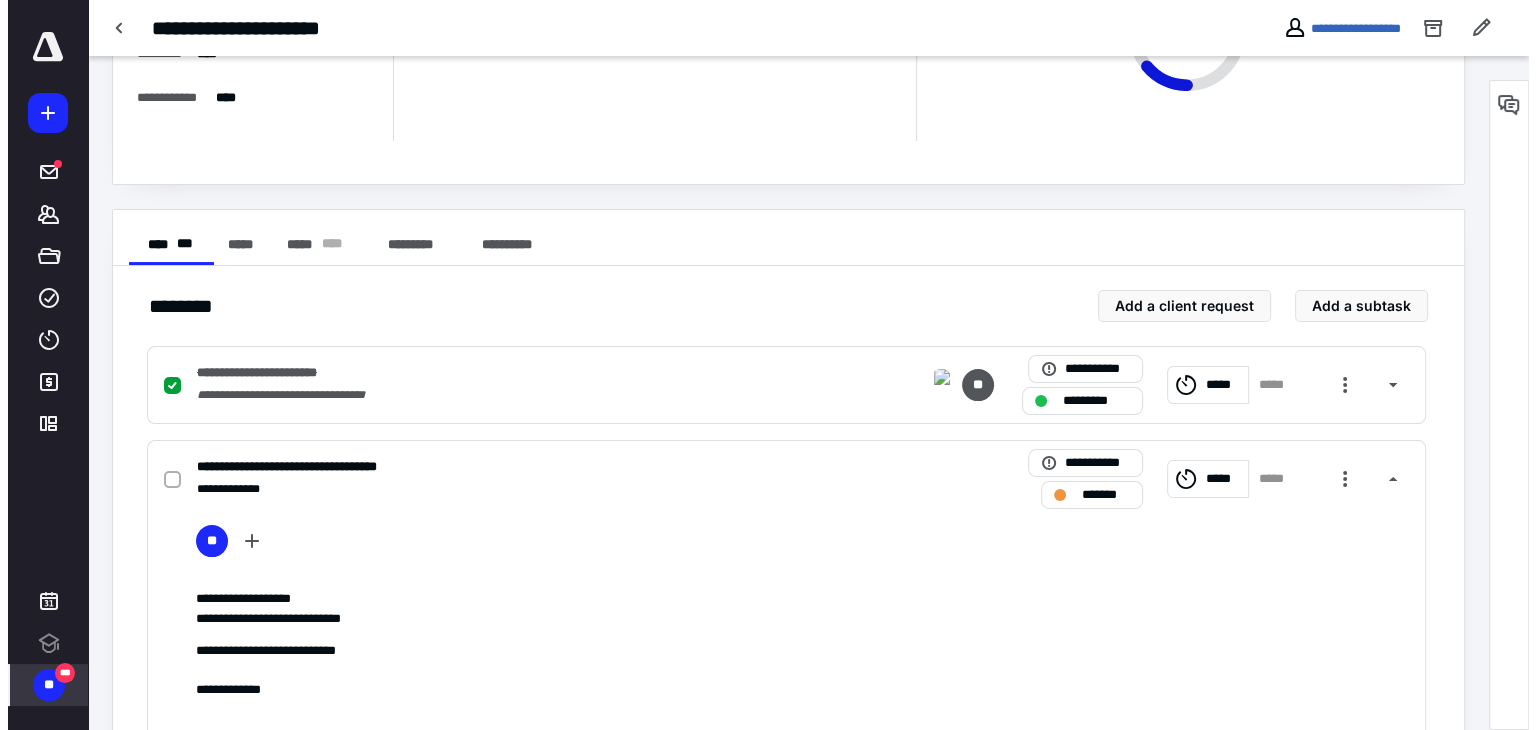 scroll, scrollTop: 235, scrollLeft: 0, axis: vertical 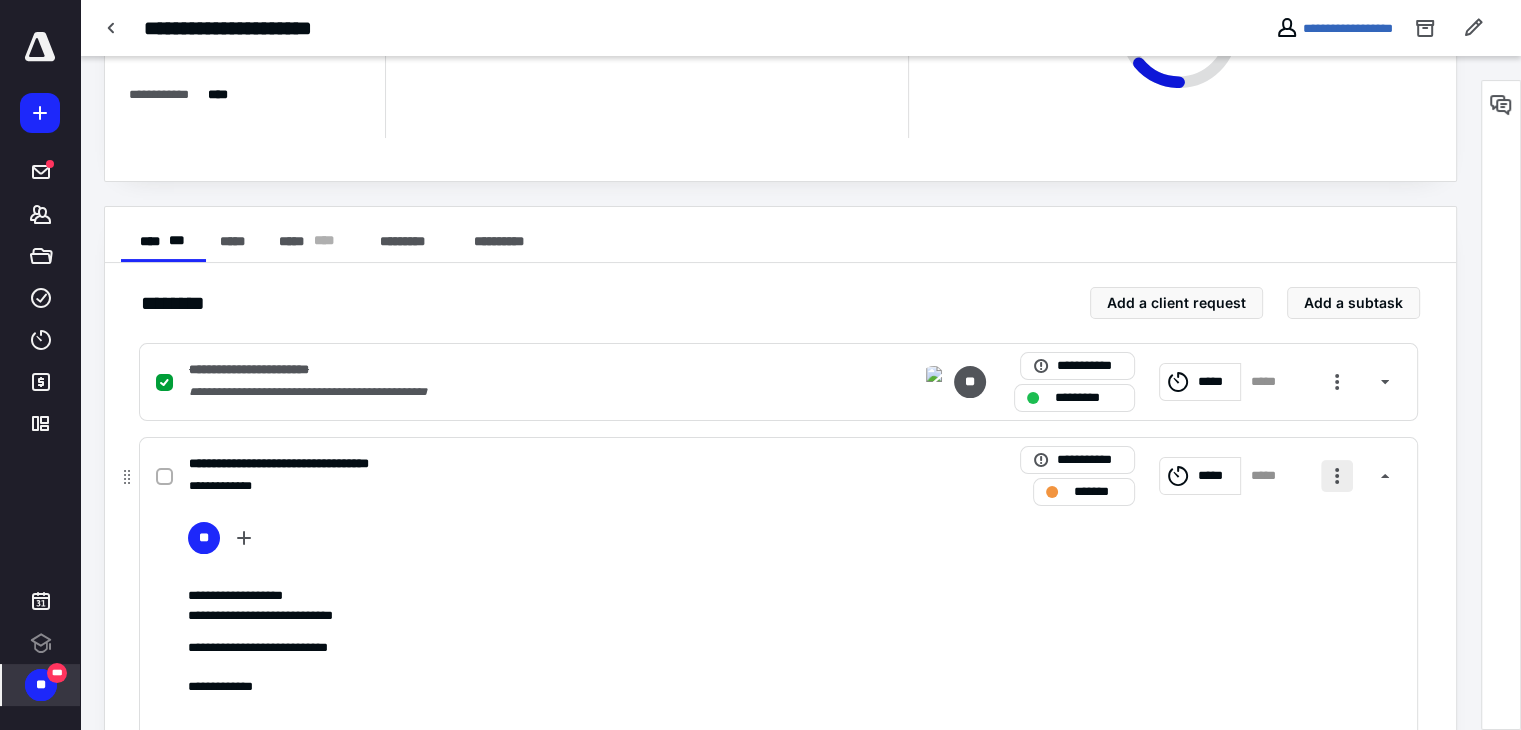 click at bounding box center [1337, 476] 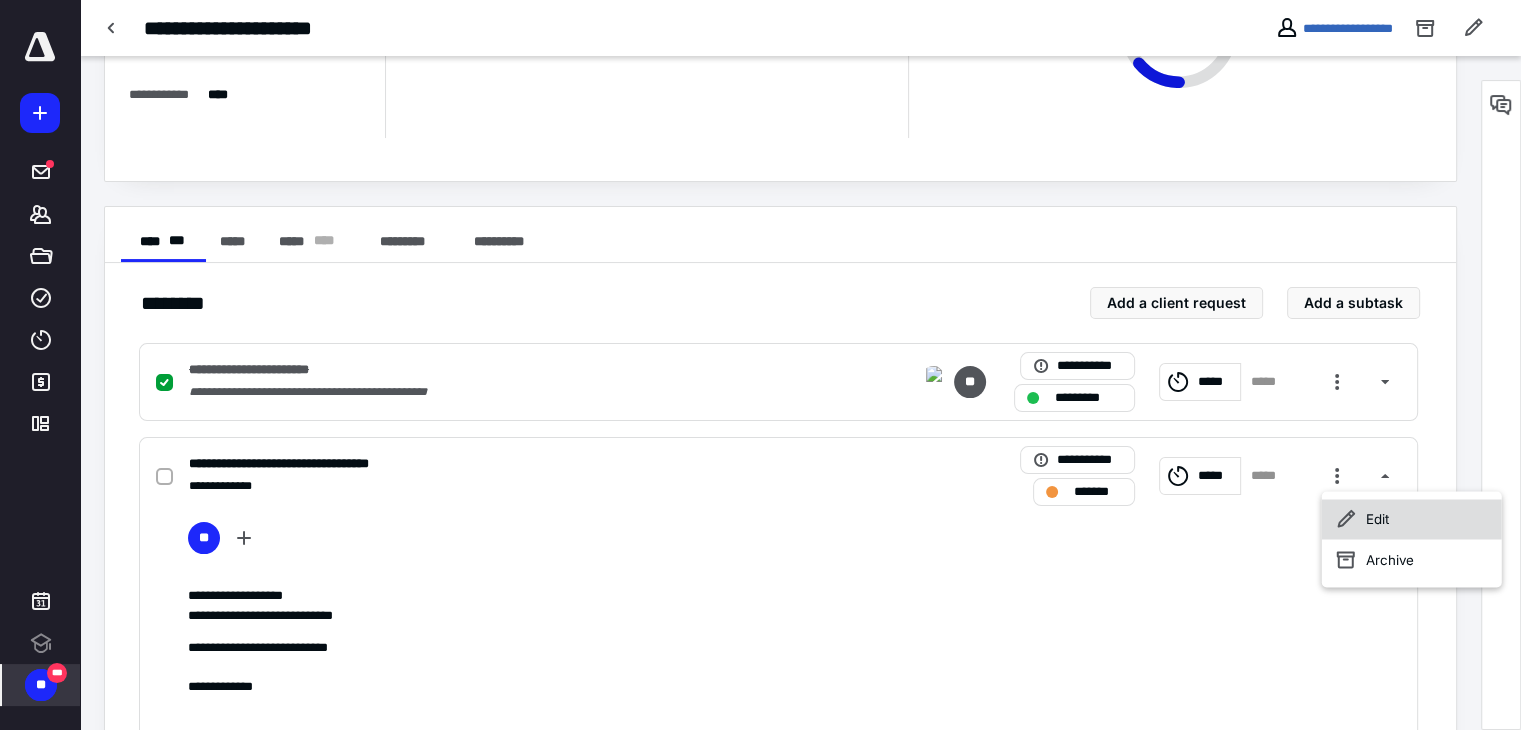 click 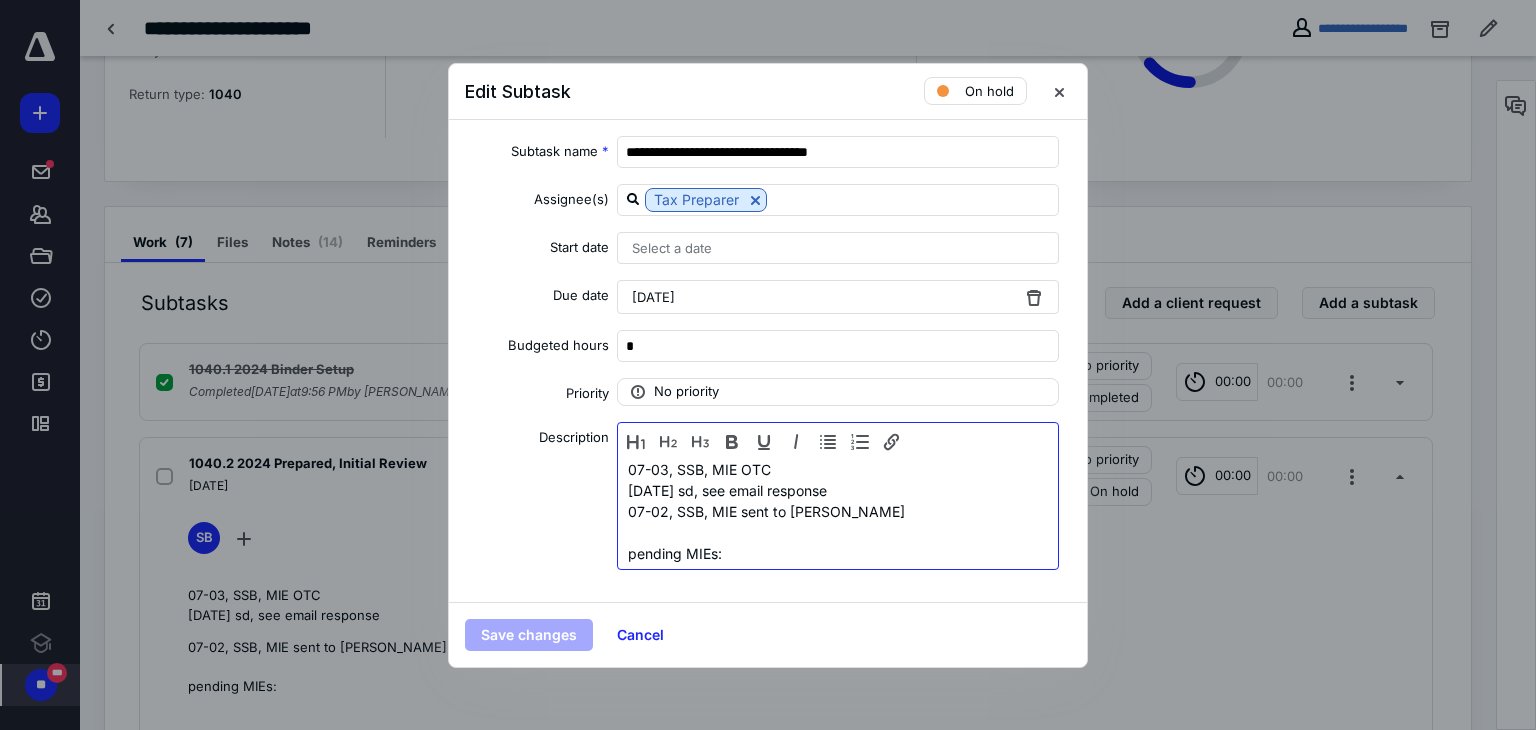 click on "07-03, SSB, MIE OTC [DATE] sd, see email response" at bounding box center (838, 480) 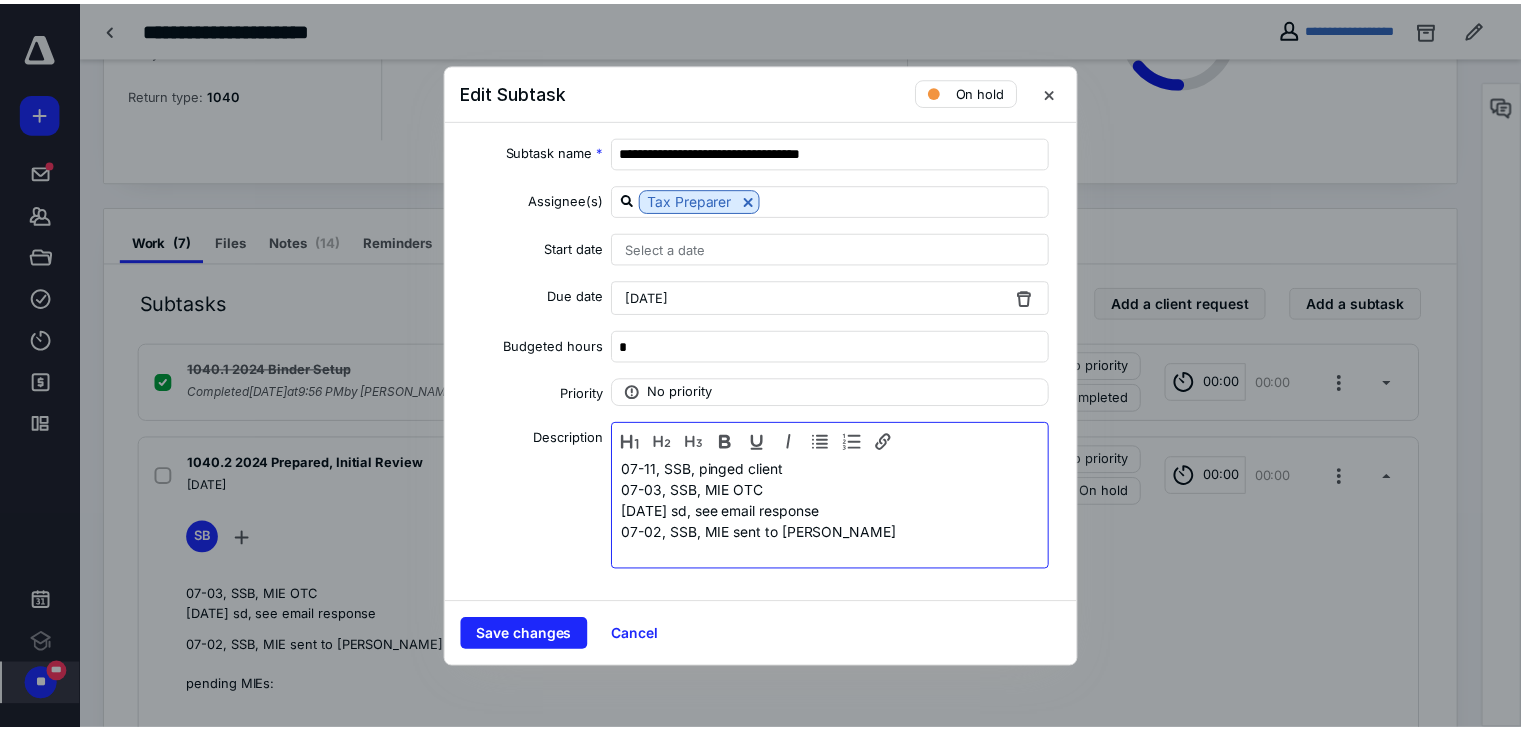 scroll, scrollTop: 147, scrollLeft: 0, axis: vertical 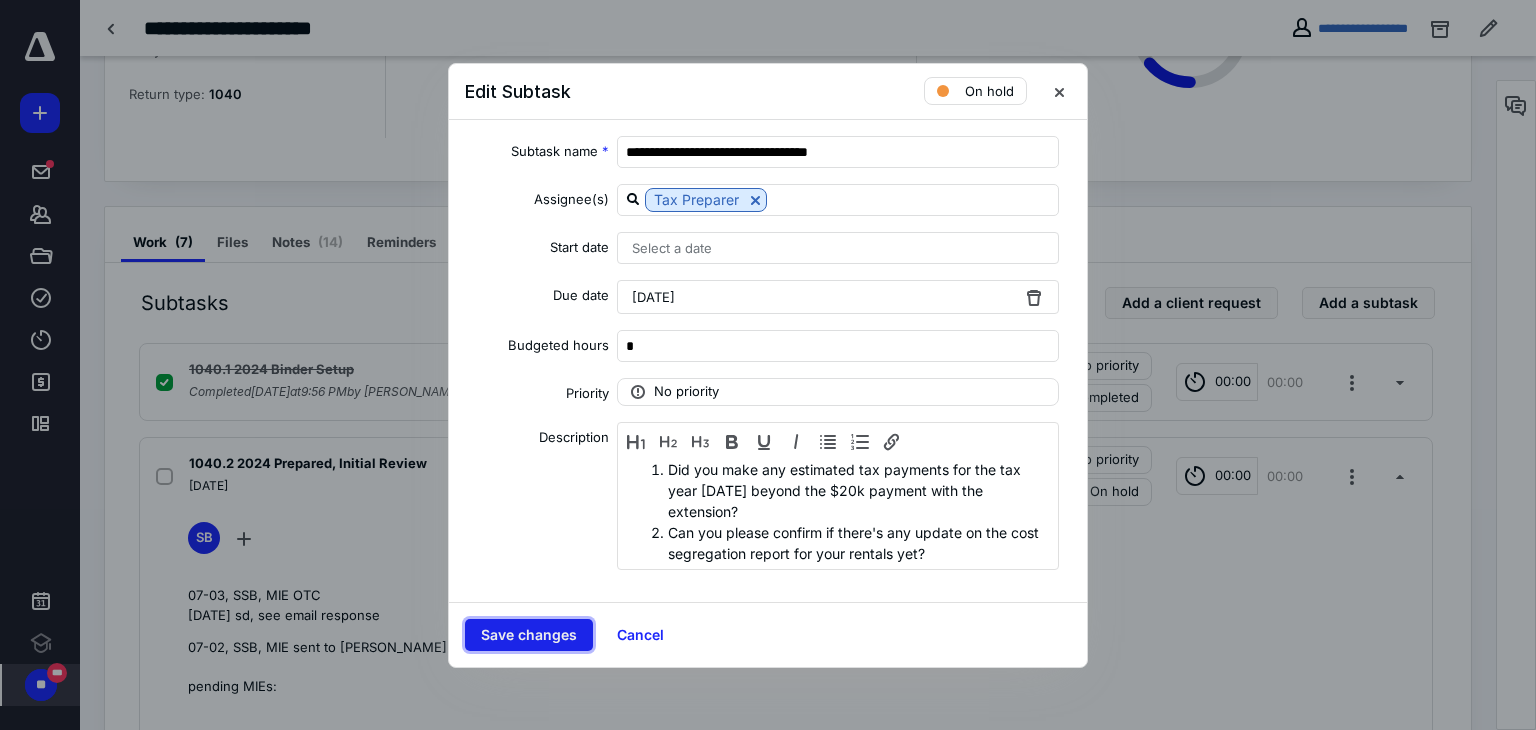 click on "Save changes" at bounding box center (529, 635) 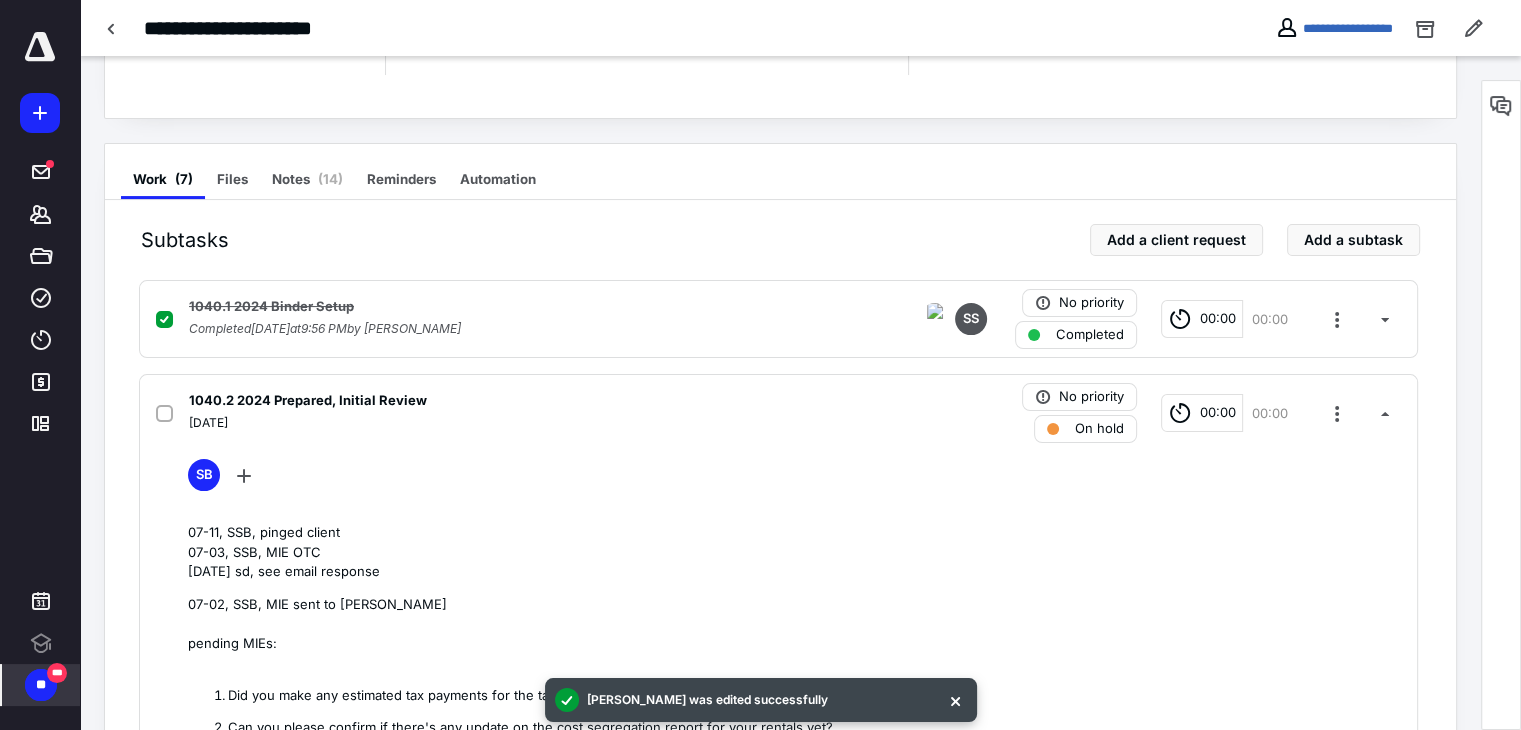 scroll, scrollTop: 296, scrollLeft: 0, axis: vertical 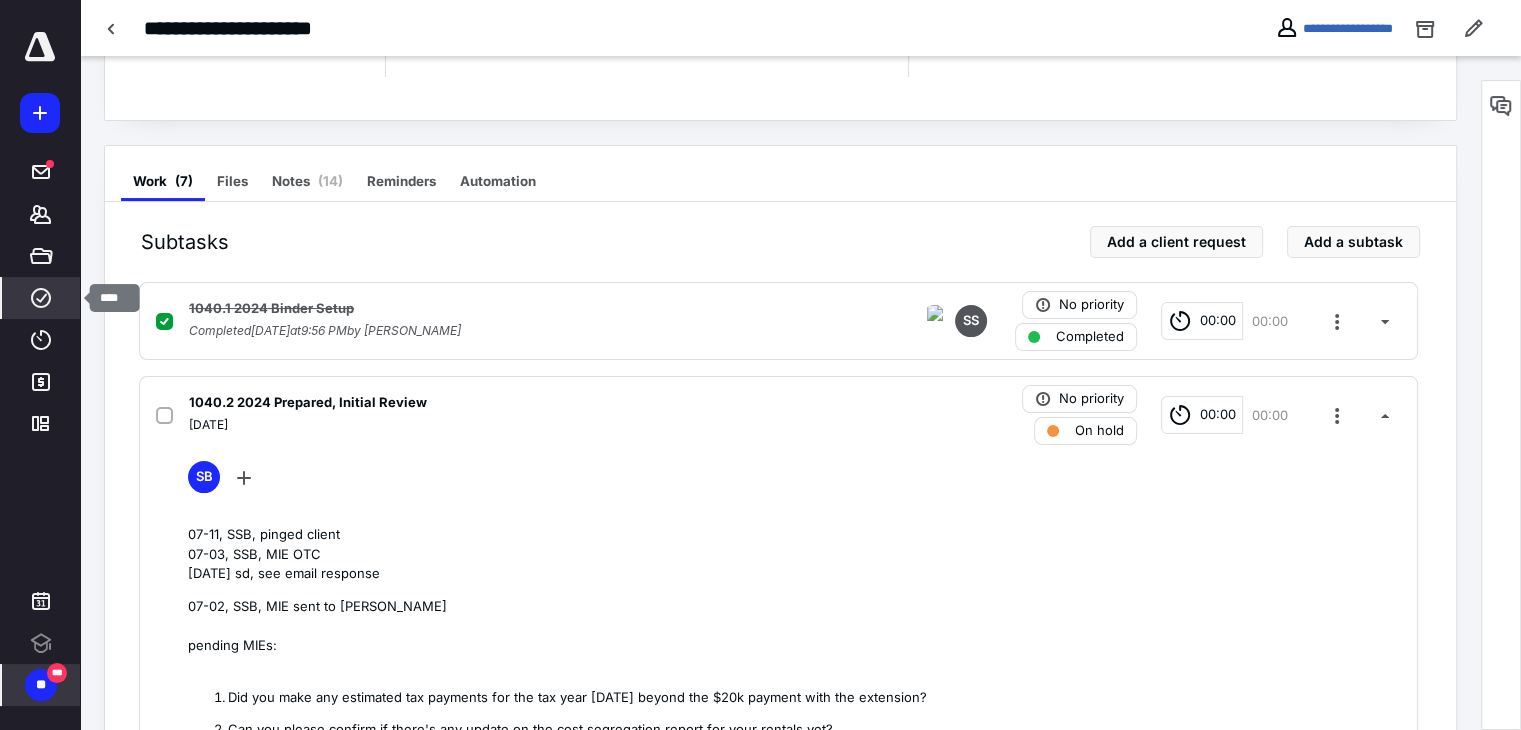 click on "****" at bounding box center [41, 298] 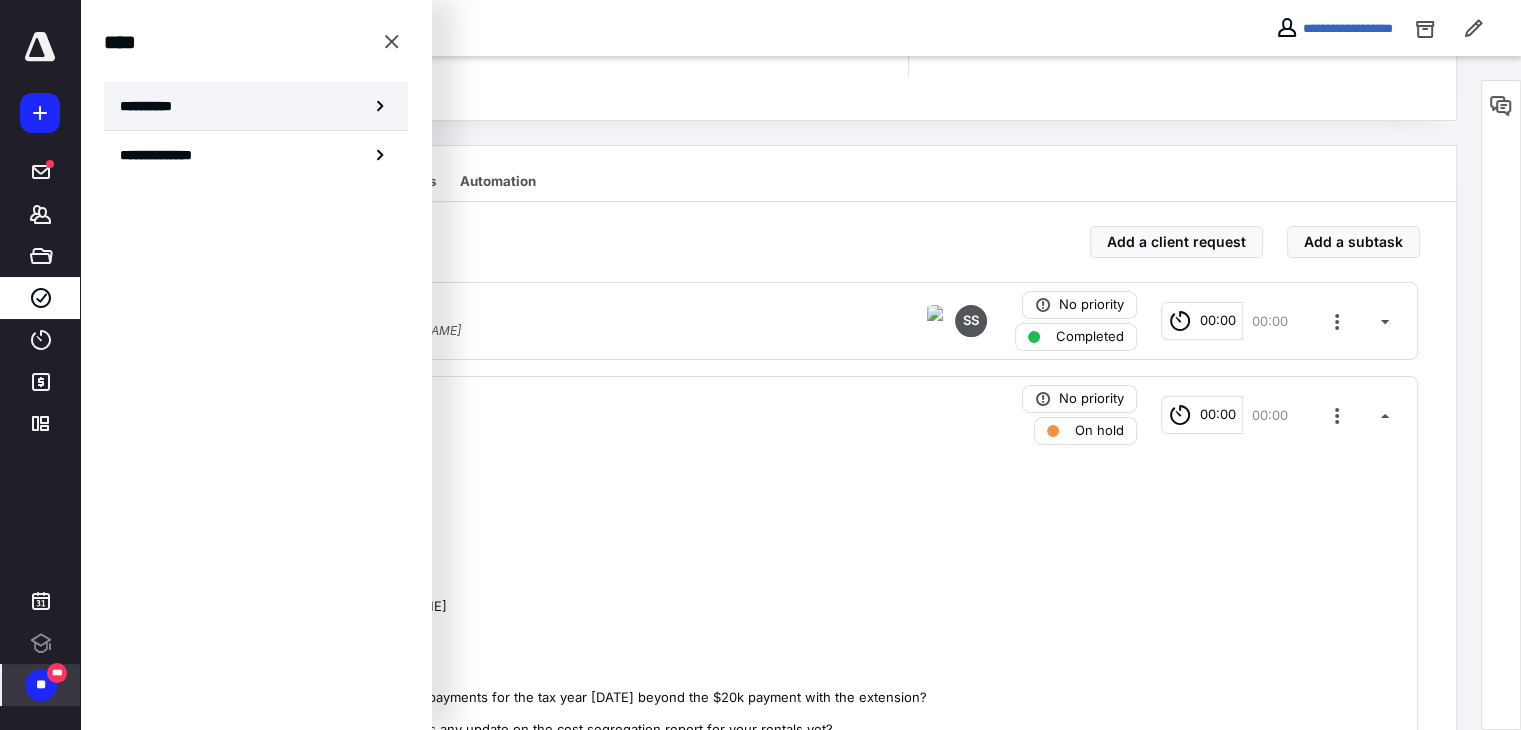 click on "**********" at bounding box center (153, 106) 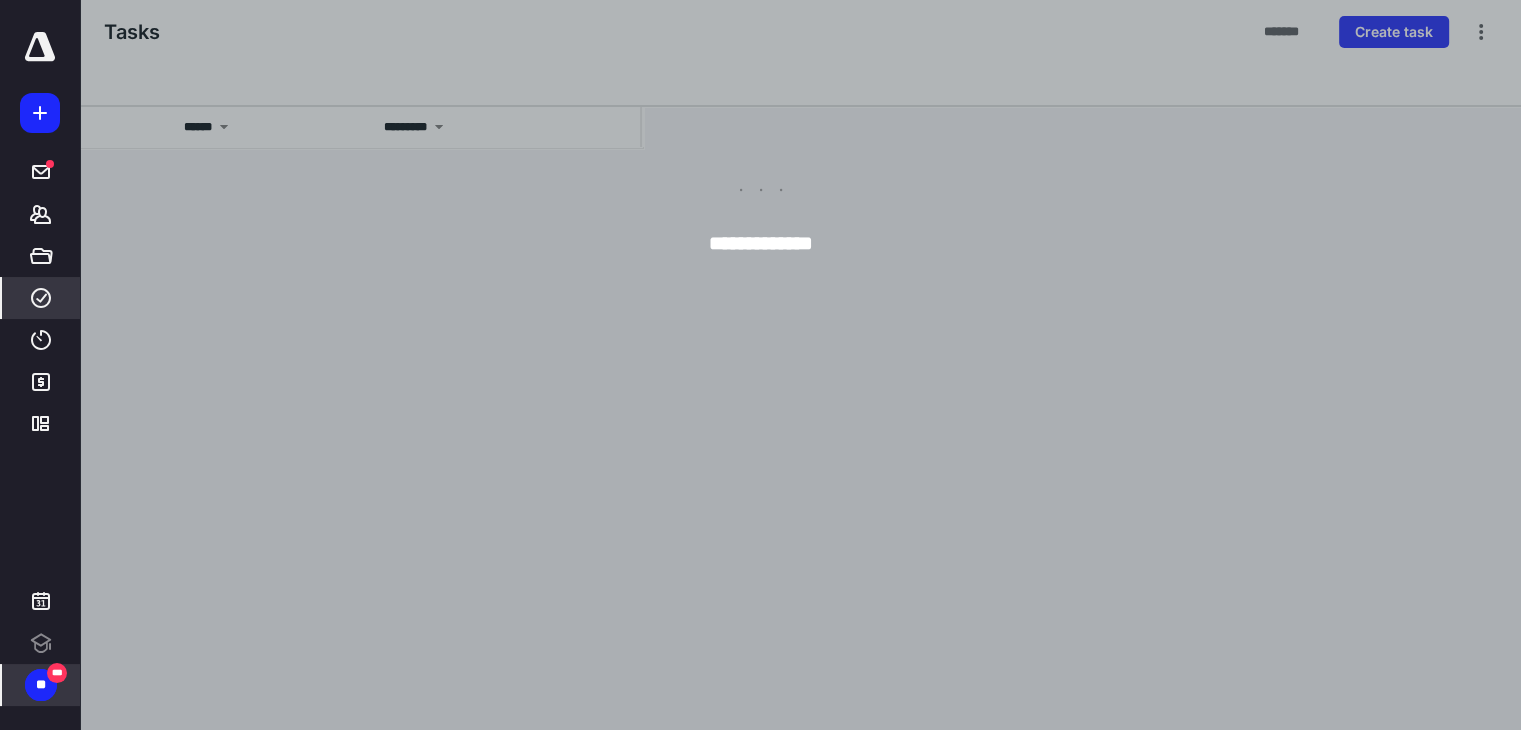 scroll, scrollTop: 0, scrollLeft: 0, axis: both 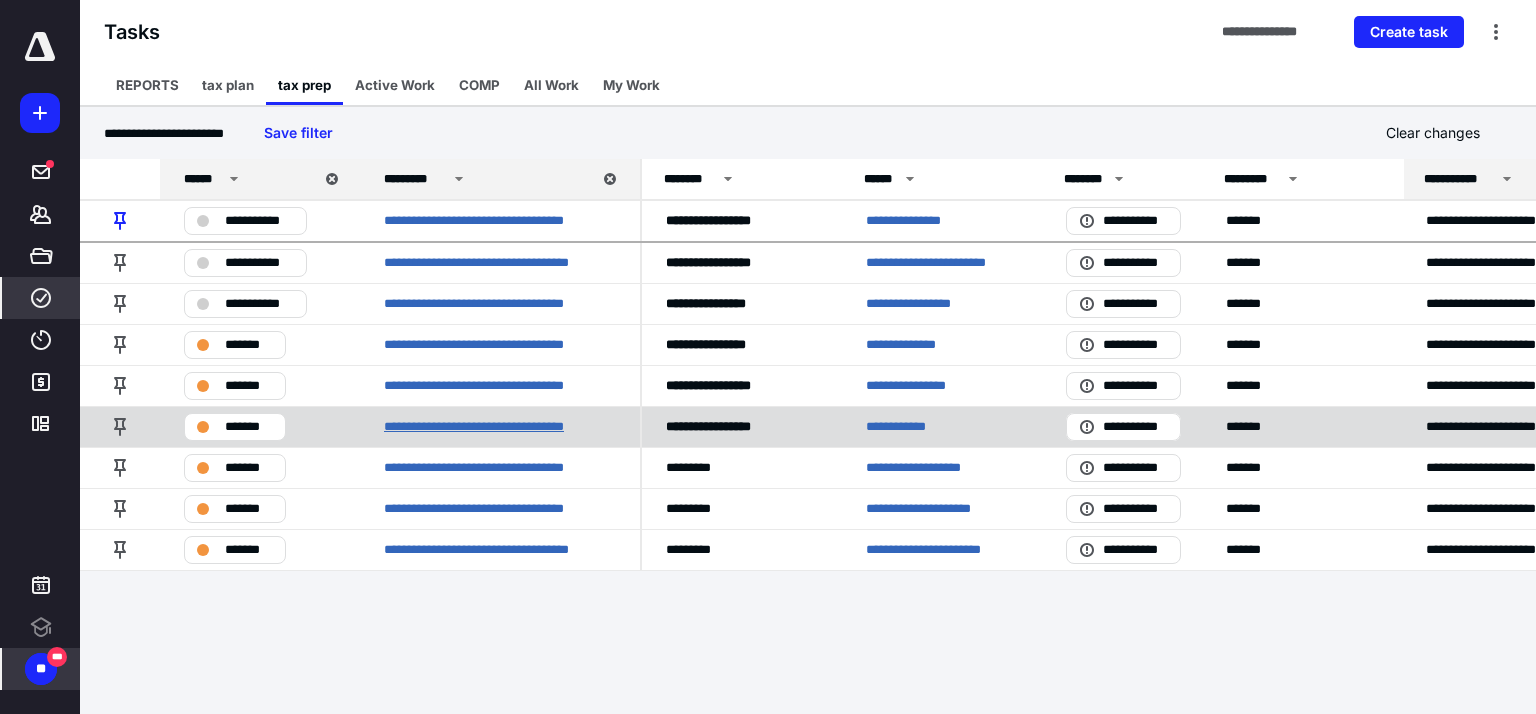 click on "**********" at bounding box center [496, 427] 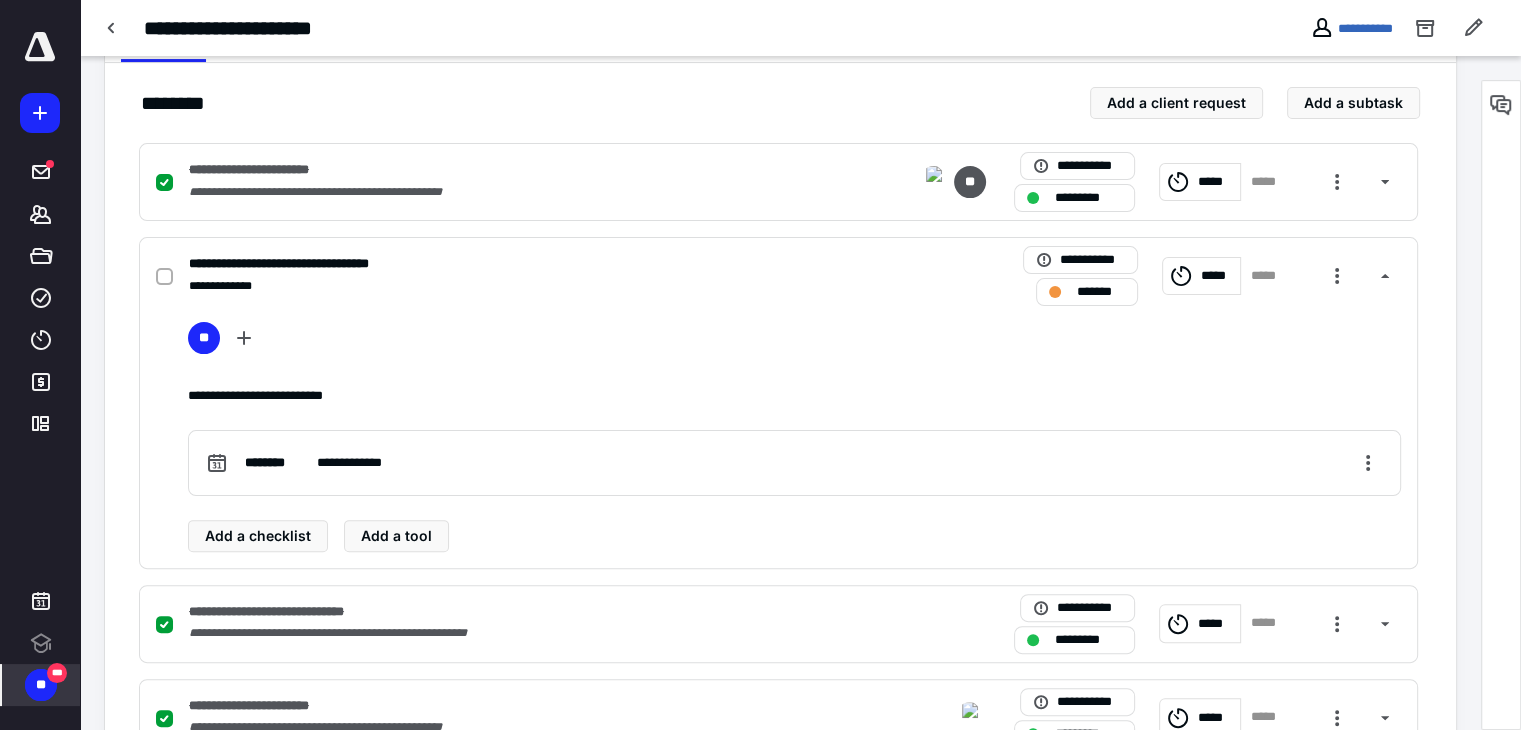 scroll, scrollTop: 420, scrollLeft: 0, axis: vertical 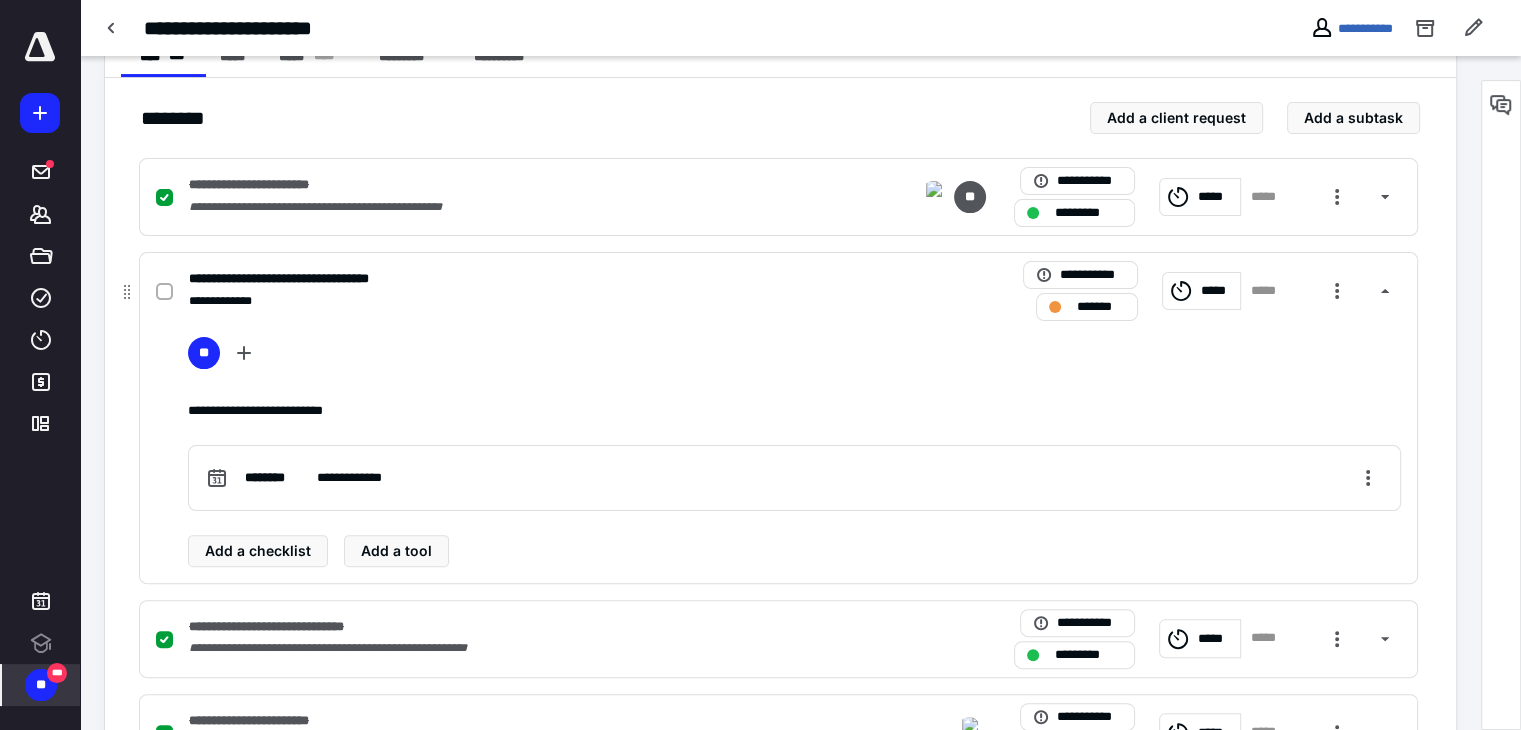 click on "**********" at bounding box center (778, 291) 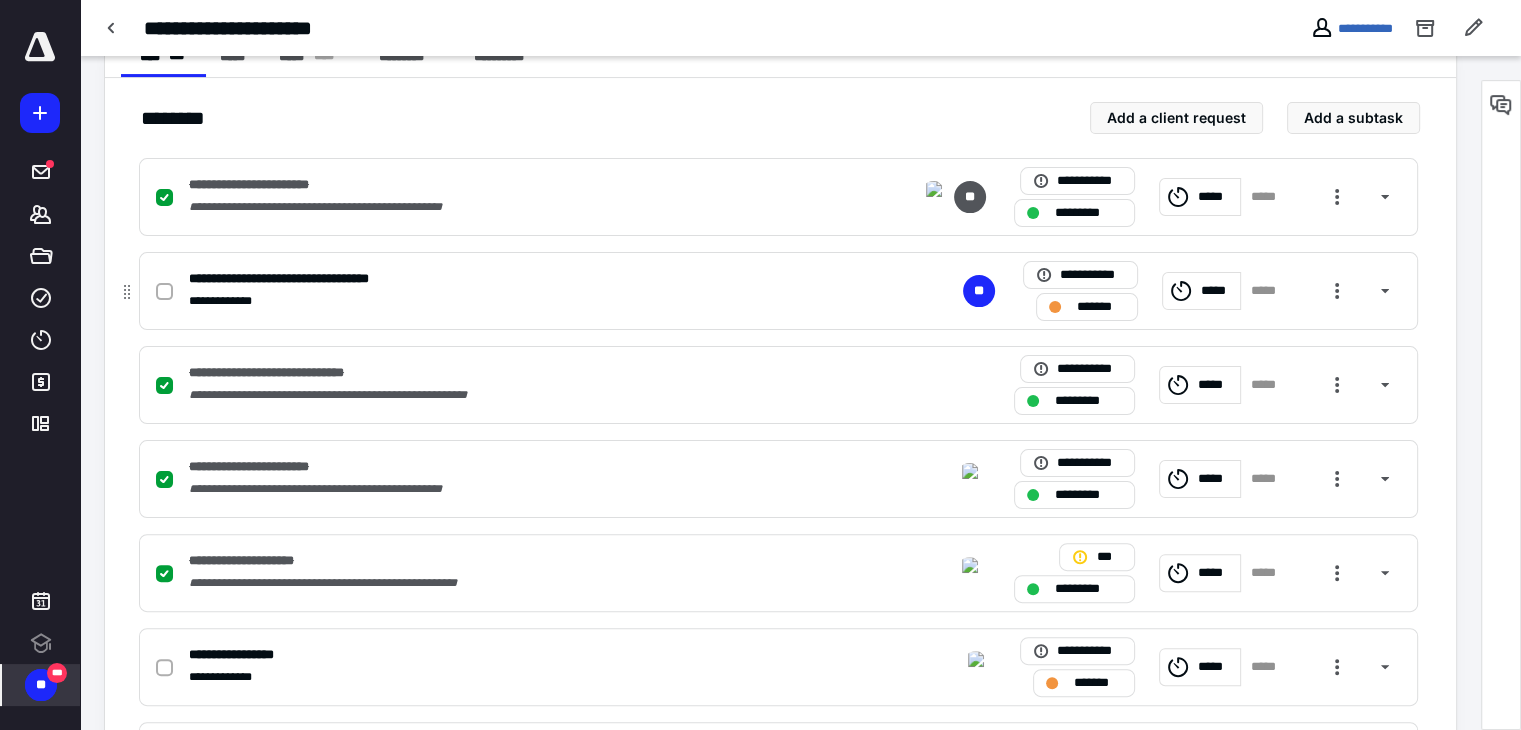 click on "**********" at bounding box center [778, 291] 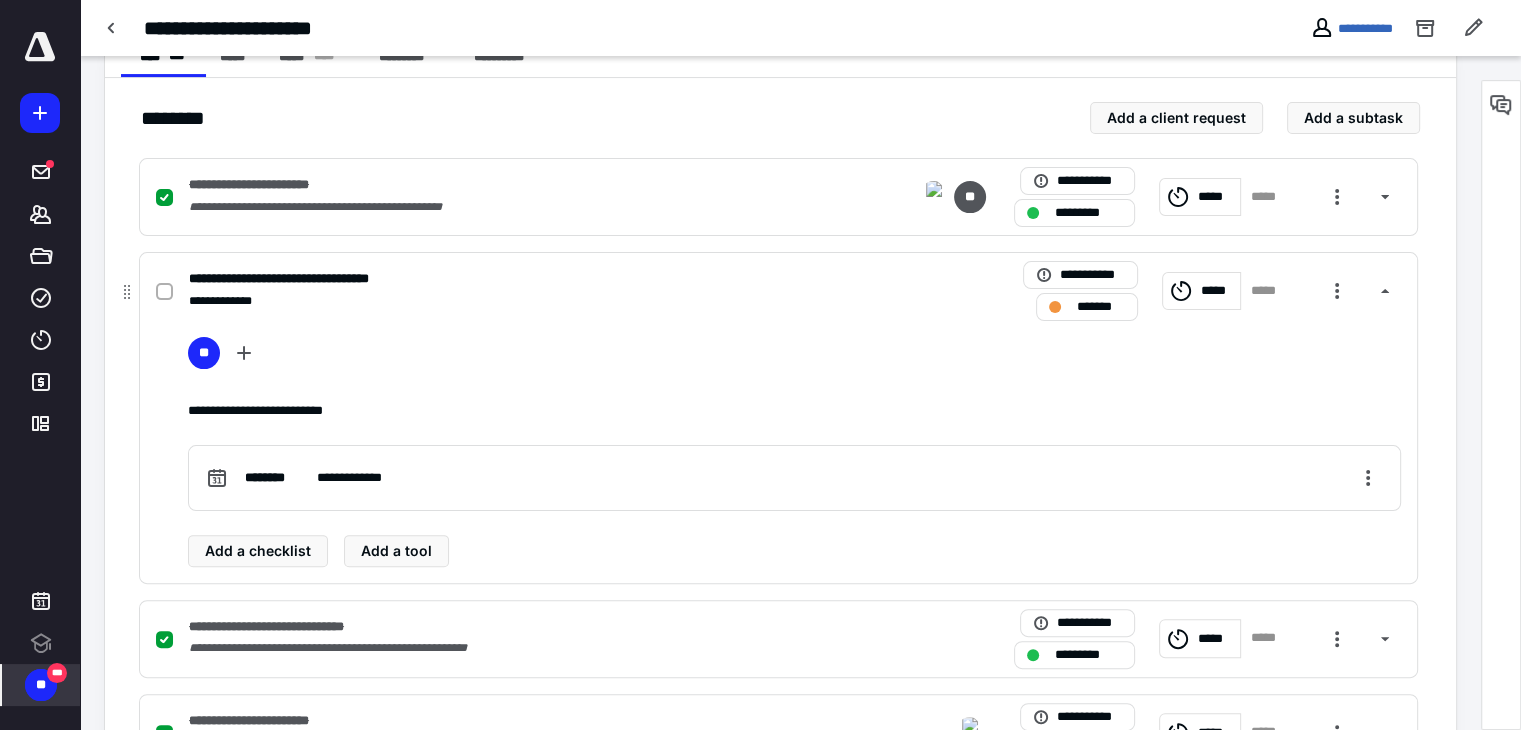 click on "**********" at bounding box center [778, 291] 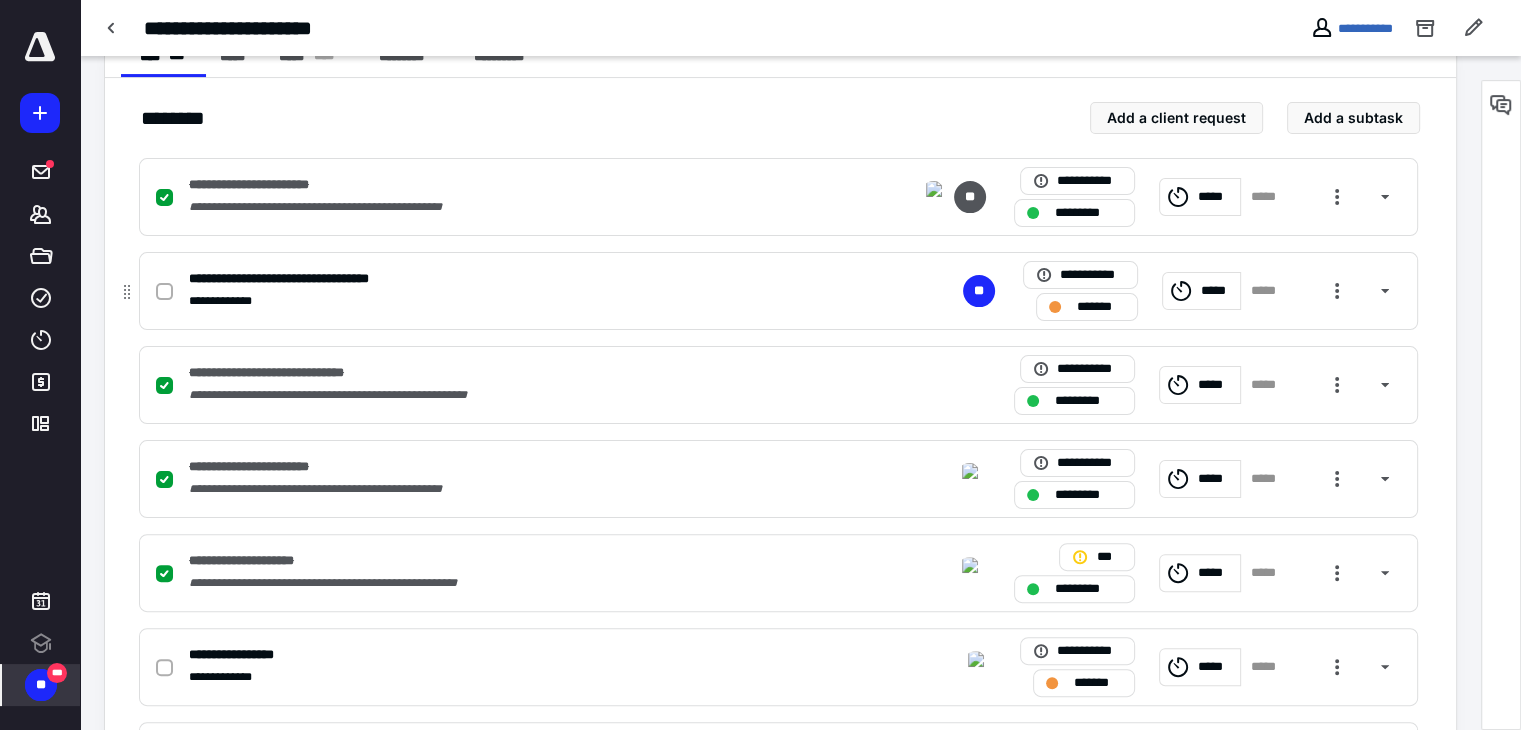 scroll, scrollTop: 539, scrollLeft: 0, axis: vertical 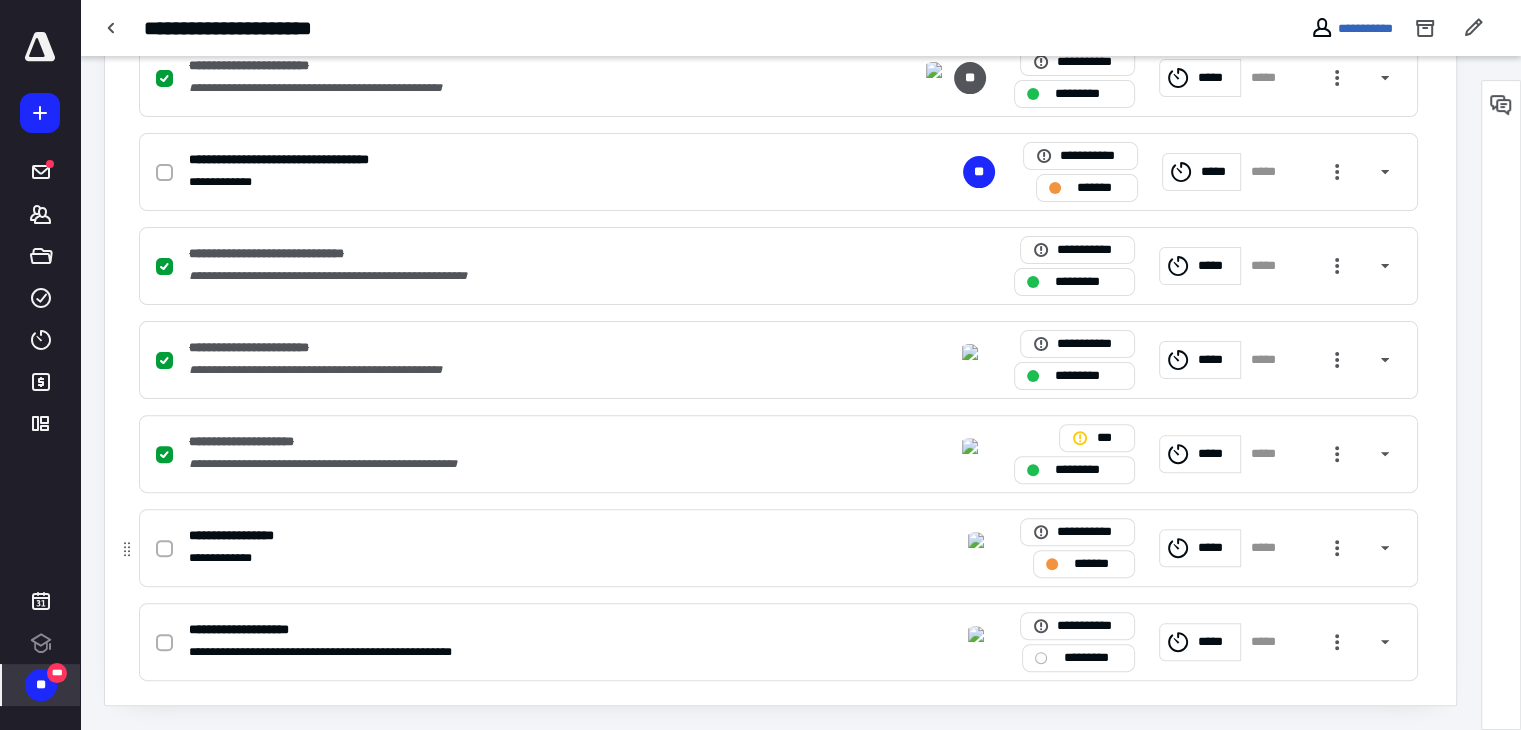 drag, startPoint x: 777, startPoint y: 318, endPoint x: 626, endPoint y: 542, distance: 270.14255 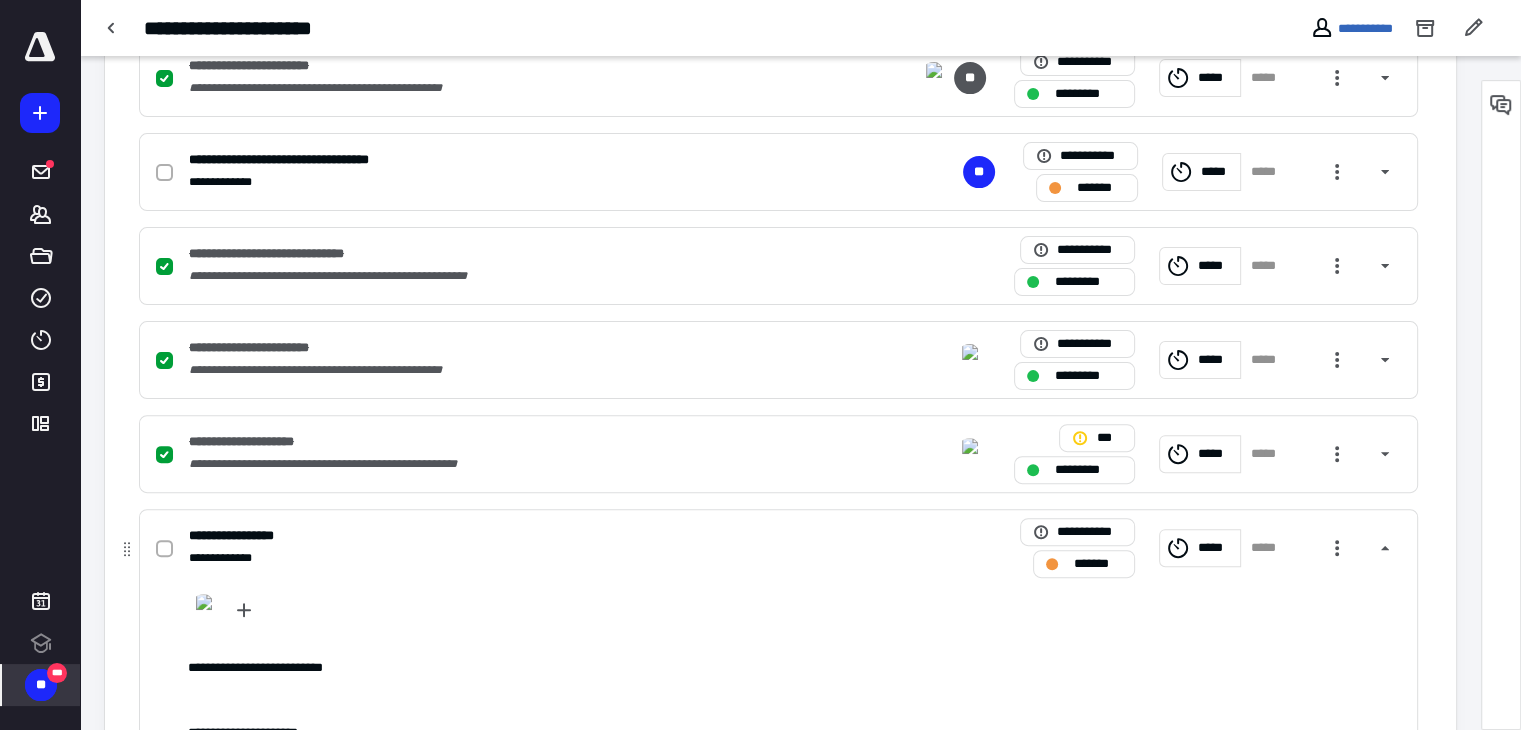 click on "**********" at bounding box center [516, 536] 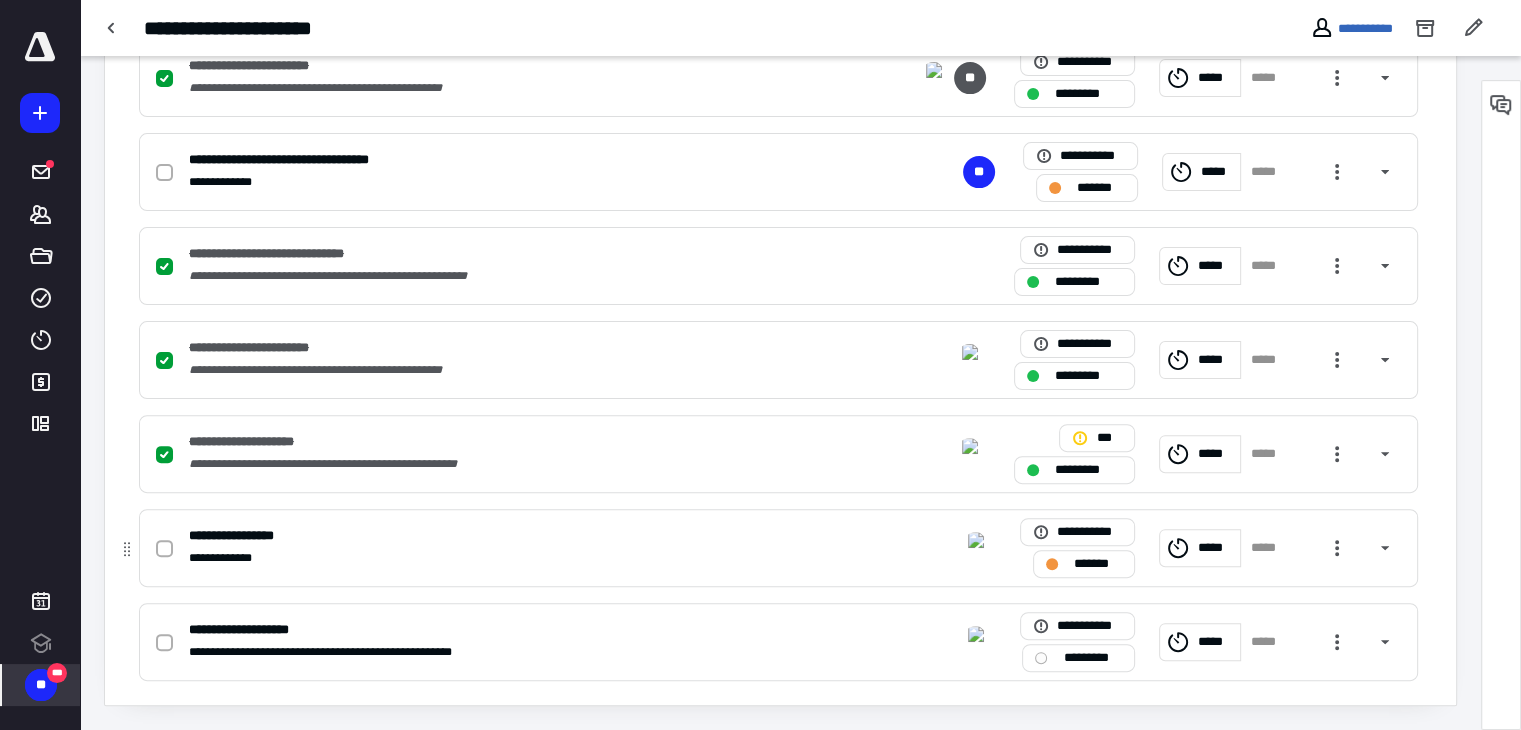 click on "**********" at bounding box center [516, 536] 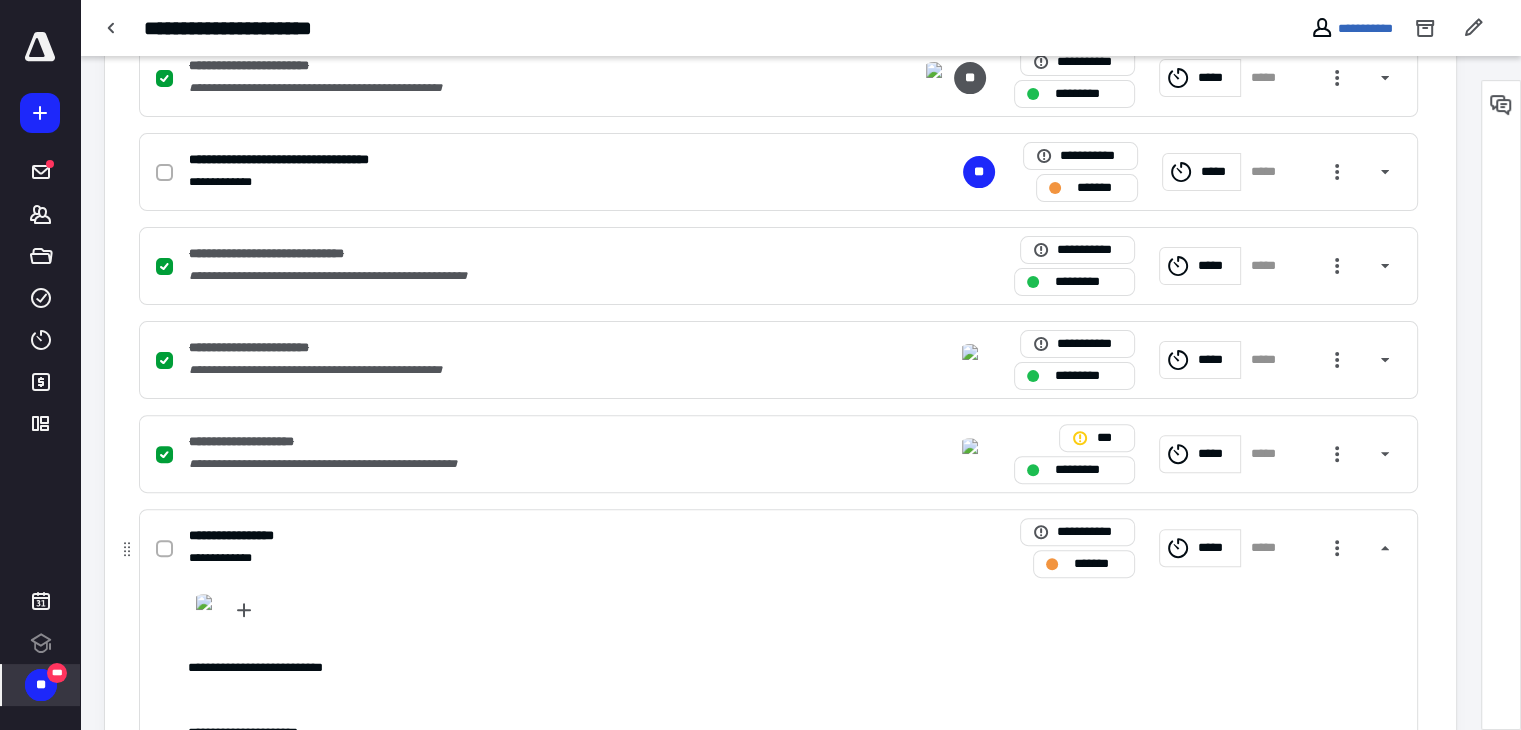 click on "**********" at bounding box center [516, 536] 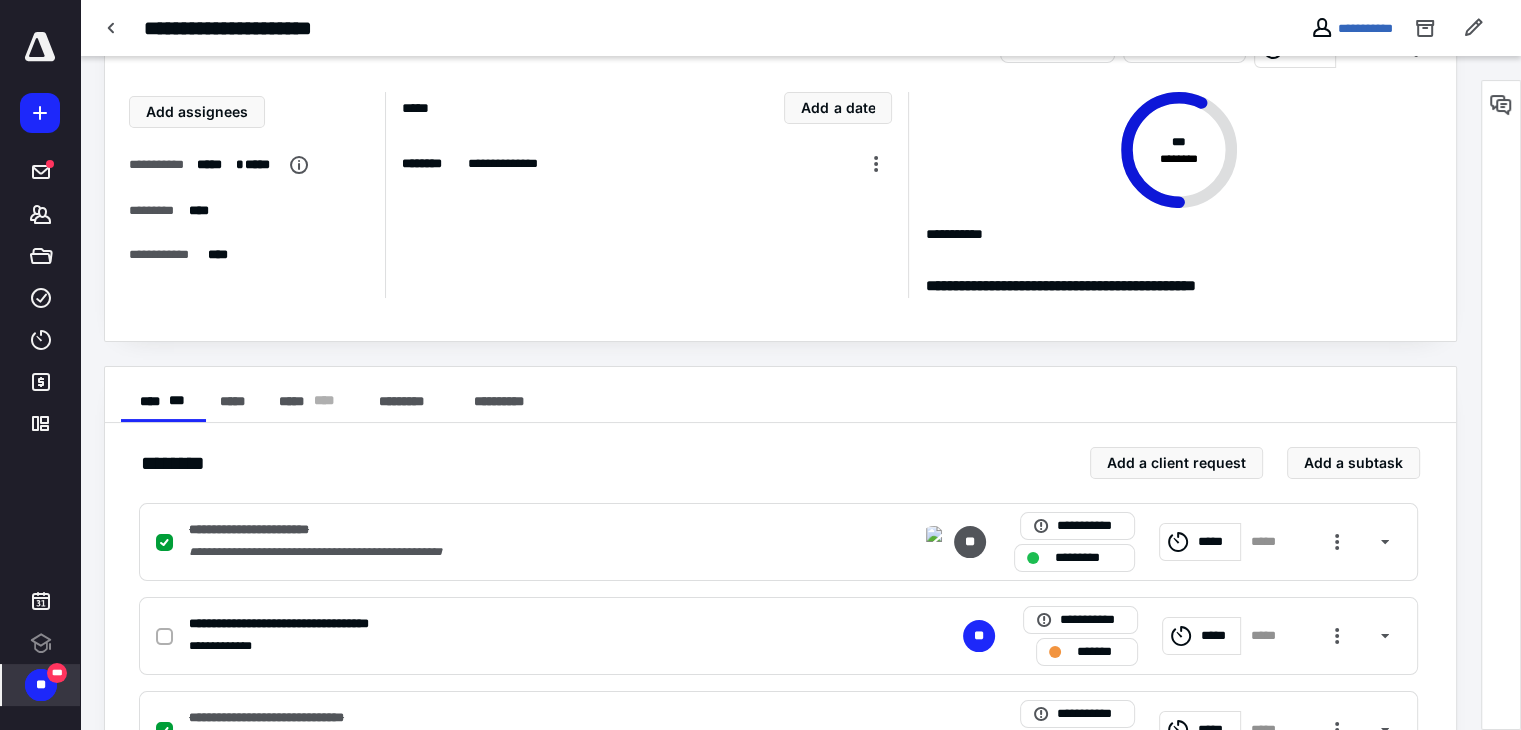 scroll, scrollTop: 73, scrollLeft: 0, axis: vertical 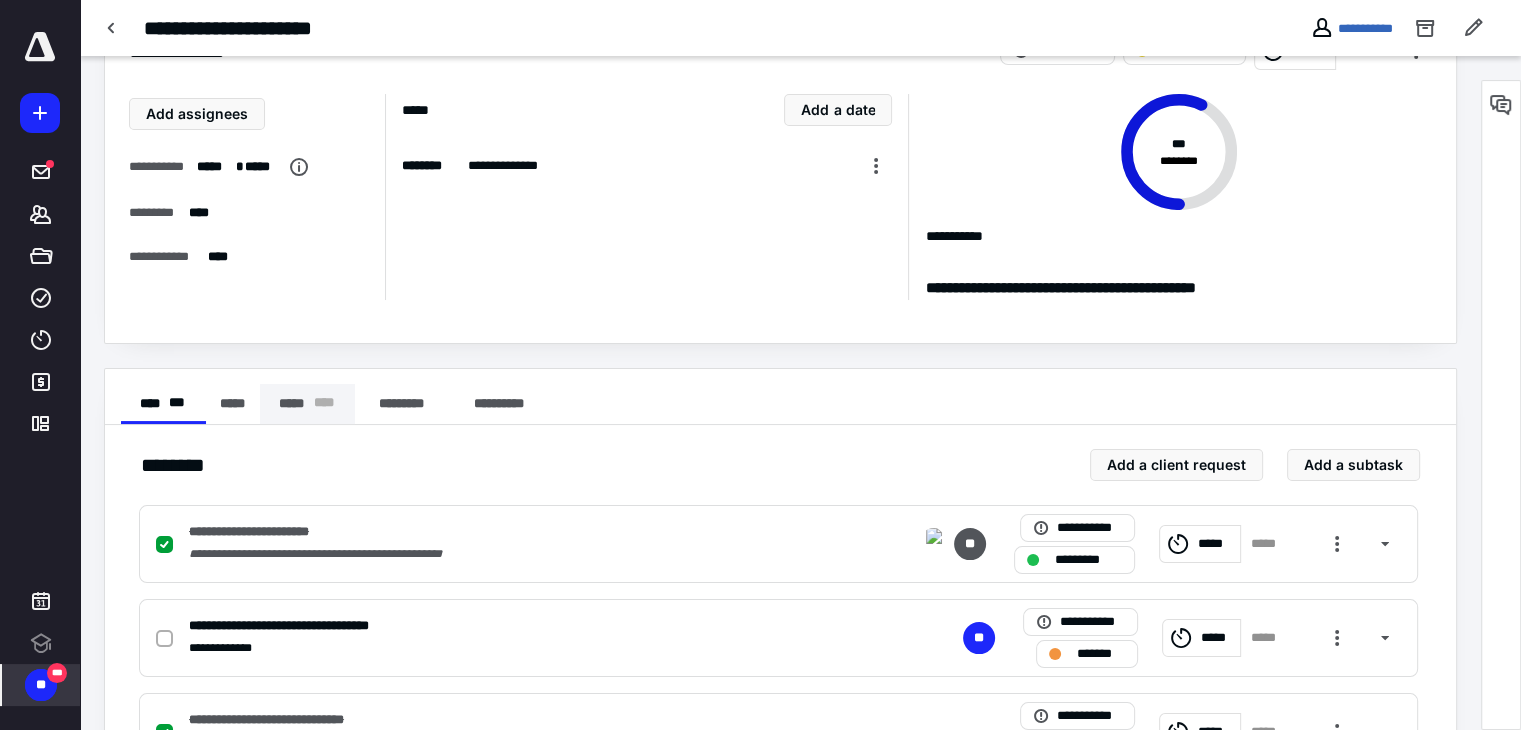 click on "* ** *" at bounding box center [324, 404] 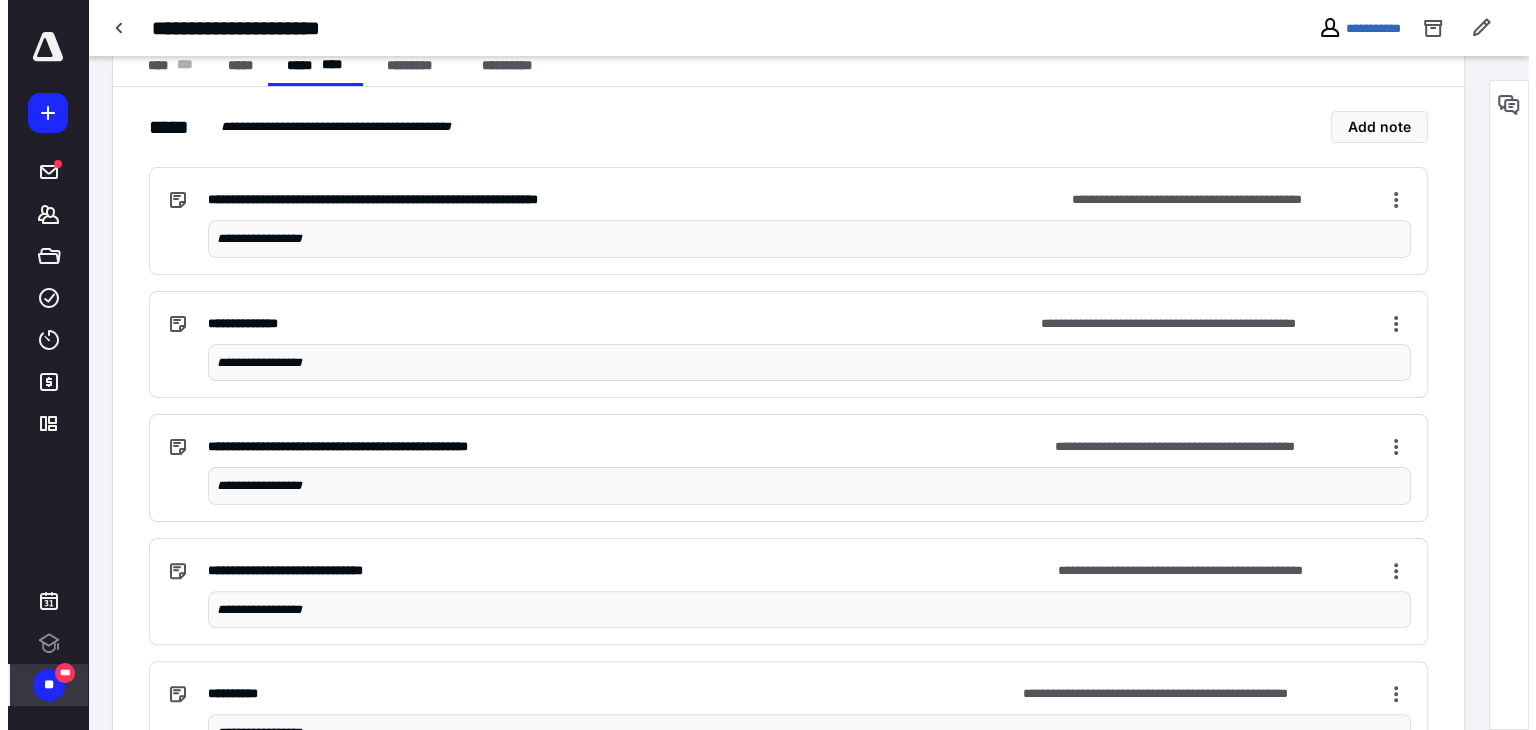 scroll, scrollTop: 0, scrollLeft: 0, axis: both 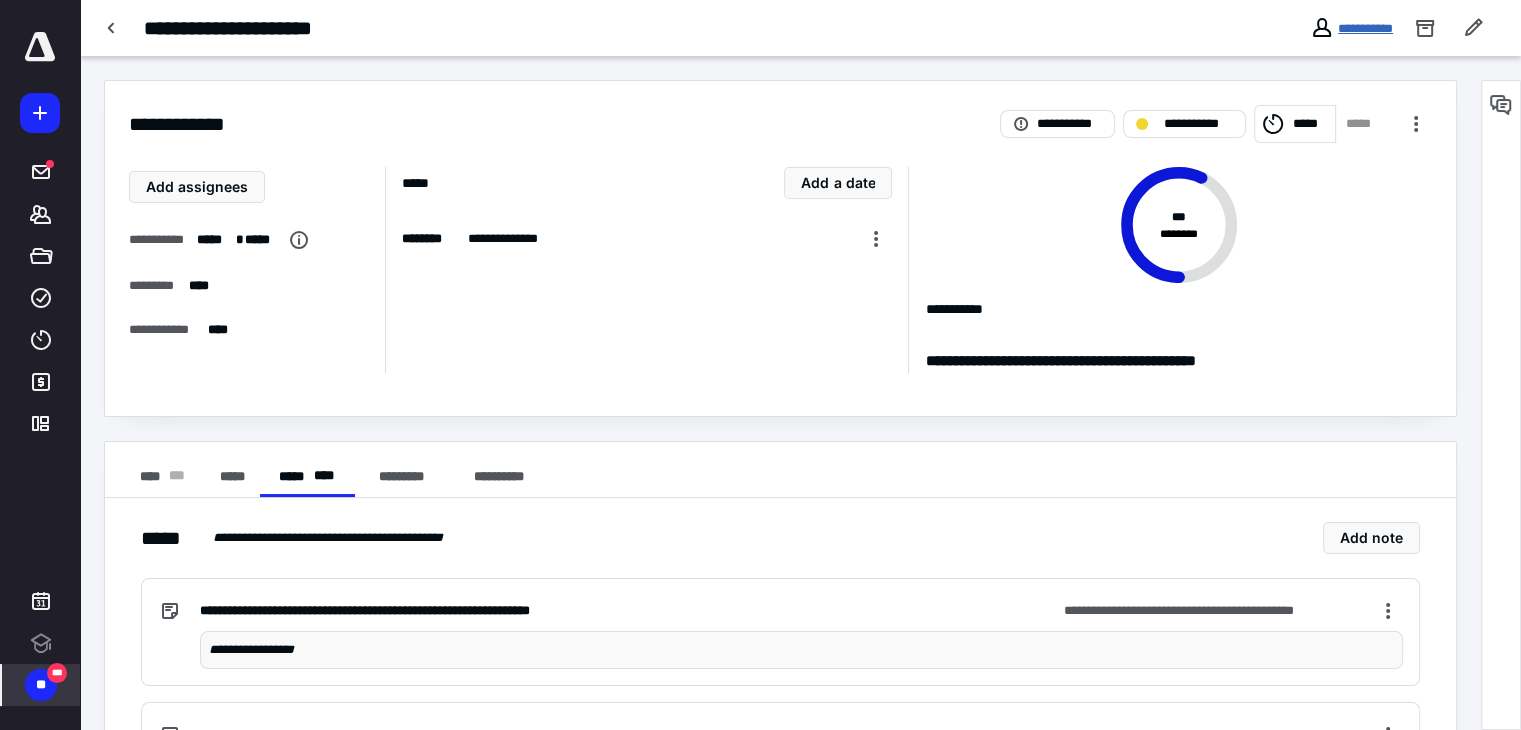 click on "**********" at bounding box center (1365, 28) 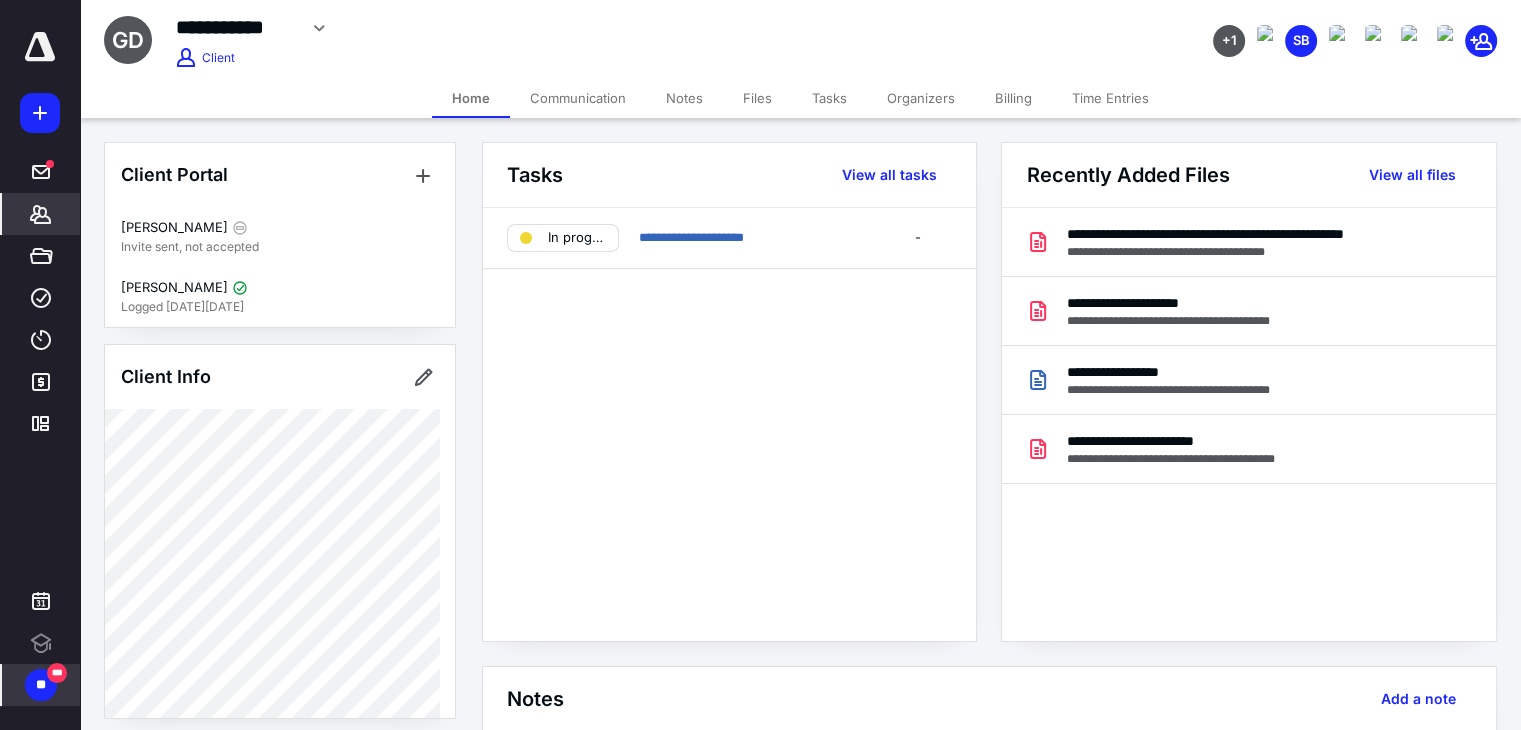 click on "Communication" at bounding box center (578, 98) 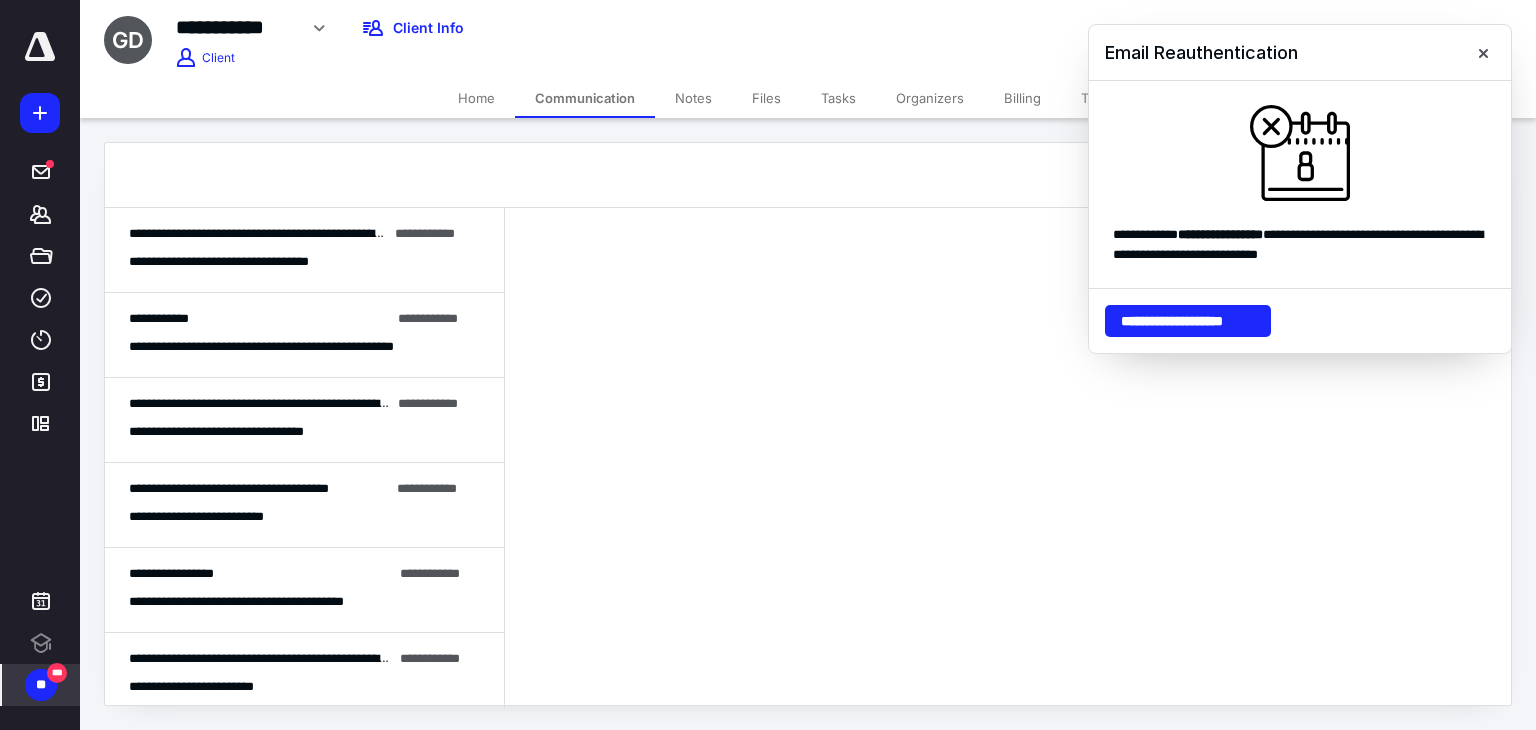 click on "**********" at bounding box center [243, 262] 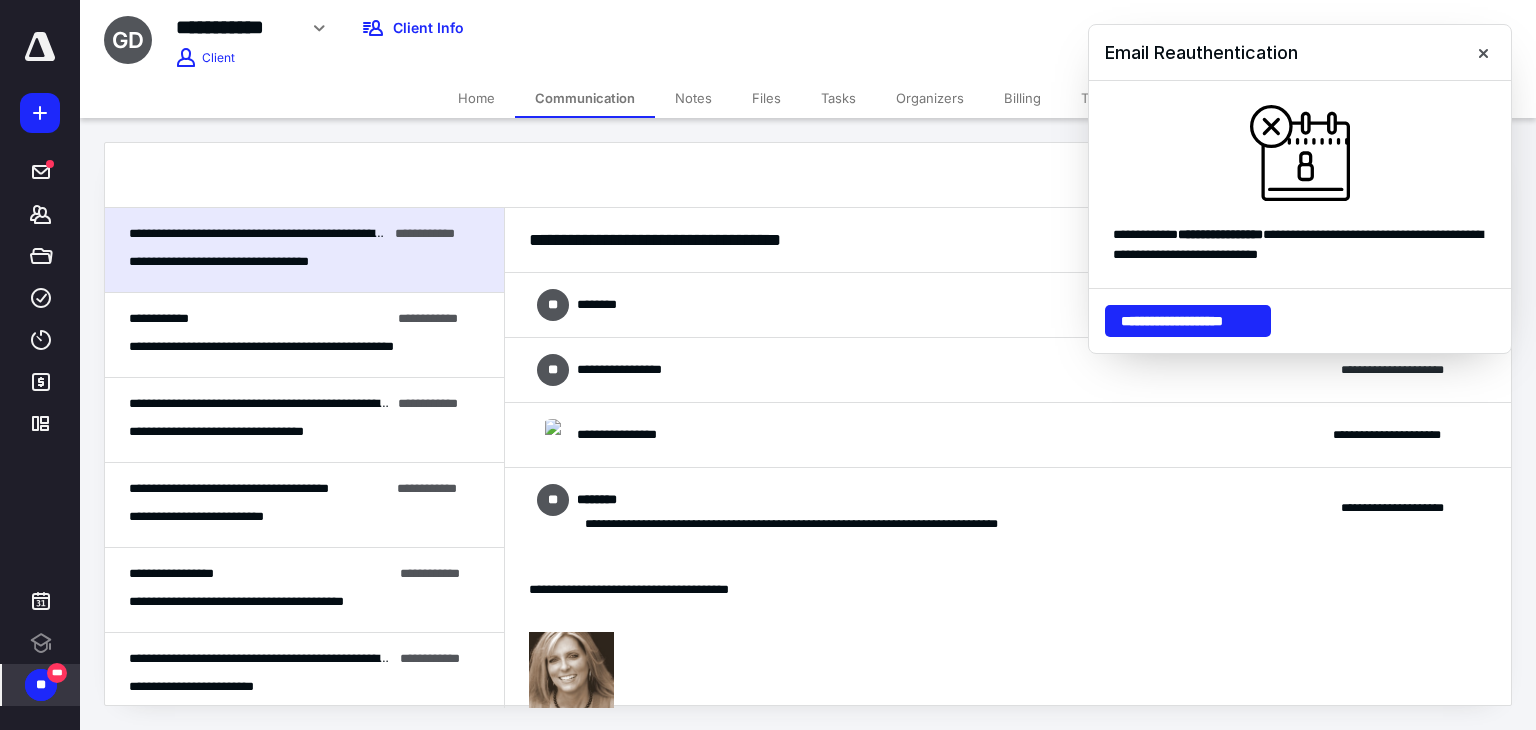 scroll, scrollTop: 210, scrollLeft: 0, axis: vertical 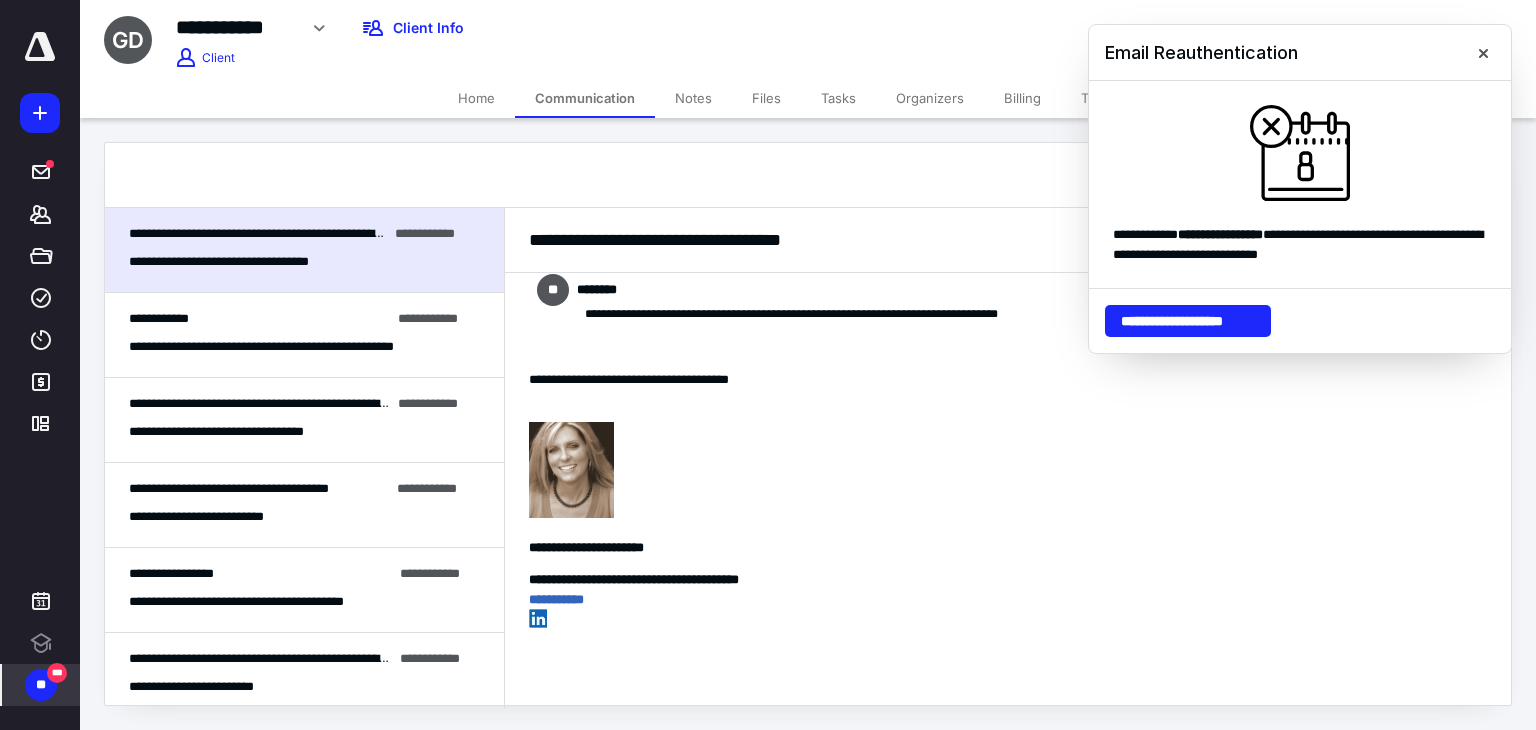 click on "**********" at bounding box center [293, 347] 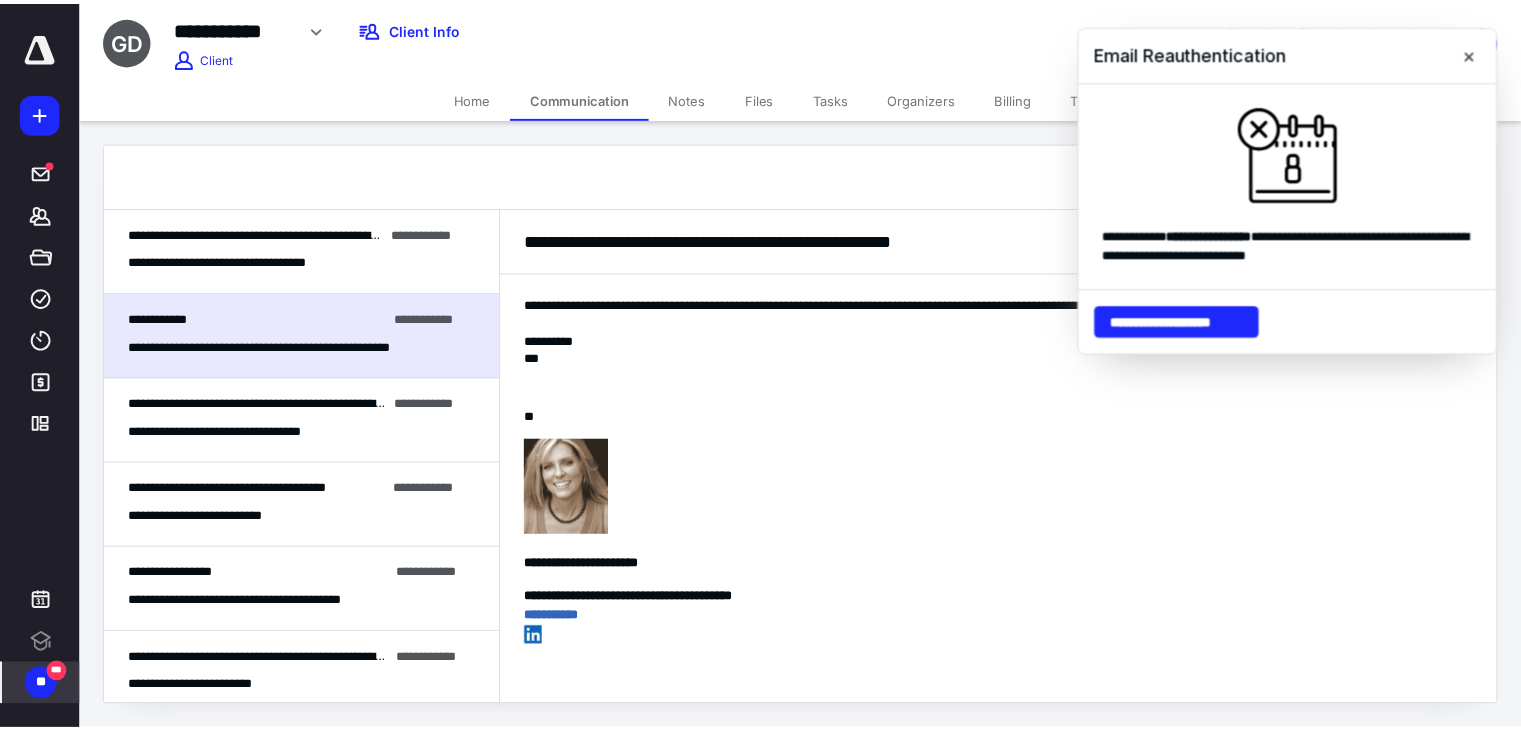 scroll, scrollTop: 0, scrollLeft: 0, axis: both 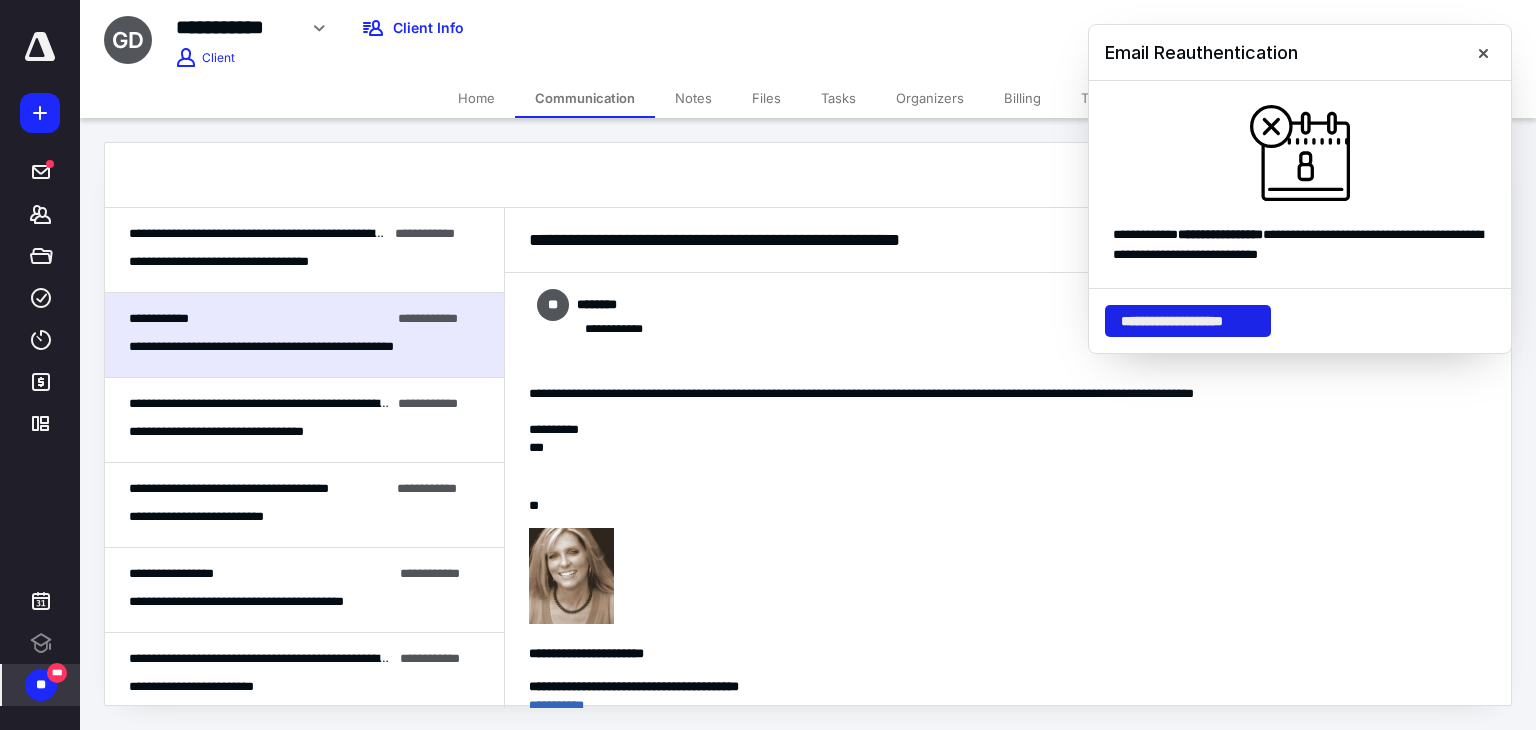 click on "**********" at bounding box center [1188, 321] 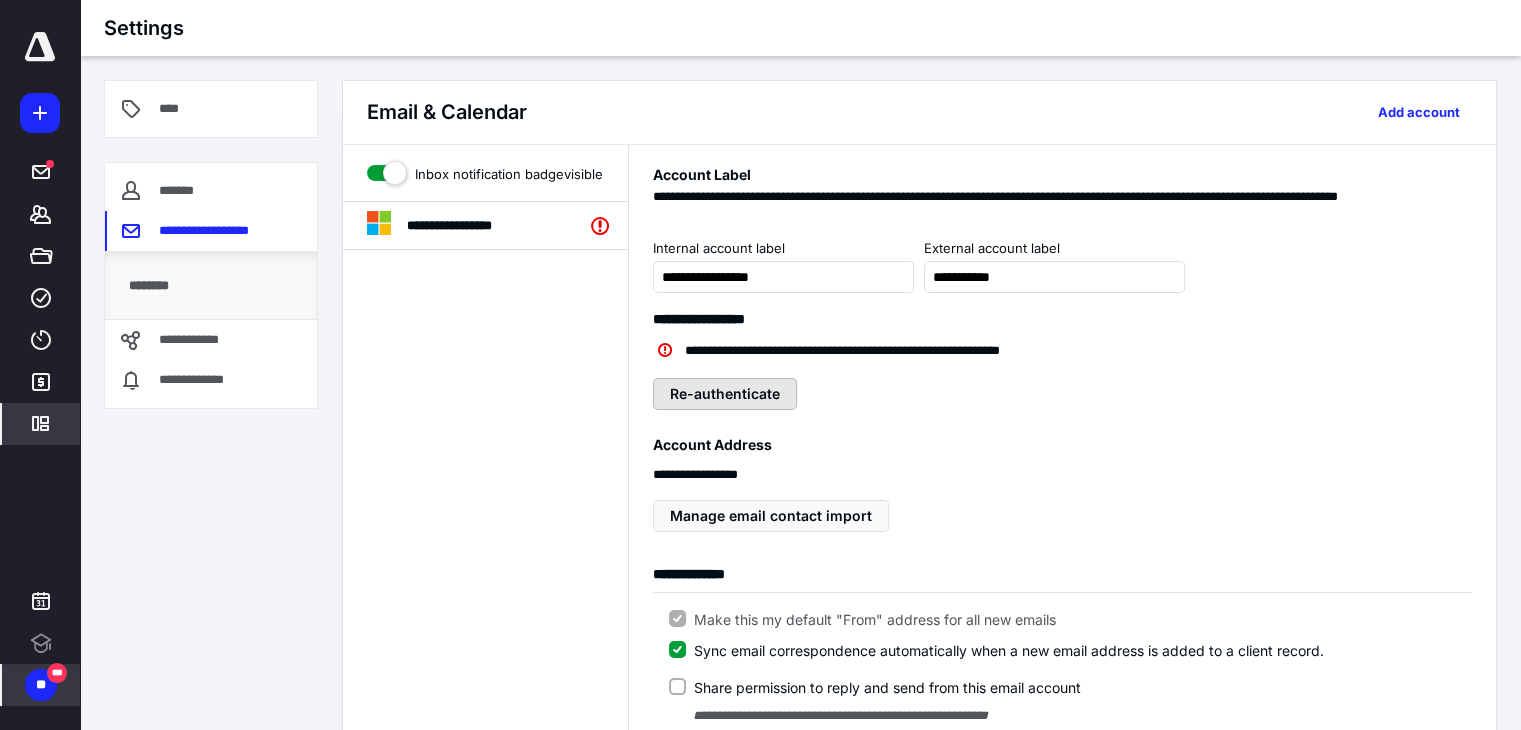 click on "Re-authenticate" at bounding box center (725, 394) 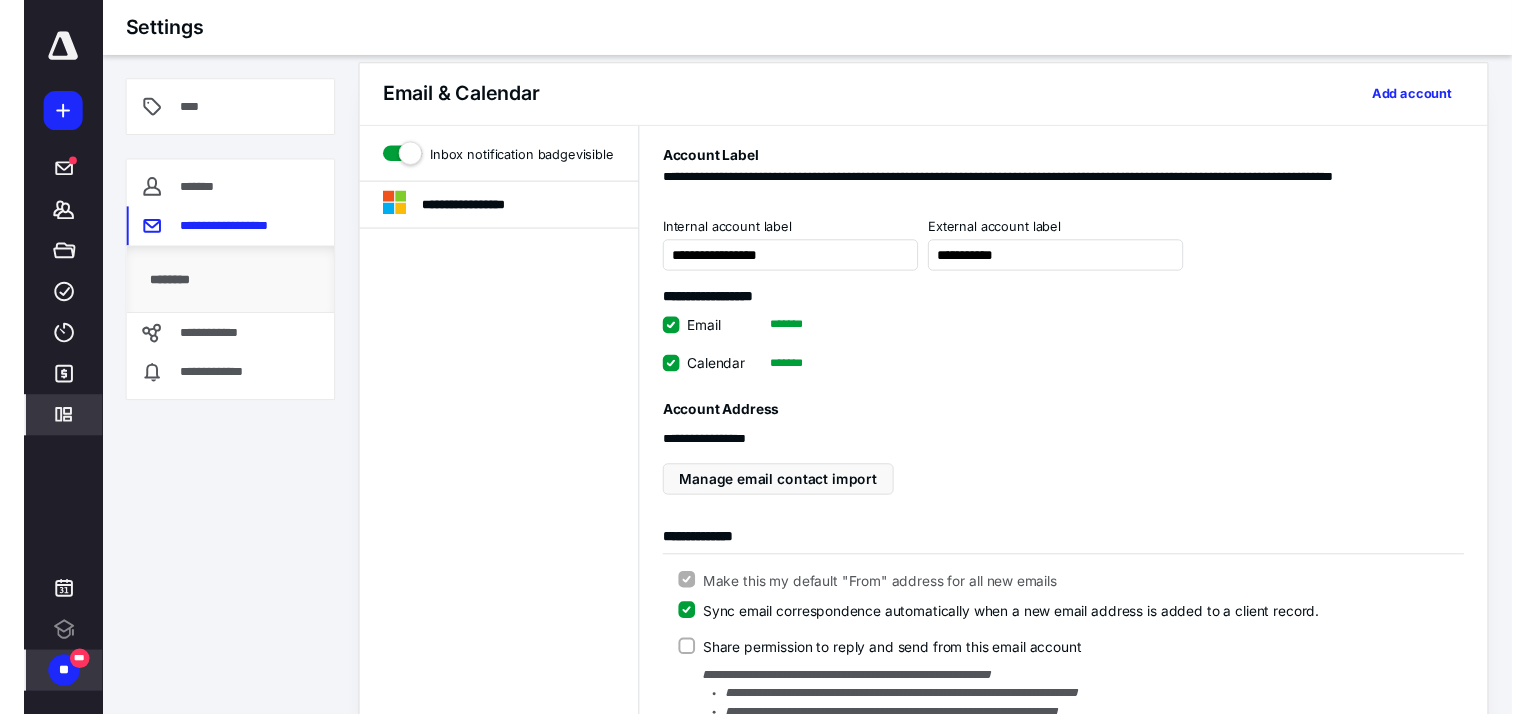 scroll, scrollTop: 0, scrollLeft: 0, axis: both 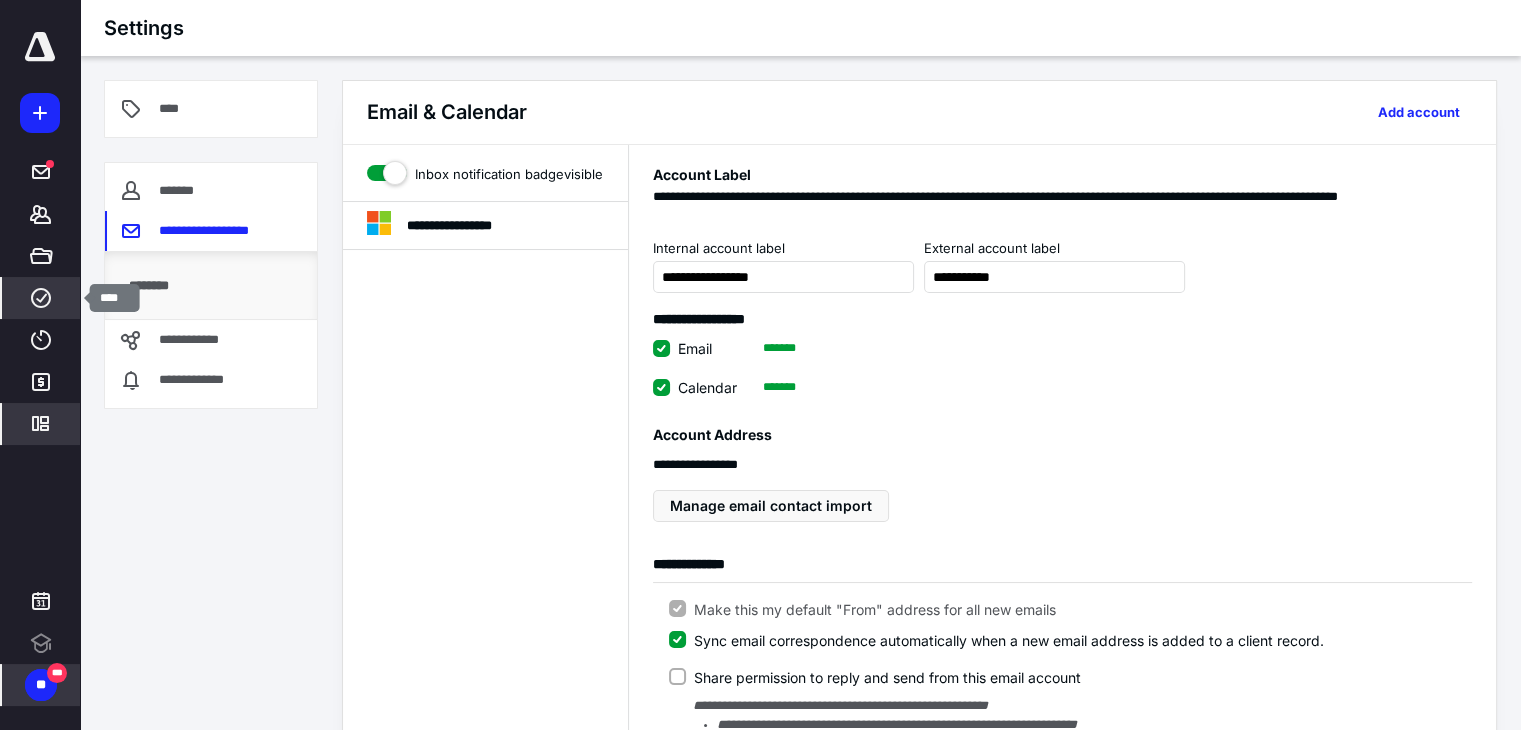 click 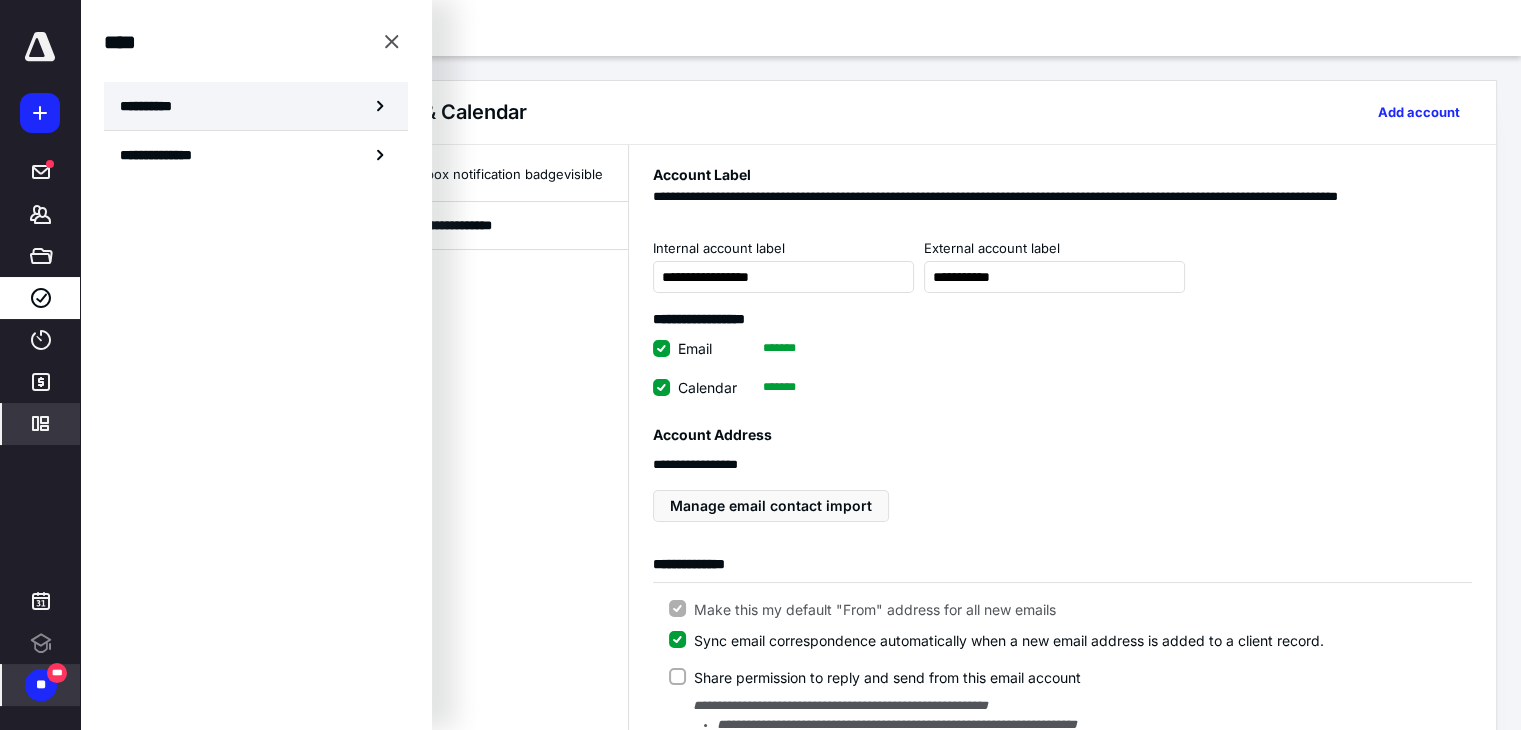 click on "**********" at bounding box center (153, 106) 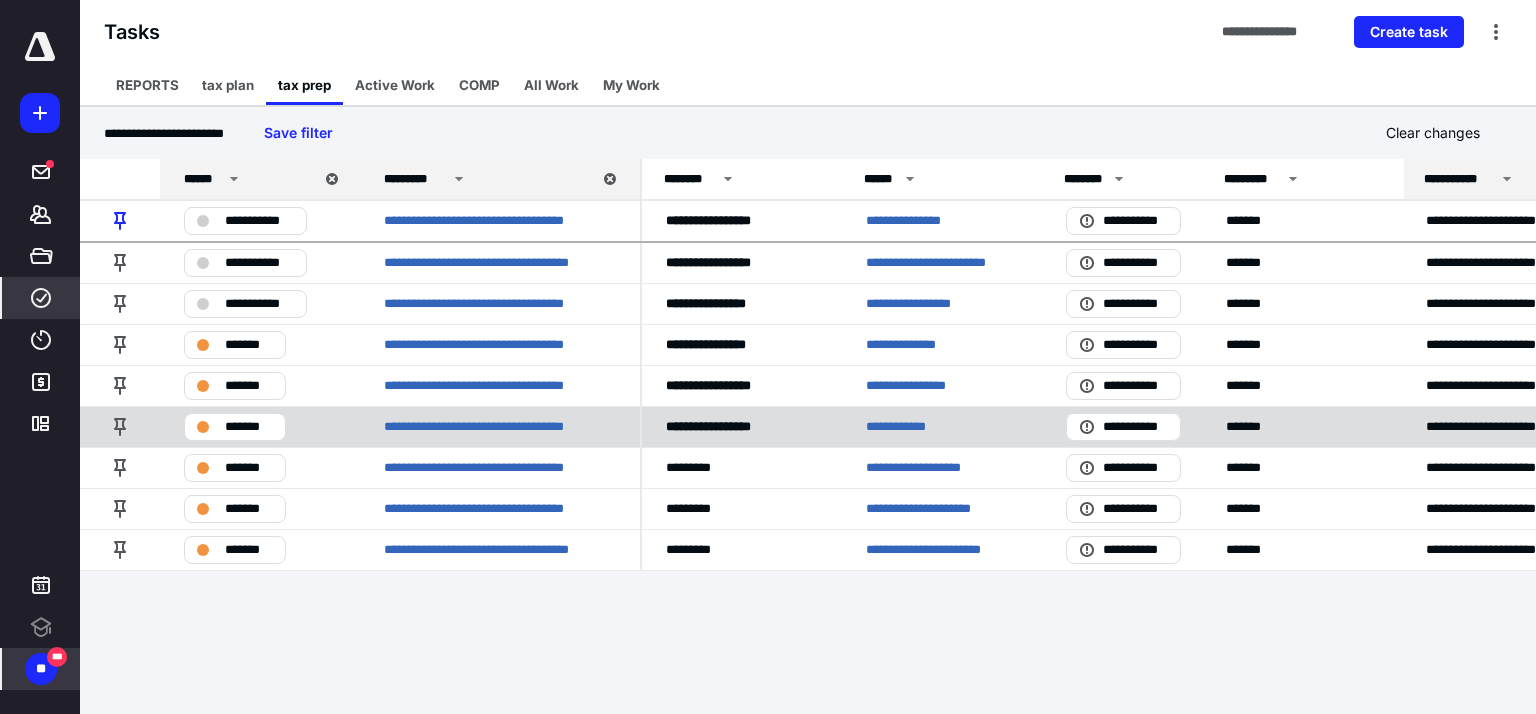 click on "**********" at bounding box center [906, 427] 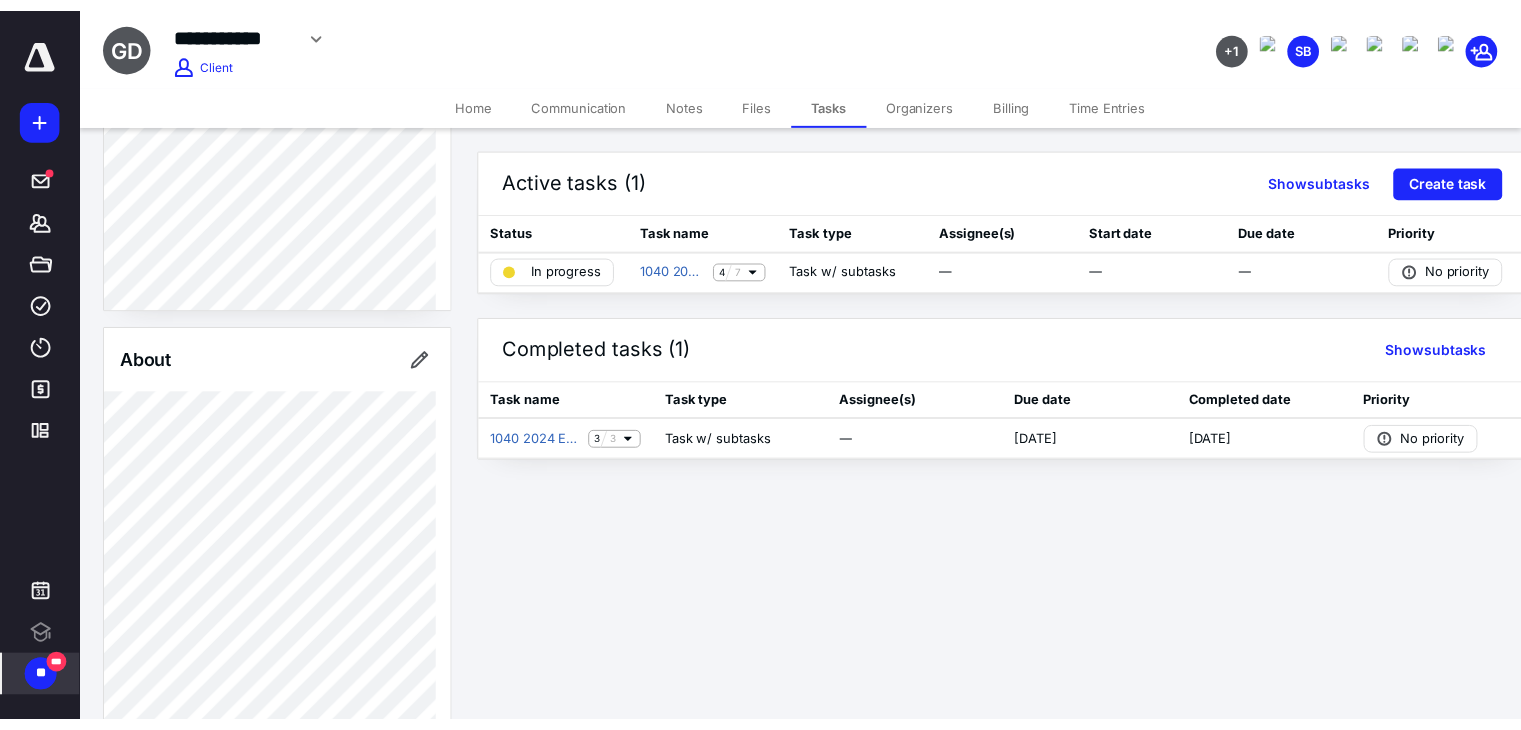 scroll, scrollTop: 420, scrollLeft: 0, axis: vertical 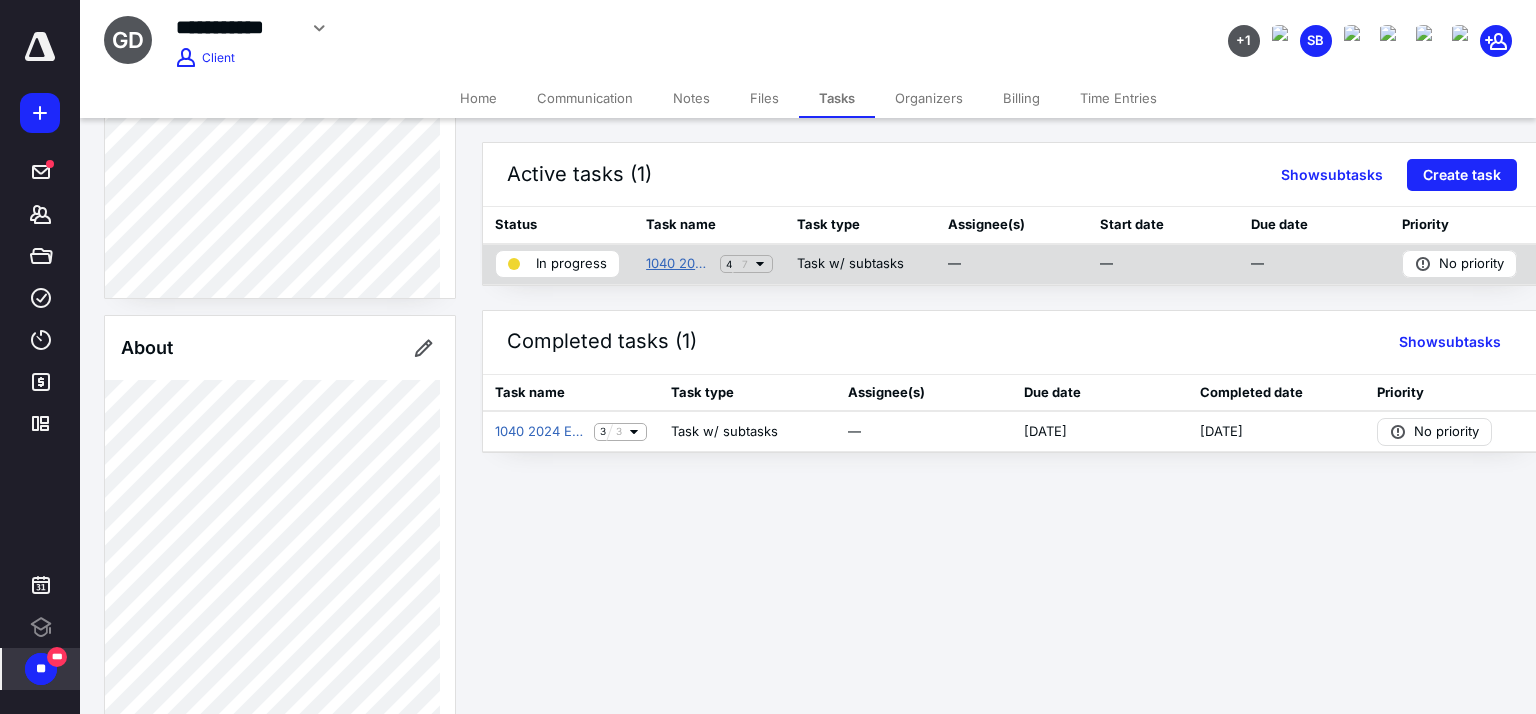click on "1040 2024 Preparation" at bounding box center (679, 264) 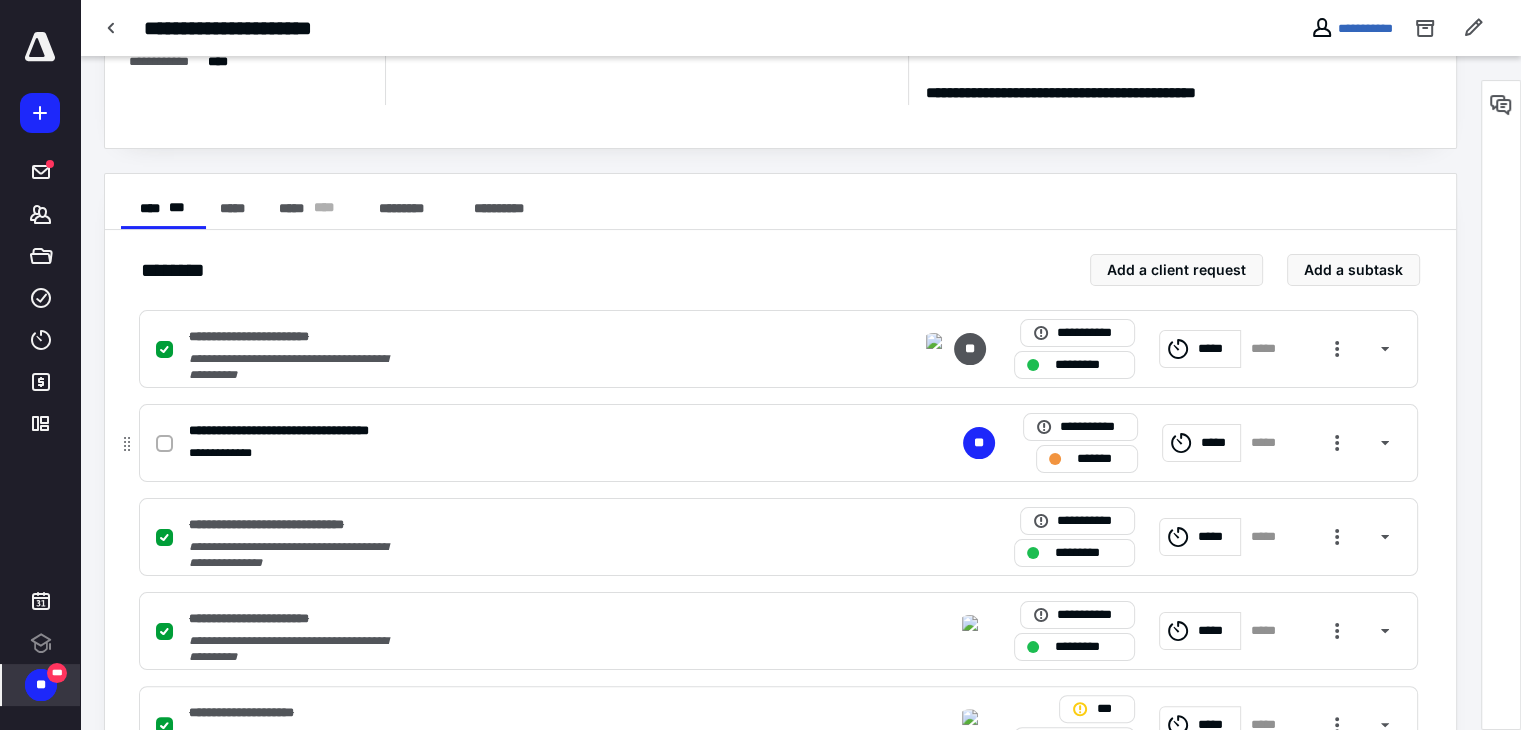 scroll, scrollTop: 290, scrollLeft: 0, axis: vertical 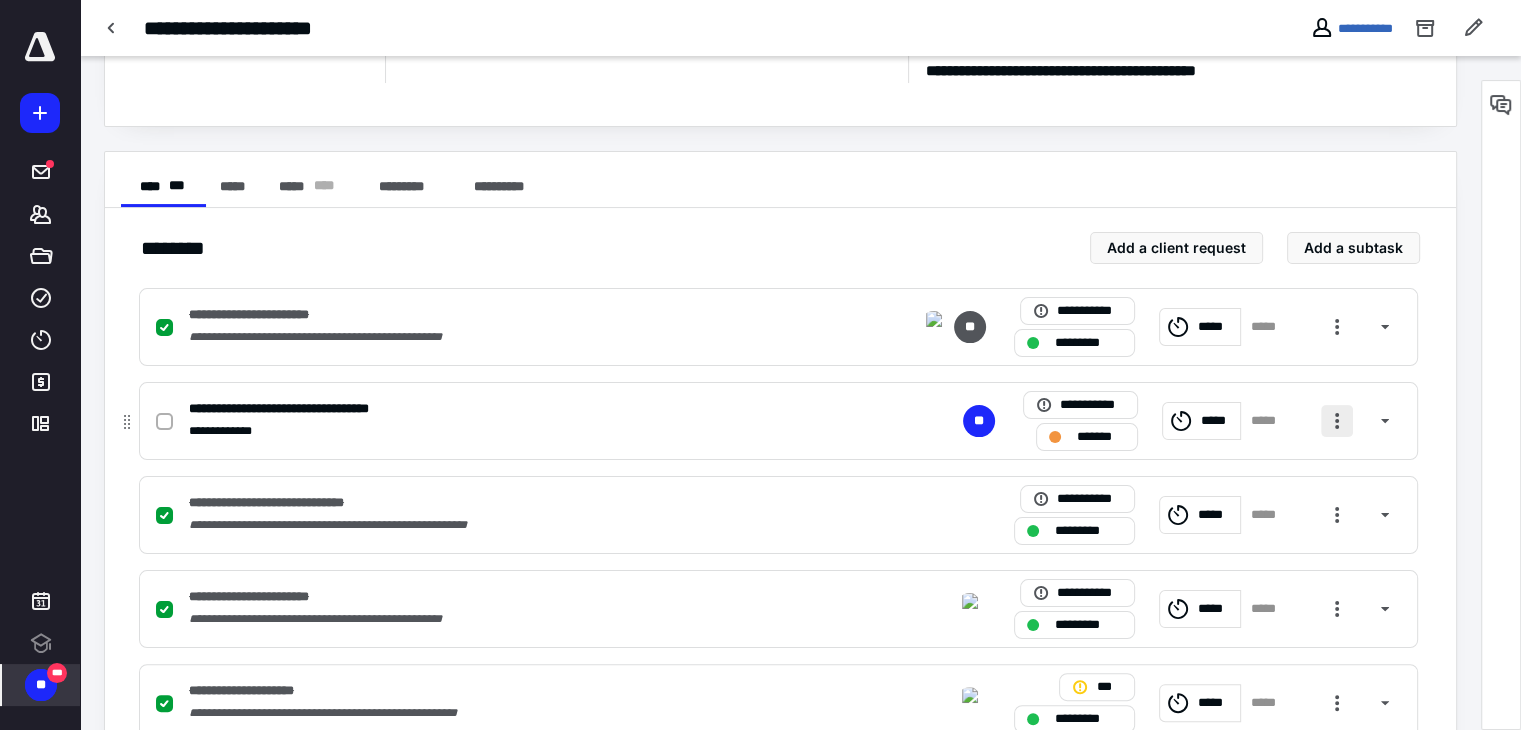 click at bounding box center [1337, 421] 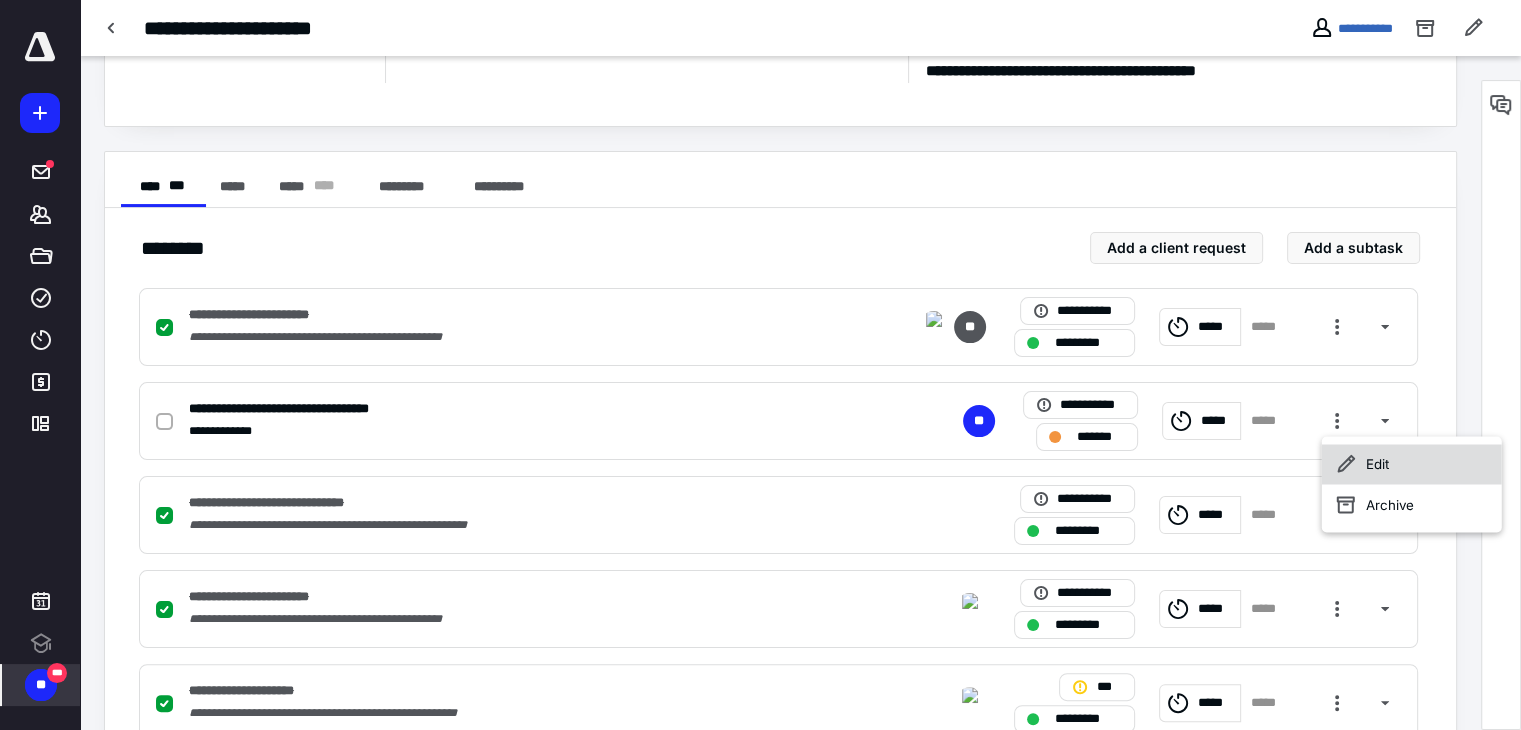 click 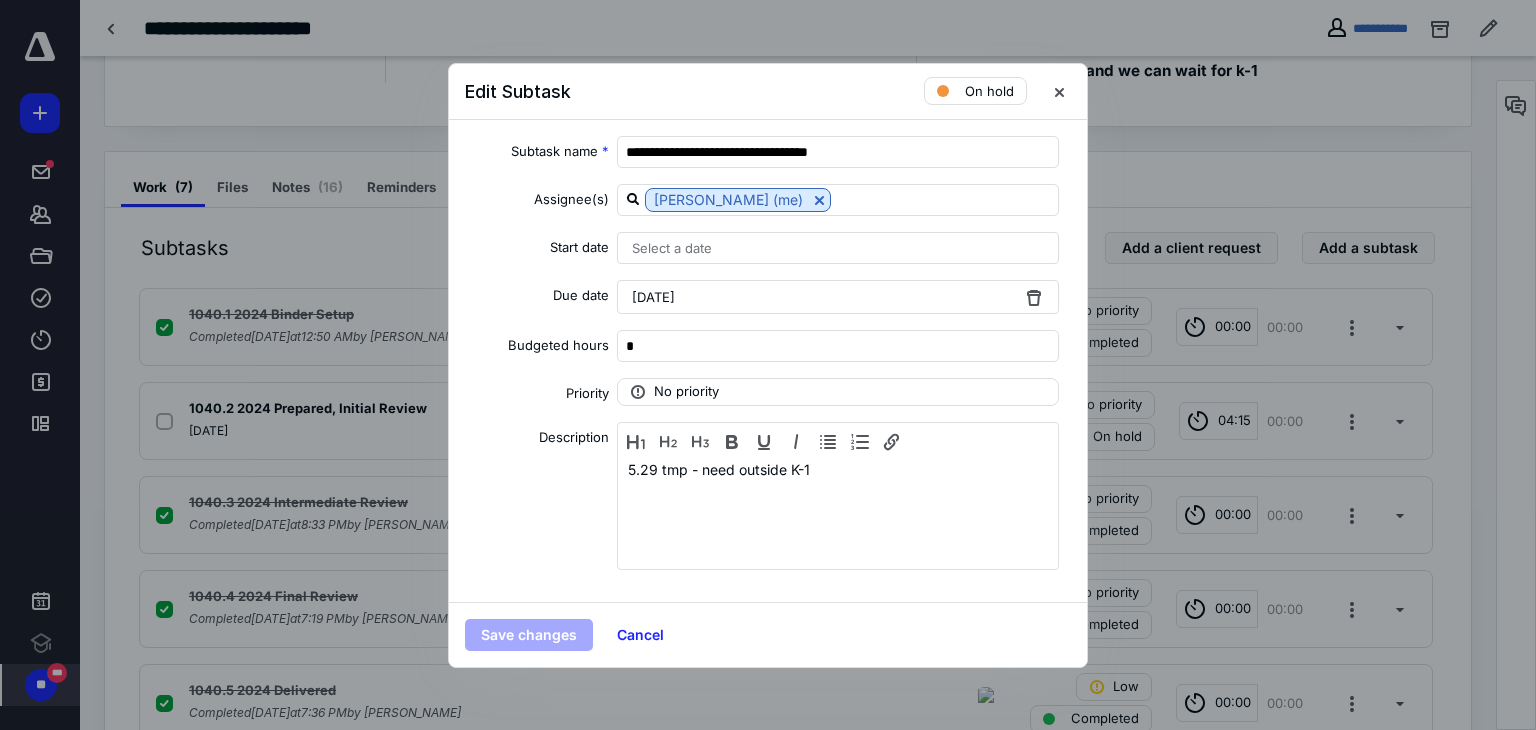 click on "5.29 tmp - need outside K-1" at bounding box center (838, 511) 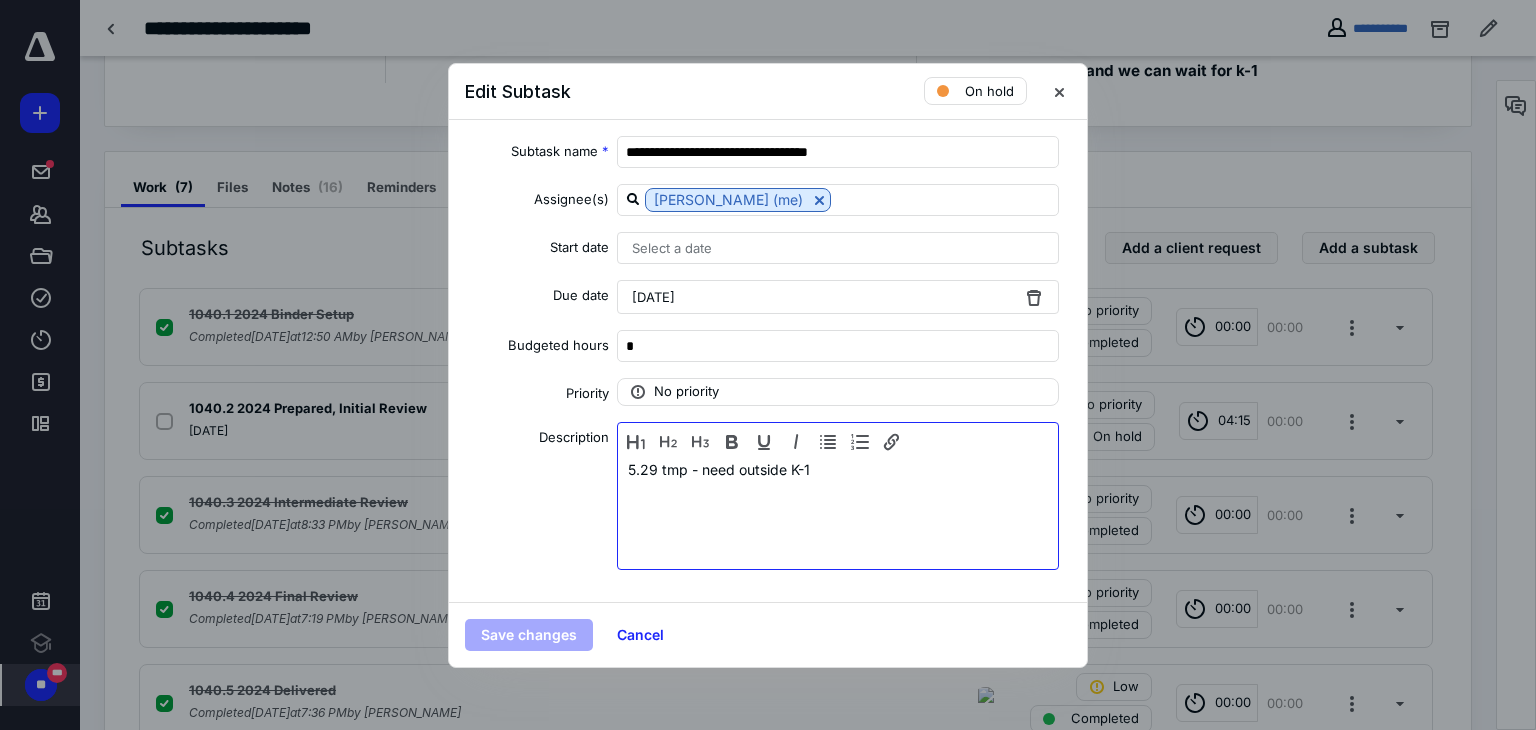 click on "5.29 tmp - need outside K-1" at bounding box center (838, 511) 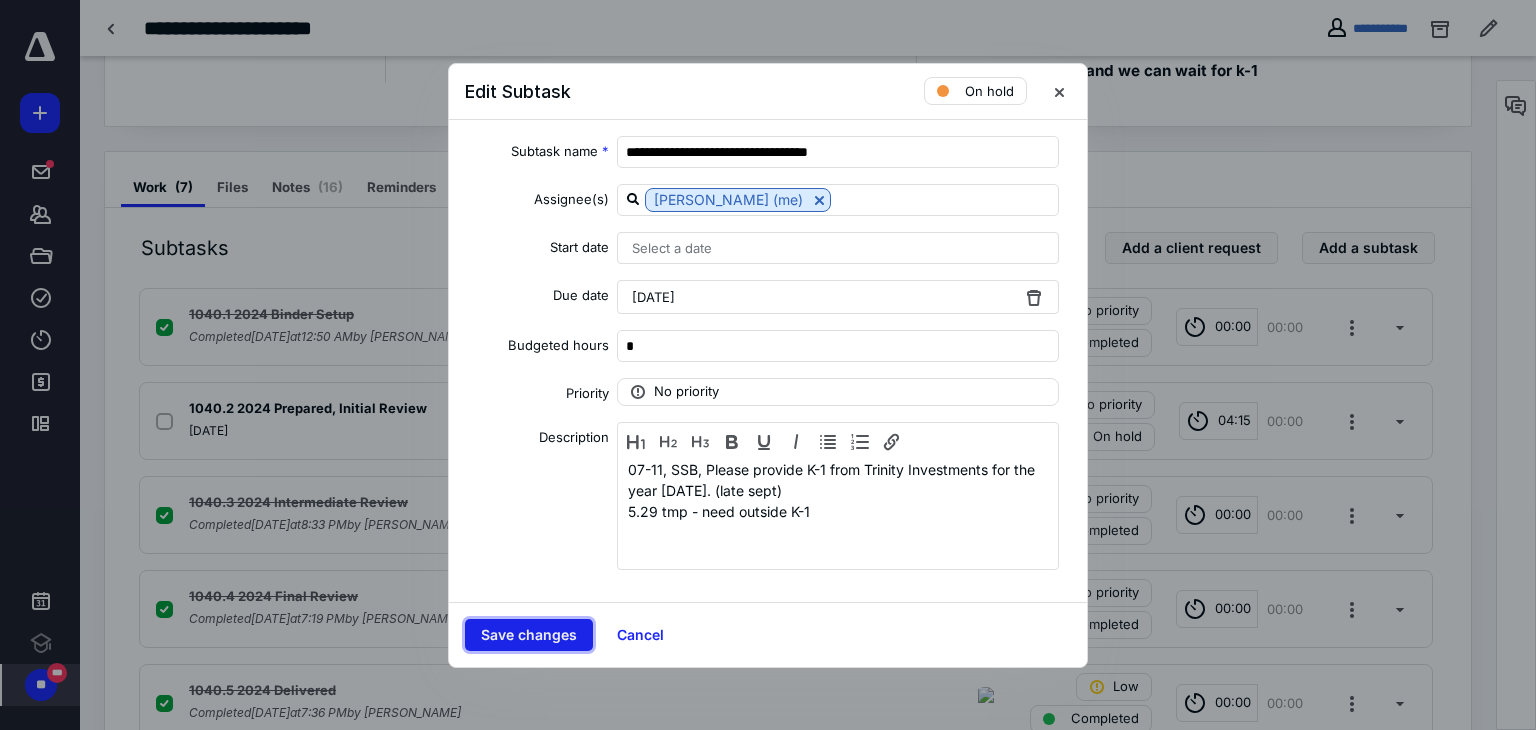 click on "Save changes" at bounding box center [529, 635] 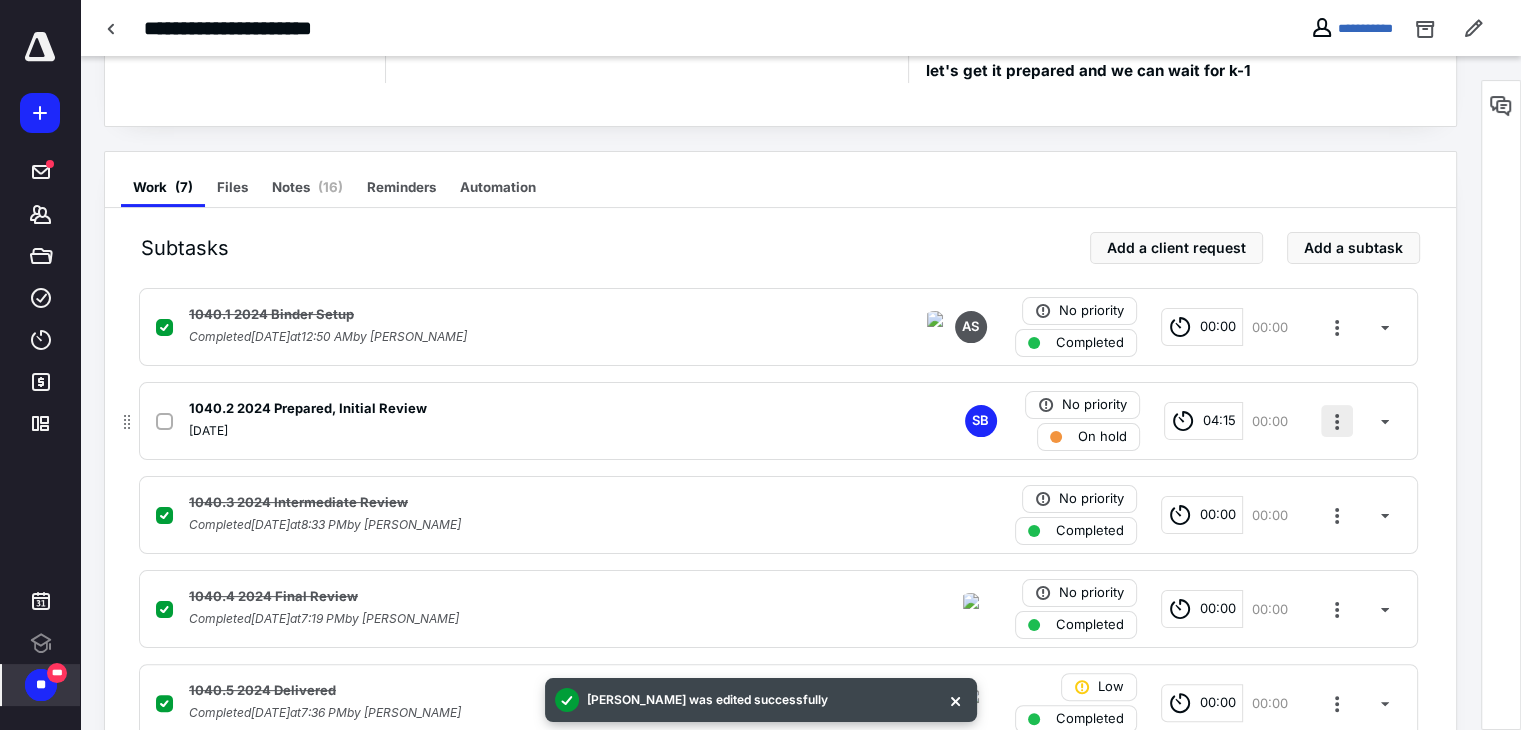 click at bounding box center [1337, 421] 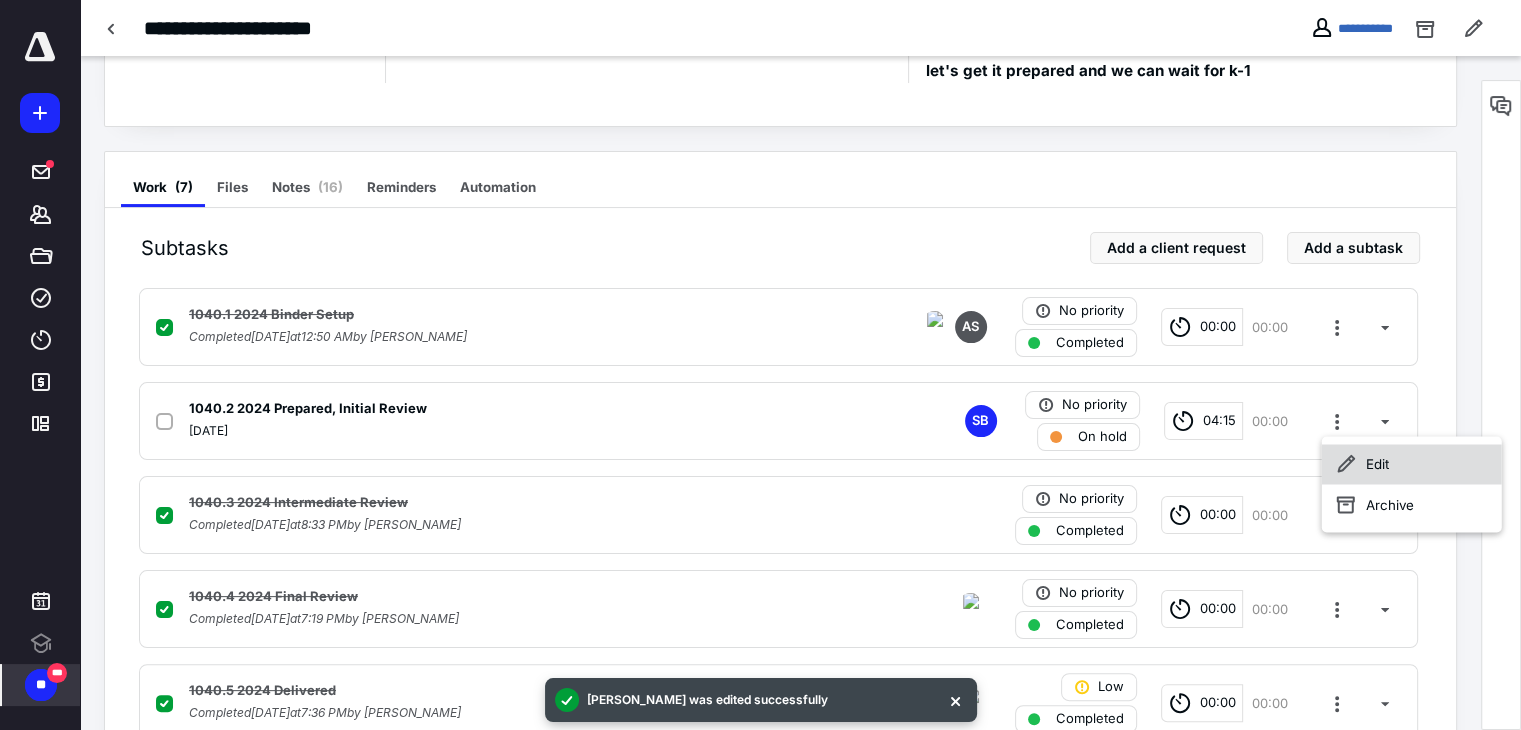 click 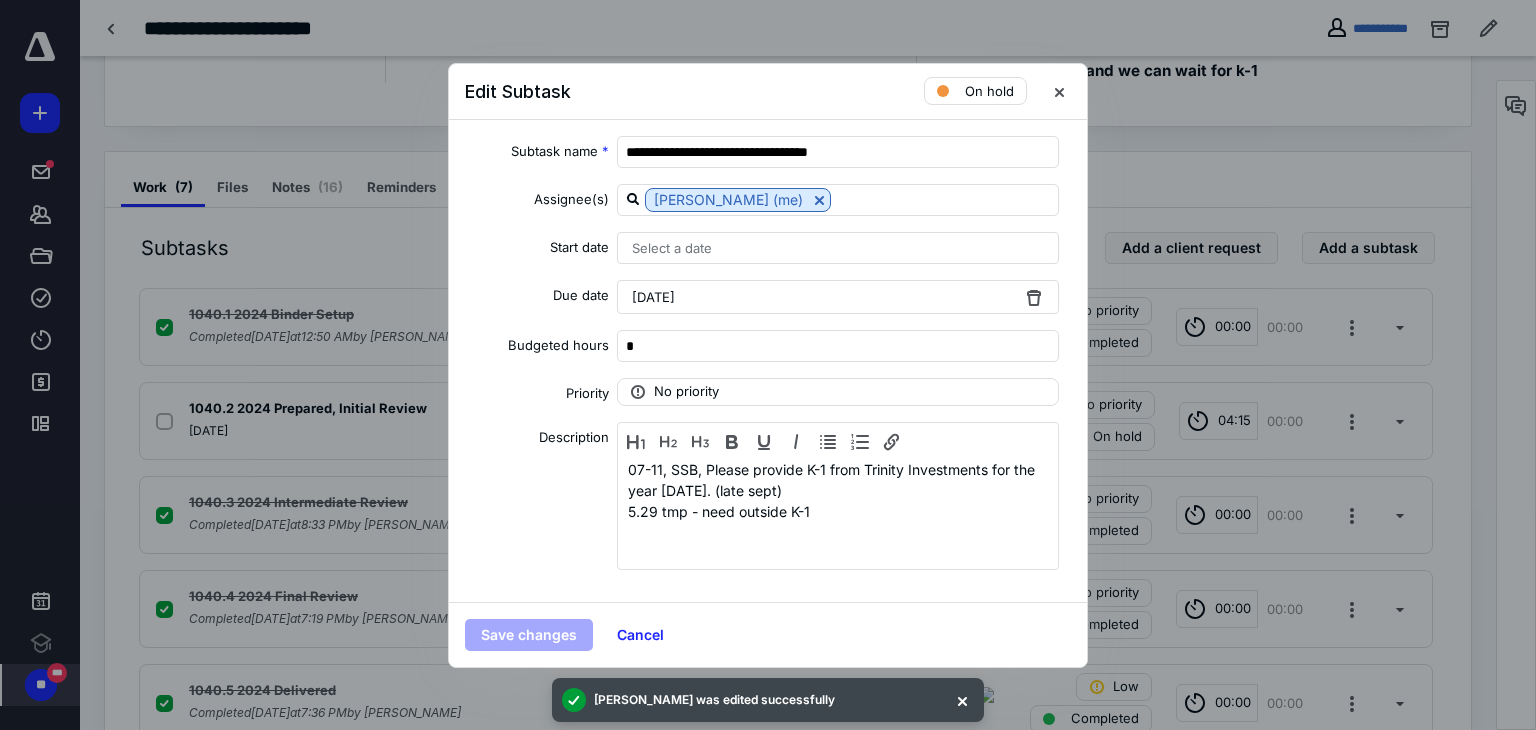 click on "[DATE]" at bounding box center [838, 297] 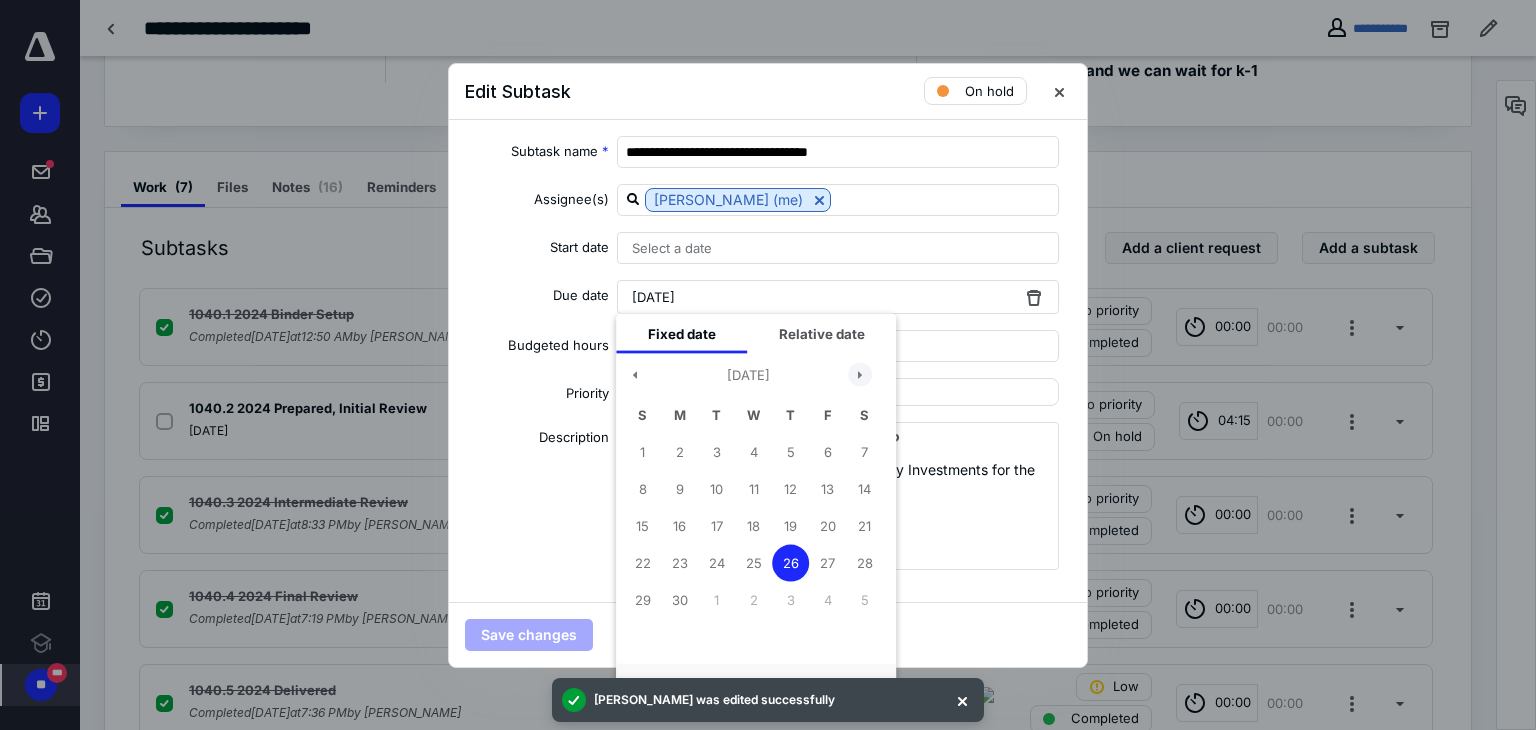 click at bounding box center [860, 375] 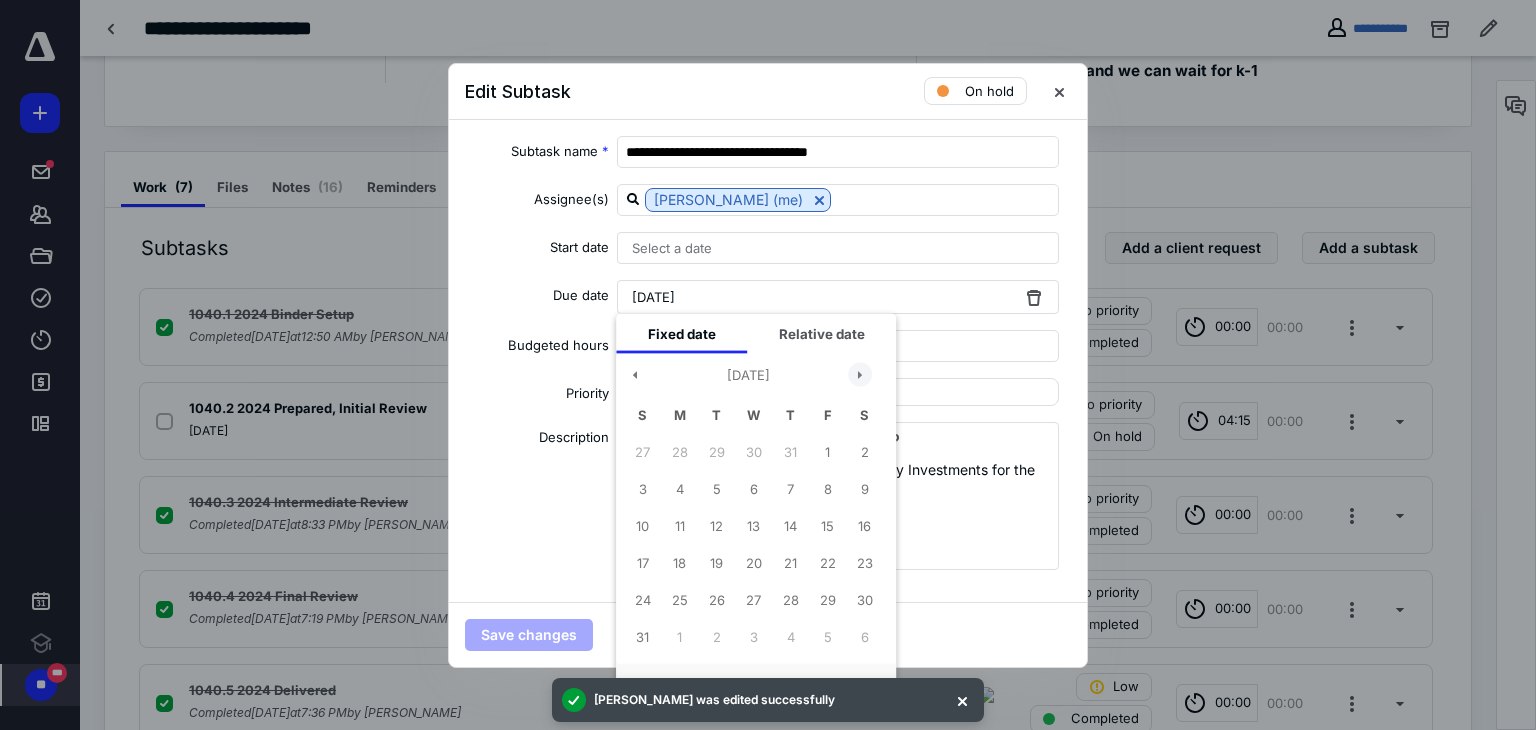 click at bounding box center (860, 375) 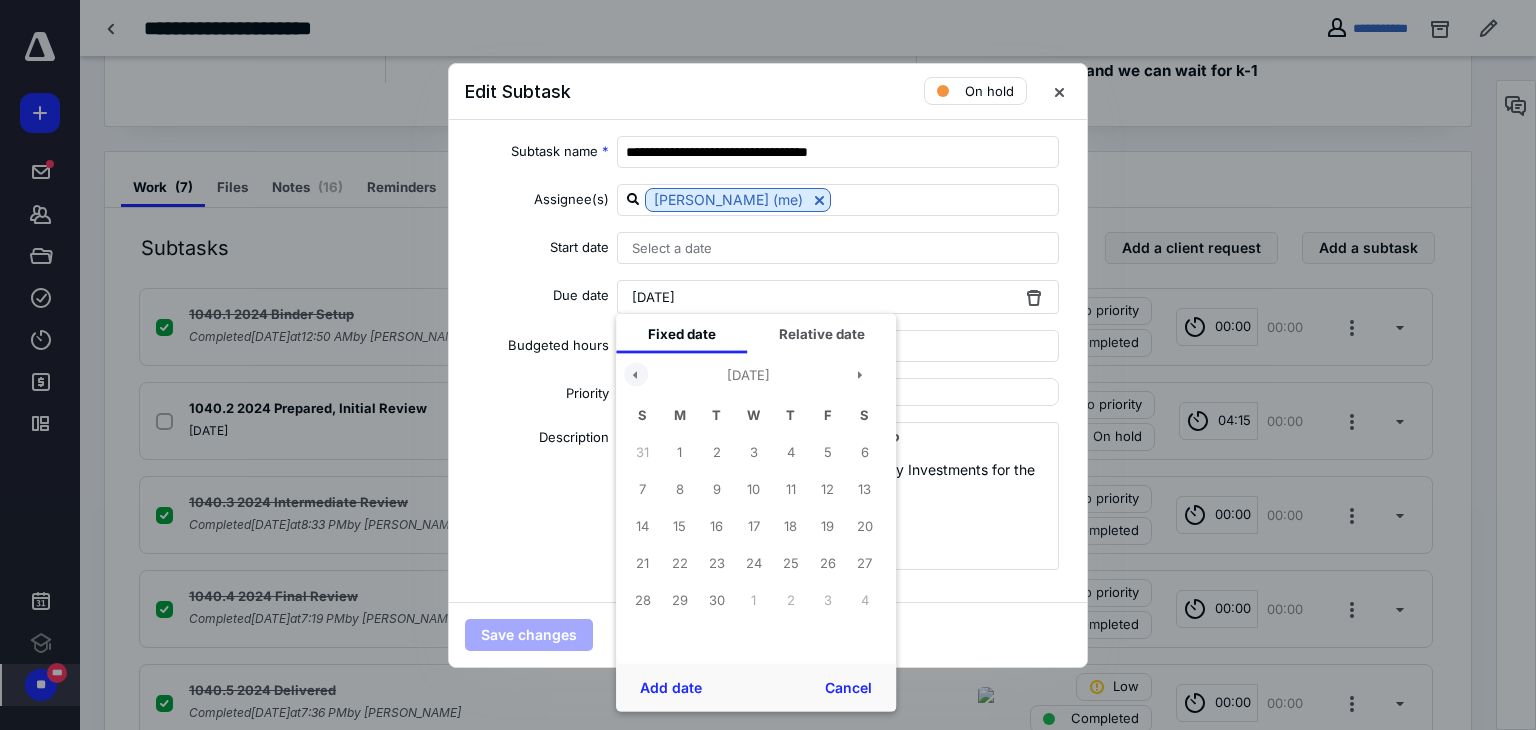 click at bounding box center (636, 375) 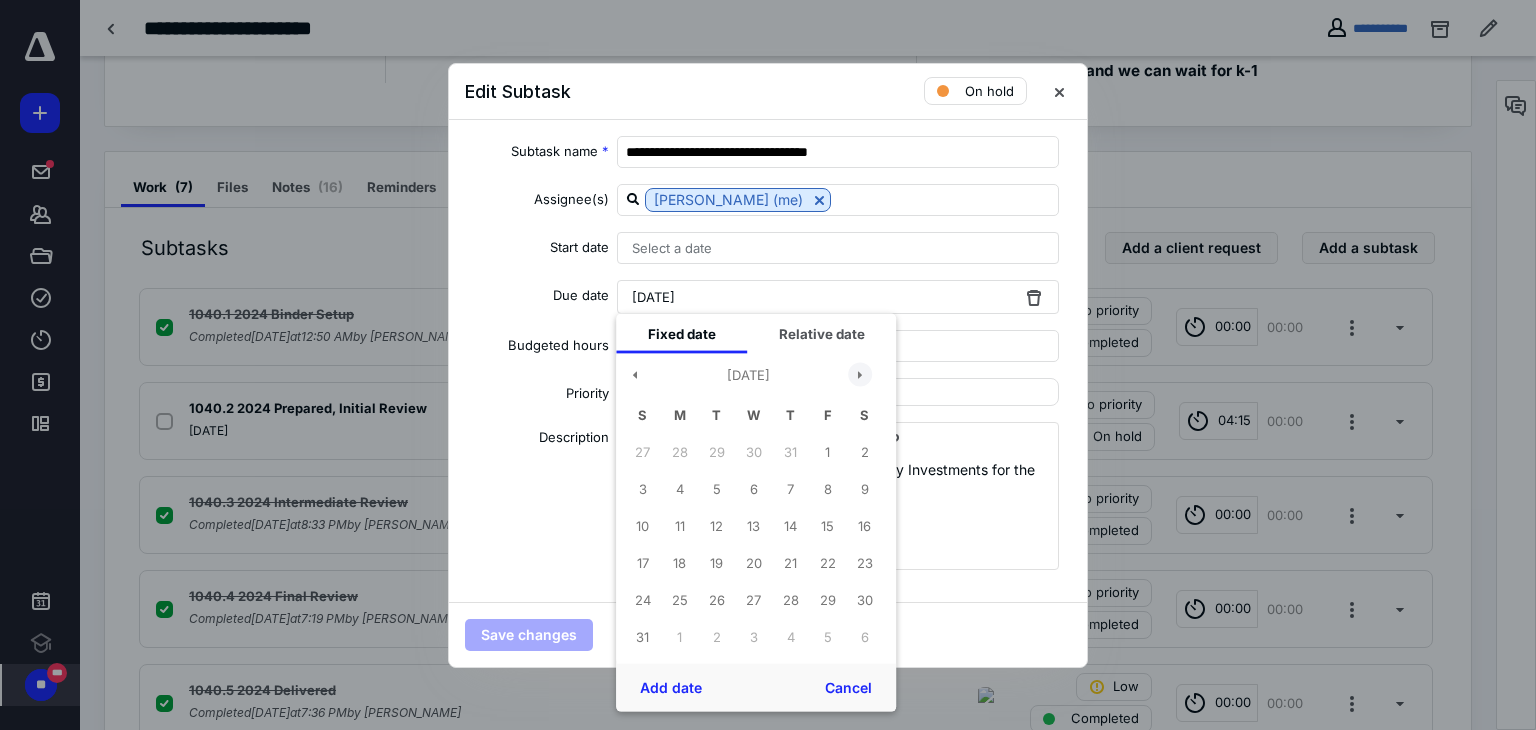 click at bounding box center [860, 375] 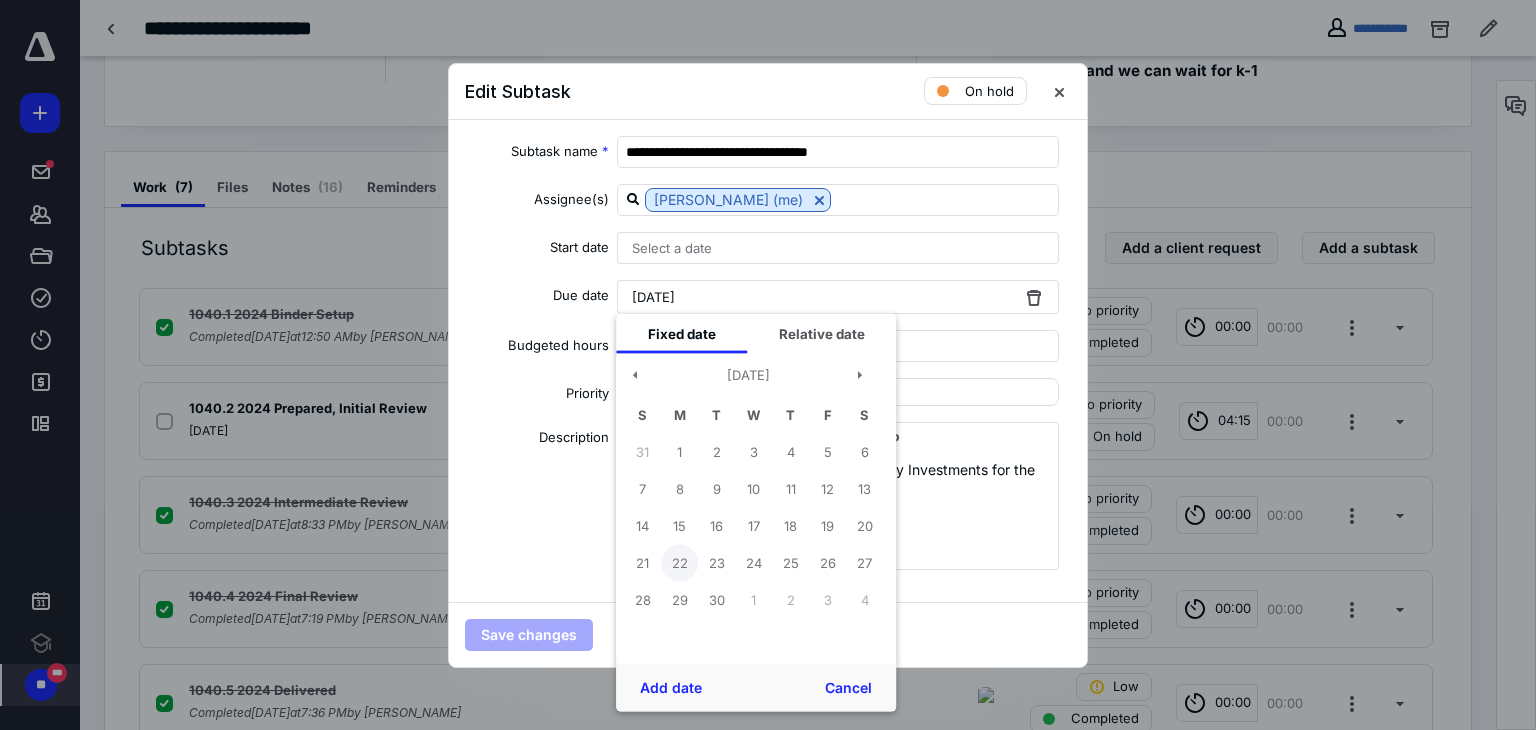 click on "22" at bounding box center [679, 563] 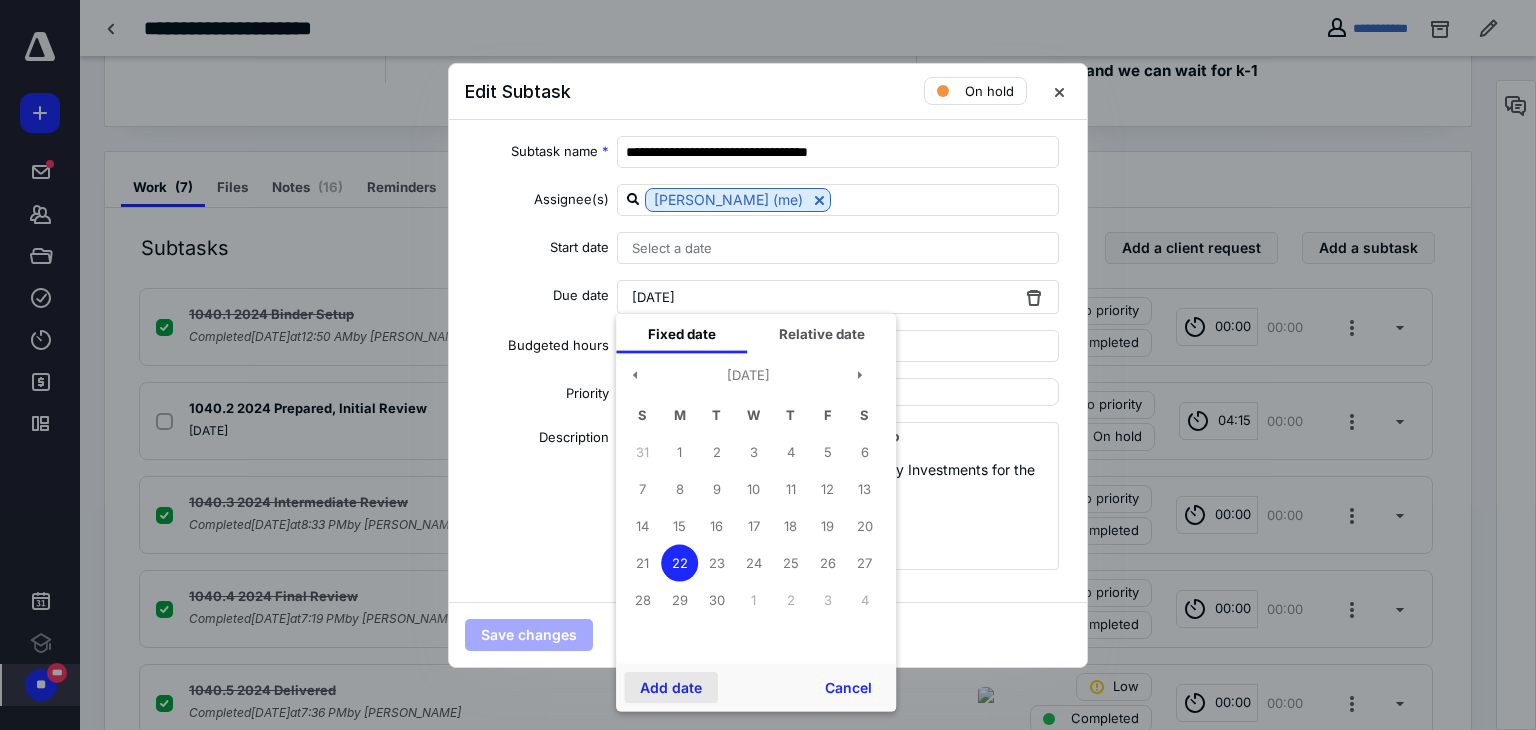 click on "Add date" at bounding box center [671, 687] 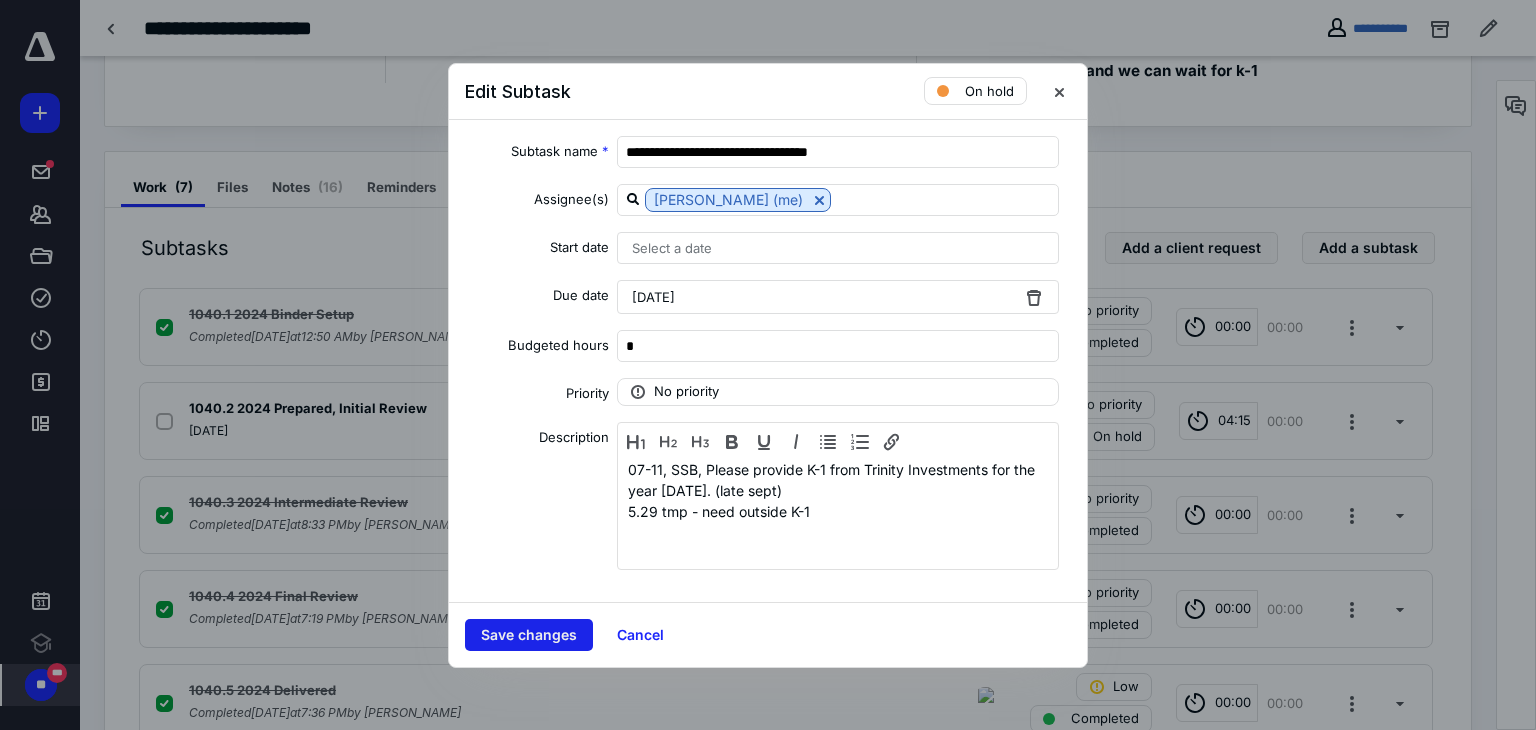 click on "Save changes" at bounding box center (529, 635) 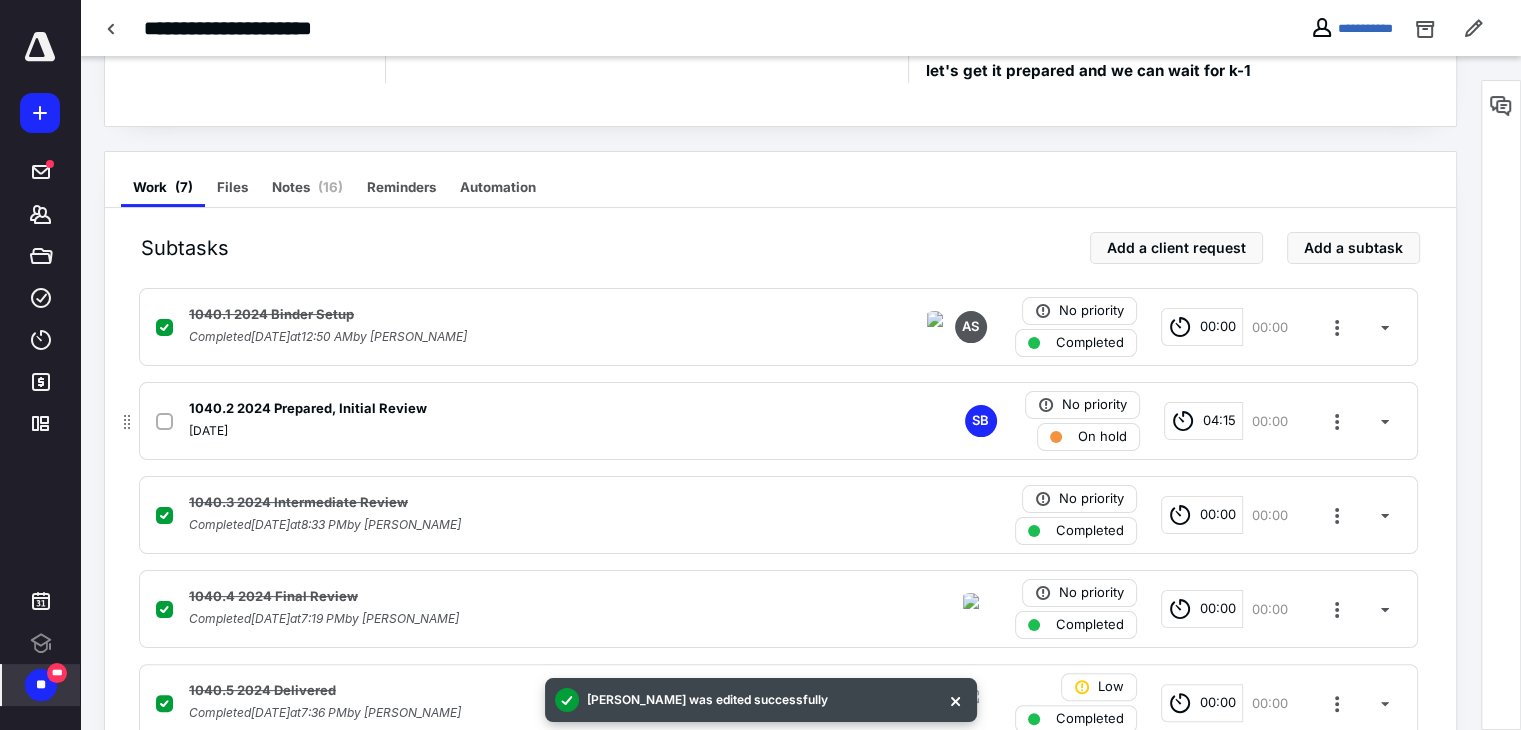 click on "1040.2 2024 Prepared, Initial Review [DATE] SB No priority On hold 04:15 00:00" at bounding box center (778, 421) 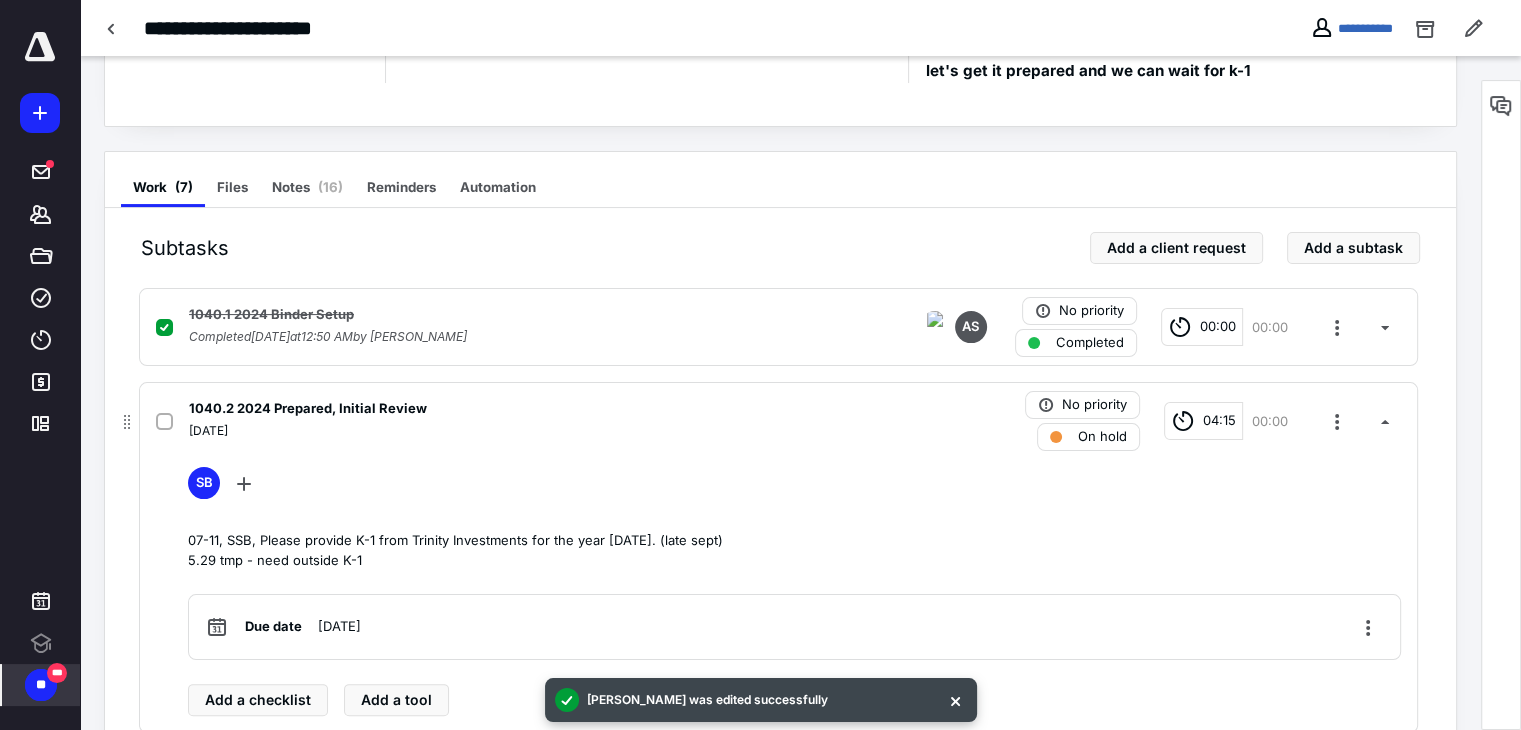 click on "[DATE]" at bounding box center (516, 431) 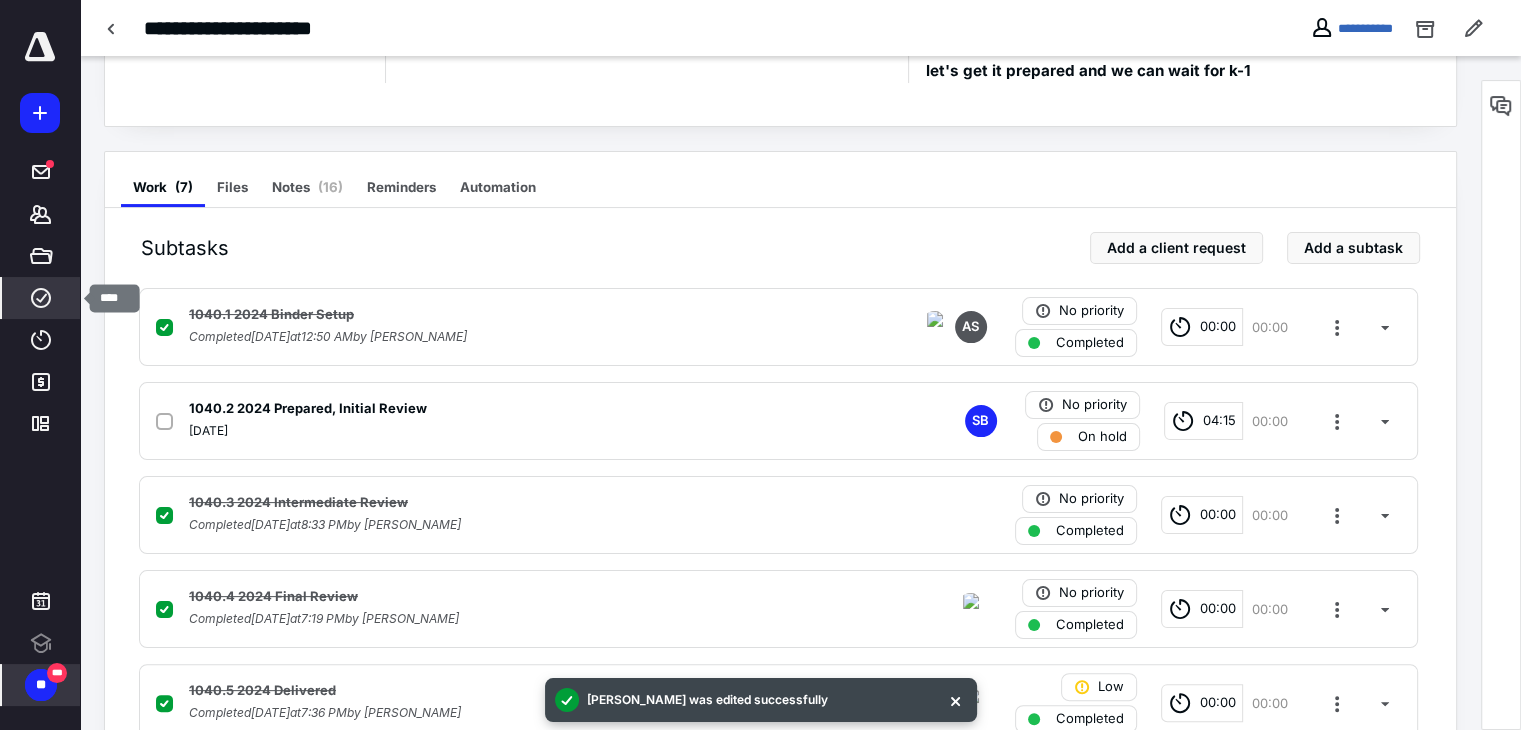 click on "****" at bounding box center (41, 298) 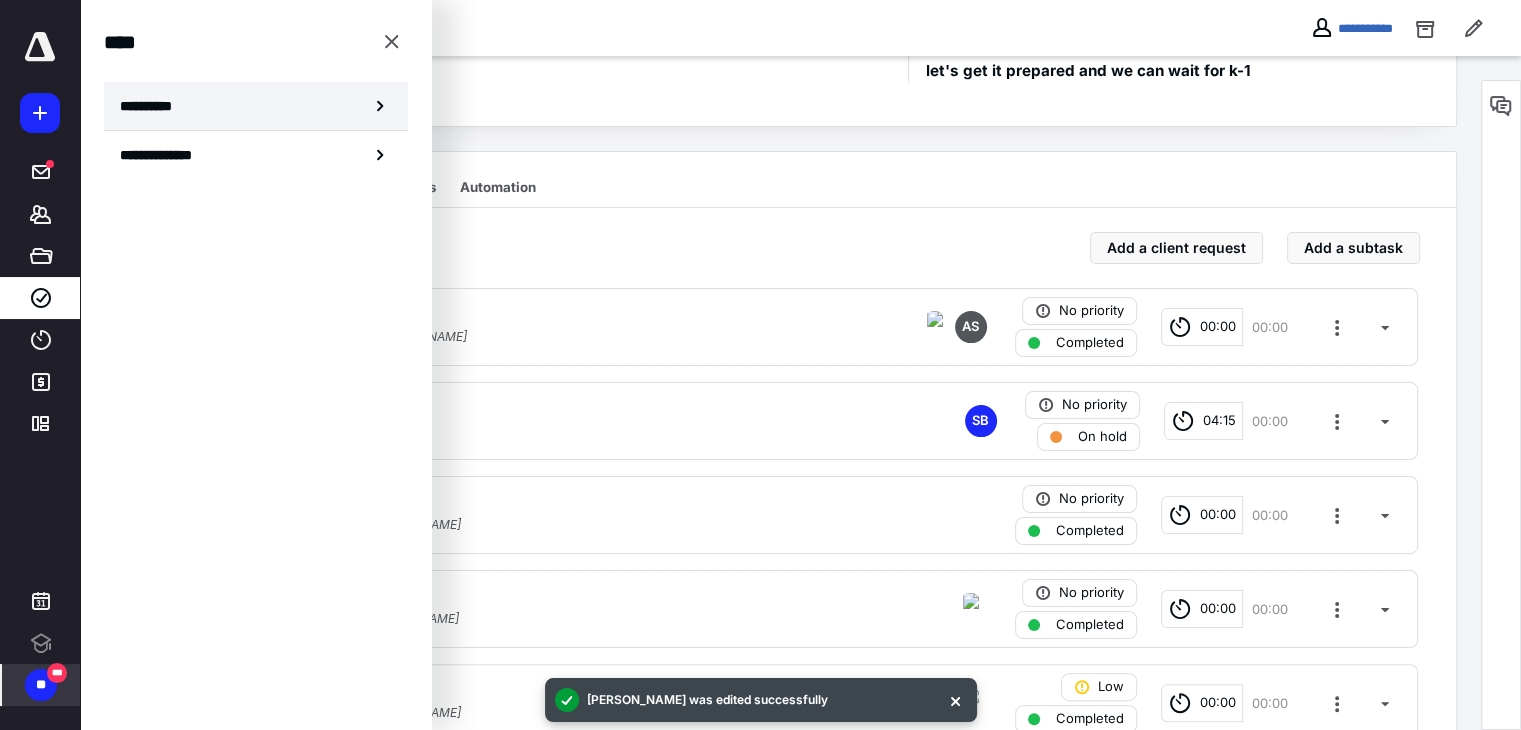 click on "**********" at bounding box center (153, 106) 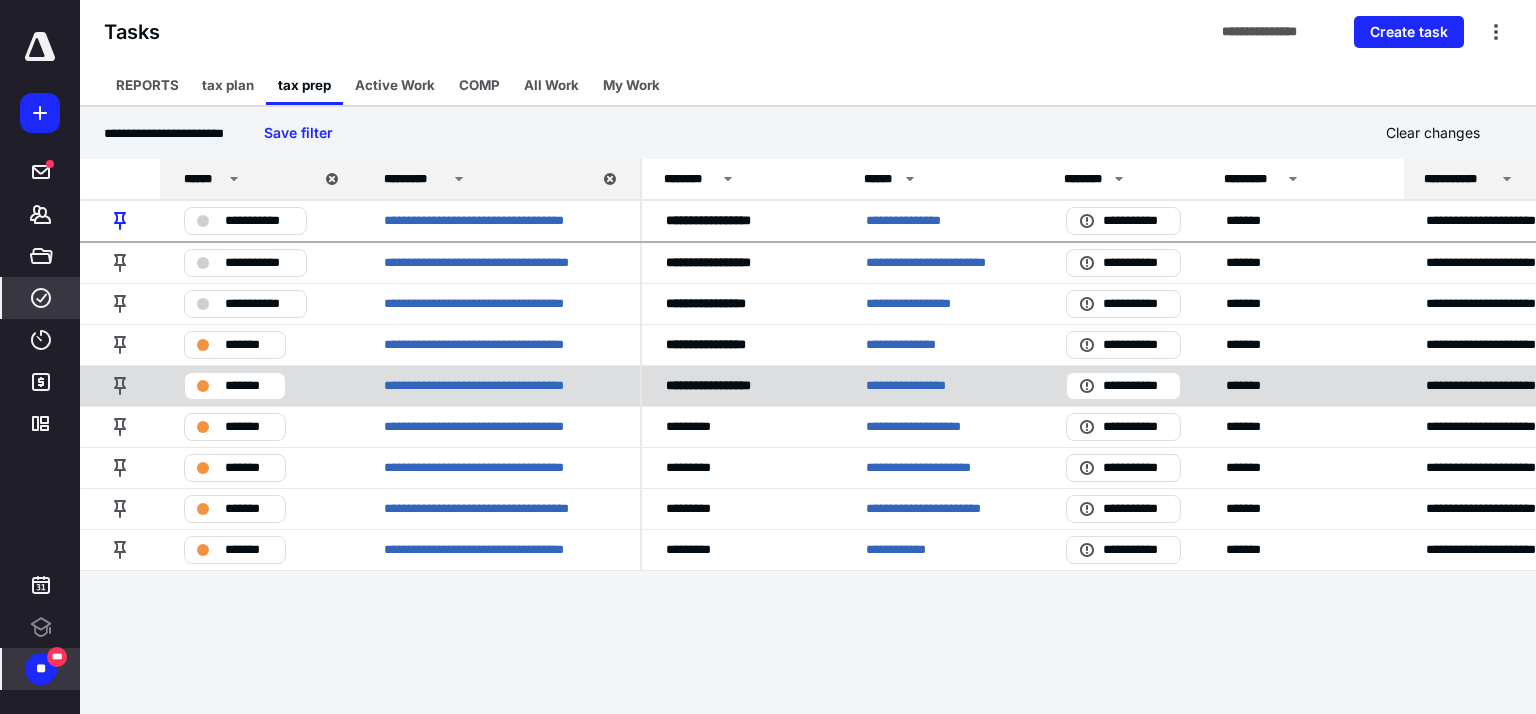 click on "**********" at bounding box center [915, 386] 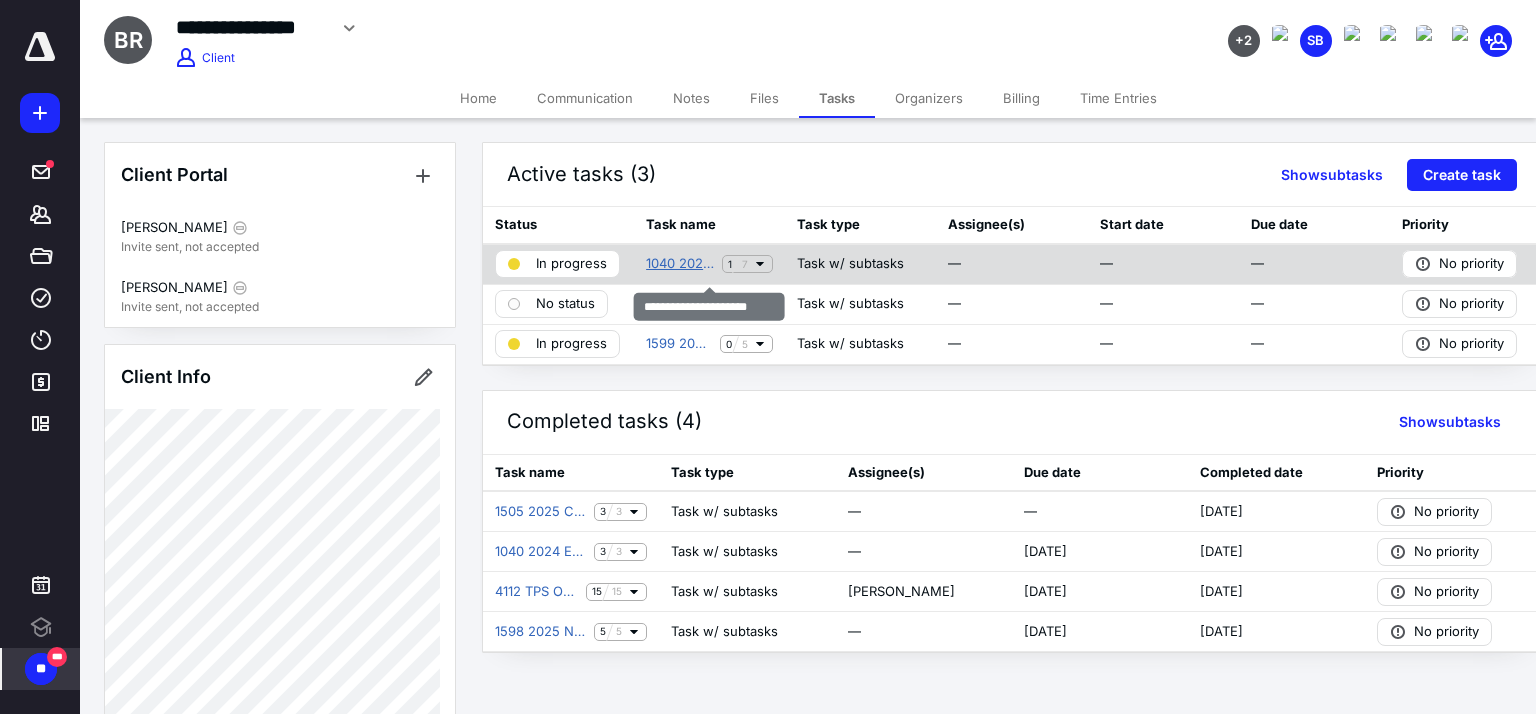 click on "1040 2024 Preparation" at bounding box center [680, 264] 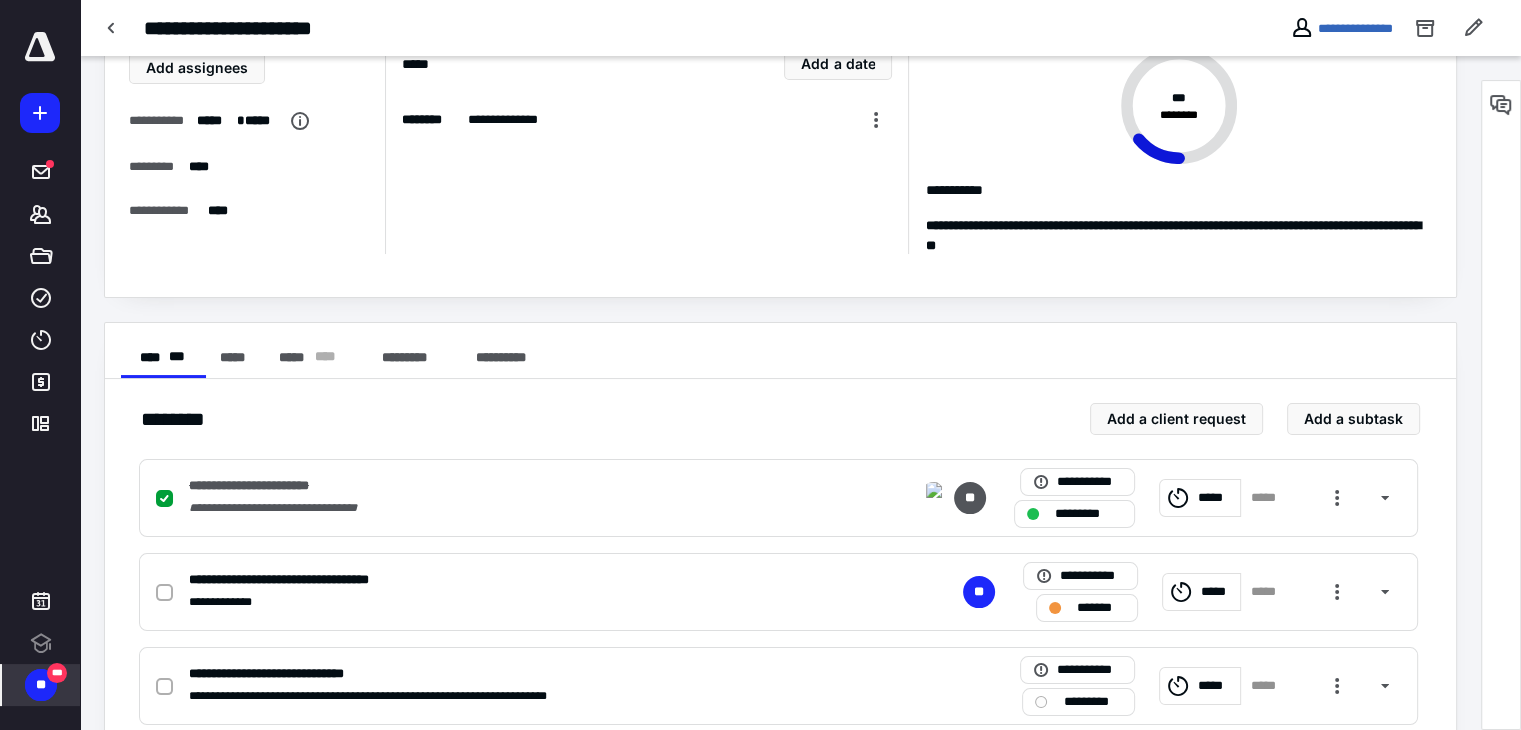 scroll, scrollTop: 120, scrollLeft: 0, axis: vertical 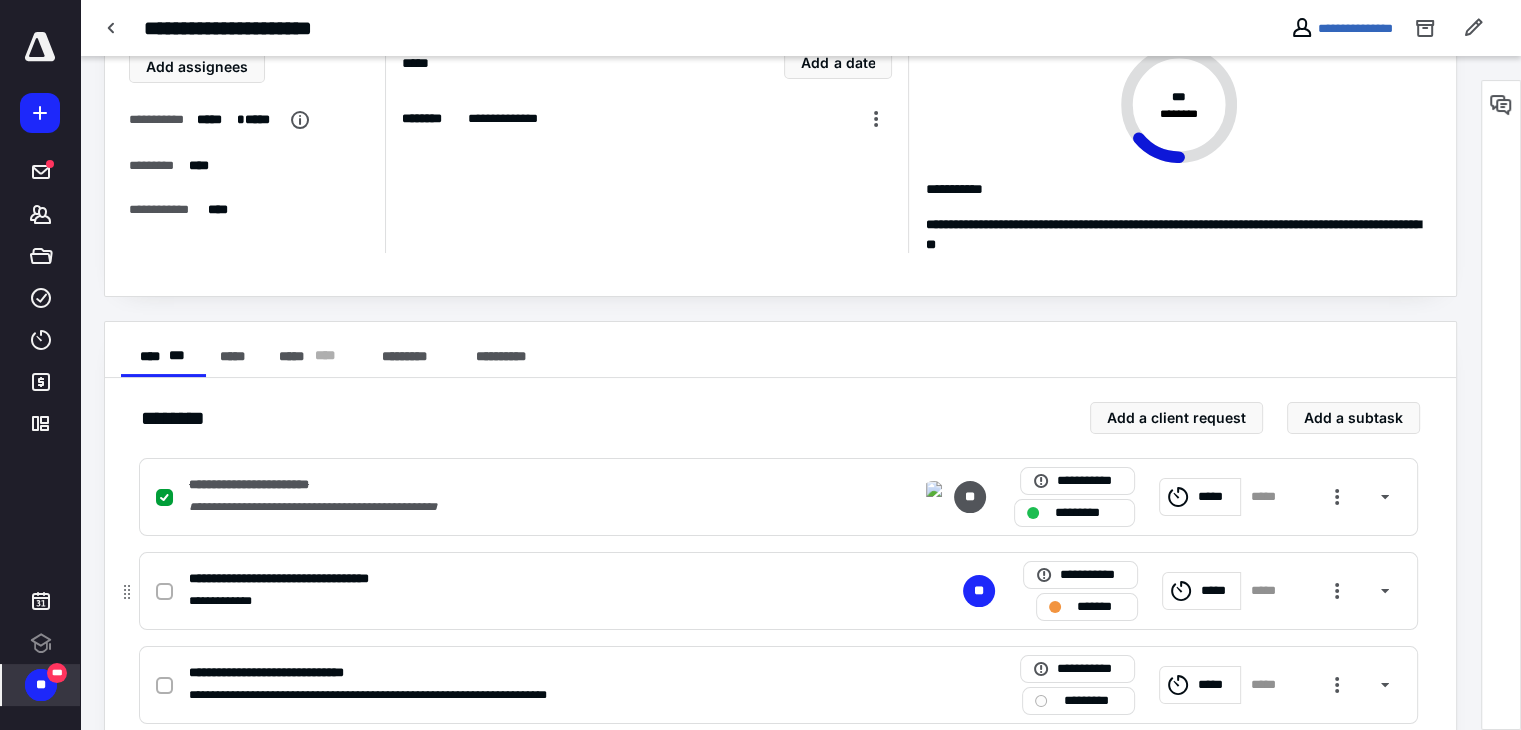 click on "**********" at bounding box center (778, 591) 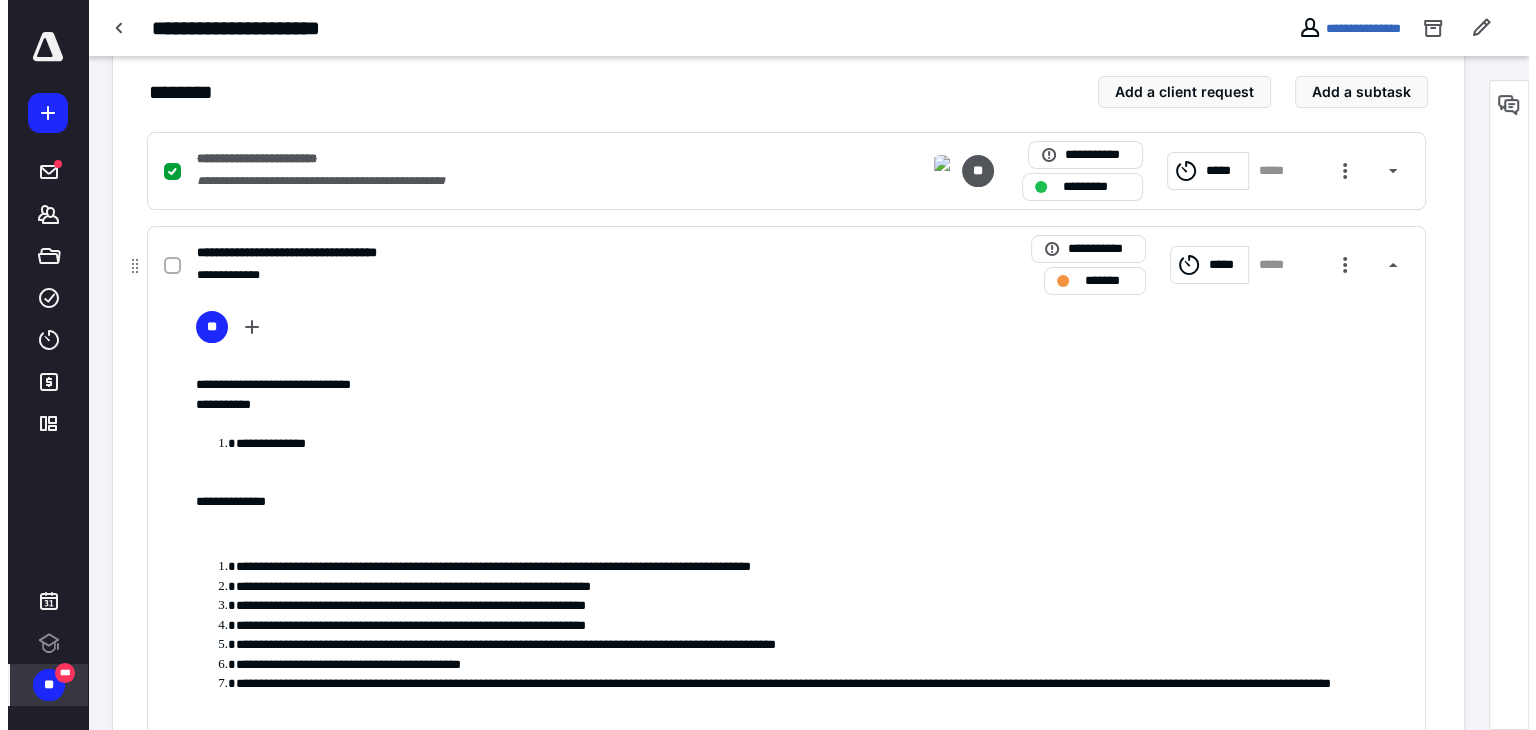 scroll, scrollTop: 444, scrollLeft: 0, axis: vertical 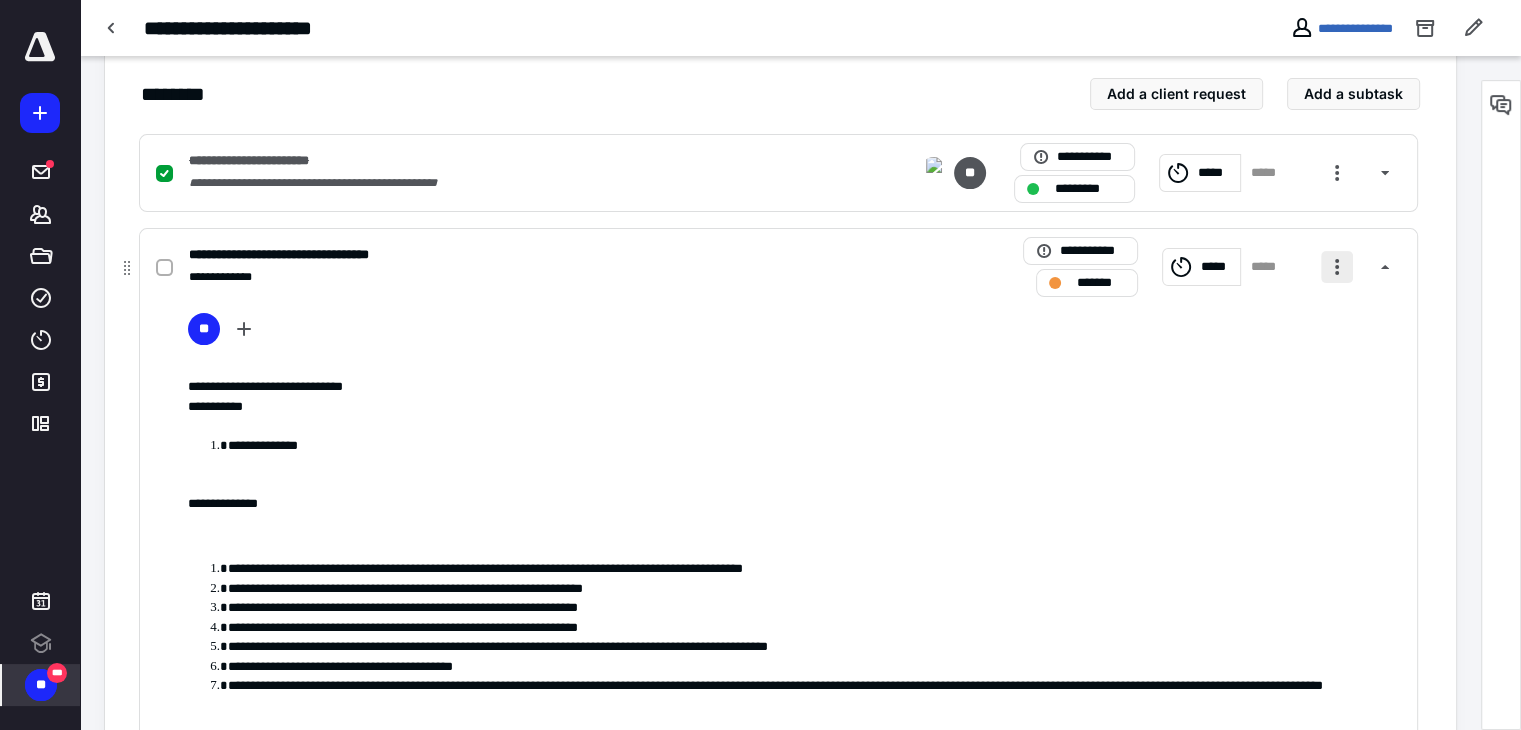 click at bounding box center (1337, 267) 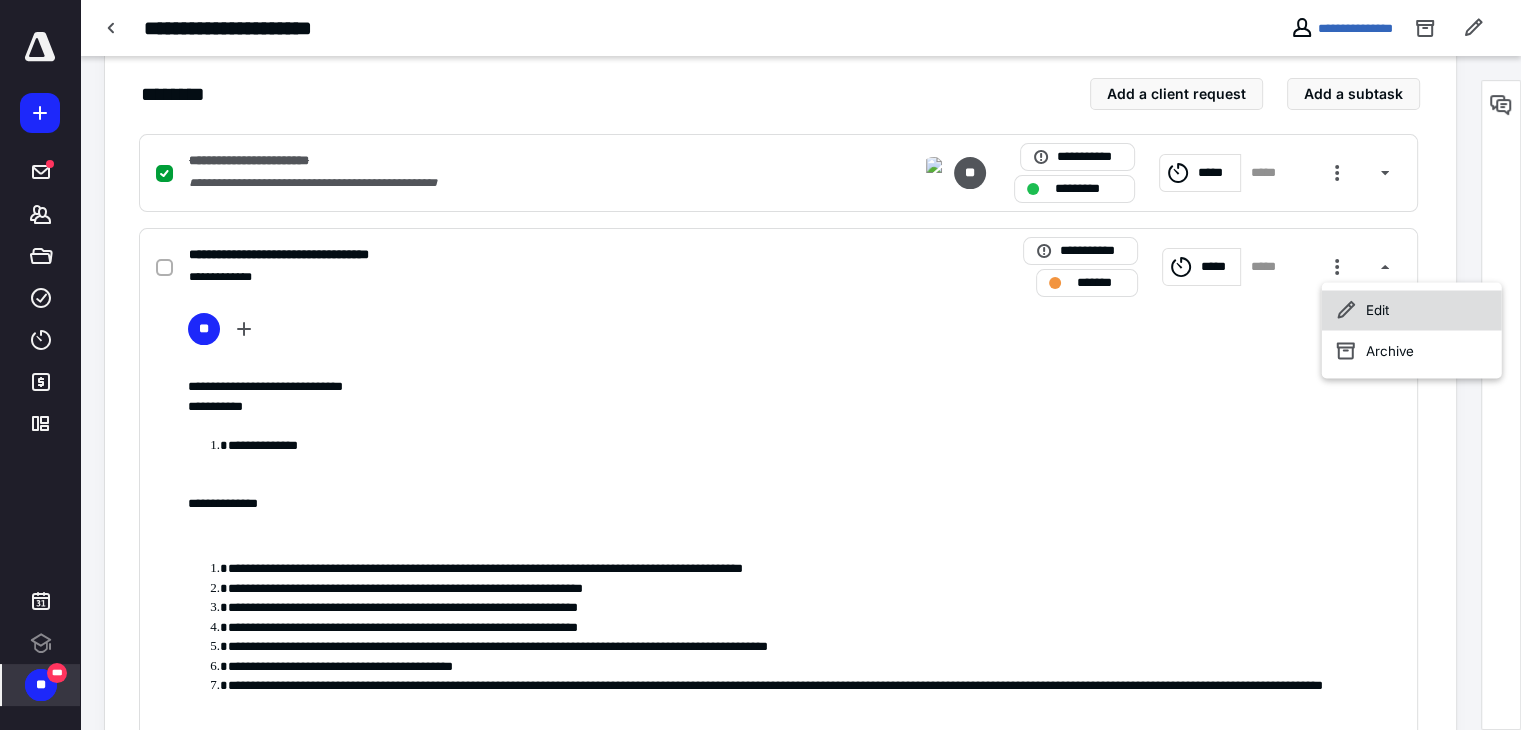 click on "Edit" at bounding box center [1412, 310] 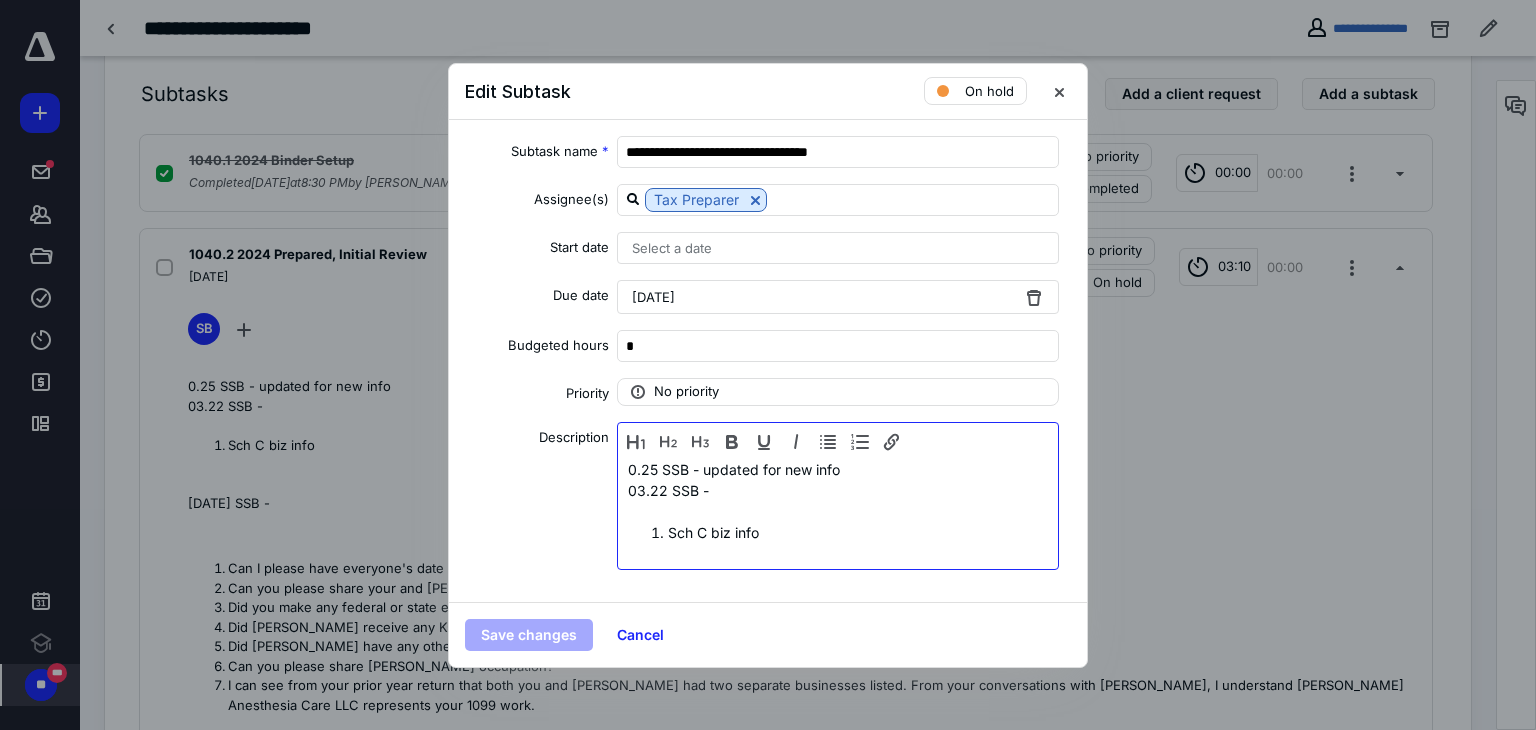 click on "0.25 SSB - updated for new info 03.22 SSB -  Sch C biz info [DATE] SSB -
Can I please
have everyone's date of birth? That's [PERSON_NAME] [PERSON_NAME] [PERSON_NAME].
Can you please
share your and [PERSON_NAME] driving license information?
Did you make any
federal or state estimated tax payments in [DATE]?
Did [PERSON_NAME]
receive any K-1 from 1954 Investment Group LLC in [DATE]?
Did [PERSON_NAME] have
any other W2 income outside of 1954 Investment group in [DATE]? (2023 40k vs
8k 2024)
Can you please
share [PERSON_NAME] occupation?
I can see from
your prior year return that both you and [PERSON_NAME] had two separate businesses
listed. From your conversations with [PERSON_NAME], I understand [PERSON_NAME]
Anesthesia Care LLC represents your 1099 work.
a)
Currently on our record we have your 1099 NEC from Midwest Anesthesia with $72k
in income. Can you please share the business expenses that you incurred in the
process of generating this income.
Excel-
Fillable PDF-" at bounding box center (838, 837) 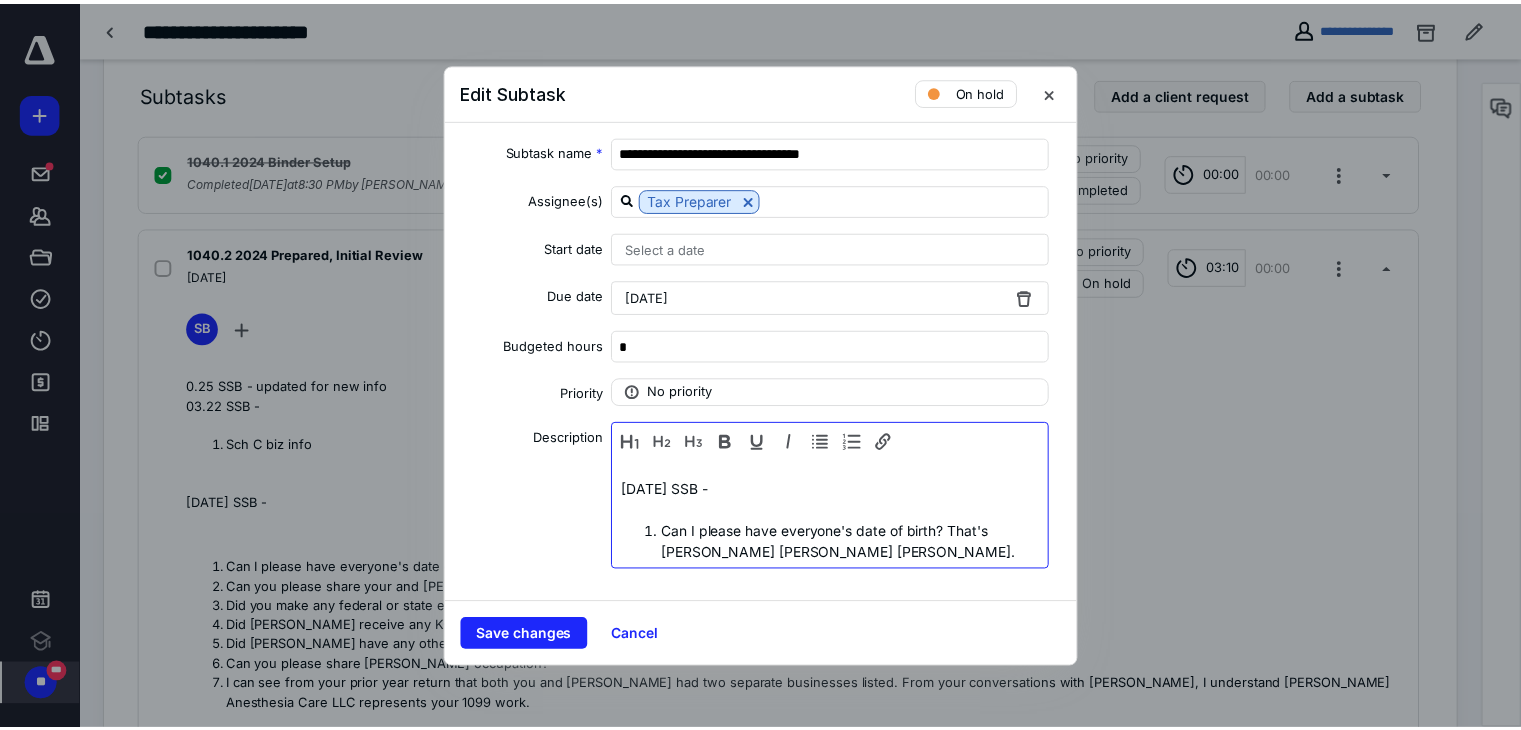 scroll, scrollTop: 100, scrollLeft: 0, axis: vertical 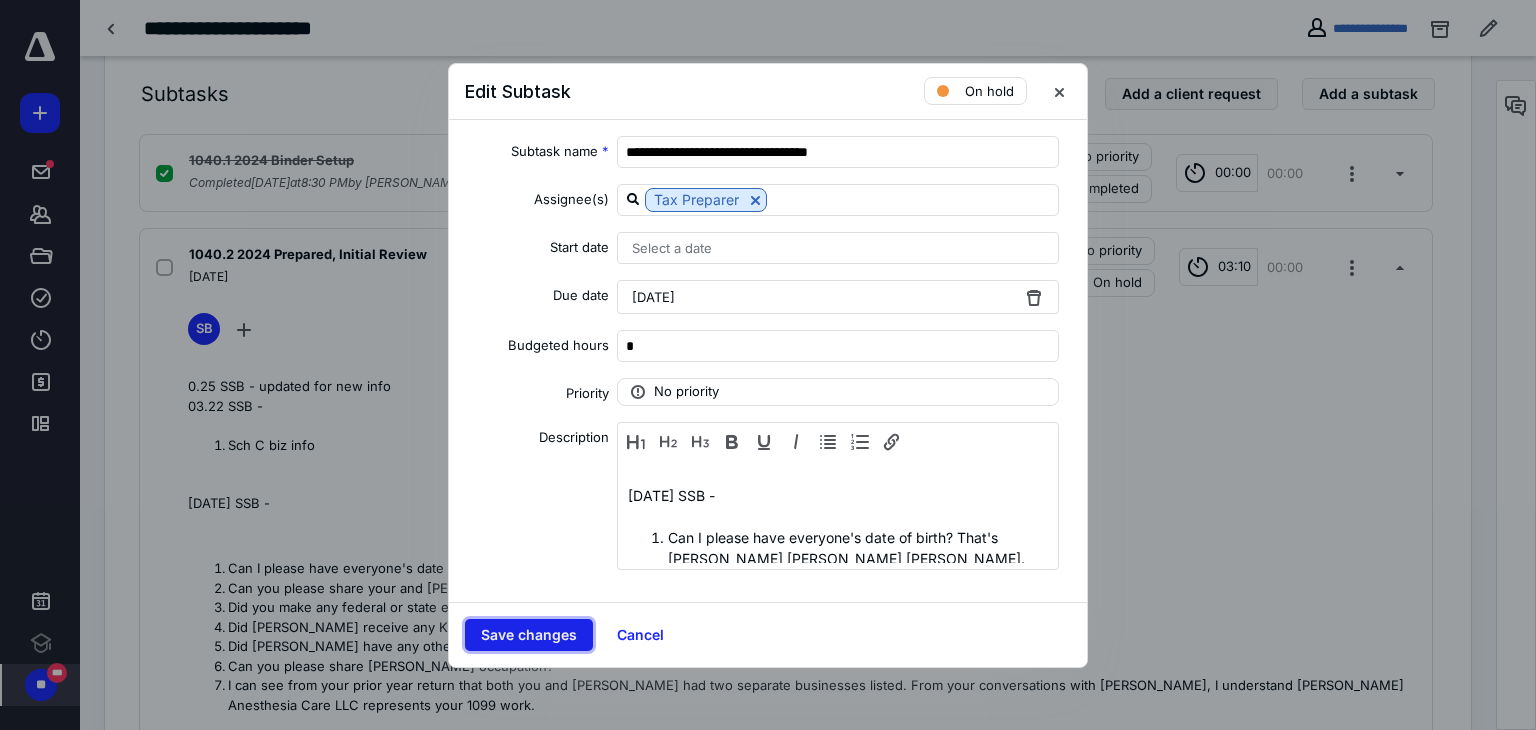 click on "Save changes" at bounding box center [529, 635] 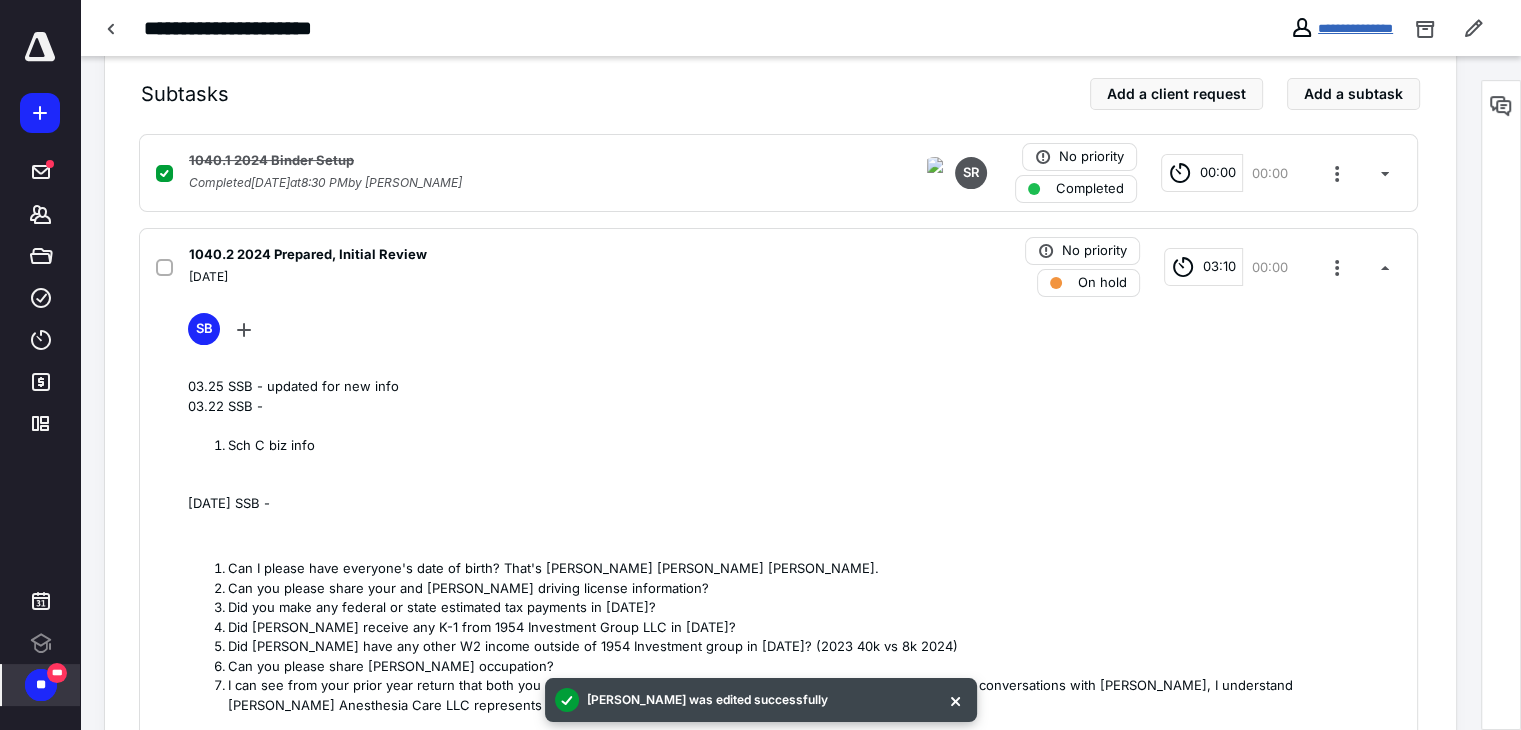 click on "**********" at bounding box center (1341, 28) 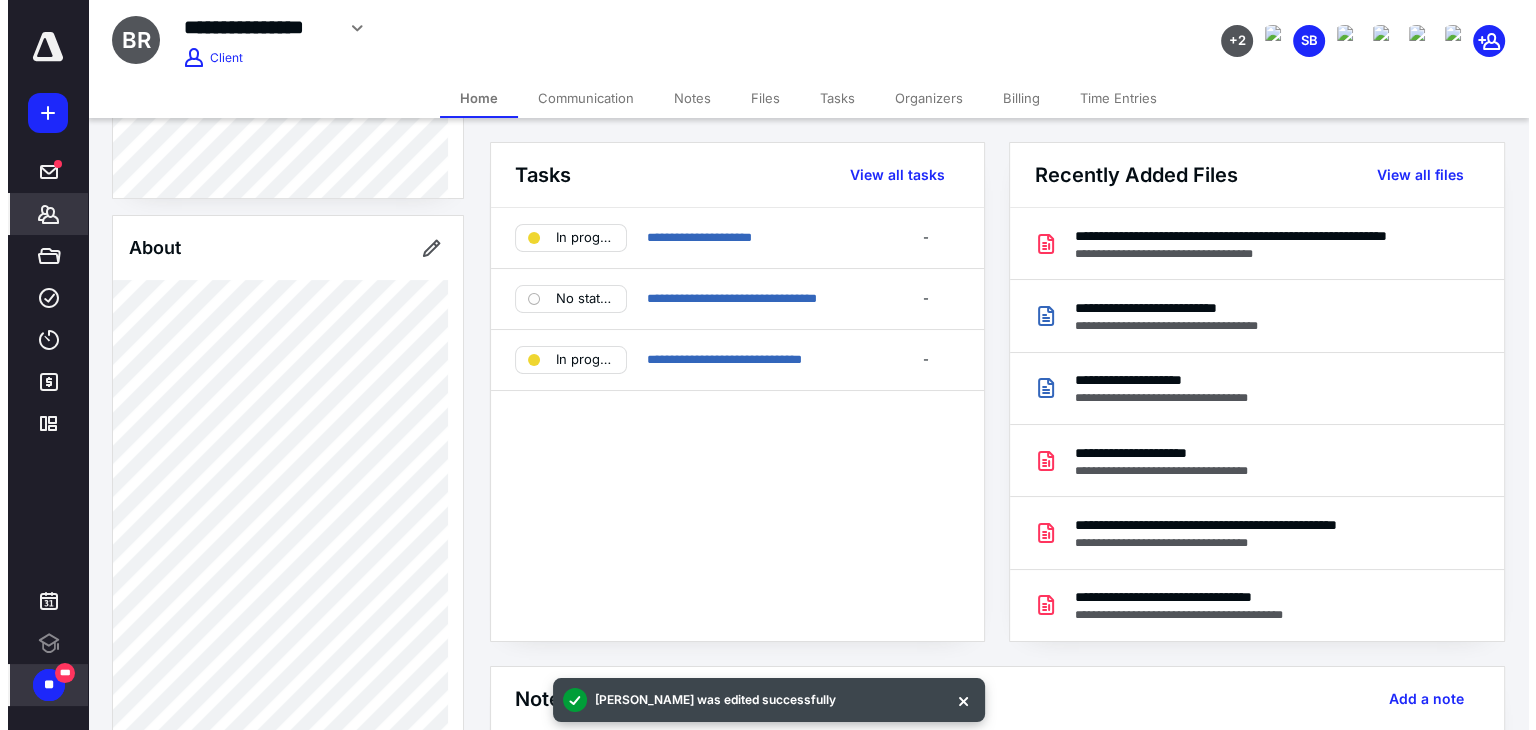 scroll, scrollTop: 664, scrollLeft: 0, axis: vertical 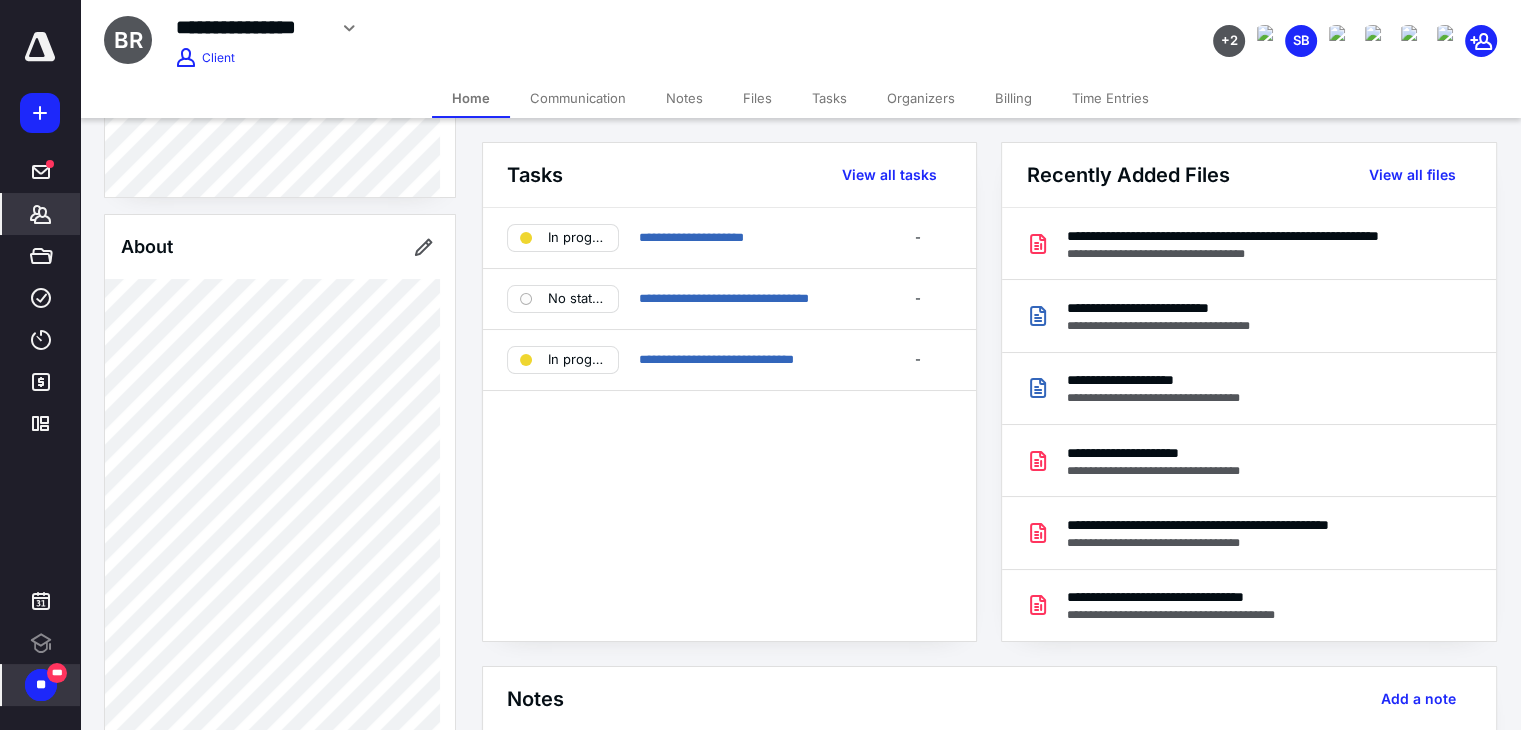 click on "Communication" at bounding box center [578, 98] 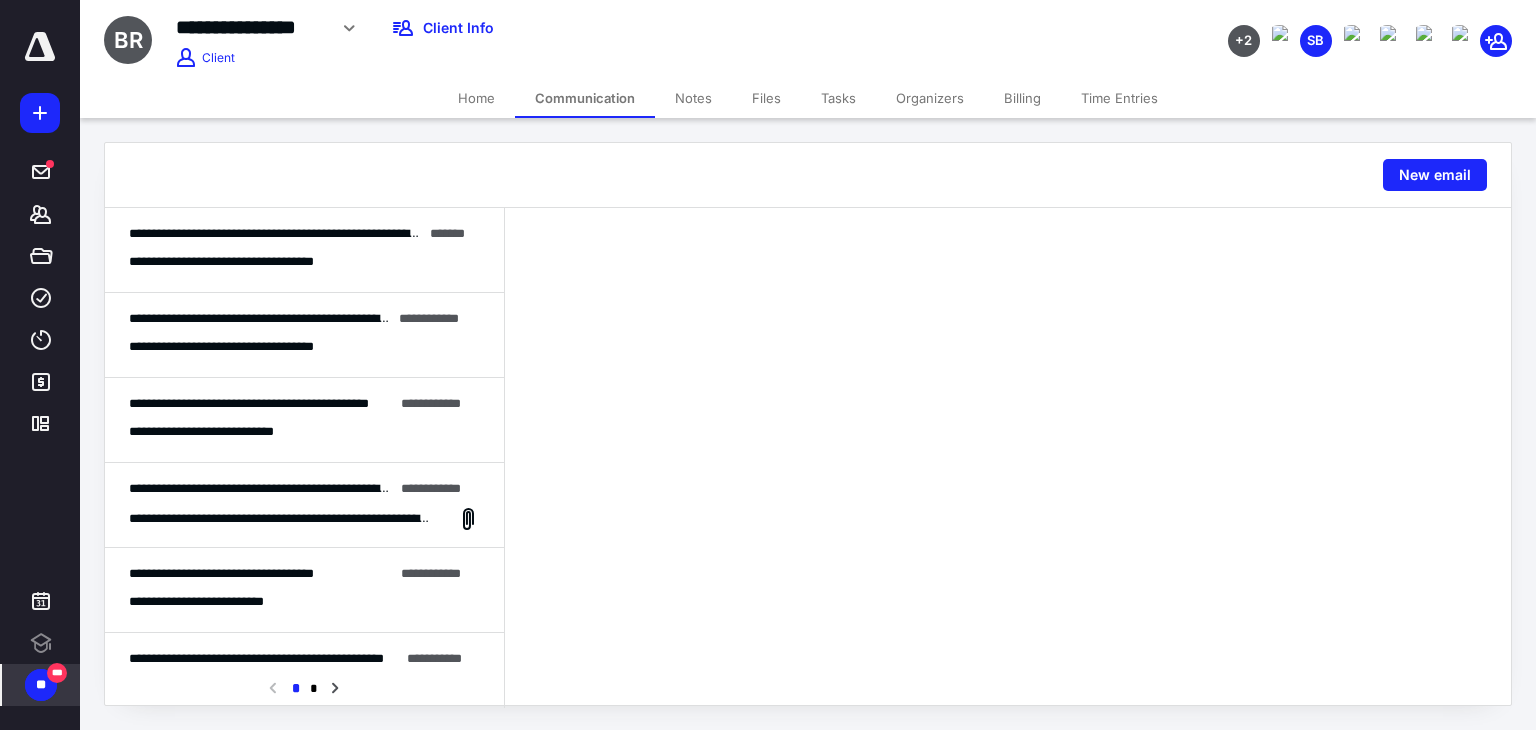 click on "**********" at bounding box center [248, 262] 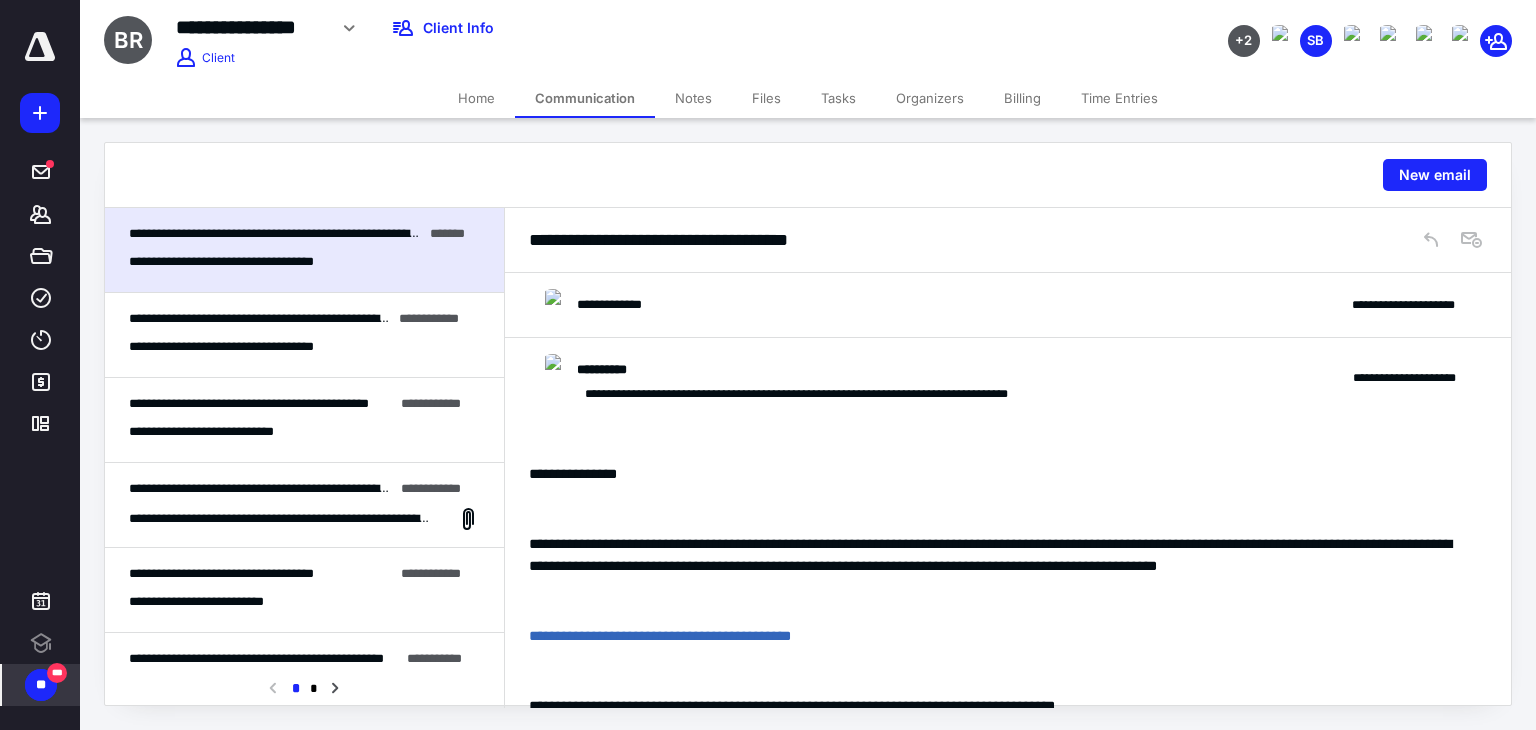 scroll, scrollTop: 5308, scrollLeft: 0, axis: vertical 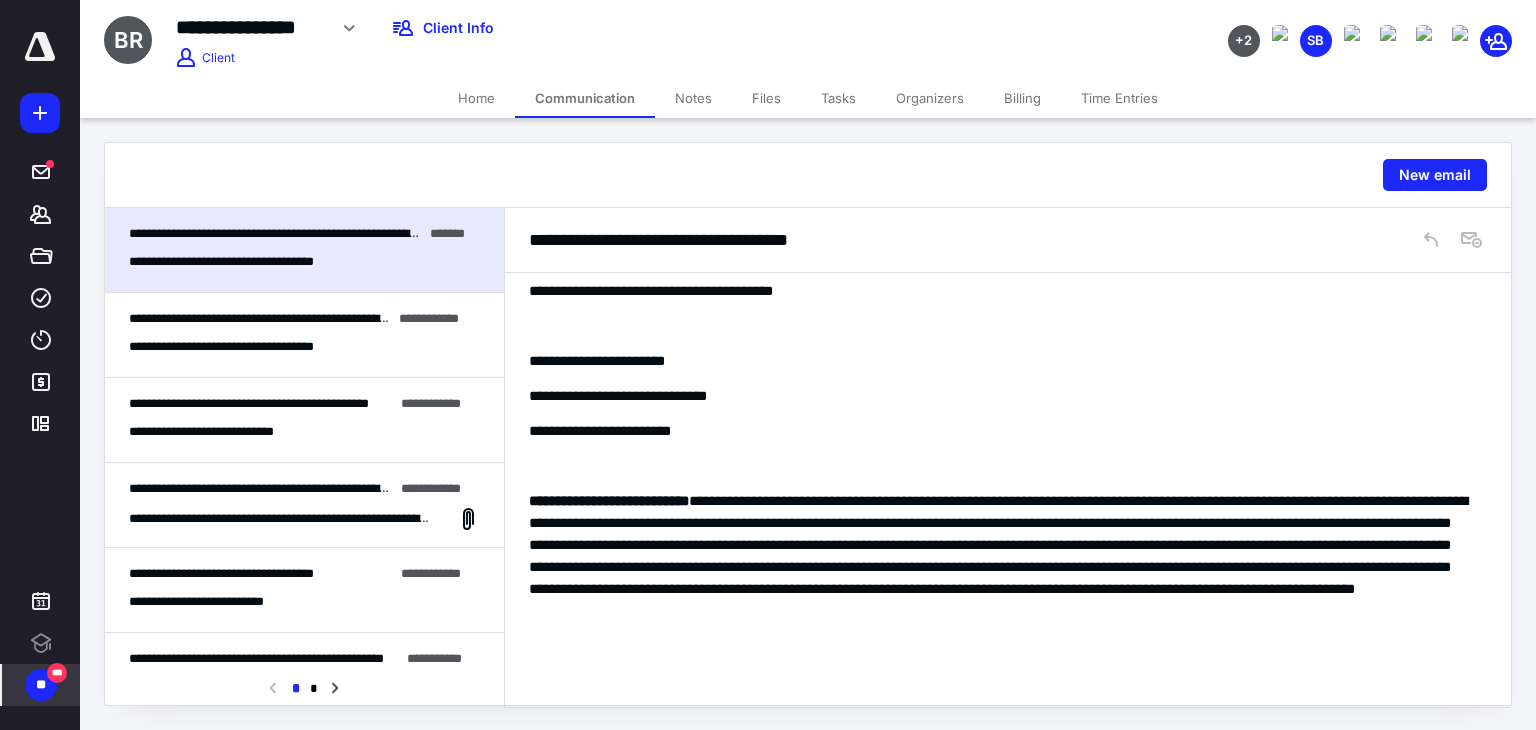 click on "**********" at bounding box center (304, 432) 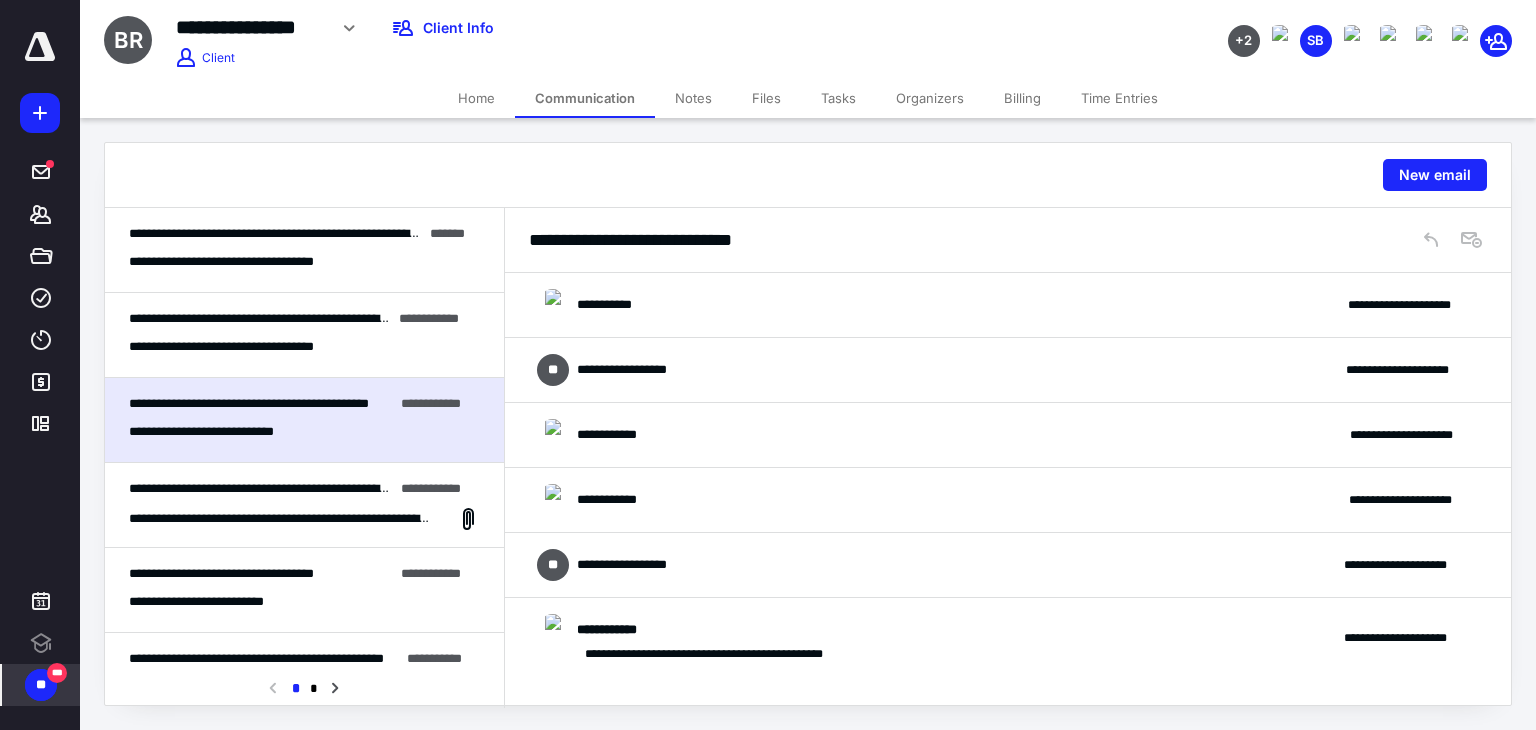 scroll, scrollTop: 3360, scrollLeft: 0, axis: vertical 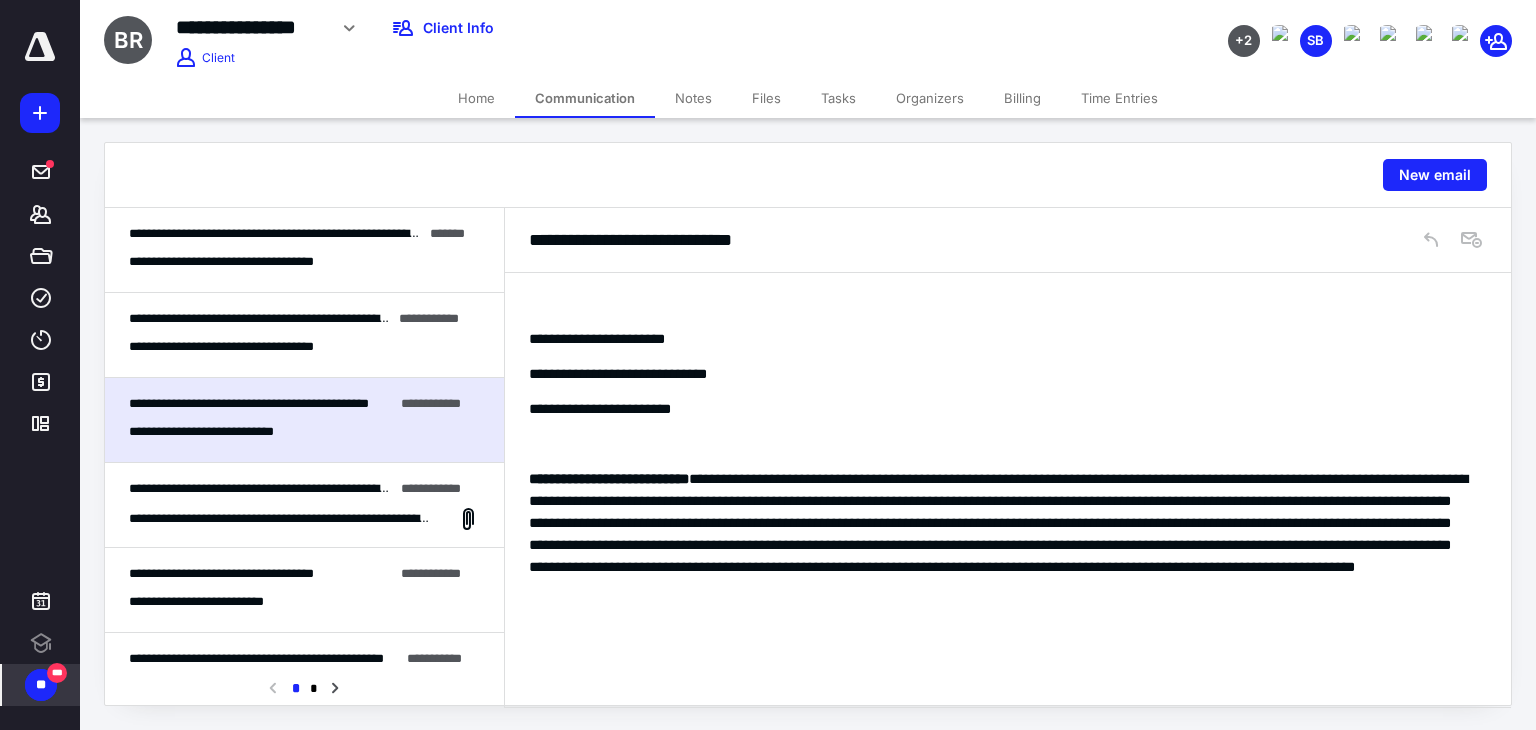 click on "**********" at bounding box center (301, 488) 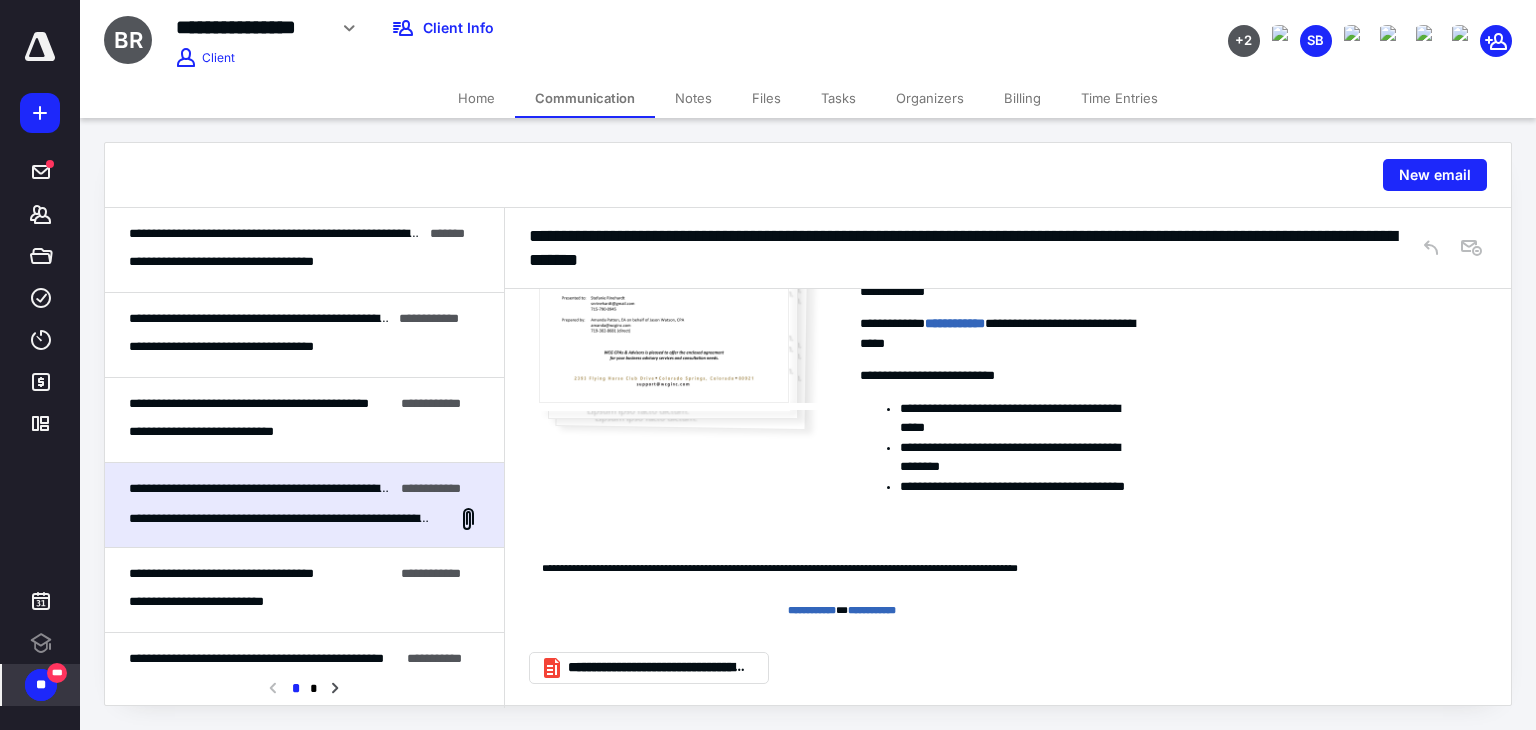 scroll, scrollTop: 218, scrollLeft: 0, axis: vertical 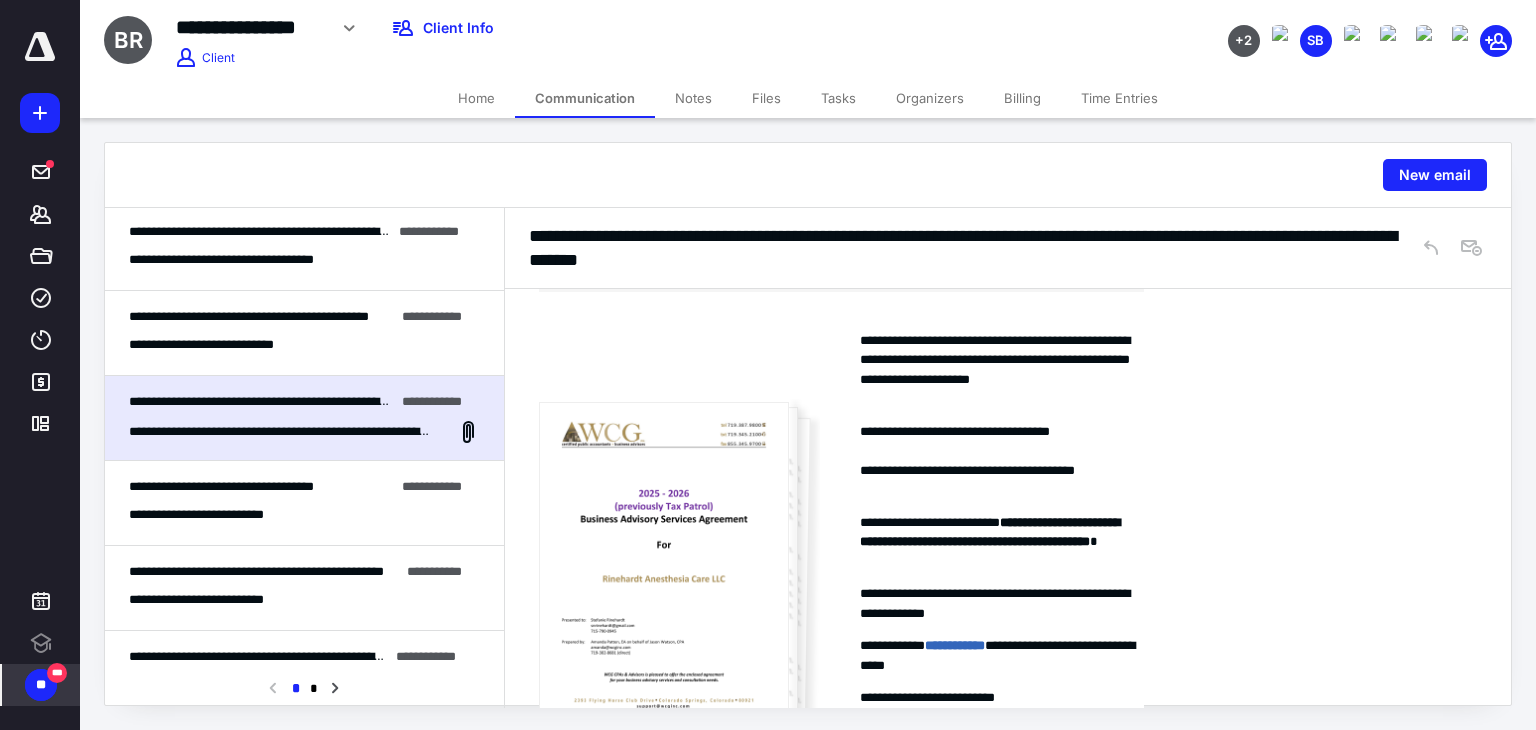 click at bounding box center (689, 584) 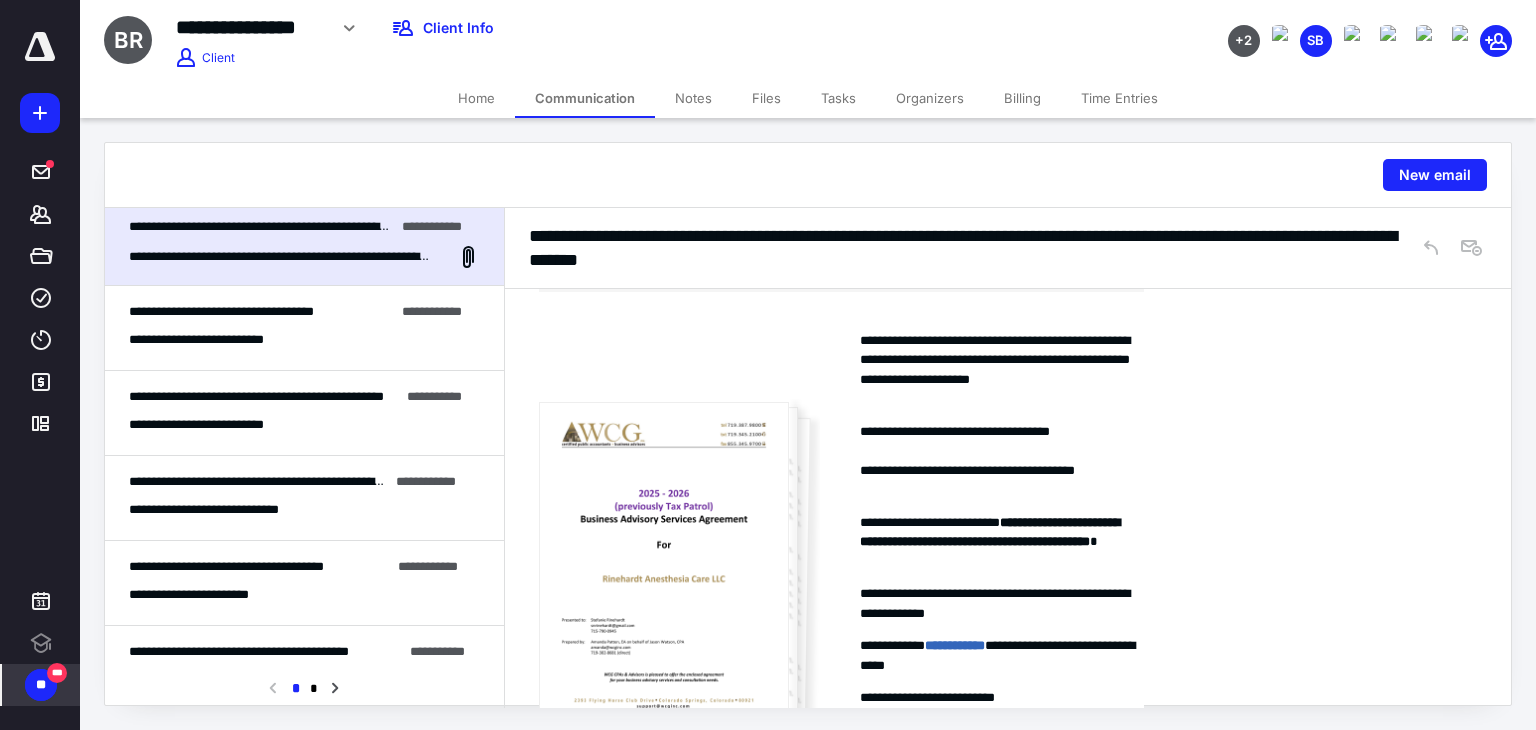 scroll, scrollTop: 263, scrollLeft: 0, axis: vertical 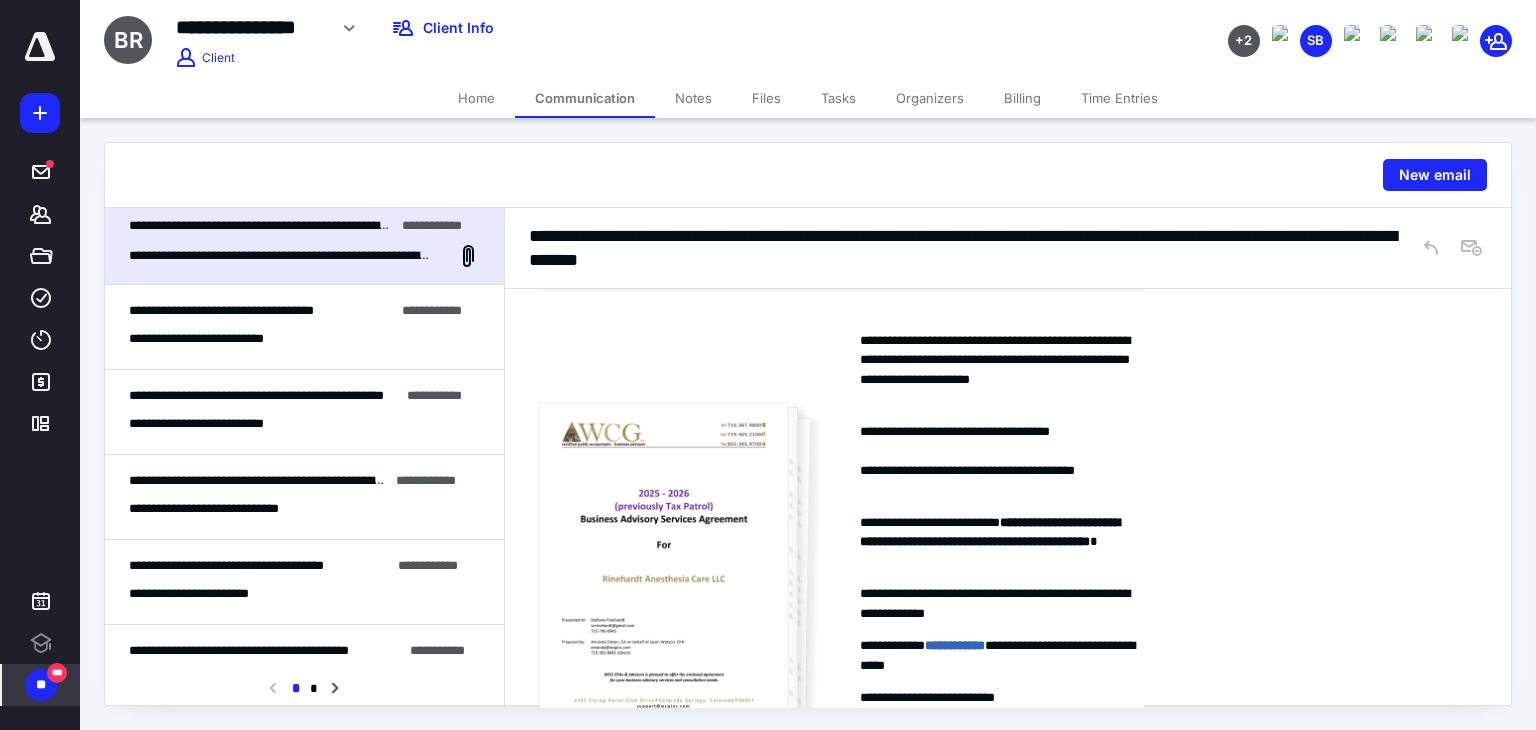 click on "**********" at bounding box center (304, 412) 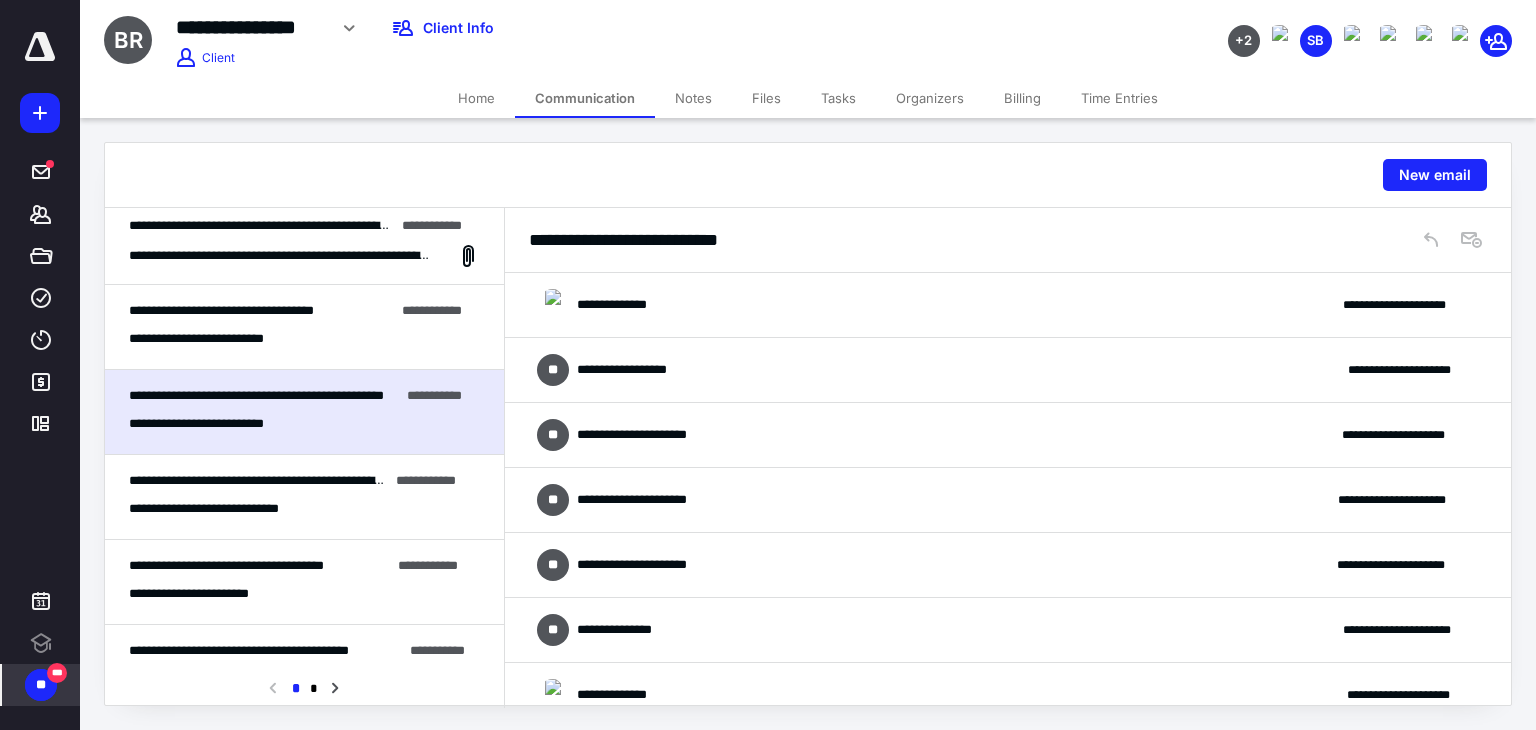 scroll, scrollTop: 6648, scrollLeft: 0, axis: vertical 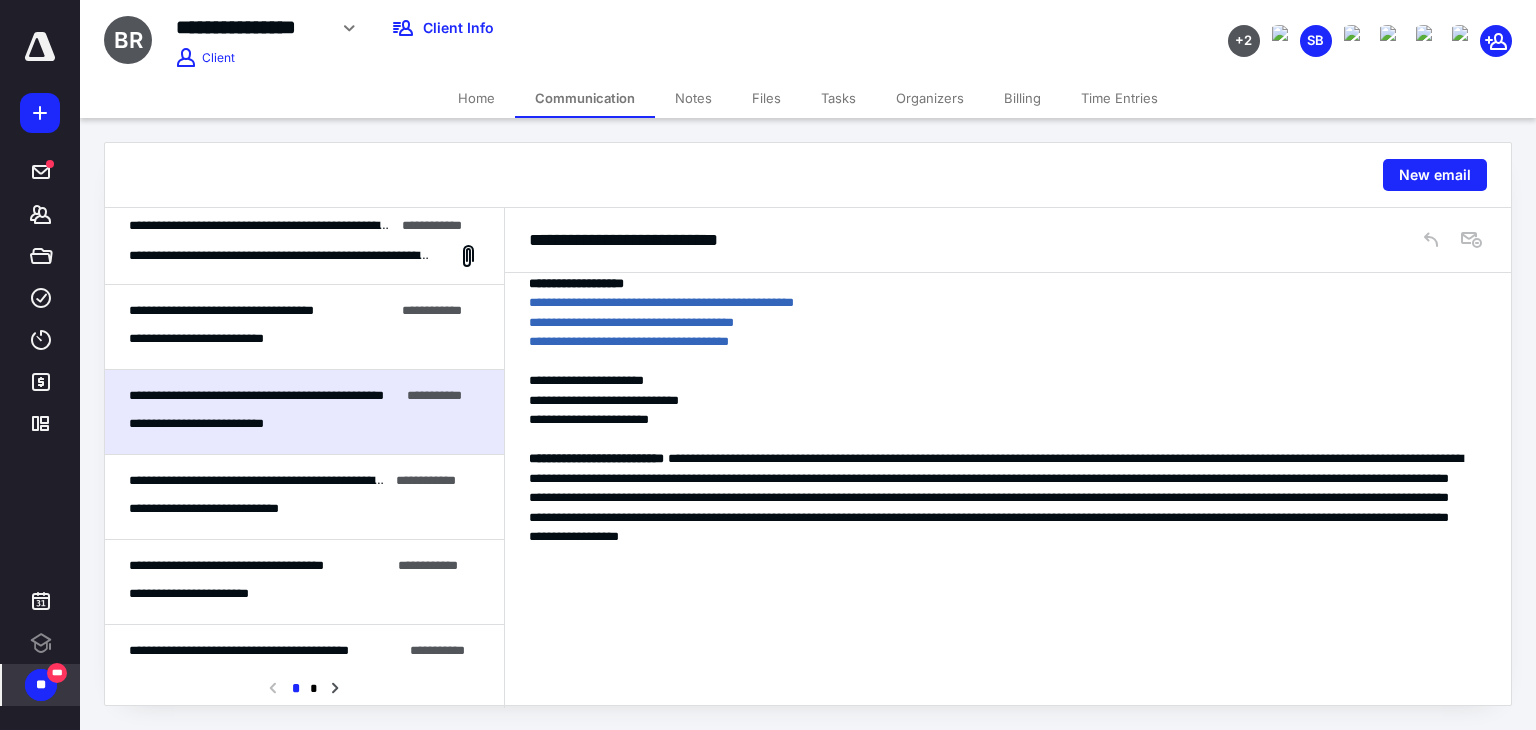 click on "**********" at bounding box center [808, 424] 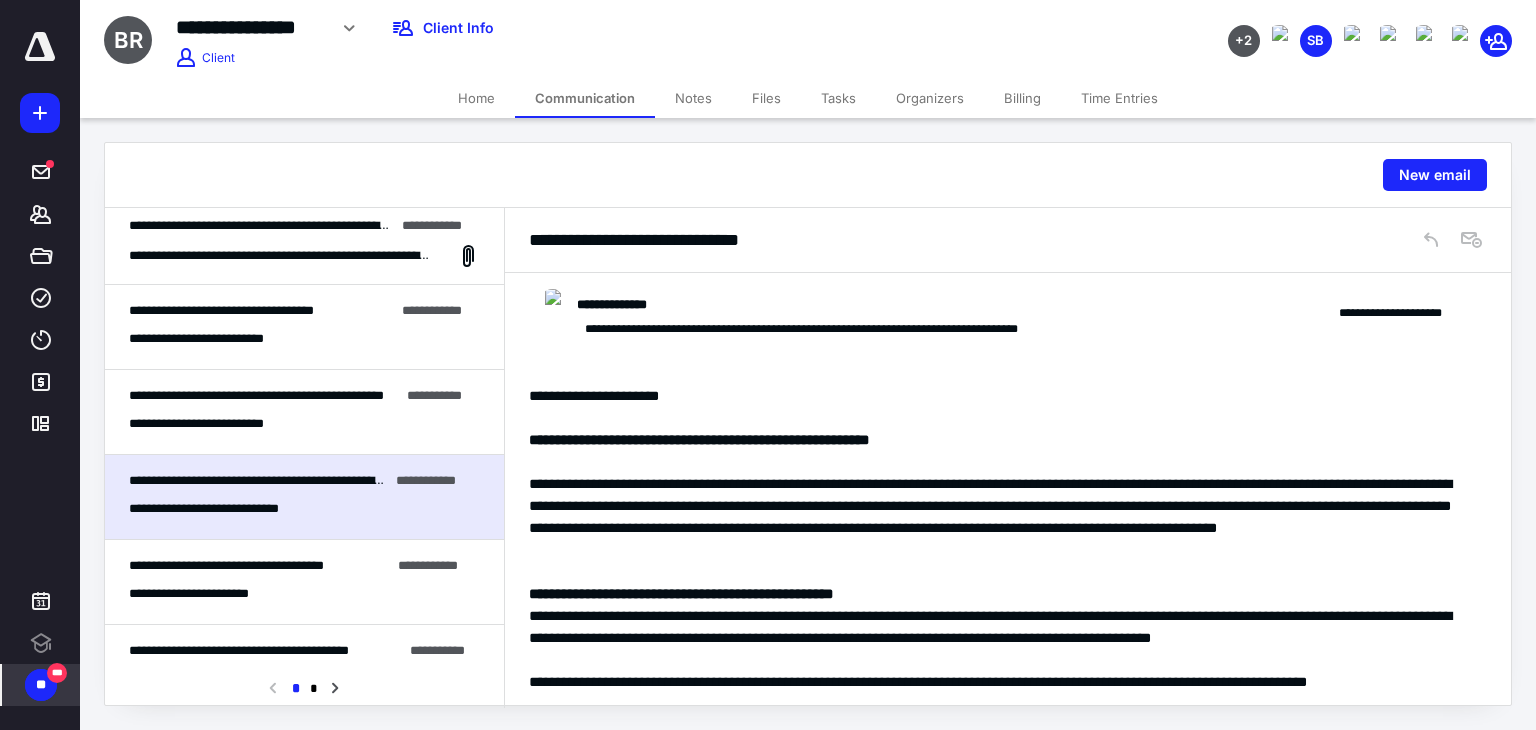 scroll, scrollTop: 1284, scrollLeft: 0, axis: vertical 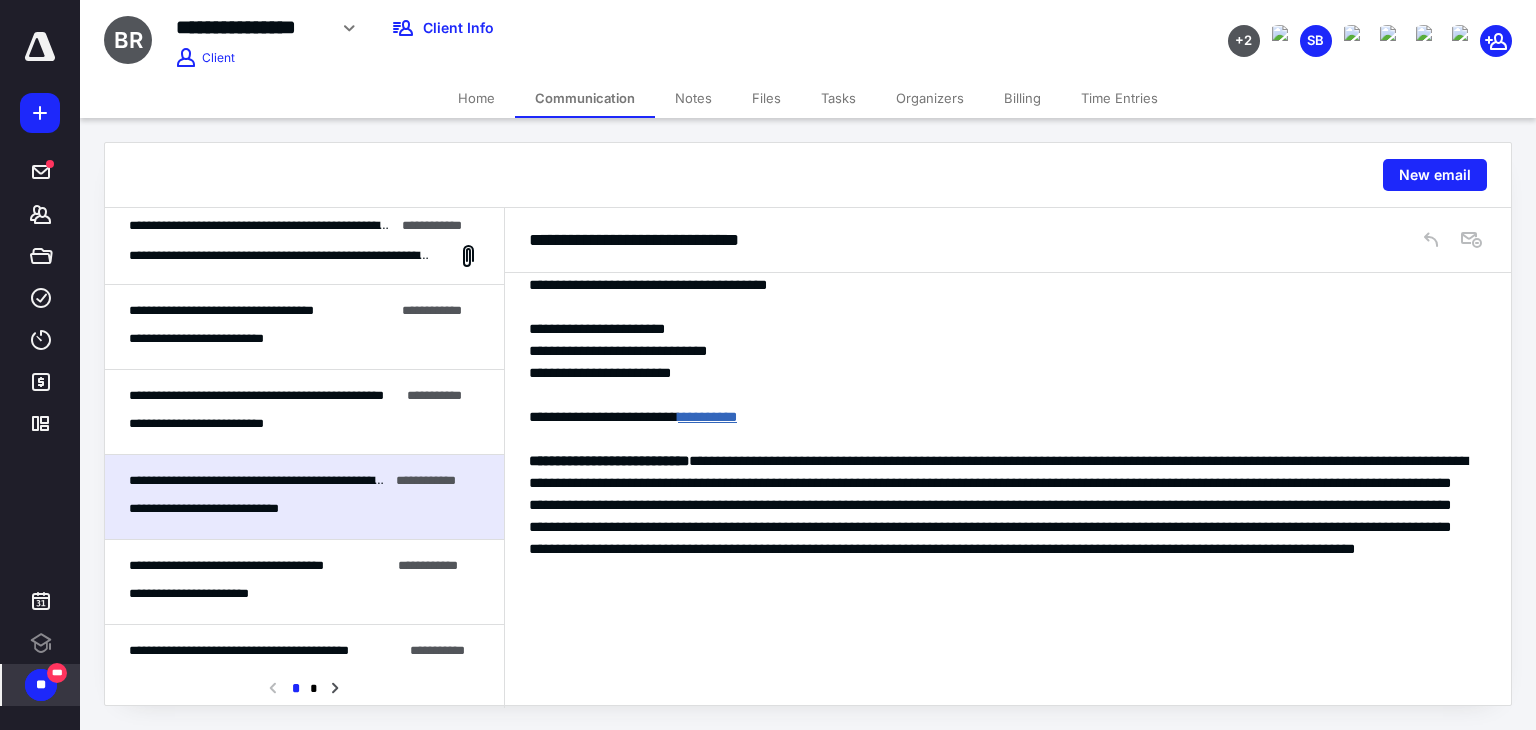 click on "**********" at bounding box center [304, 412] 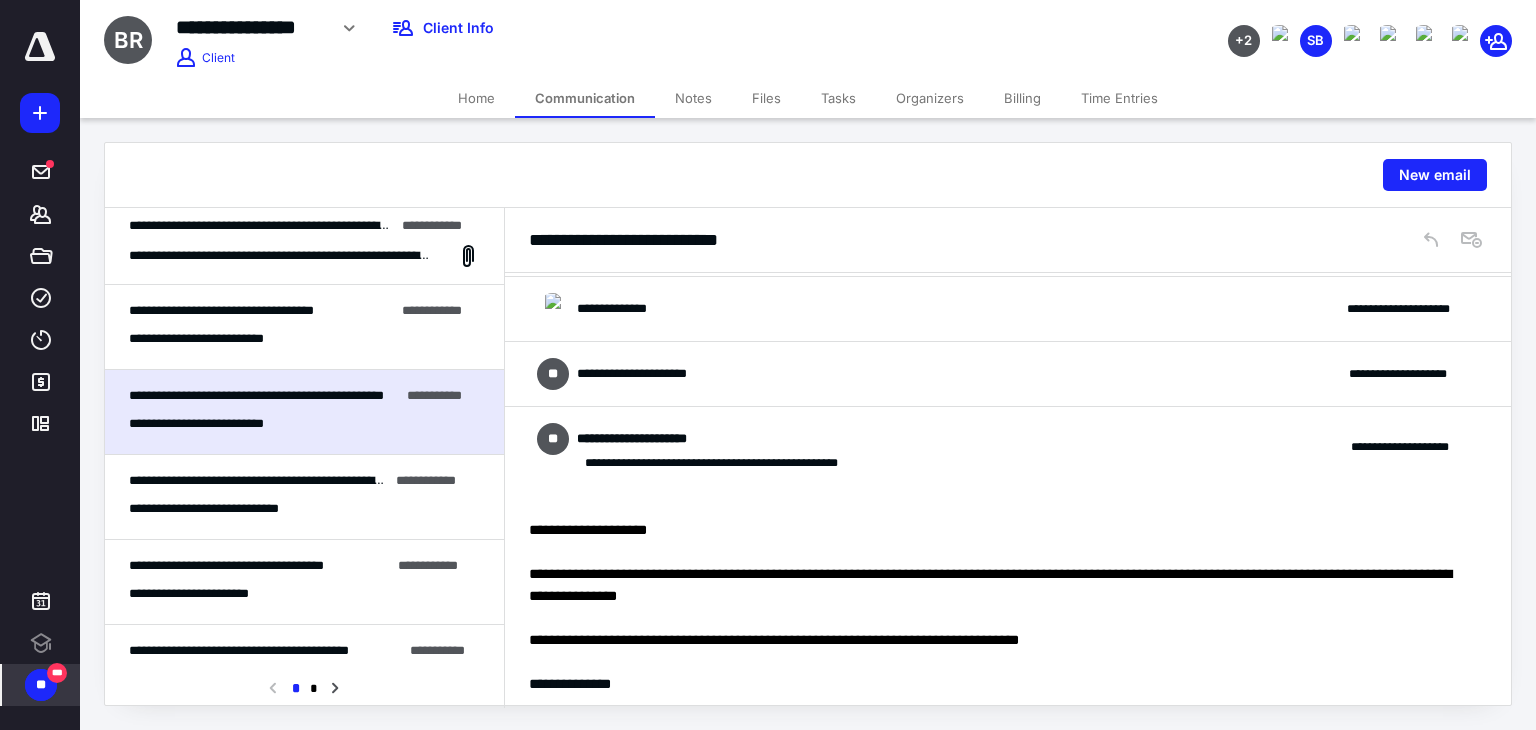 scroll, scrollTop: 391, scrollLeft: 0, axis: vertical 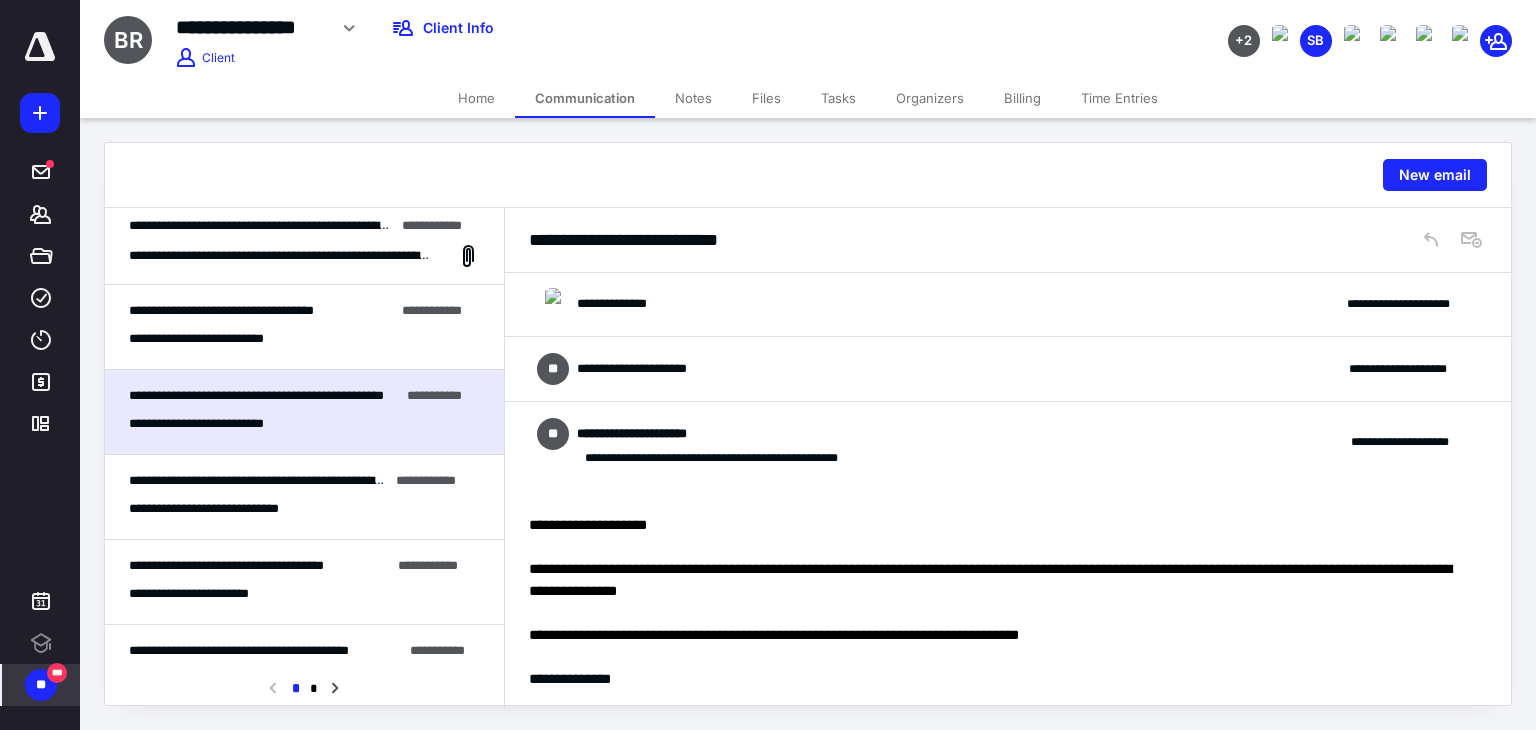 click on "**********" at bounding box center [1008, 369] 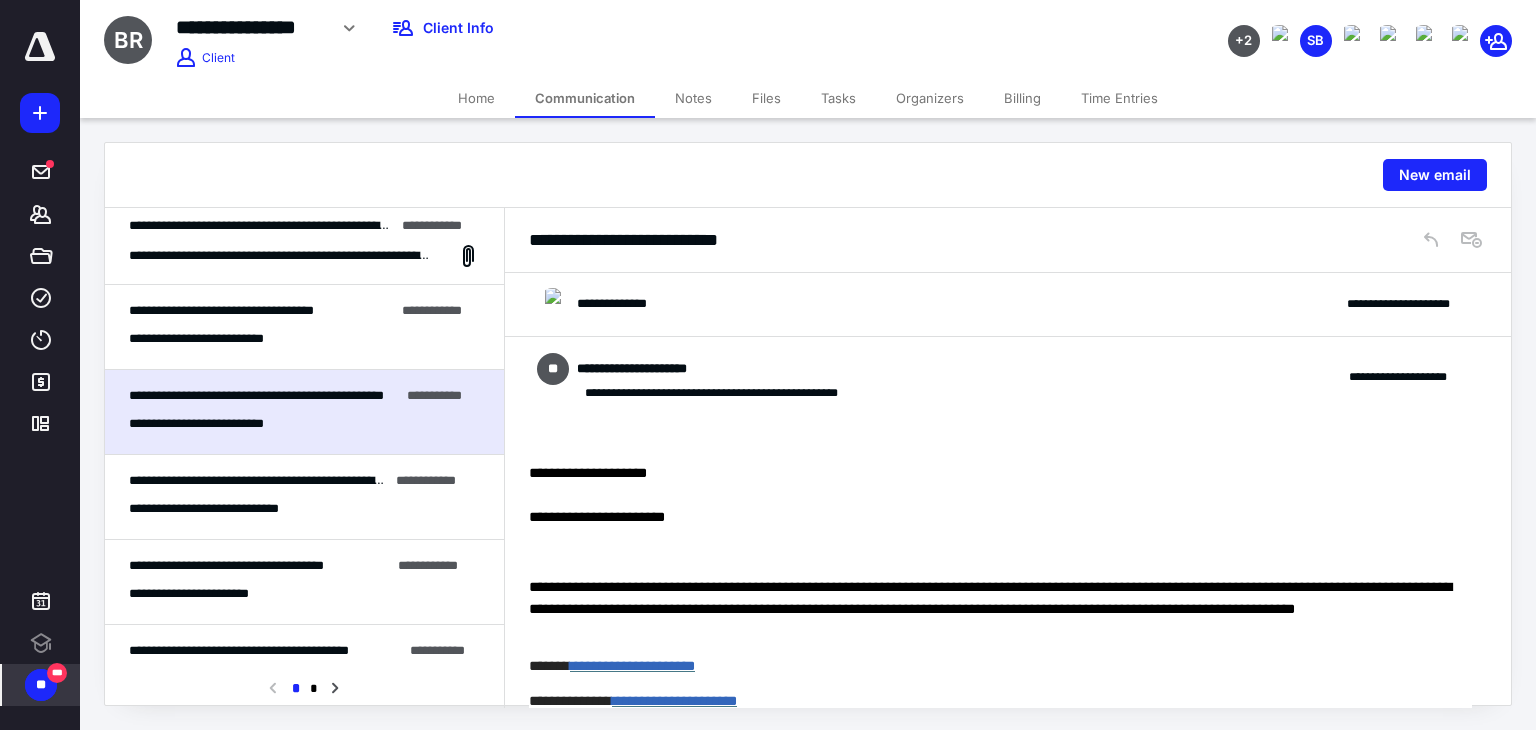 click on "**********" at bounding box center (1008, 377) 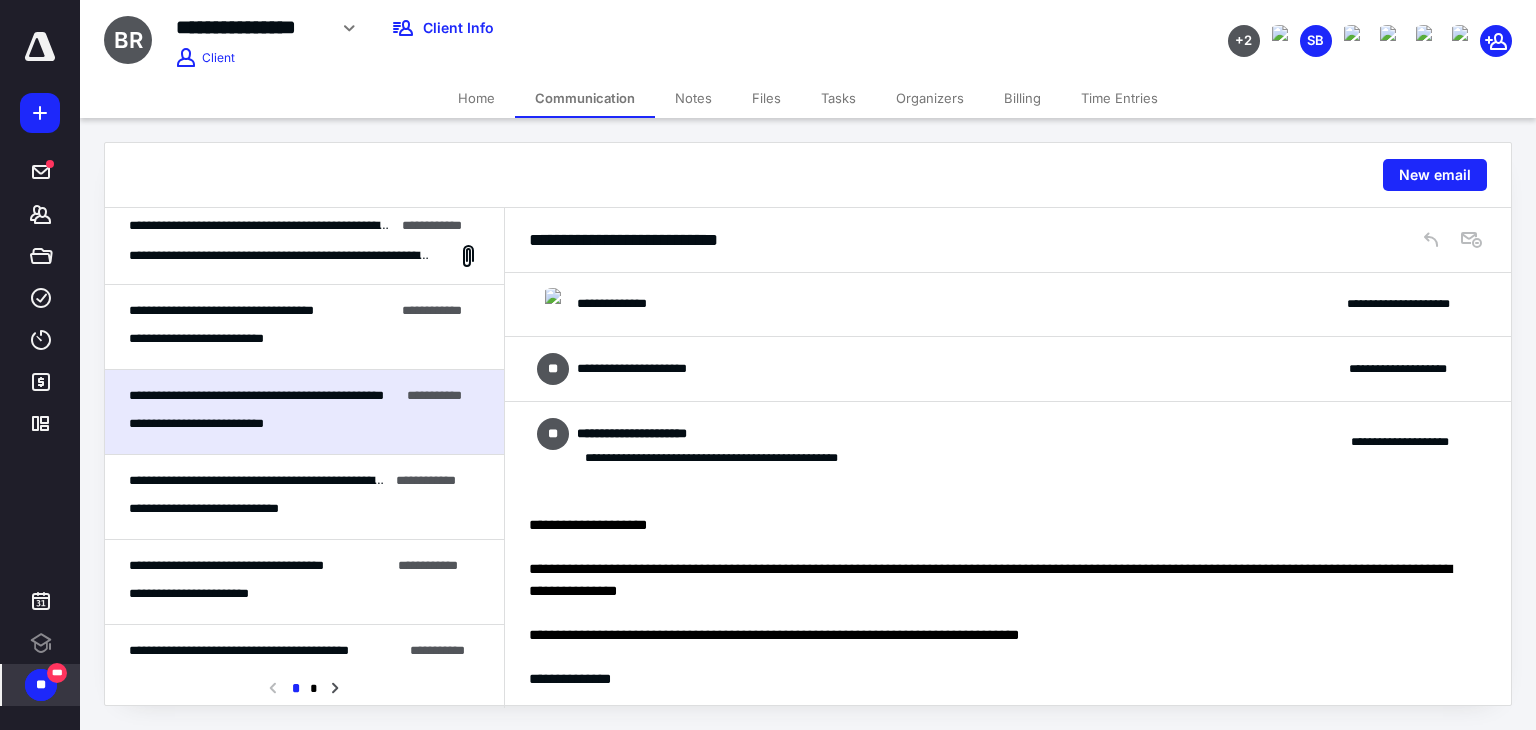 click on "**********" at bounding box center [1008, 442] 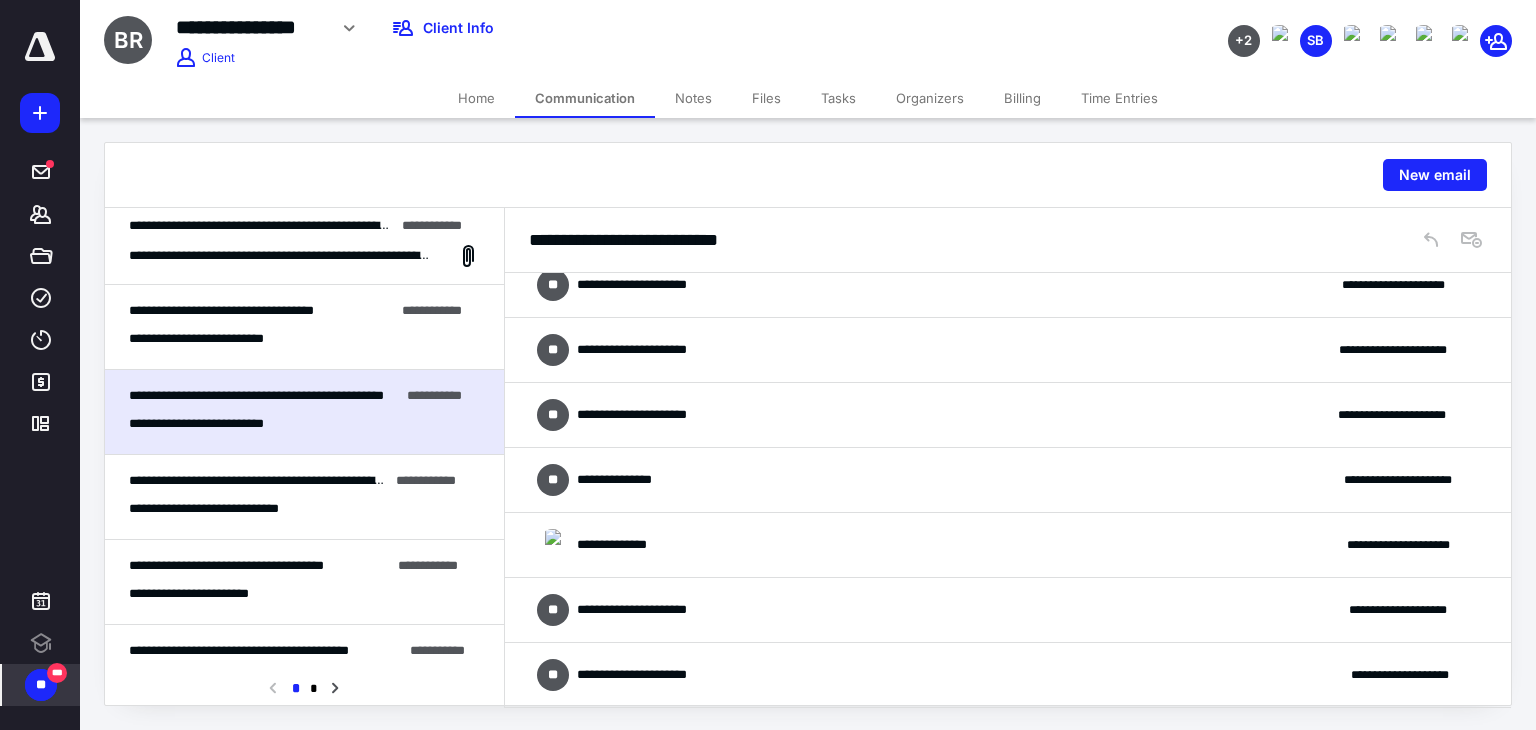 scroll, scrollTop: 148, scrollLeft: 0, axis: vertical 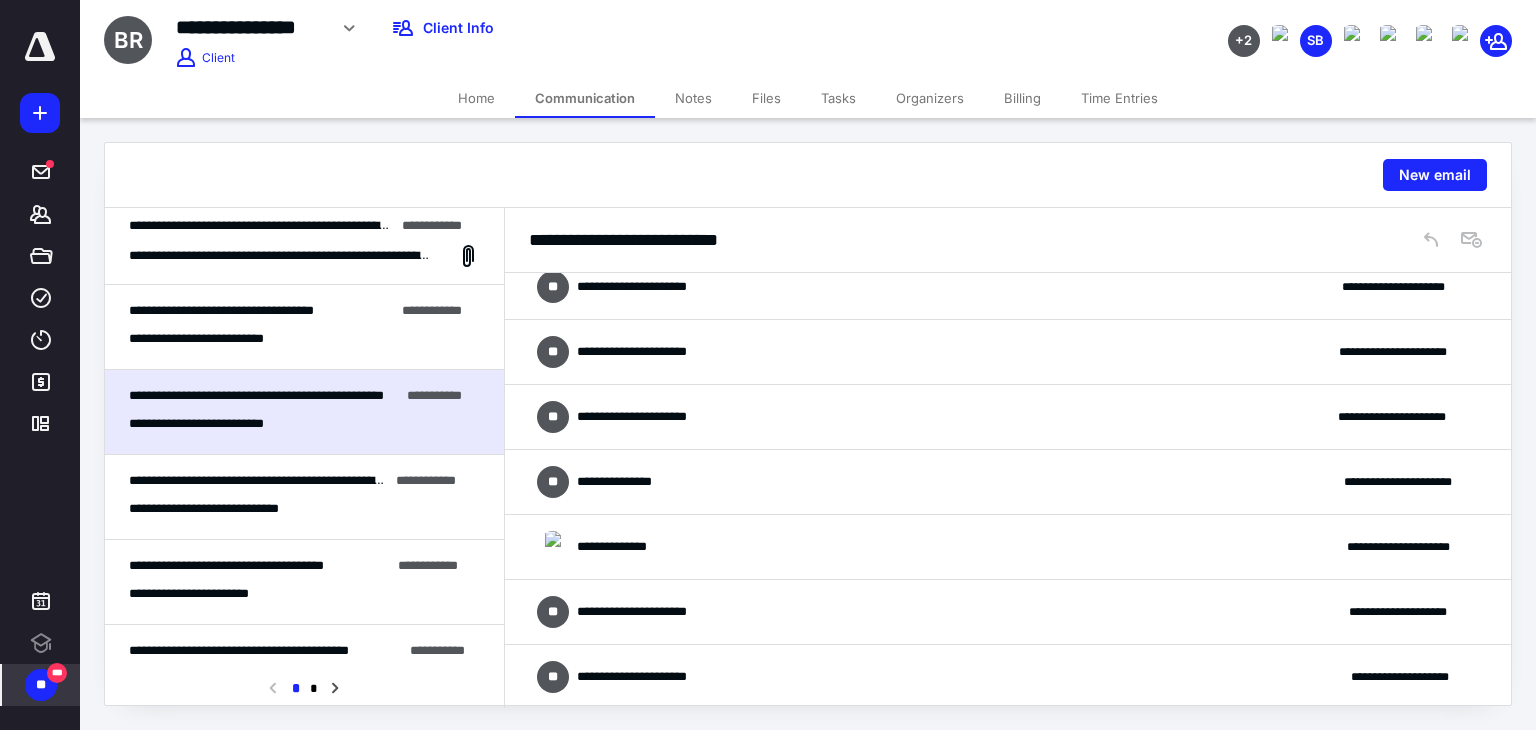 click on "**********" at bounding box center [221, 310] 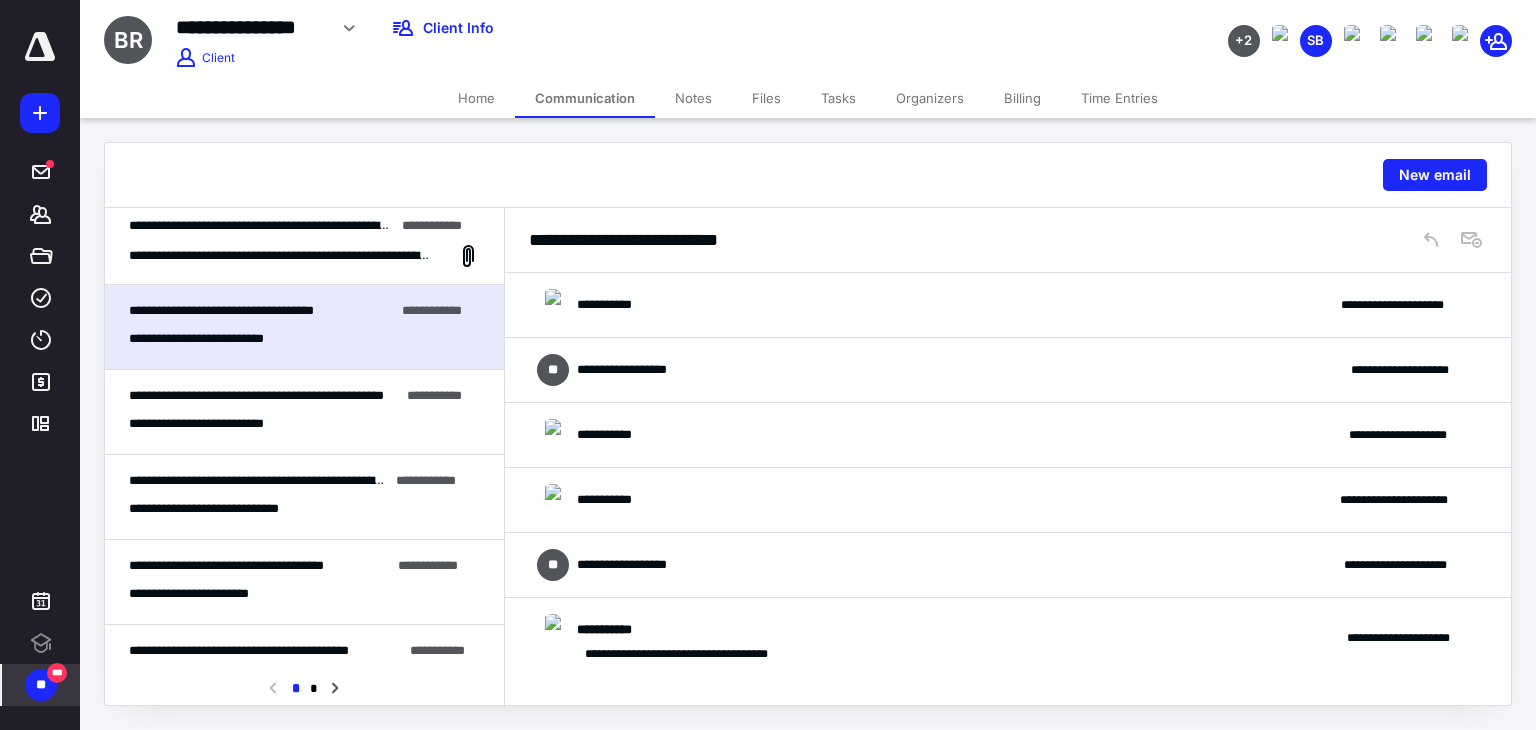 scroll, scrollTop: 184, scrollLeft: 0, axis: vertical 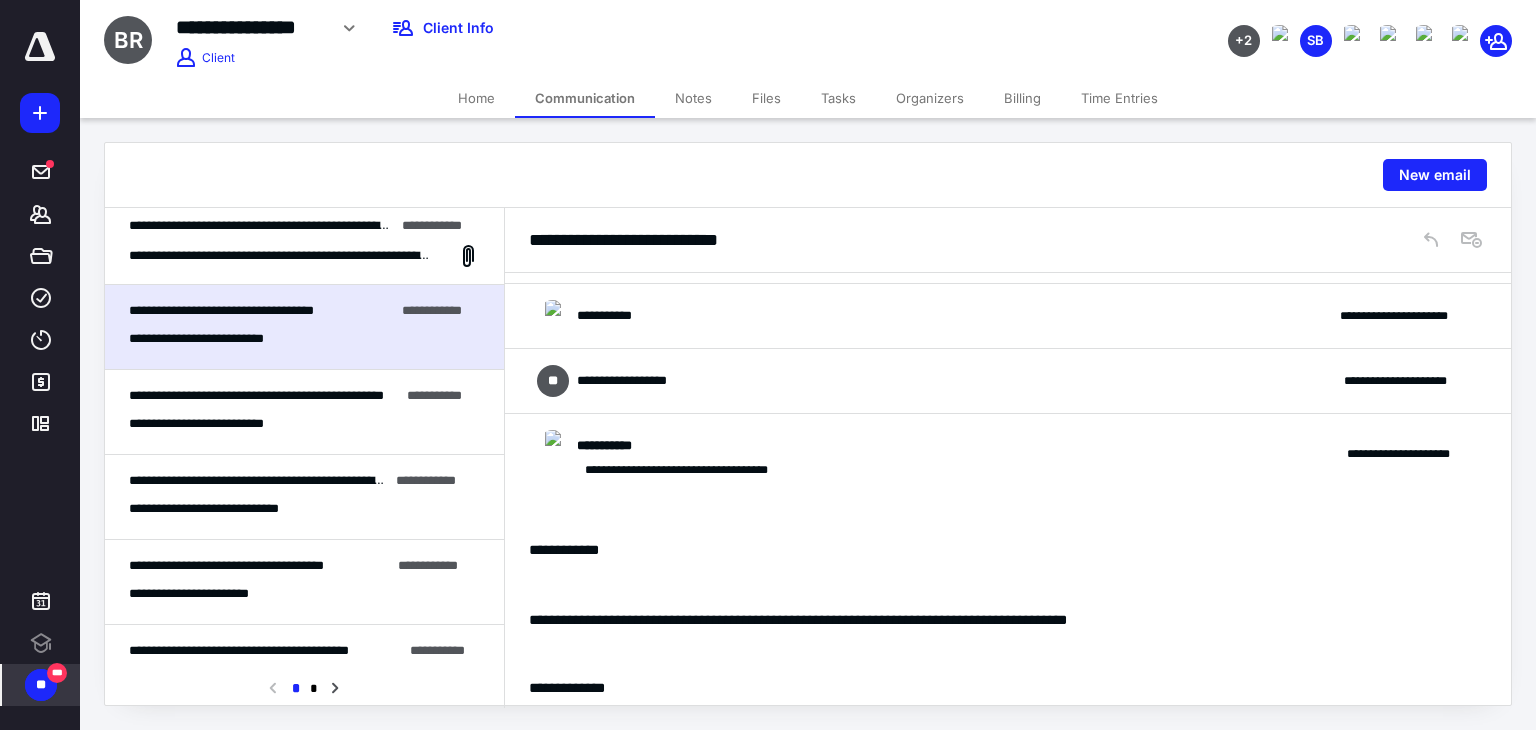 click on "**********" at bounding box center (1008, 454) 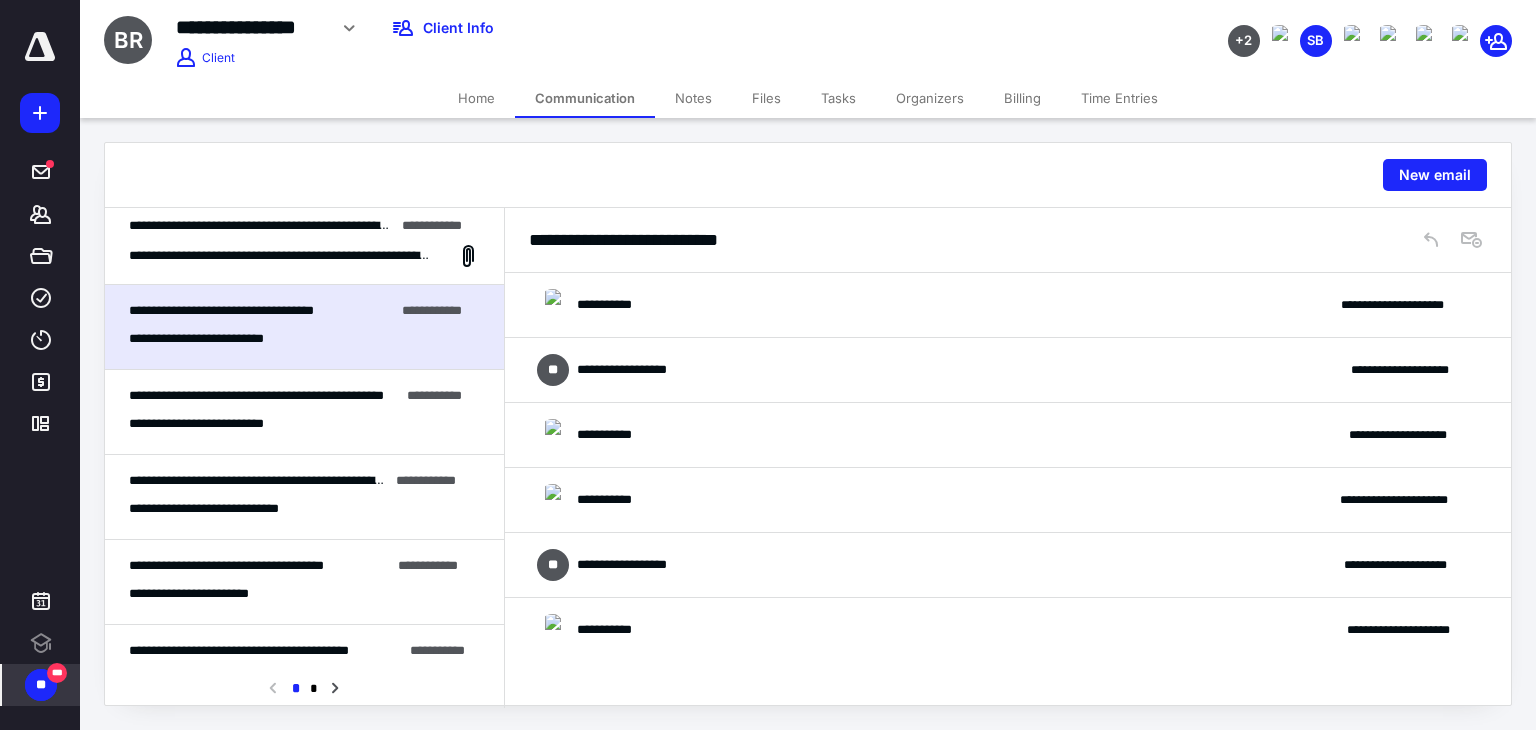 click on "**********" at bounding box center [1008, 565] 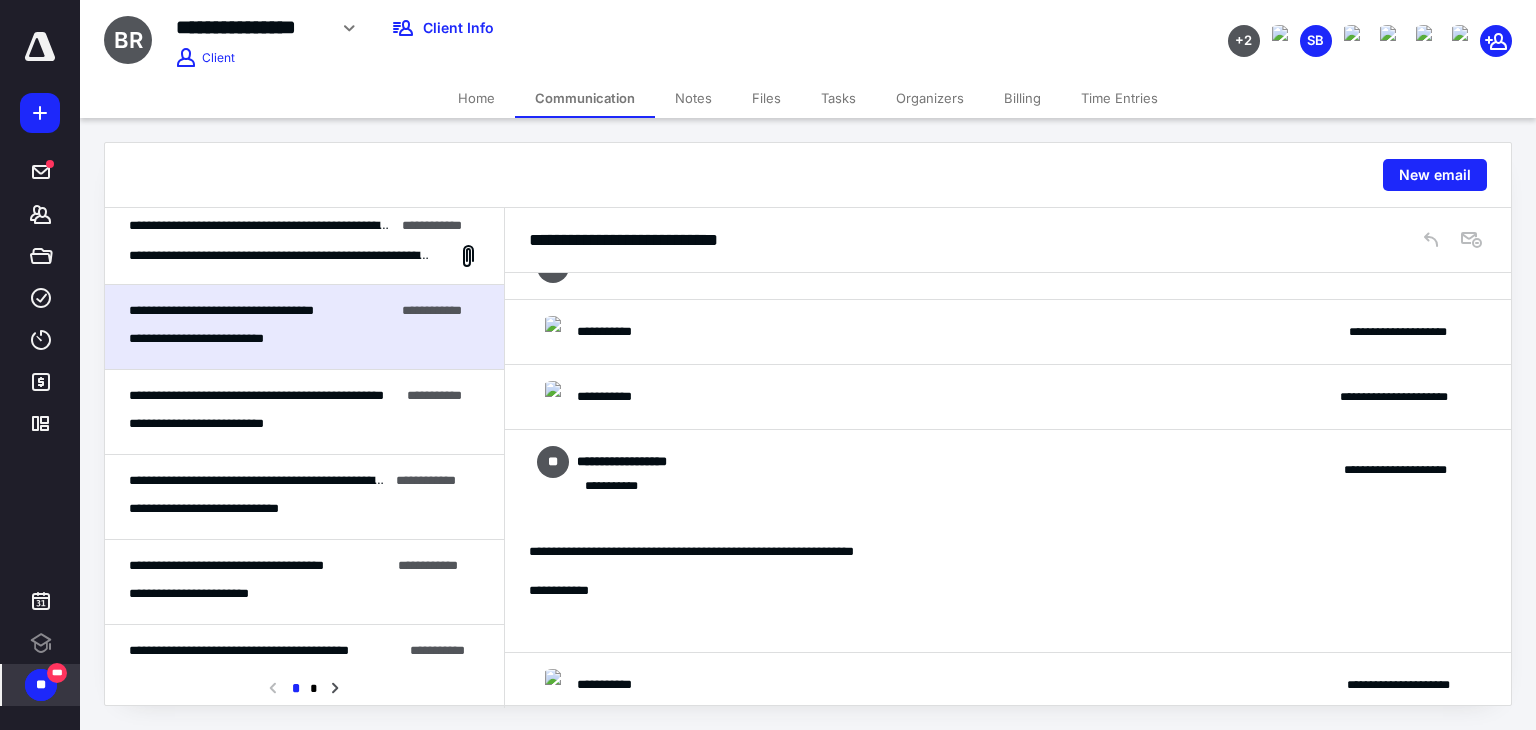 scroll, scrollTop: 104, scrollLeft: 0, axis: vertical 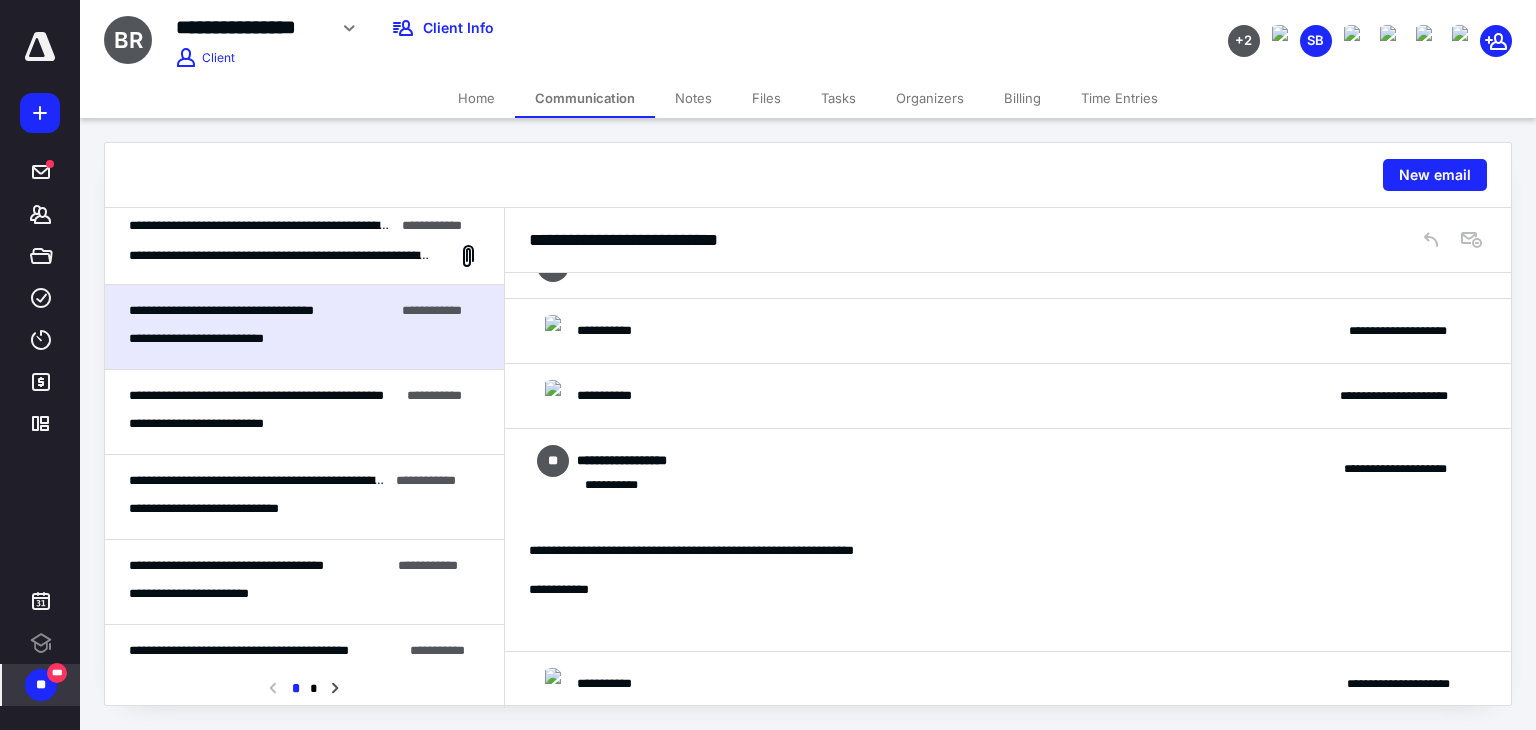 click on "**********" at bounding box center [1008, 469] 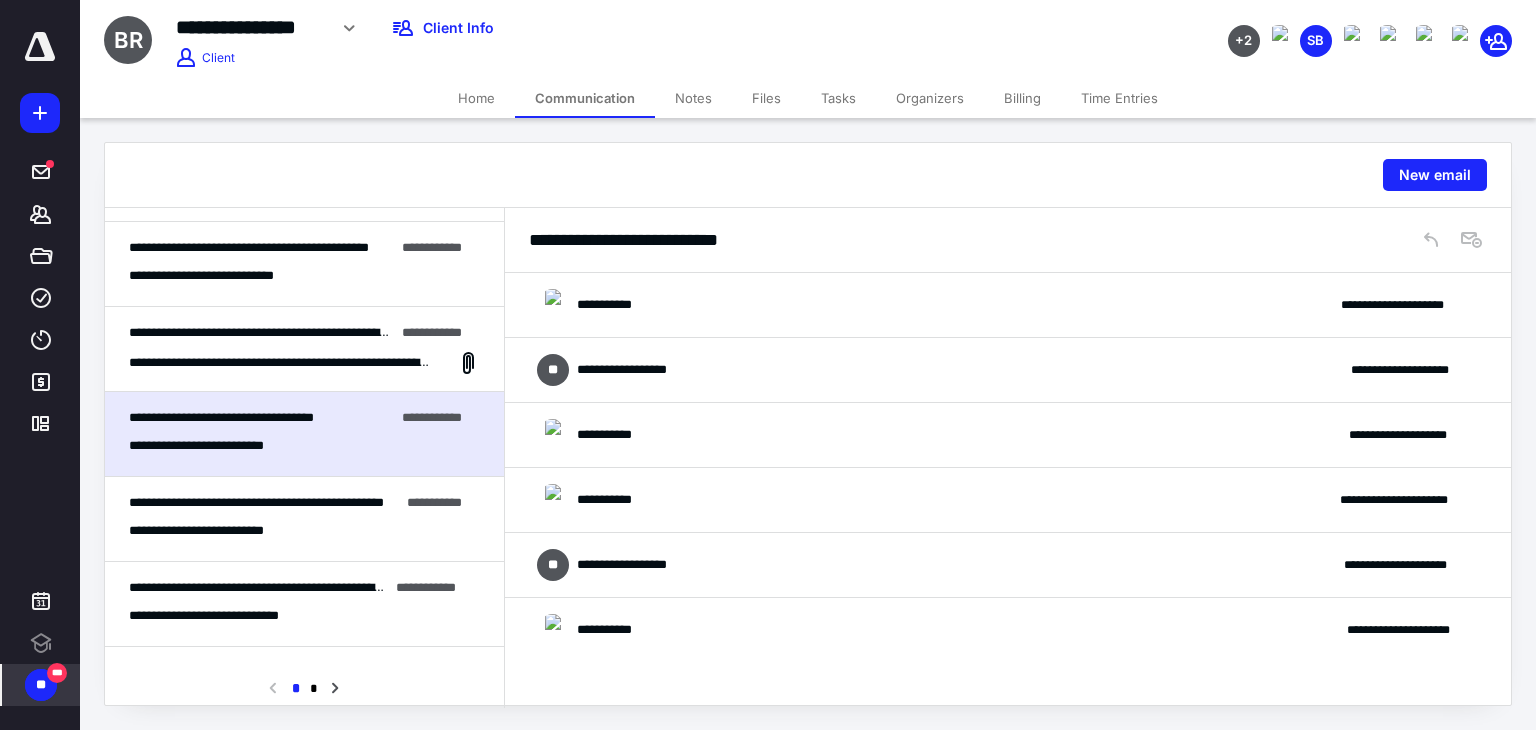 scroll, scrollTop: 151, scrollLeft: 0, axis: vertical 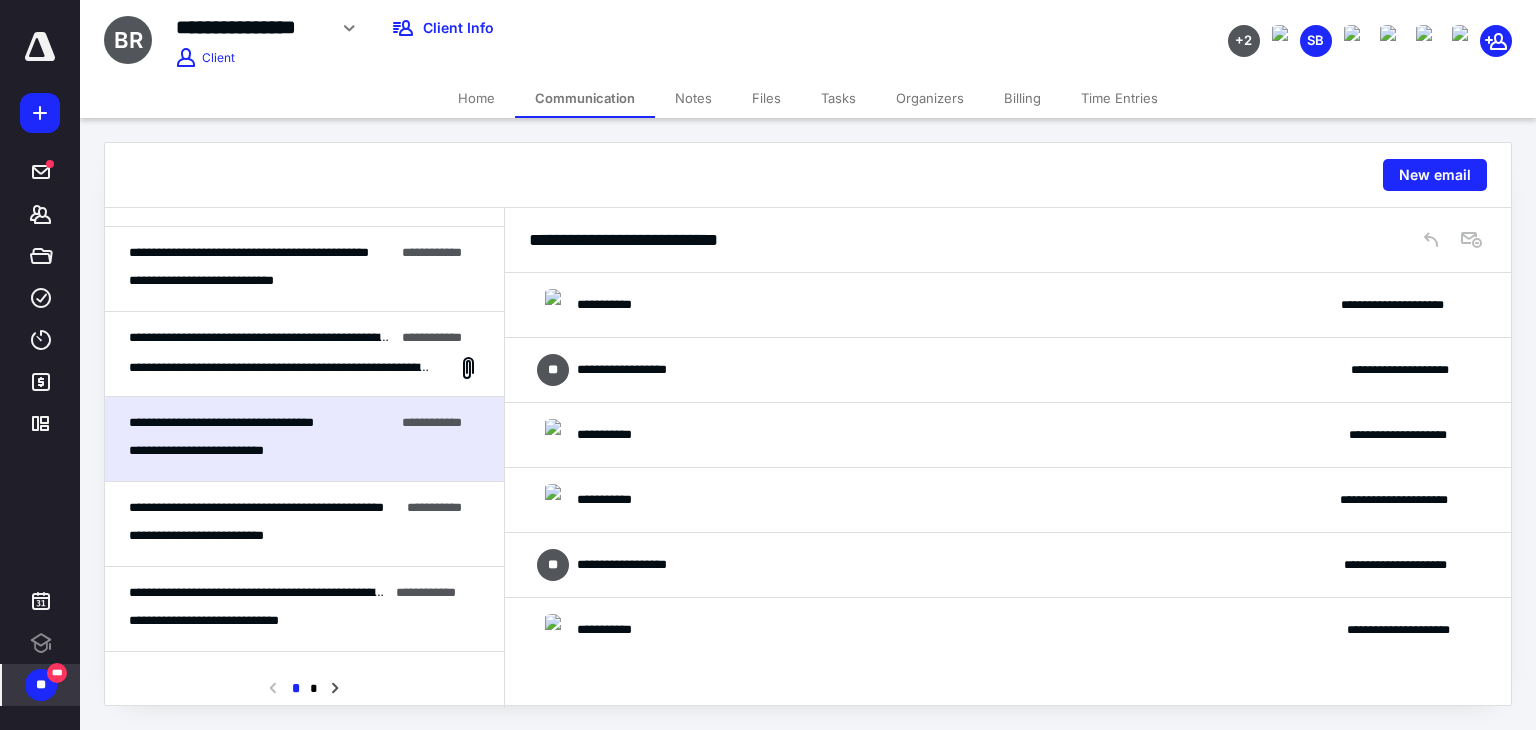 click on "**********" at bounding box center [304, 354] 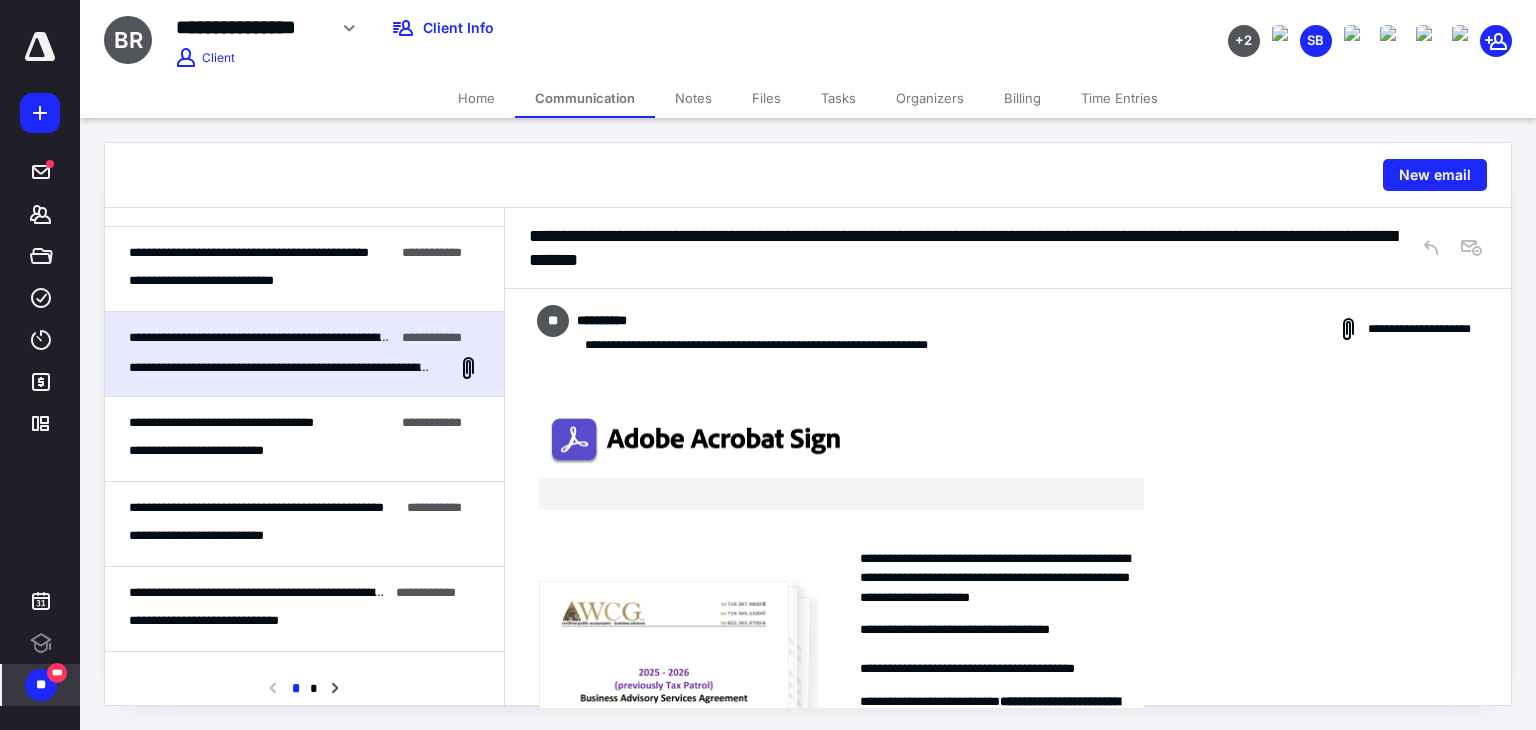 scroll, scrollTop: 540, scrollLeft: 0, axis: vertical 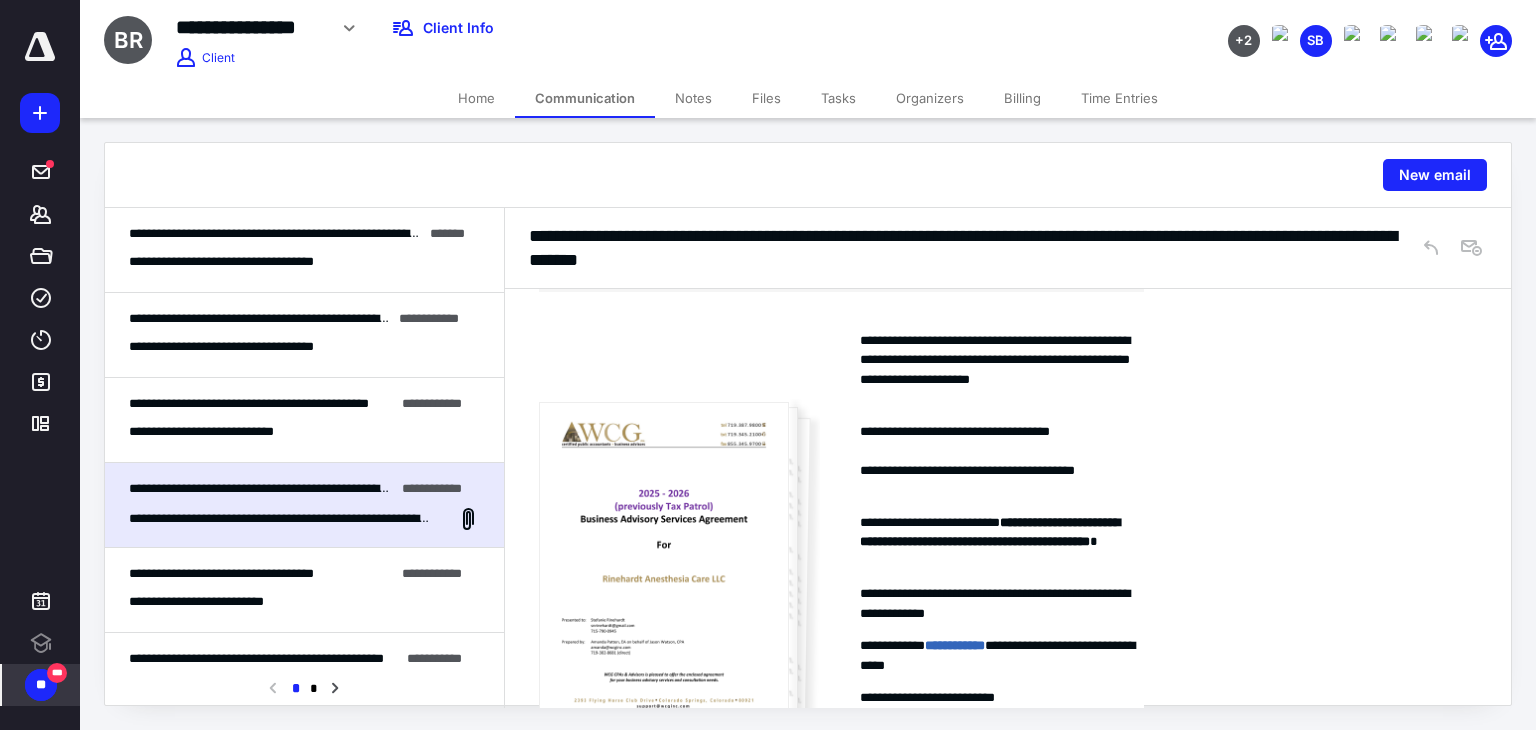 click on "**********" at bounding box center [249, 403] 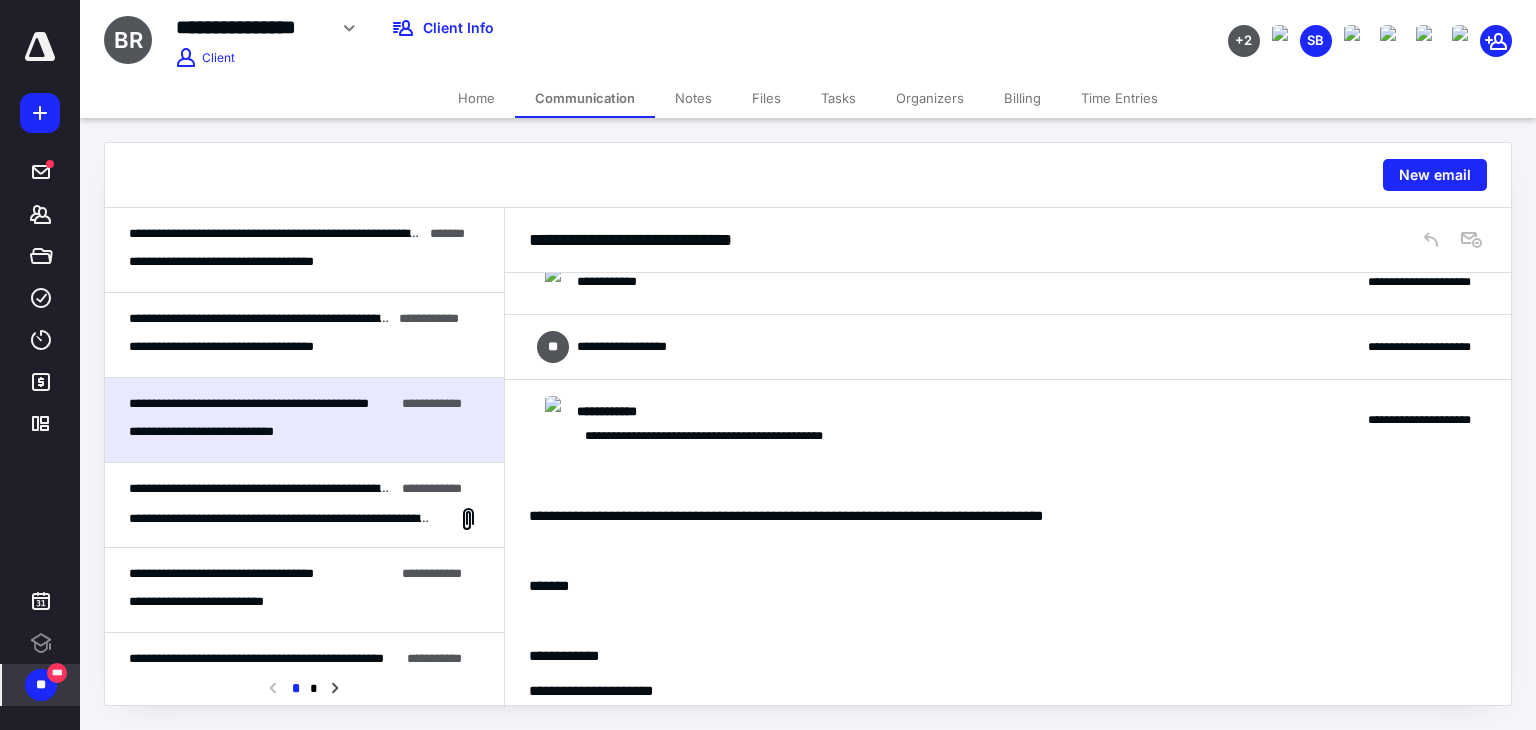 scroll, scrollTop: 3360, scrollLeft: 0, axis: vertical 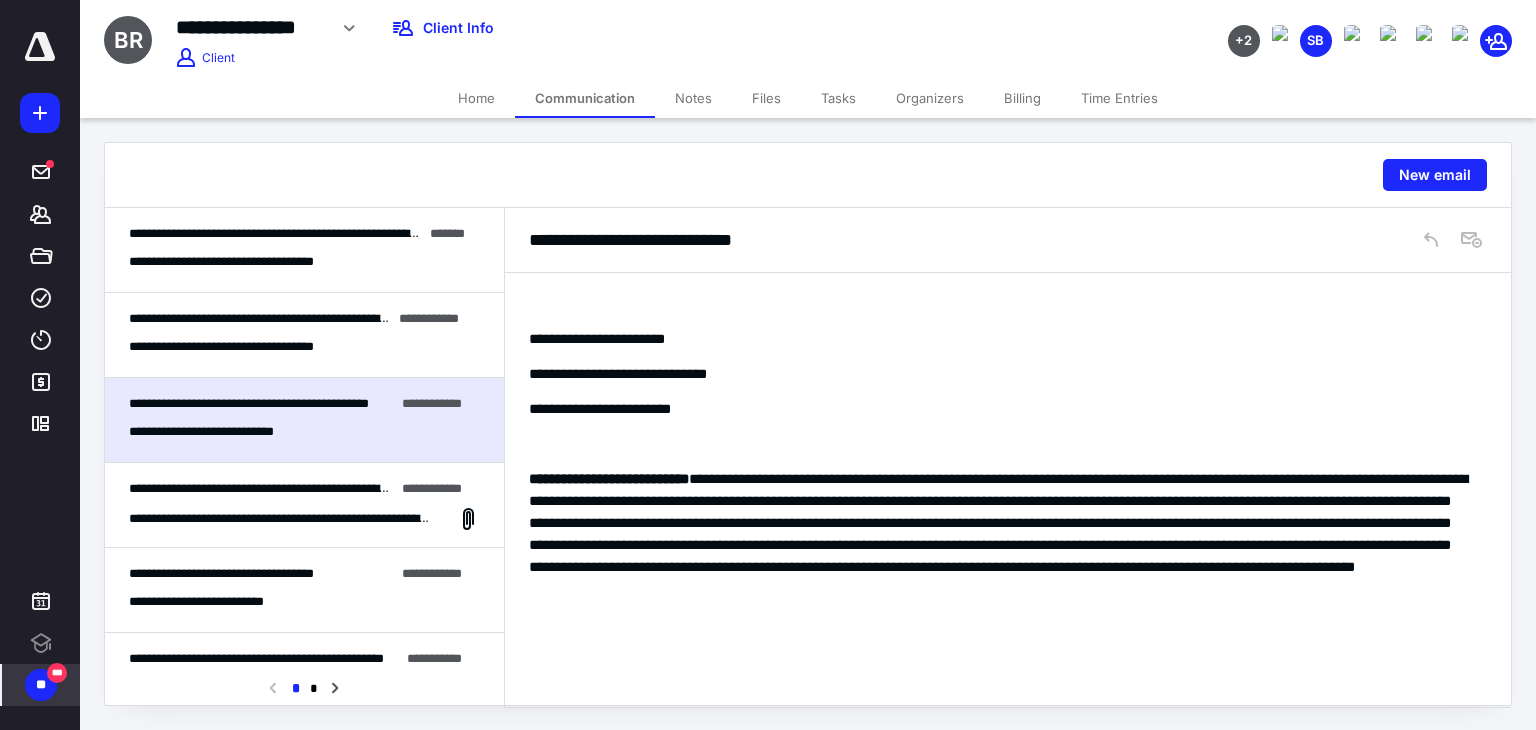 click on "**********" at bounding box center [248, 347] 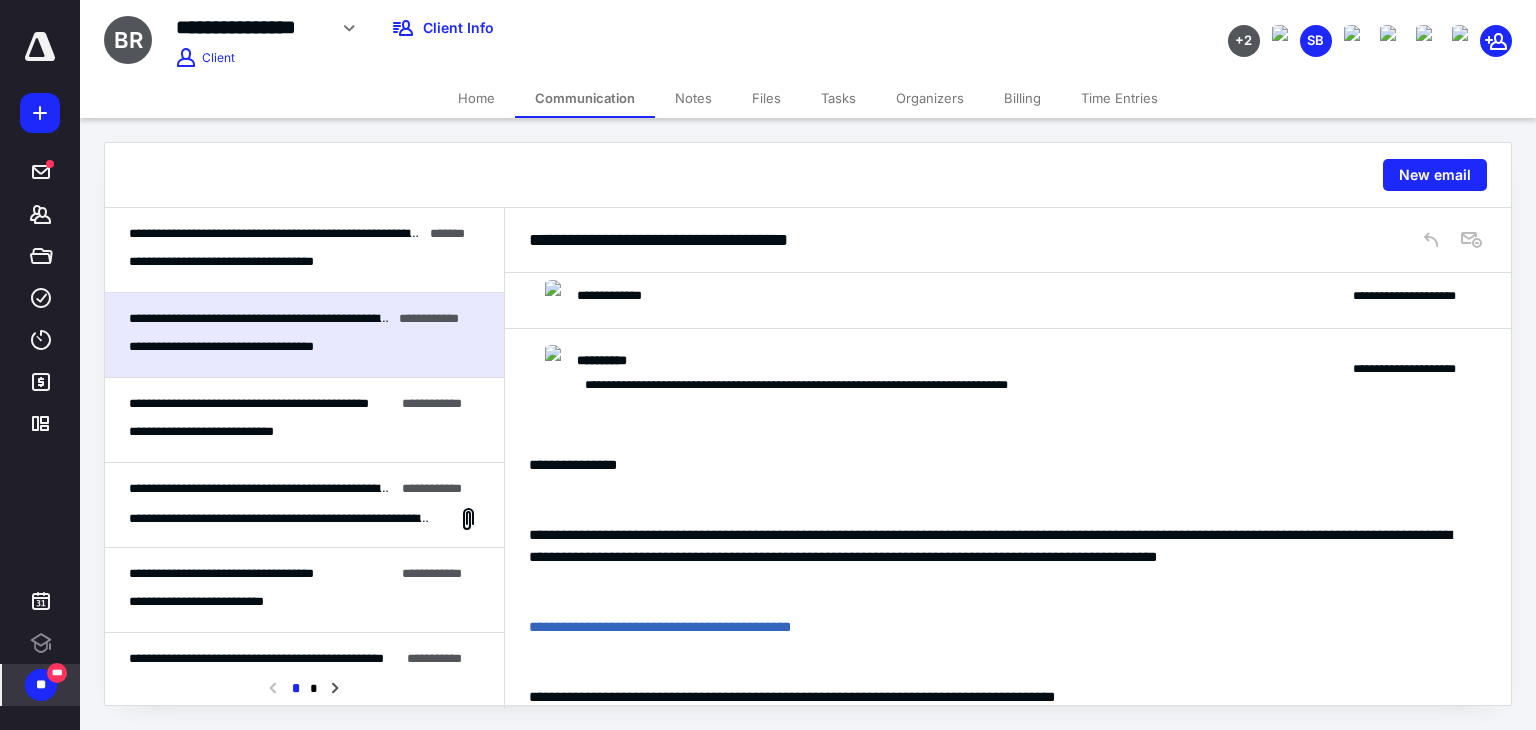 scroll, scrollTop: 206, scrollLeft: 0, axis: vertical 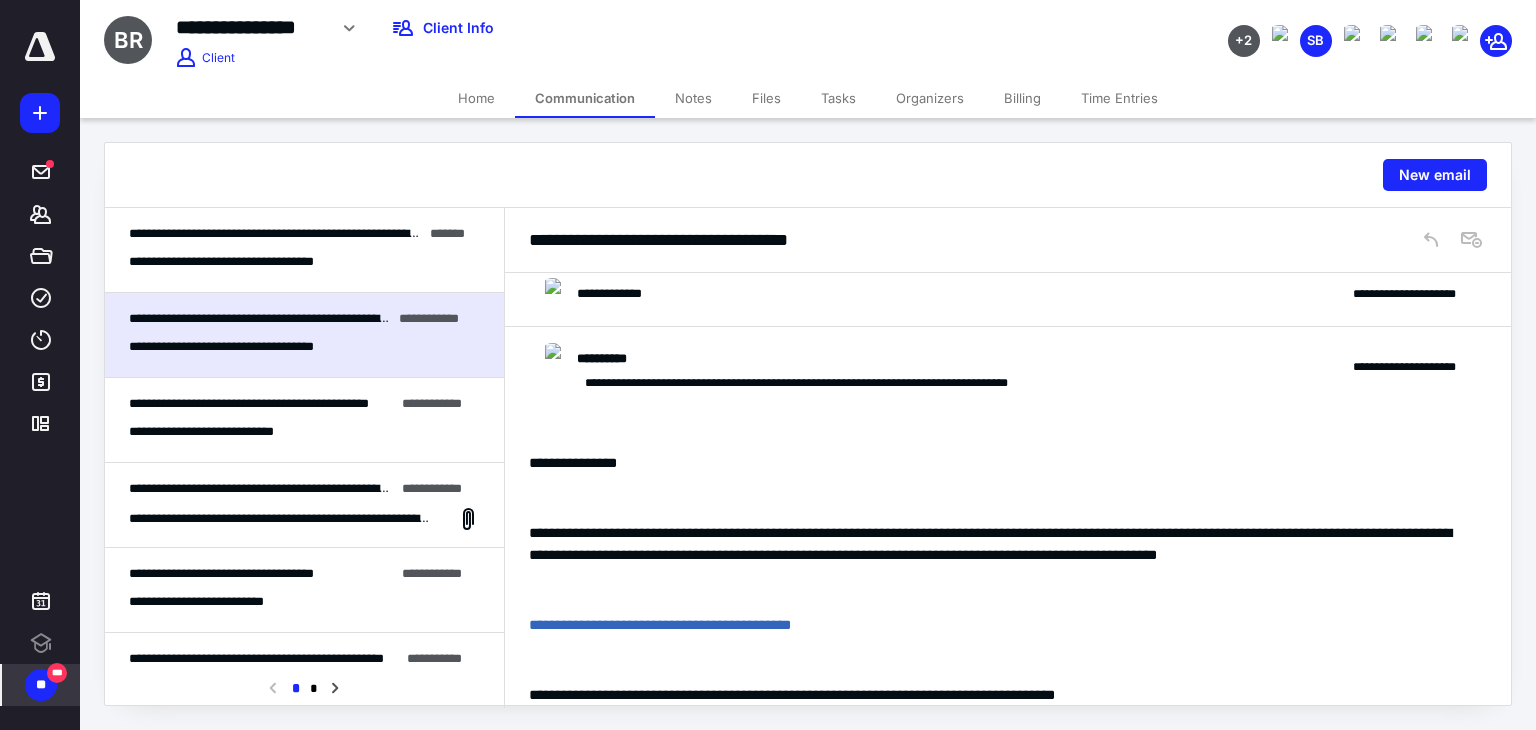 click on "**********" at bounding box center [812, 359] 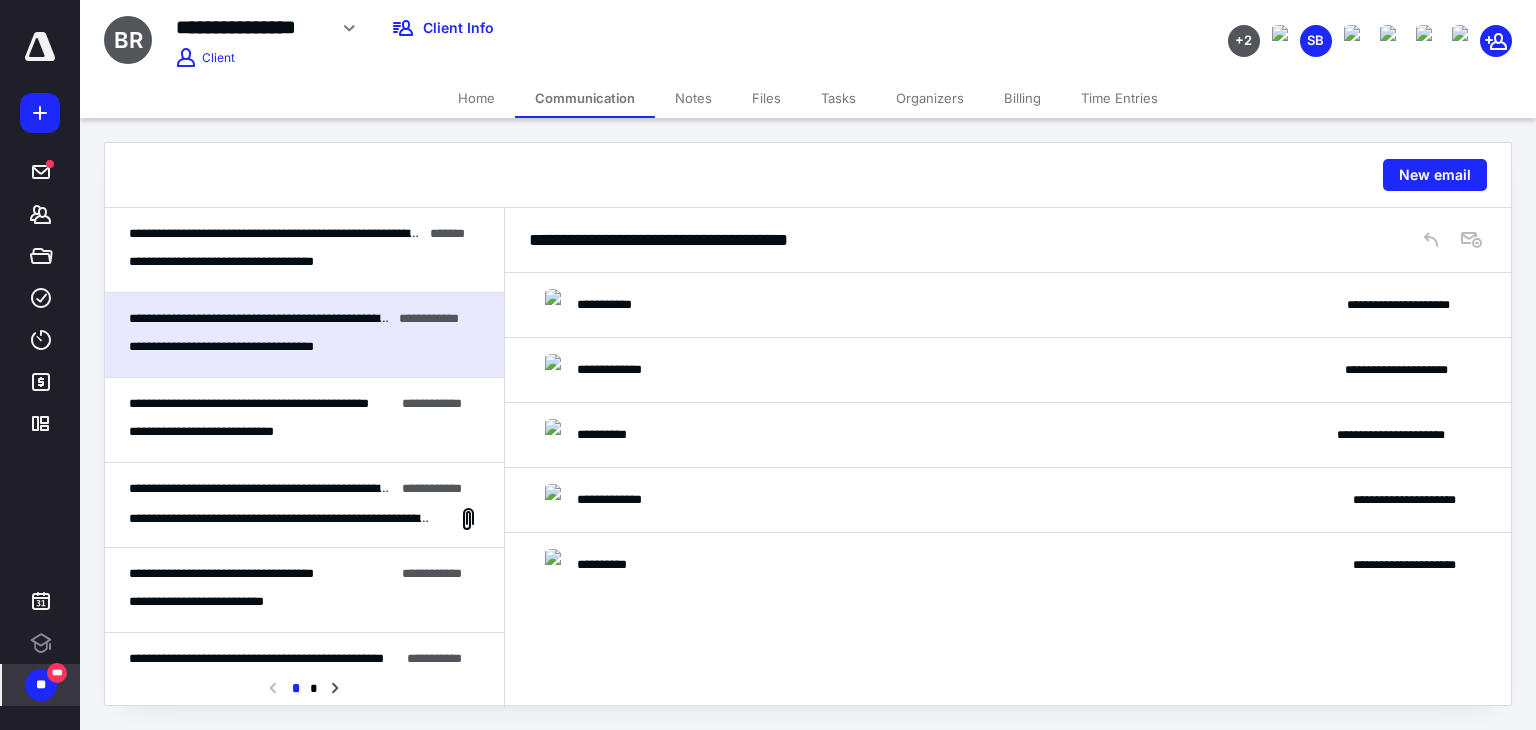 click on "**********" at bounding box center (304, 250) 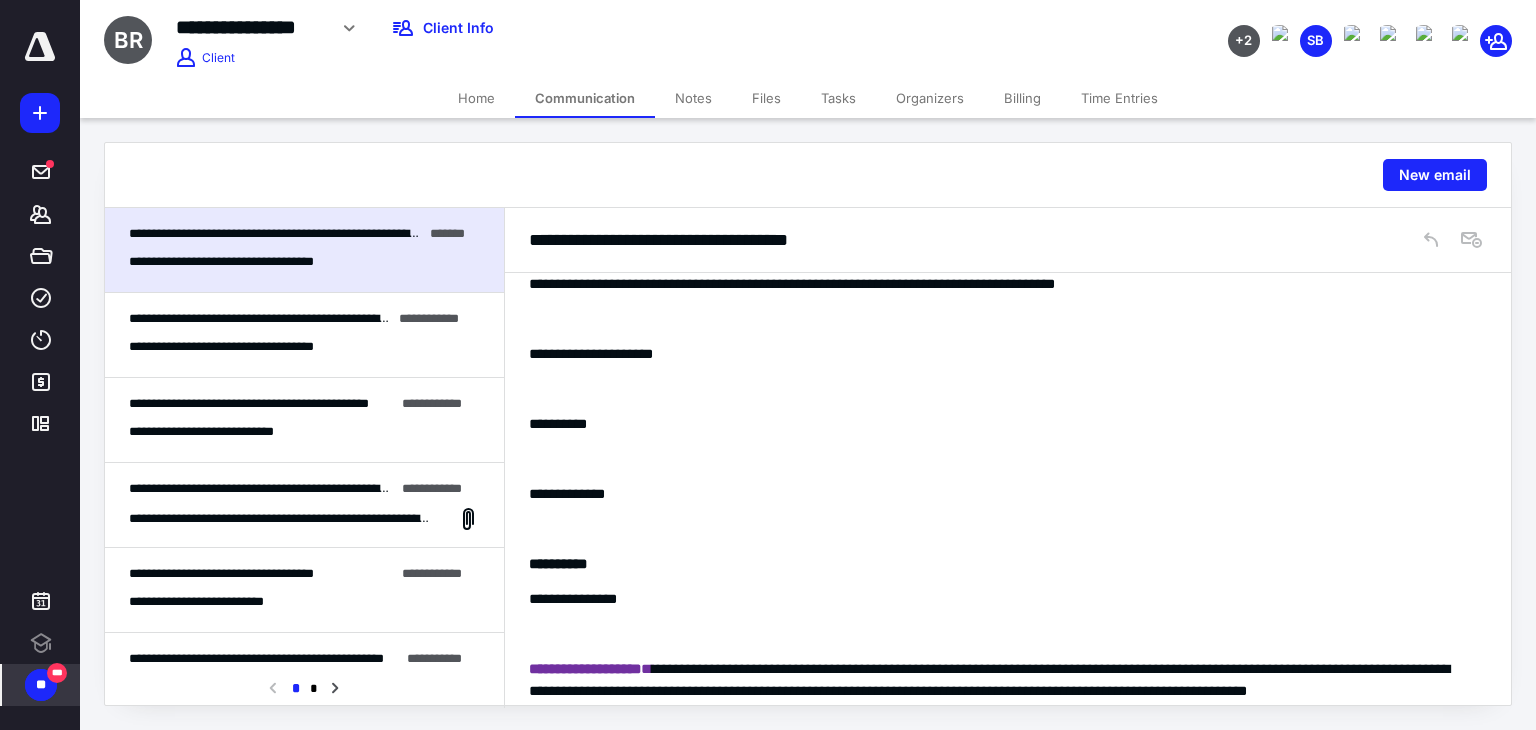 scroll, scrollTop: 0, scrollLeft: 0, axis: both 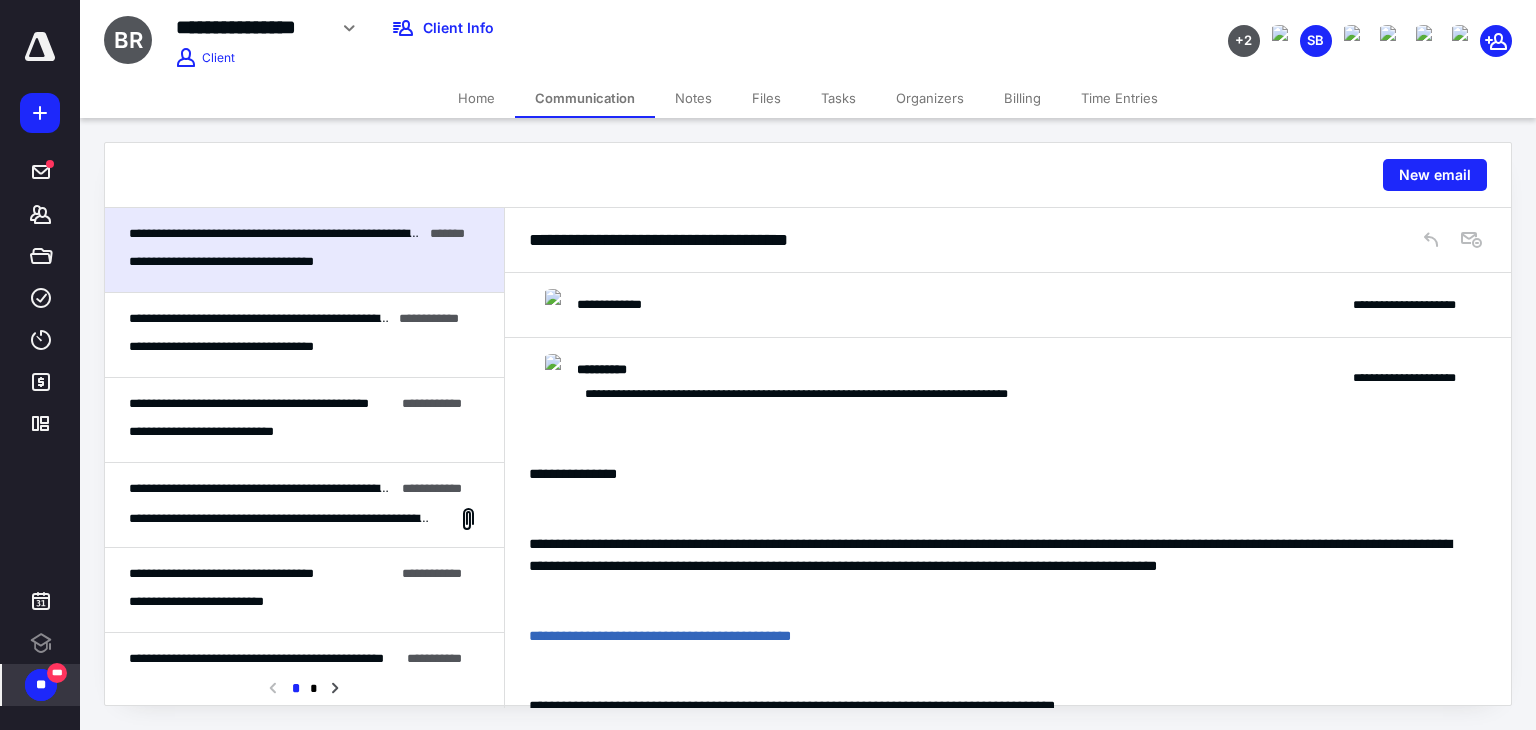 click on "**********" at bounding box center [1008, 378] 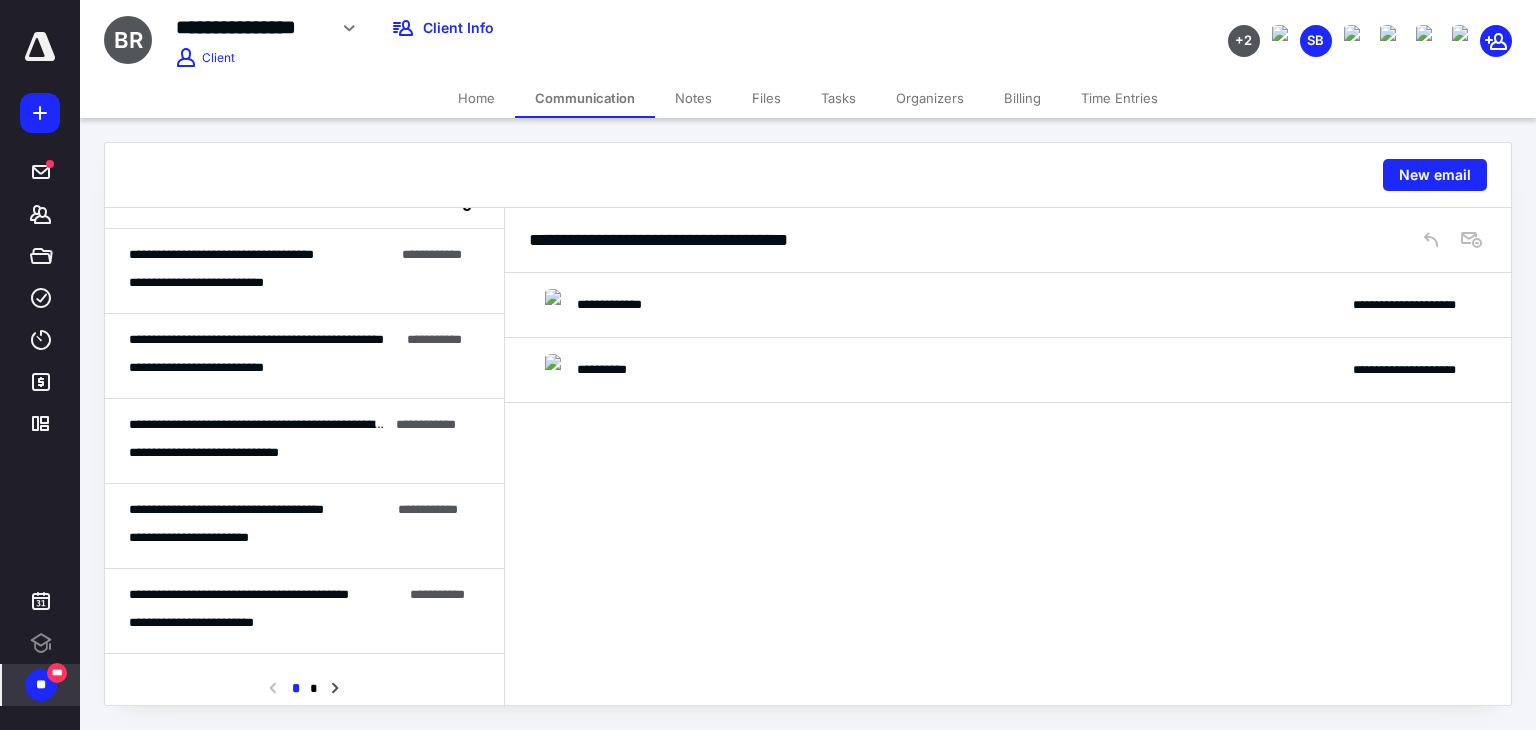 scroll, scrollTop: 332, scrollLeft: 0, axis: vertical 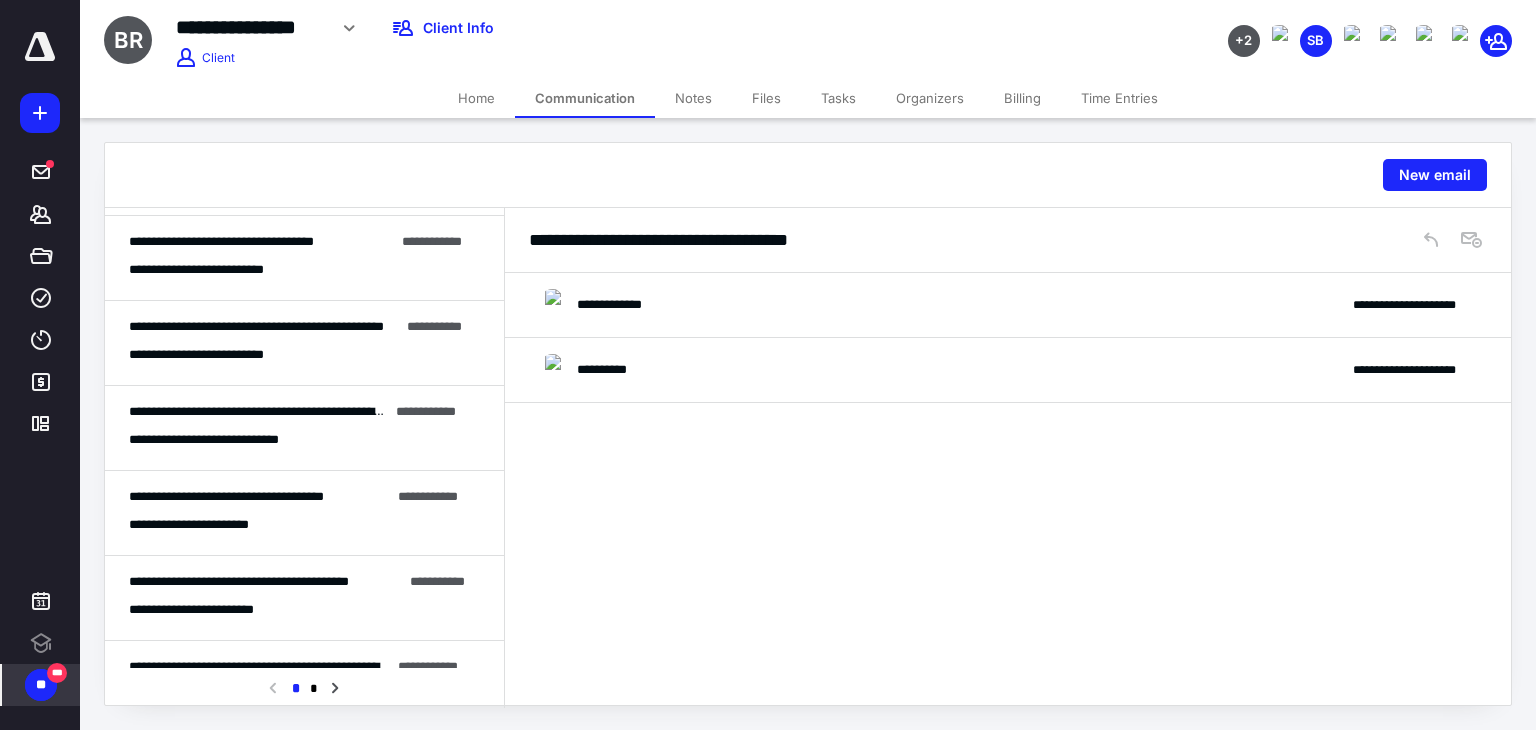 click on "**********" at bounding box center [304, 428] 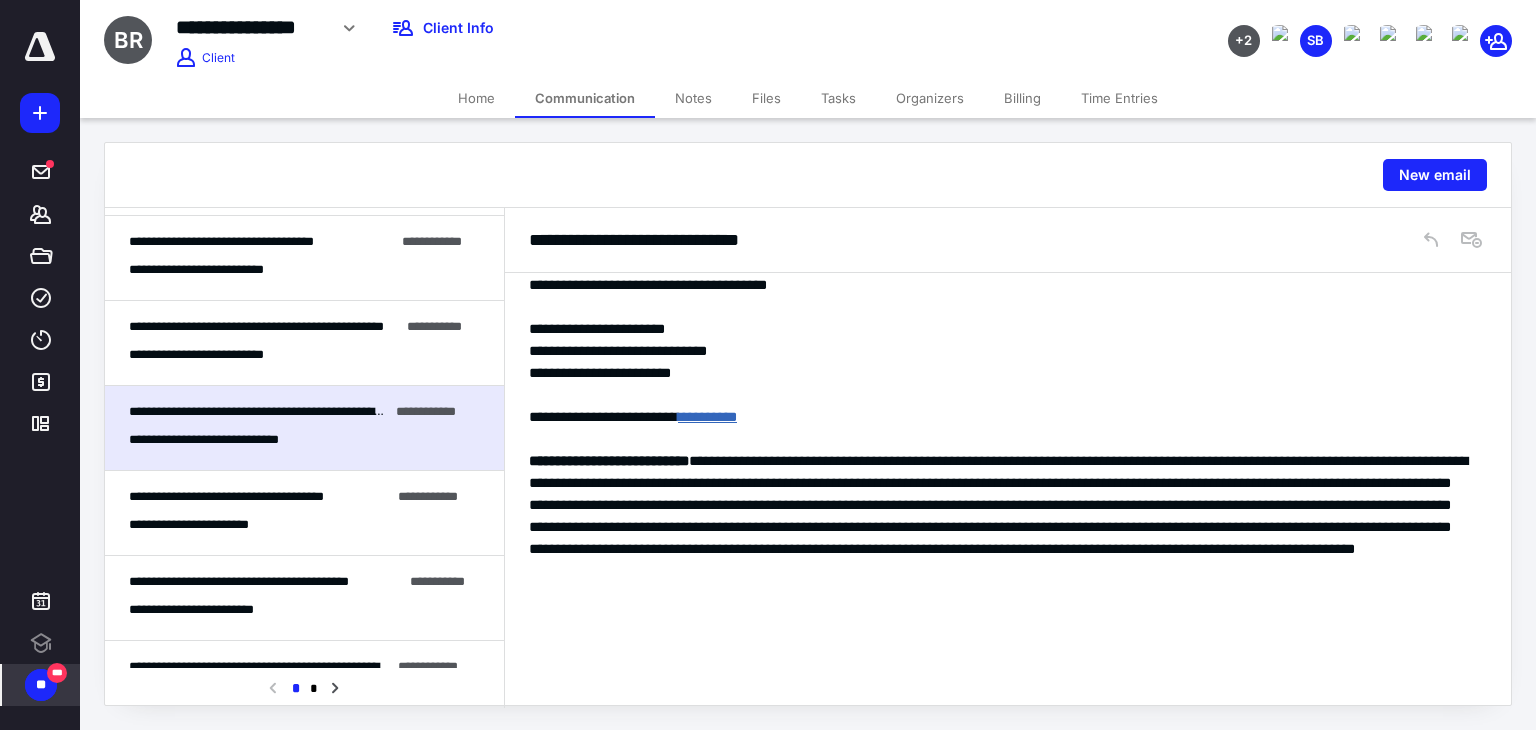 click on "**********" at bounding box center (304, 525) 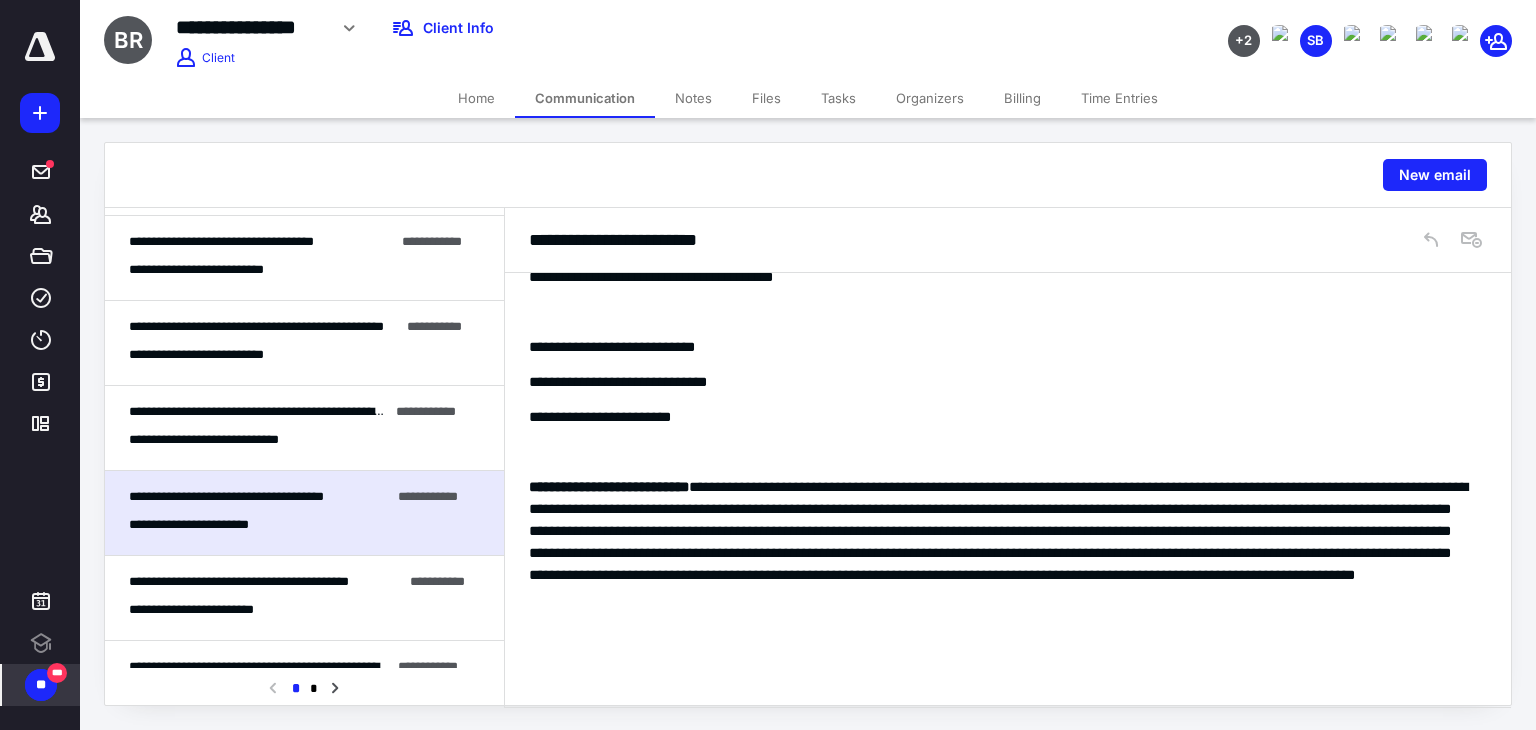 click on "**********" at bounding box center [256, 326] 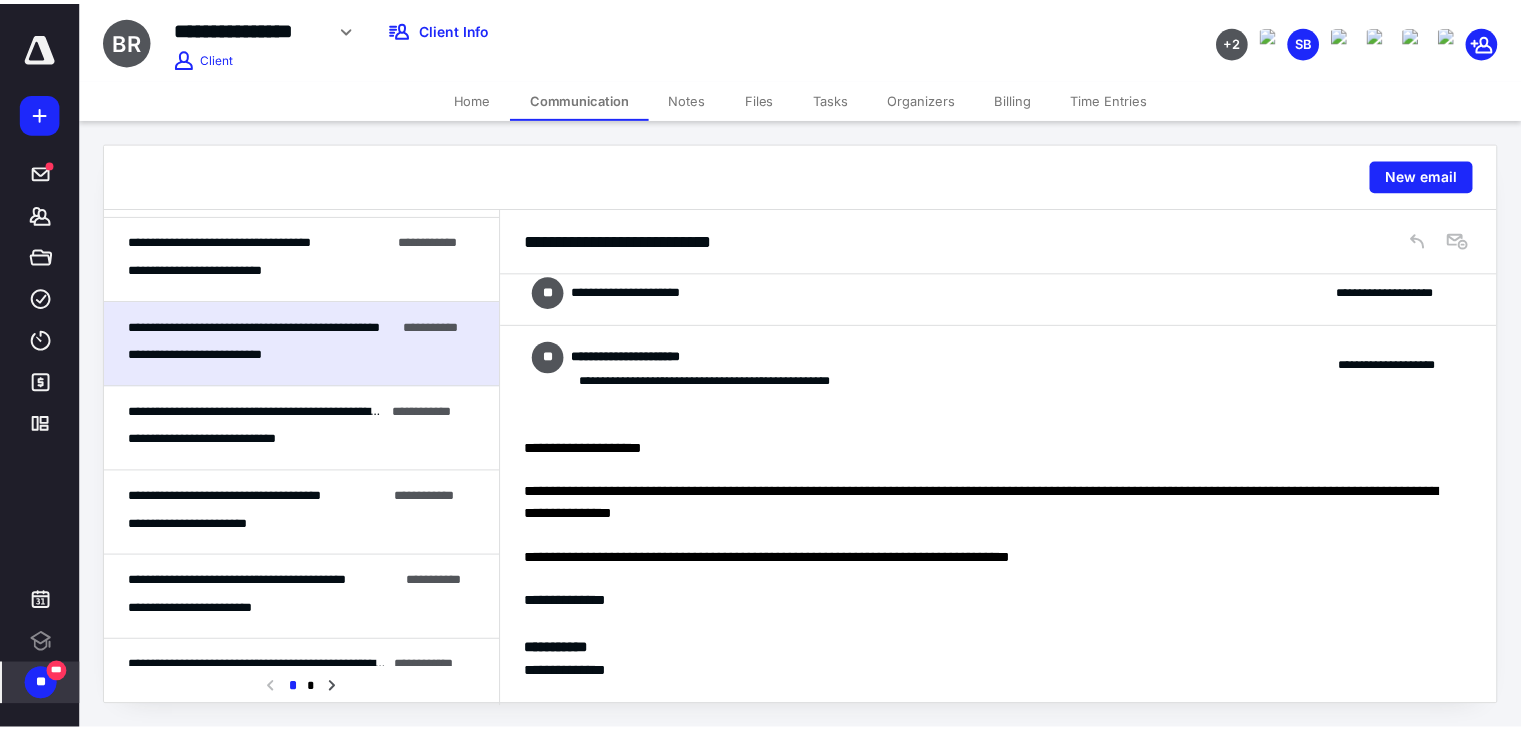 scroll, scrollTop: 471, scrollLeft: 0, axis: vertical 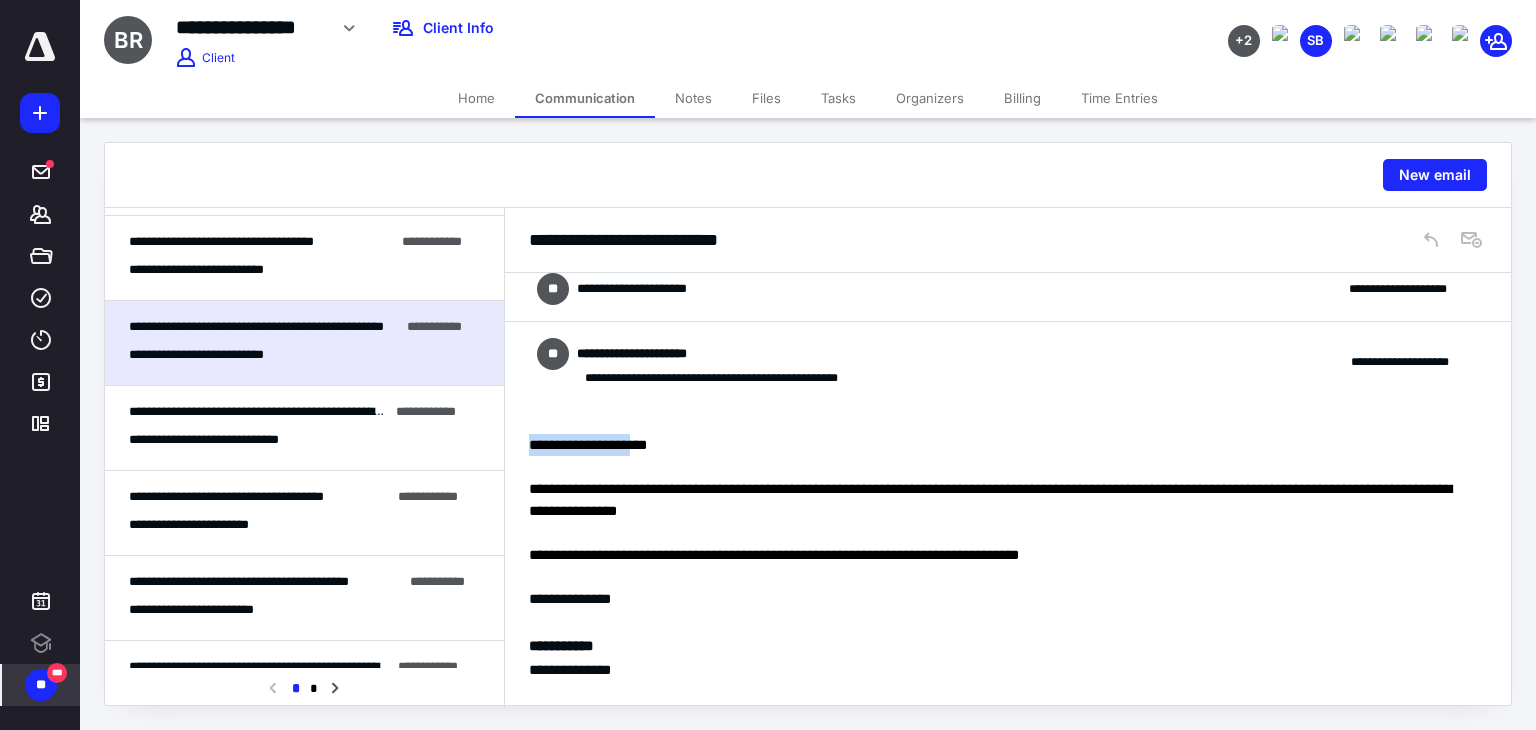 drag, startPoint x: 529, startPoint y: 445, endPoint x: 648, endPoint y: 446, distance: 119.0042 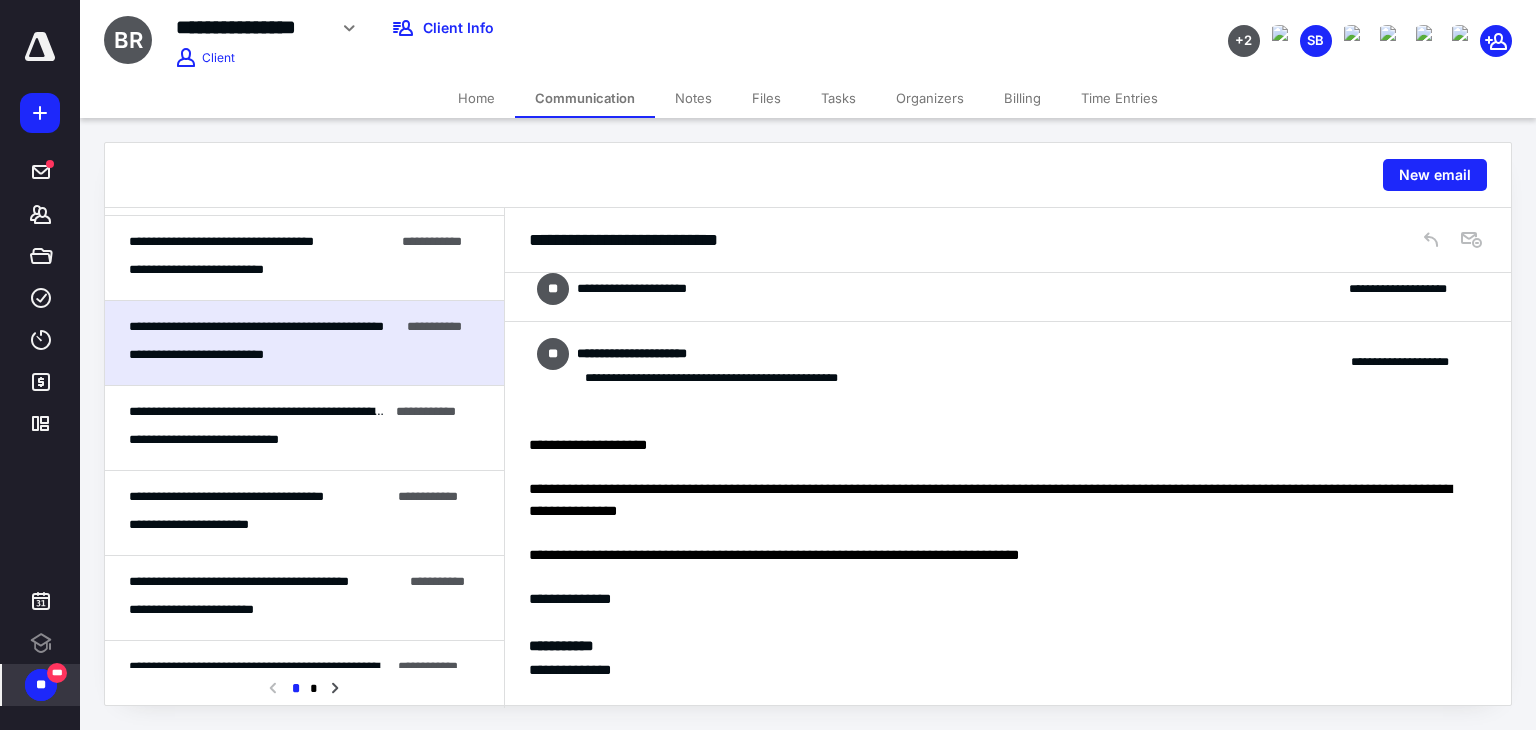 click on "**********" at bounding box center (1000, 500) 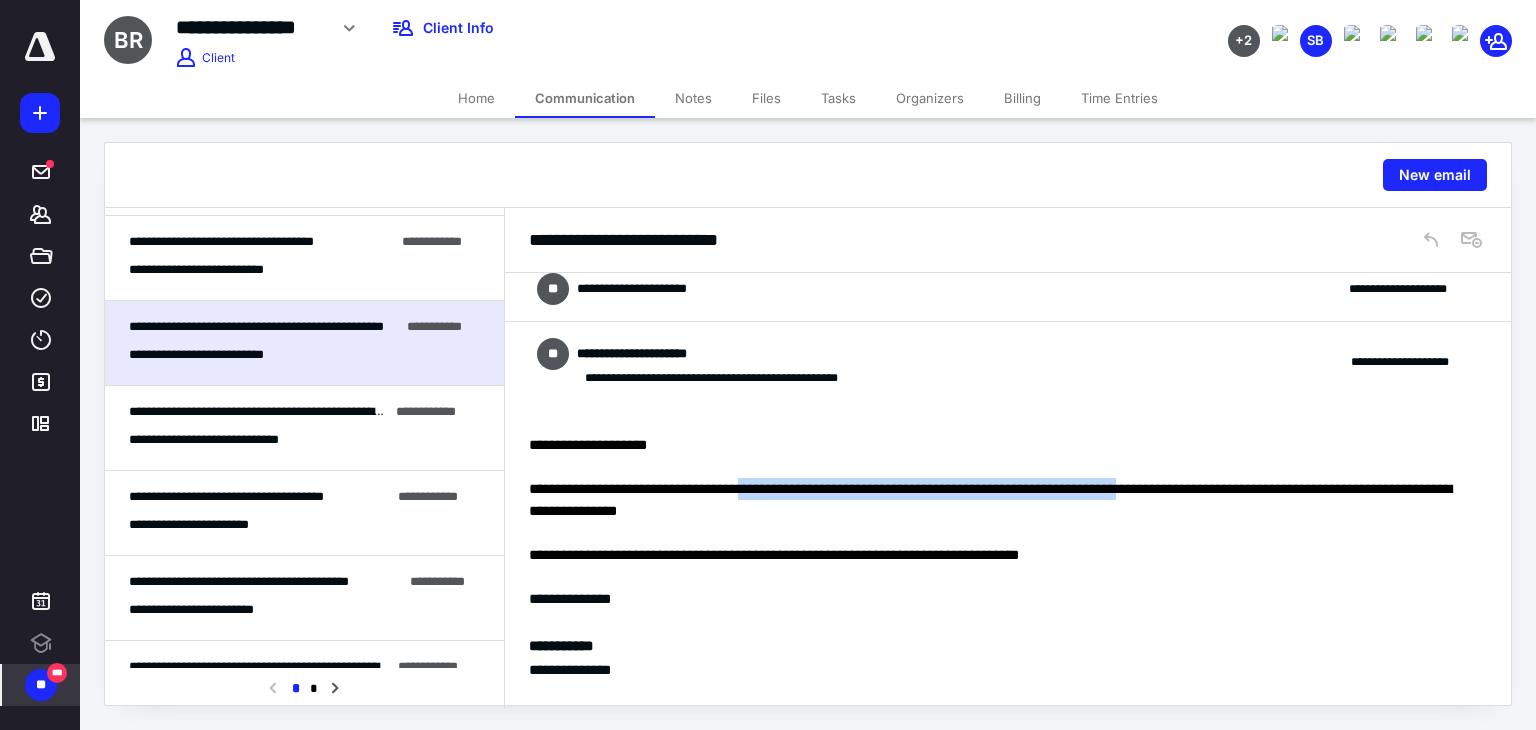 drag, startPoint x: 777, startPoint y: 484, endPoint x: 1224, endPoint y: 485, distance: 447.00113 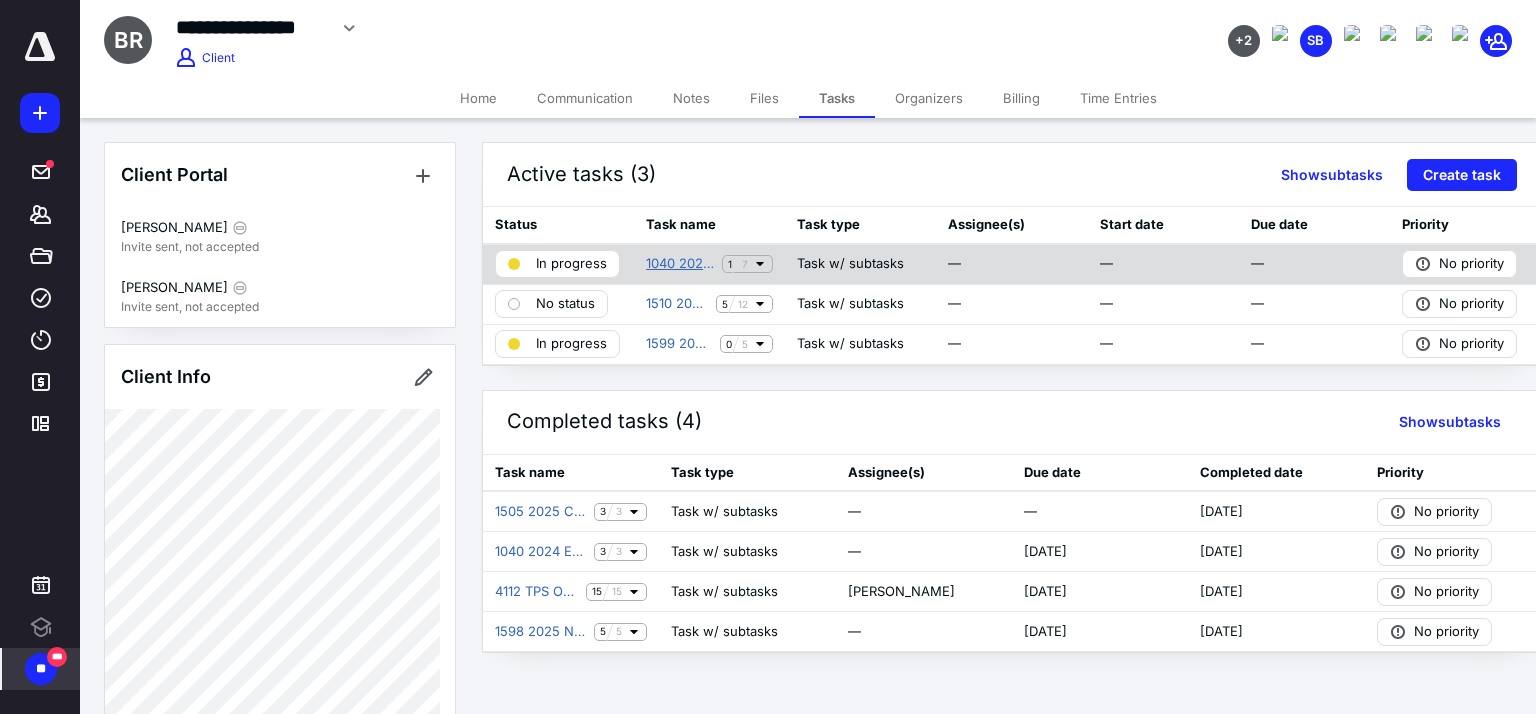 click on "1040 2024 Preparation" at bounding box center (680, 264) 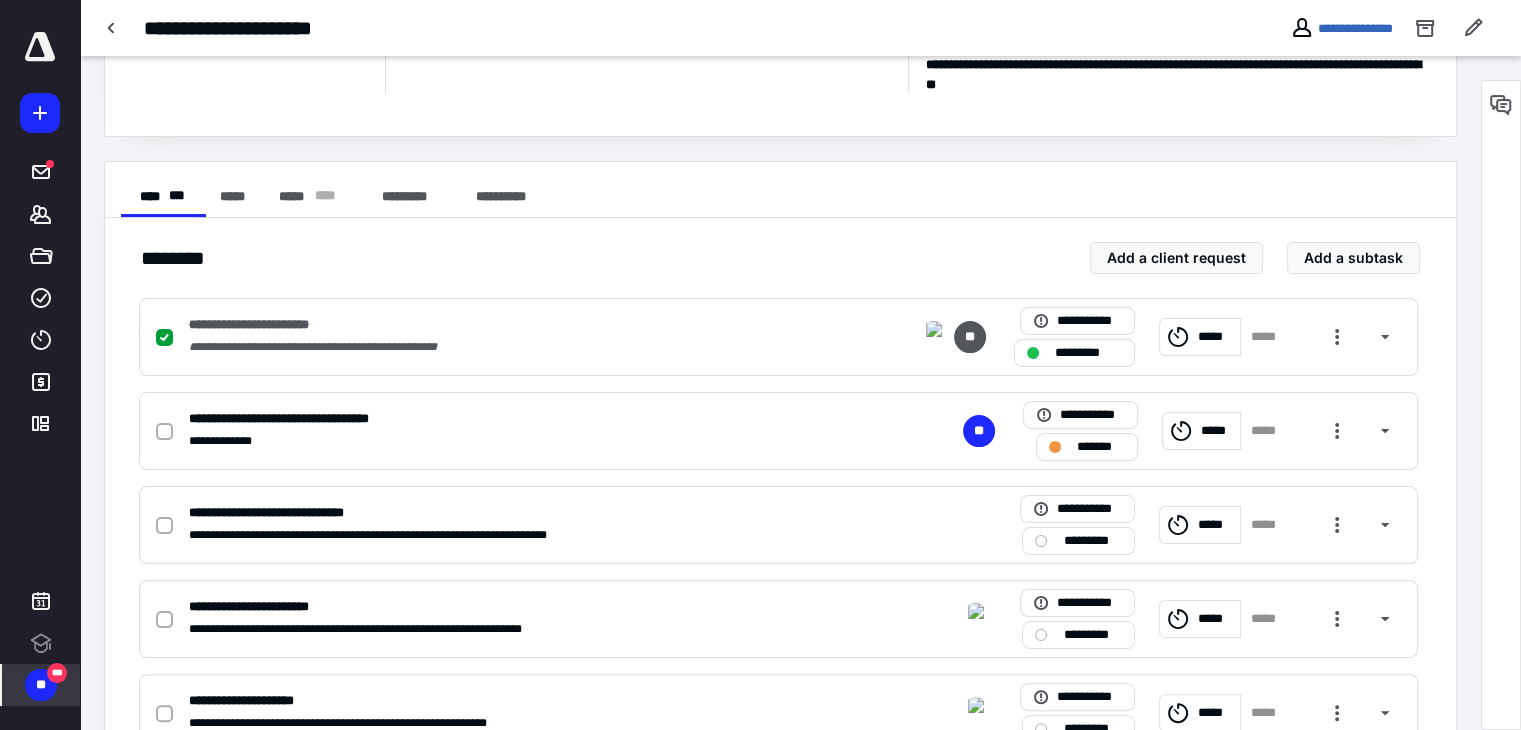scroll, scrollTop: 376, scrollLeft: 0, axis: vertical 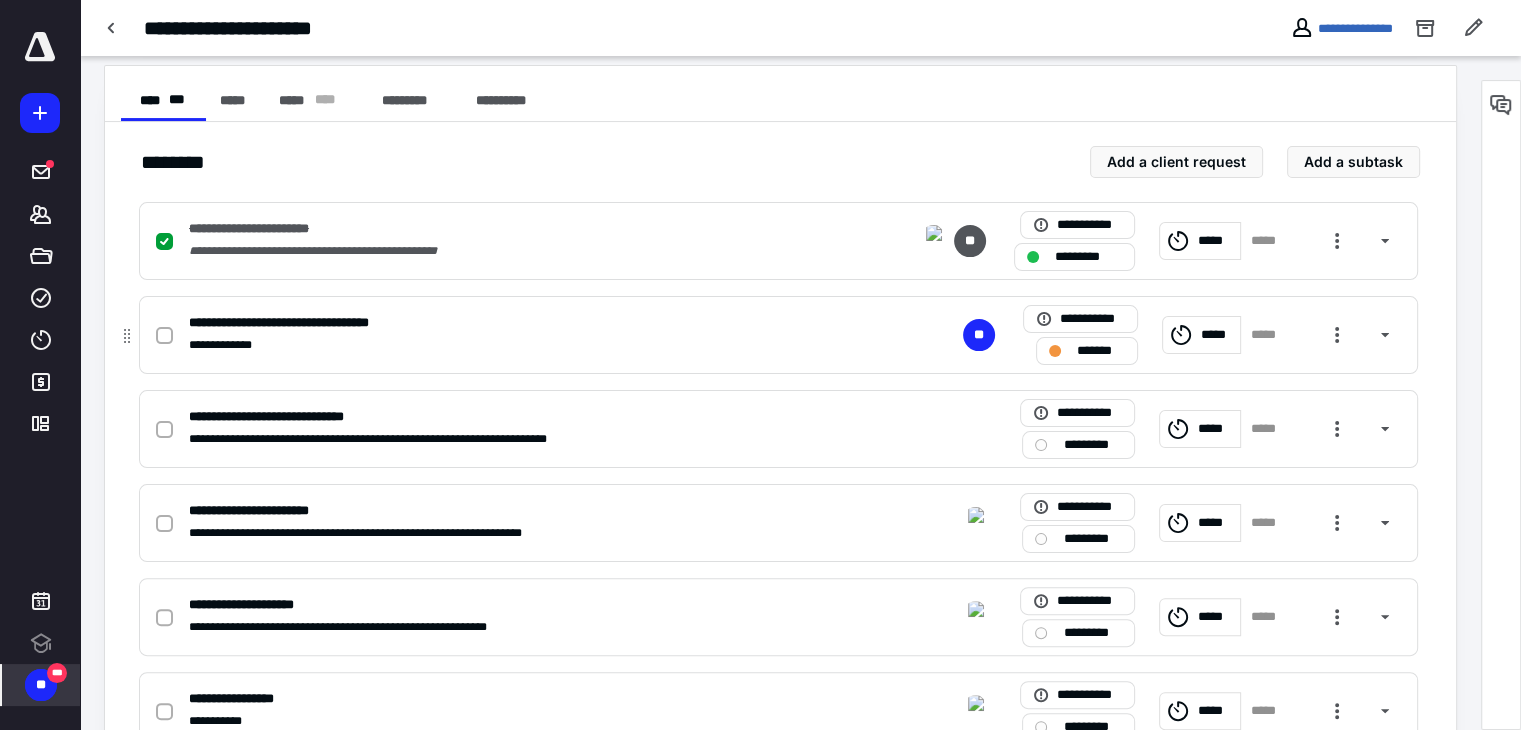 click on "**********" at bounding box center (1182, 335) 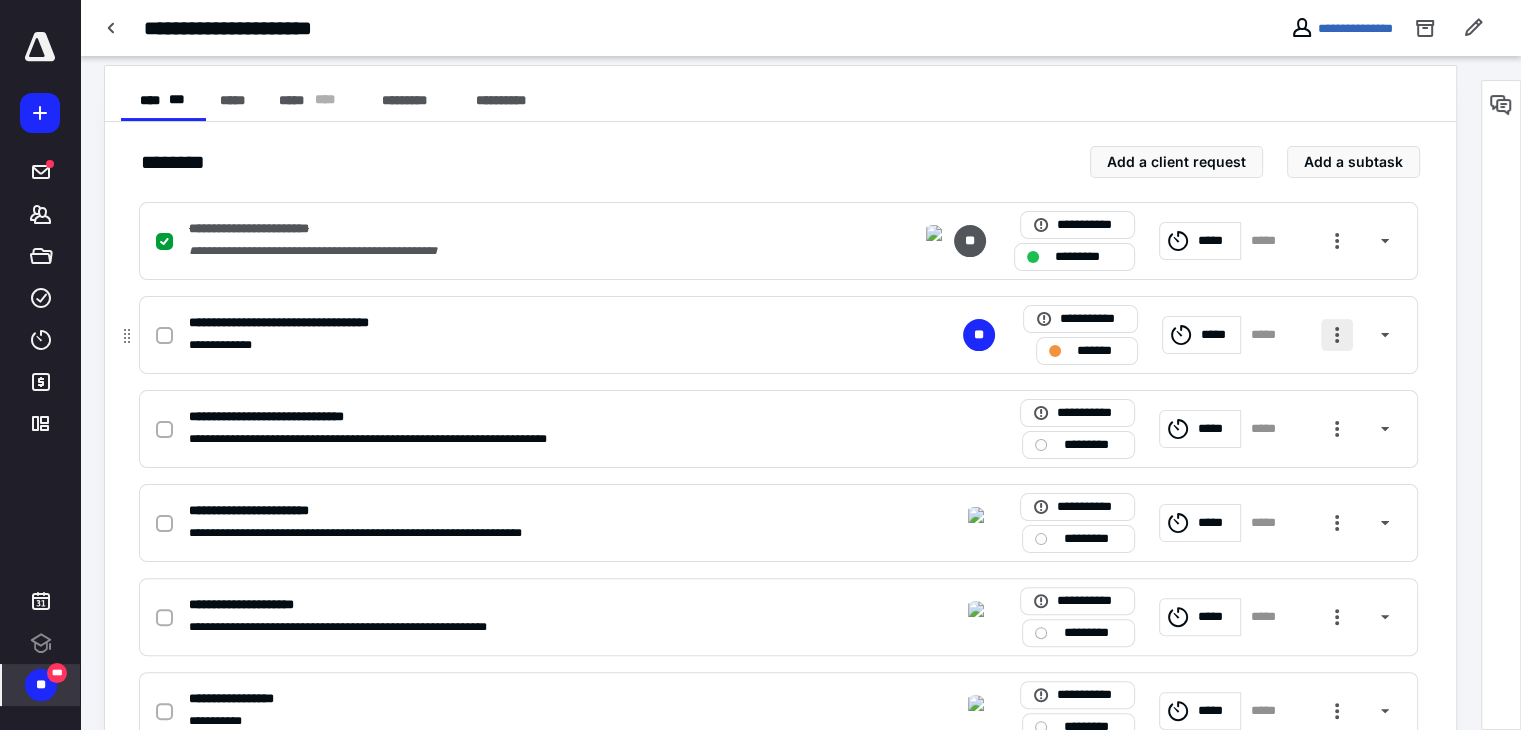 click at bounding box center (1337, 335) 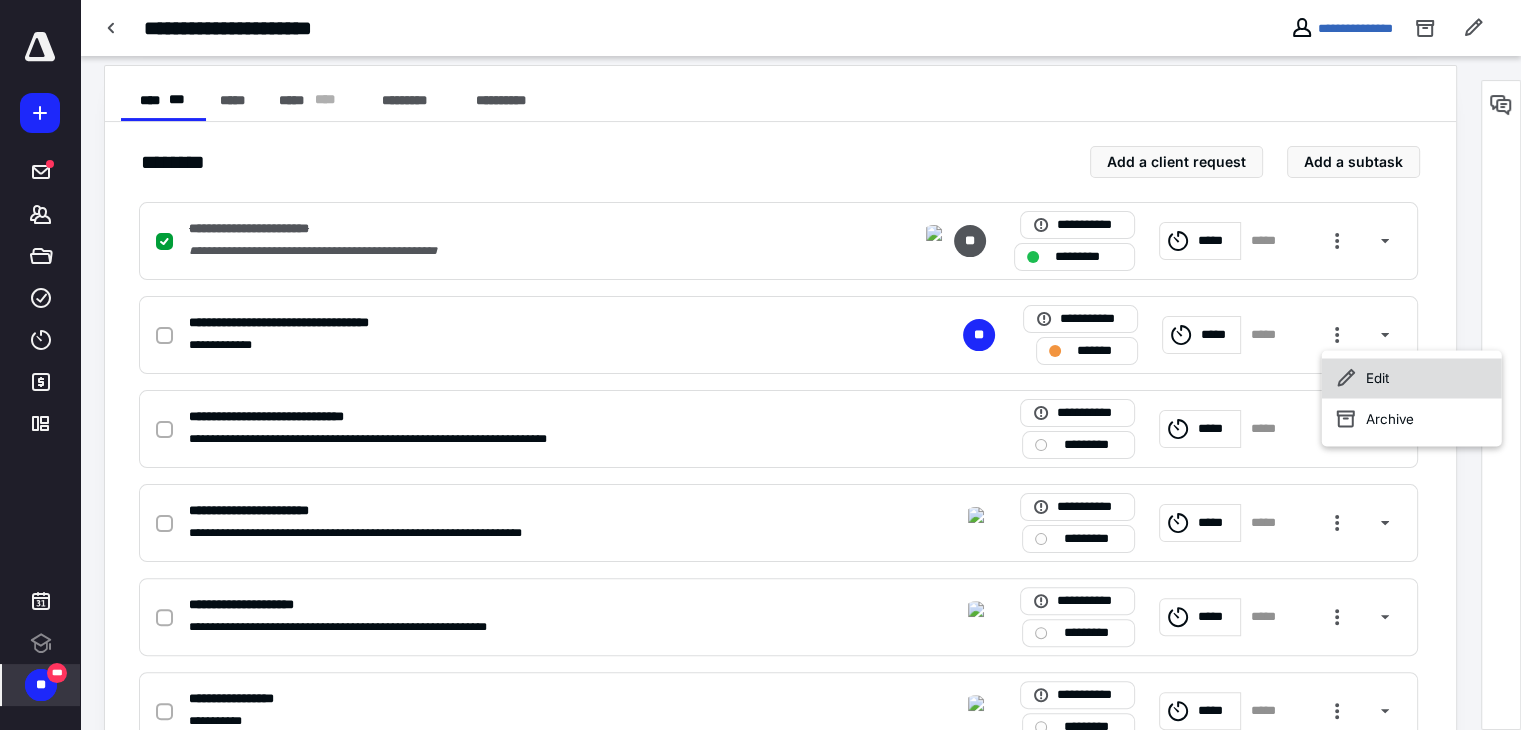click 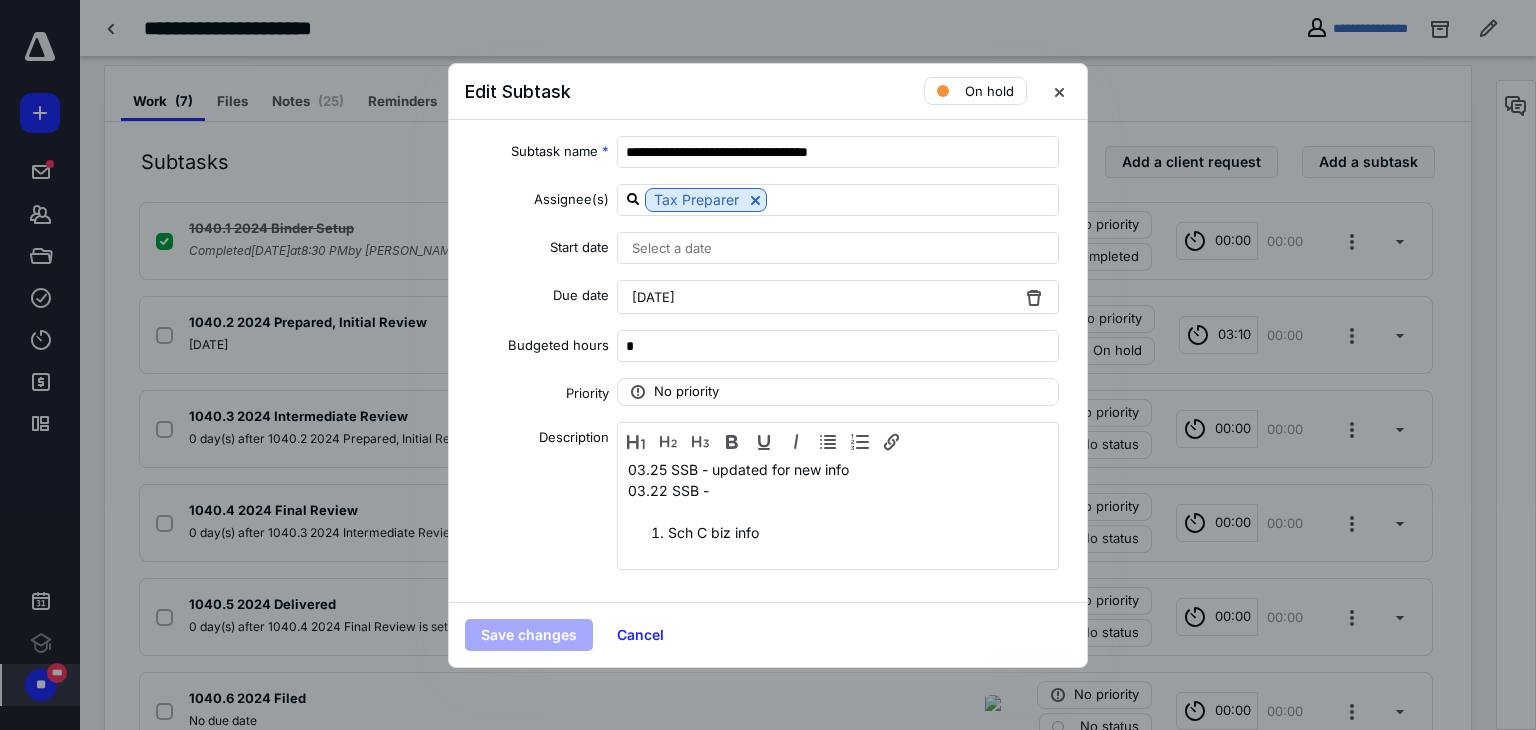 click on "[DATE]" at bounding box center (838, 297) 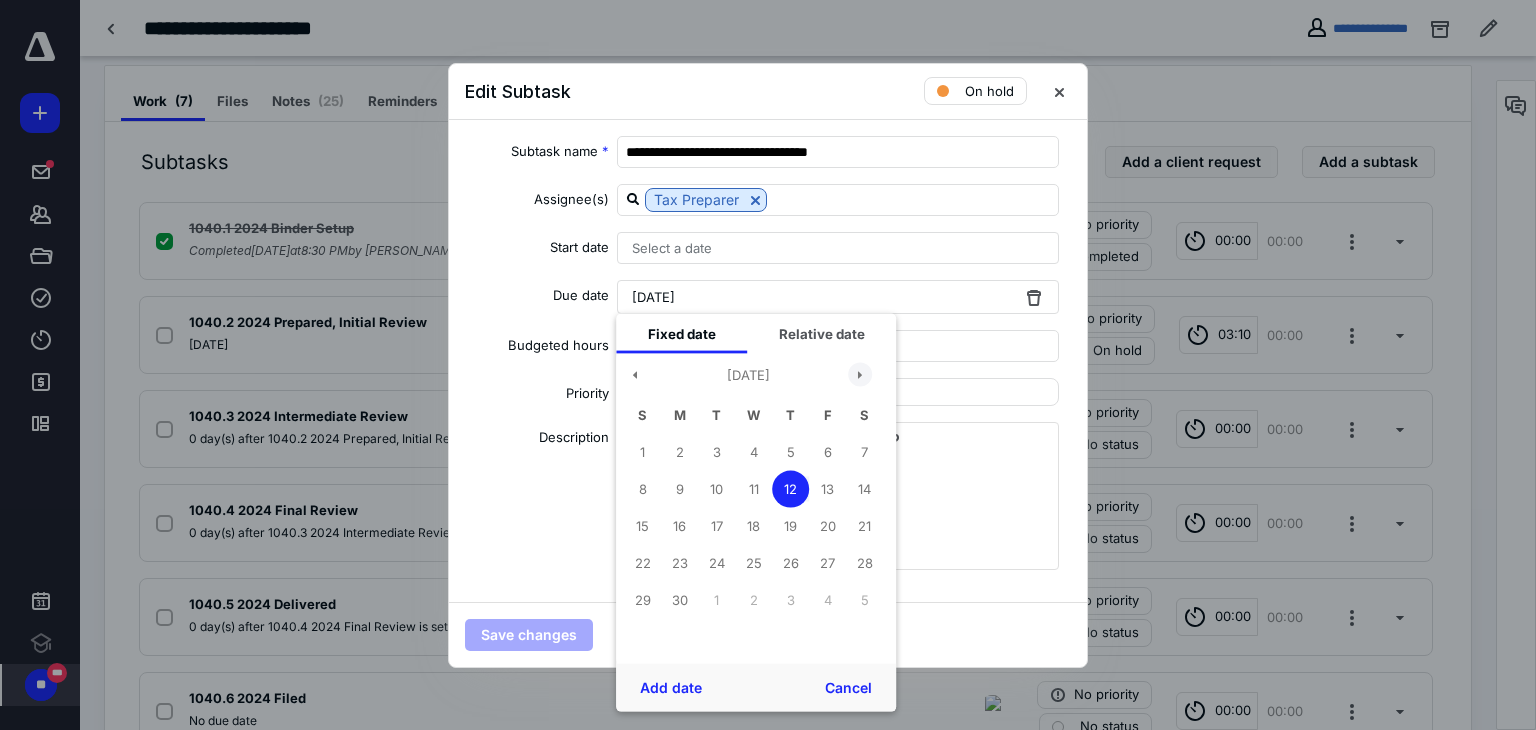 click at bounding box center [860, 375] 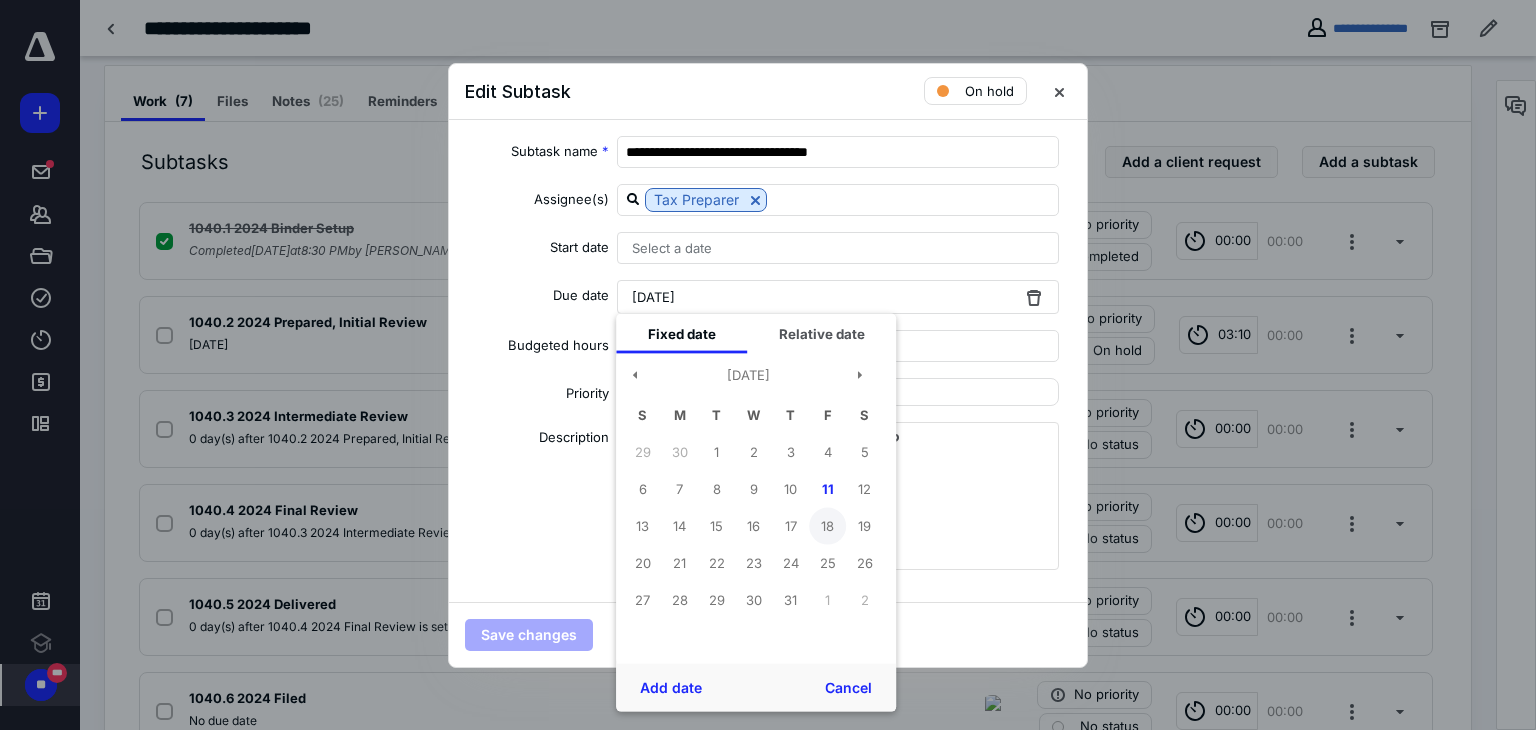 click on "18" at bounding box center [827, 526] 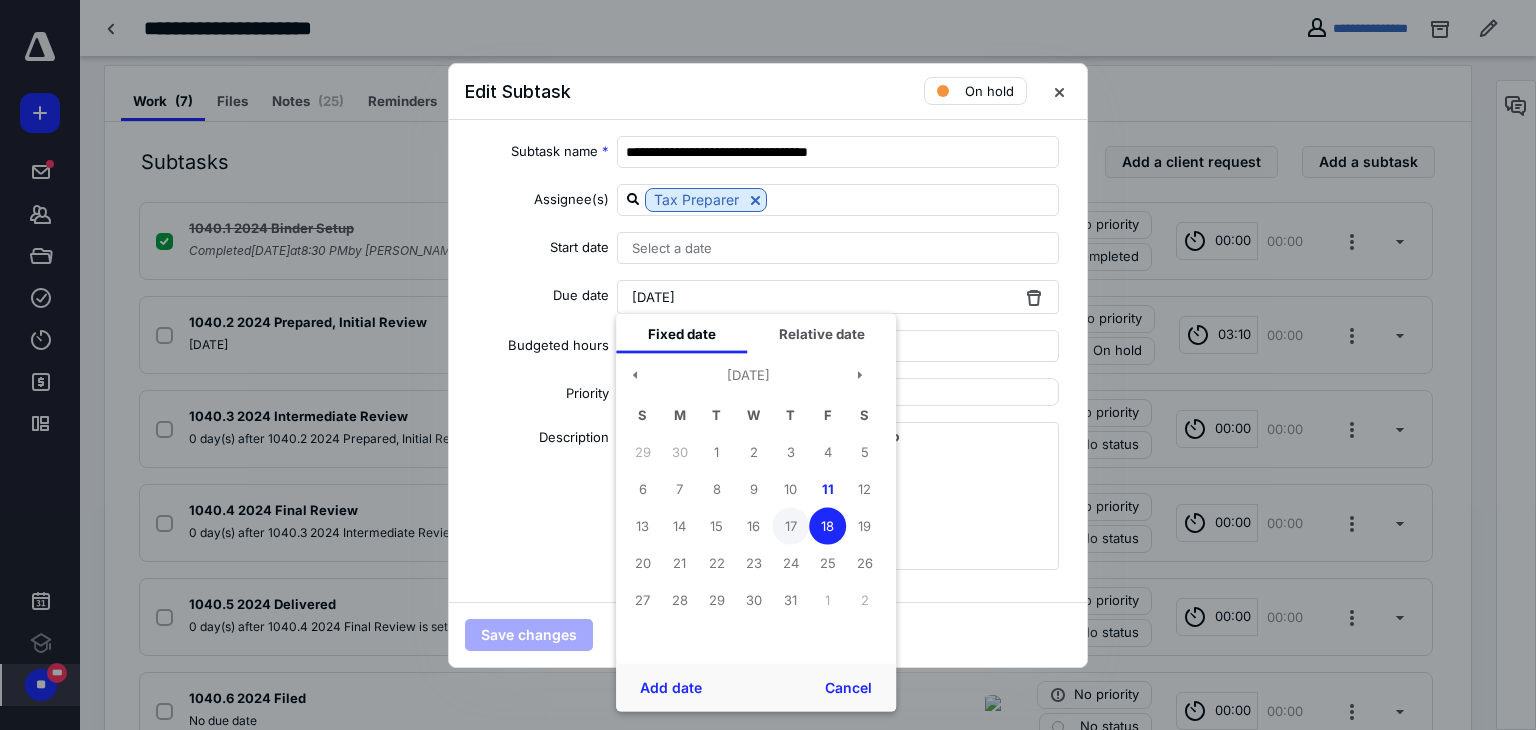 click on "17" at bounding box center (790, 526) 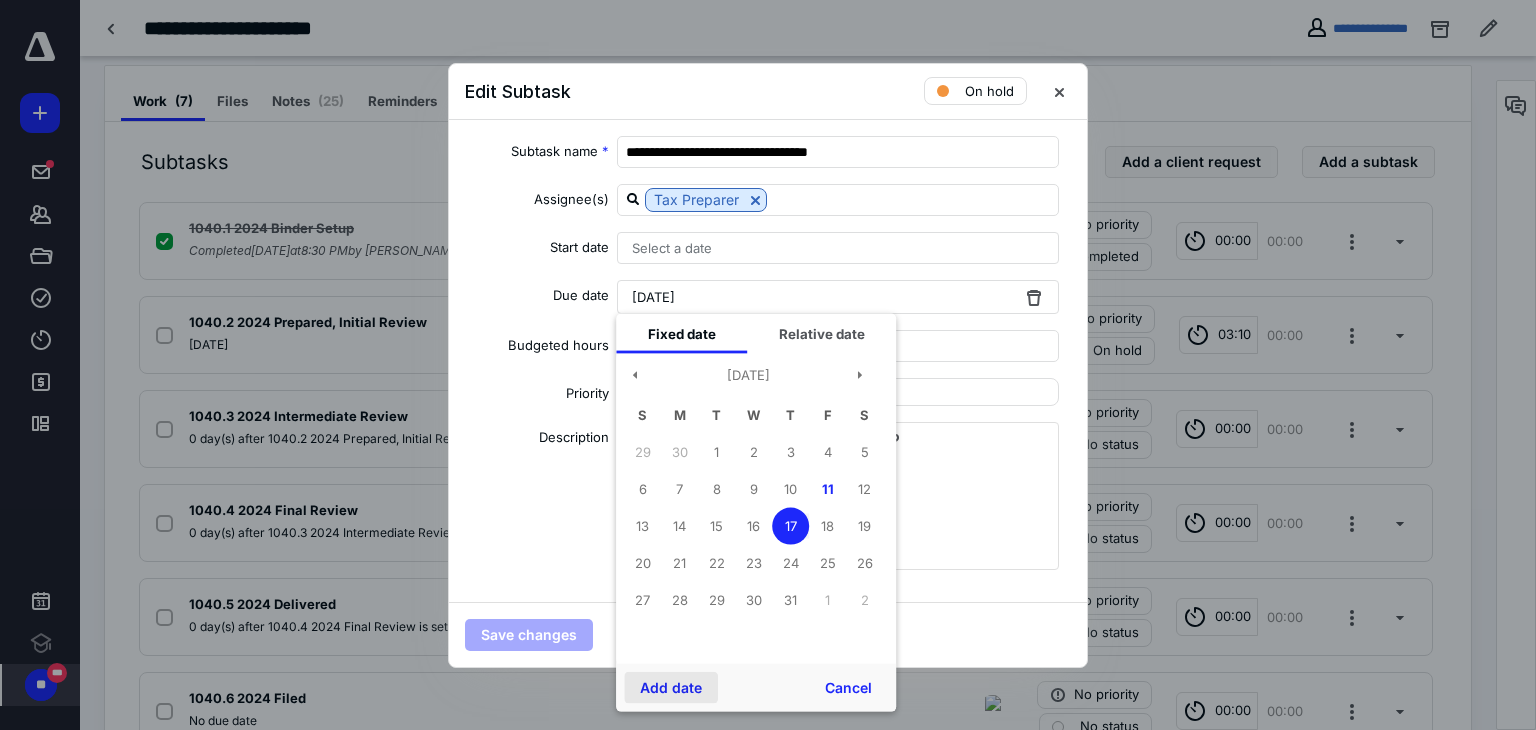 click on "Add date" at bounding box center [671, 687] 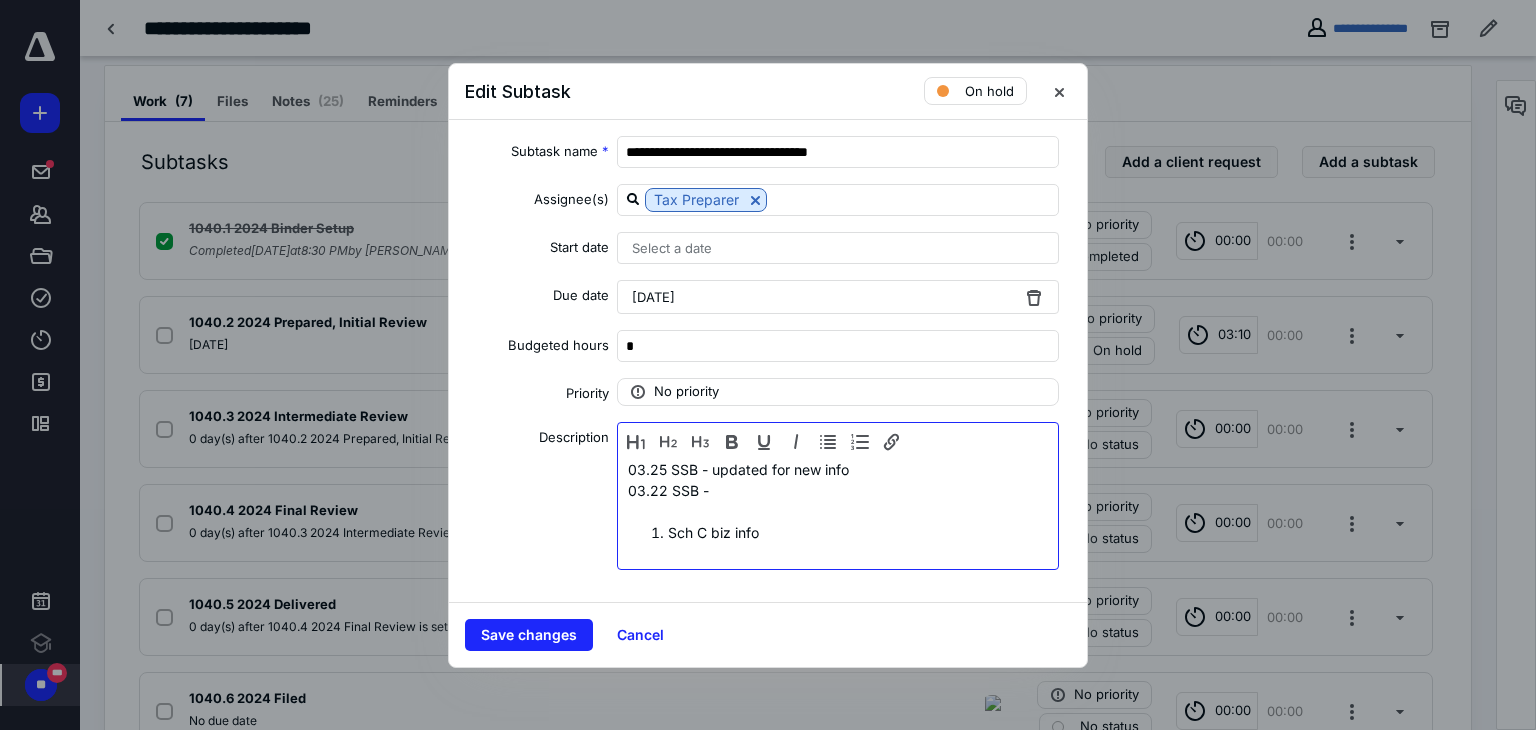 click on "03.25 SSB - updated for new info 03.22 SSB -  Sch C biz info [DATE] SSB -
Can I please
have everyone's date of birth? That's [PERSON_NAME] [PERSON_NAME] [PERSON_NAME].
Can you please
share your and [PERSON_NAME] driving license information?
Did you make any
federal or state estimated tax payments in [DATE]?
Did [PERSON_NAME]
receive any K-1 from 1954 Investment Group LLC in [DATE]?
Did [PERSON_NAME] have
any other W2 income outside of 1954 Investment group in [DATE]? (2023 40k vs
8k 2024)
Can you please
share [PERSON_NAME] occupation?
I can see from
your prior year return that both you and [PERSON_NAME] had two separate businesses
listed. From your conversations with [PERSON_NAME], I understand [PERSON_NAME]
Anesthesia Care LLC represents your 1099 work.
a)
Currently on our record we have your 1099 NEC from Midwest Anesthesia with $72k
in income. Can you please share the business expenses that you incurred in the
process of generating this income.
Excel-
Fillable PDF-" at bounding box center (838, 837) 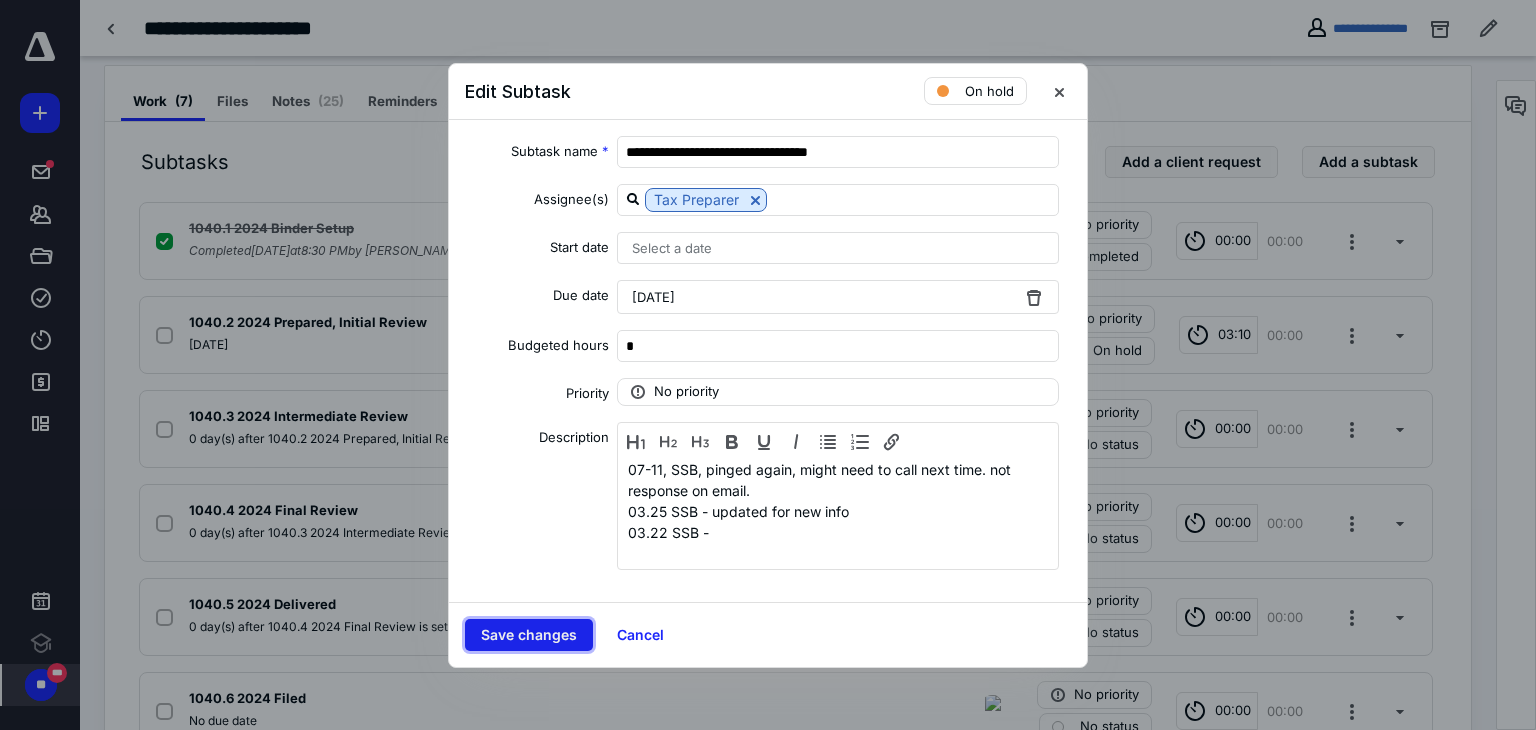 click on "Save changes" at bounding box center (529, 635) 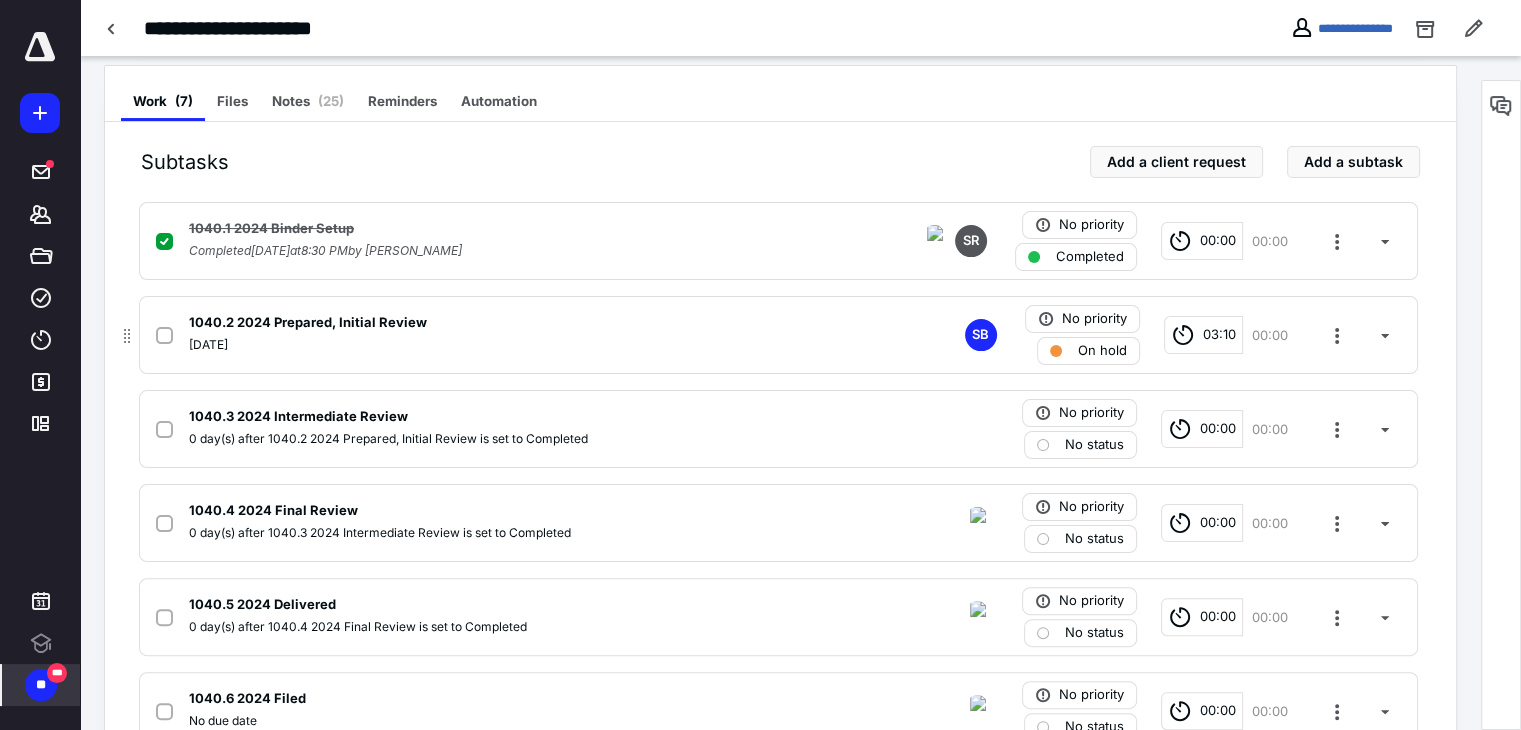 click on "1040.2 2024 Prepared, Initial Review" at bounding box center (516, 323) 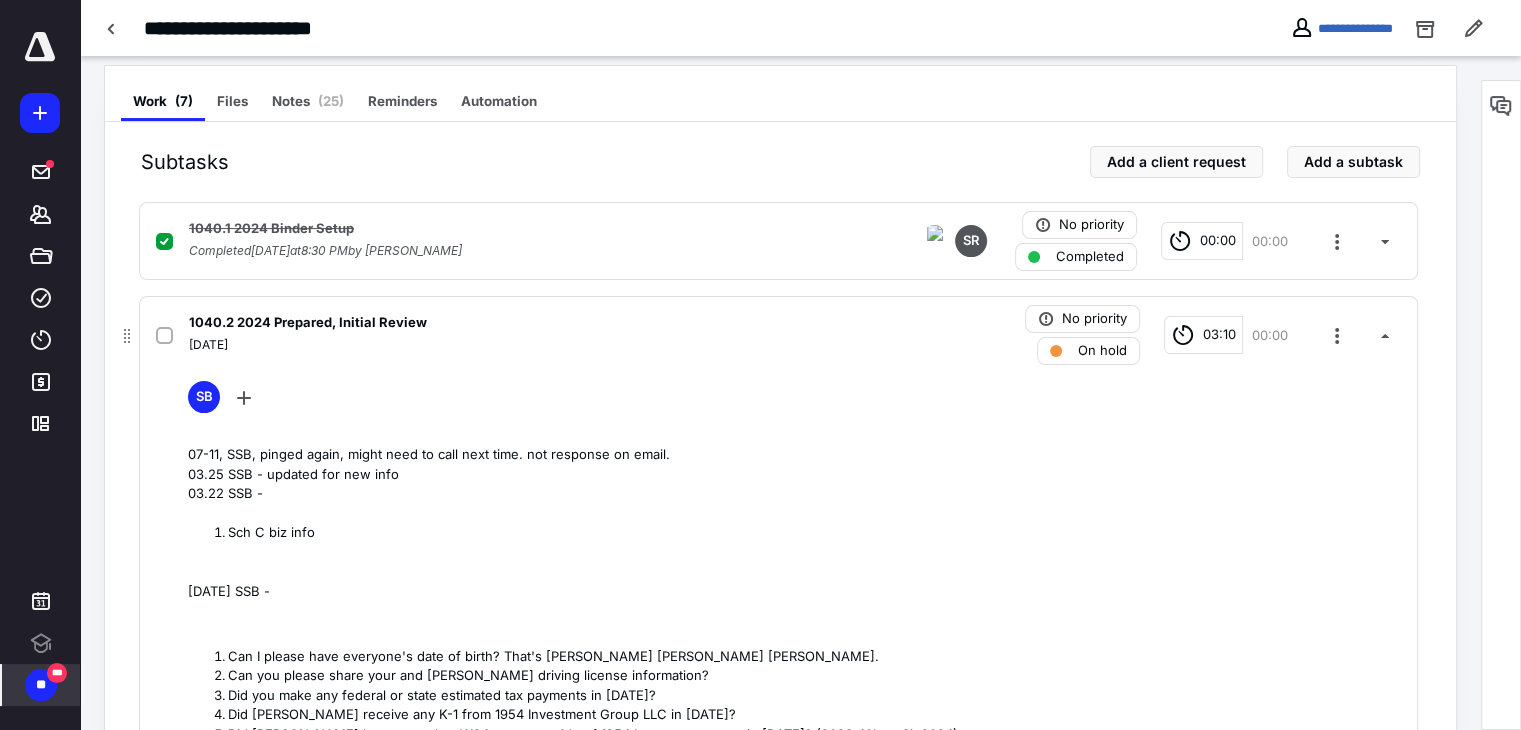 click on "1040.2 2024 Prepared, Initial Review" at bounding box center [516, 323] 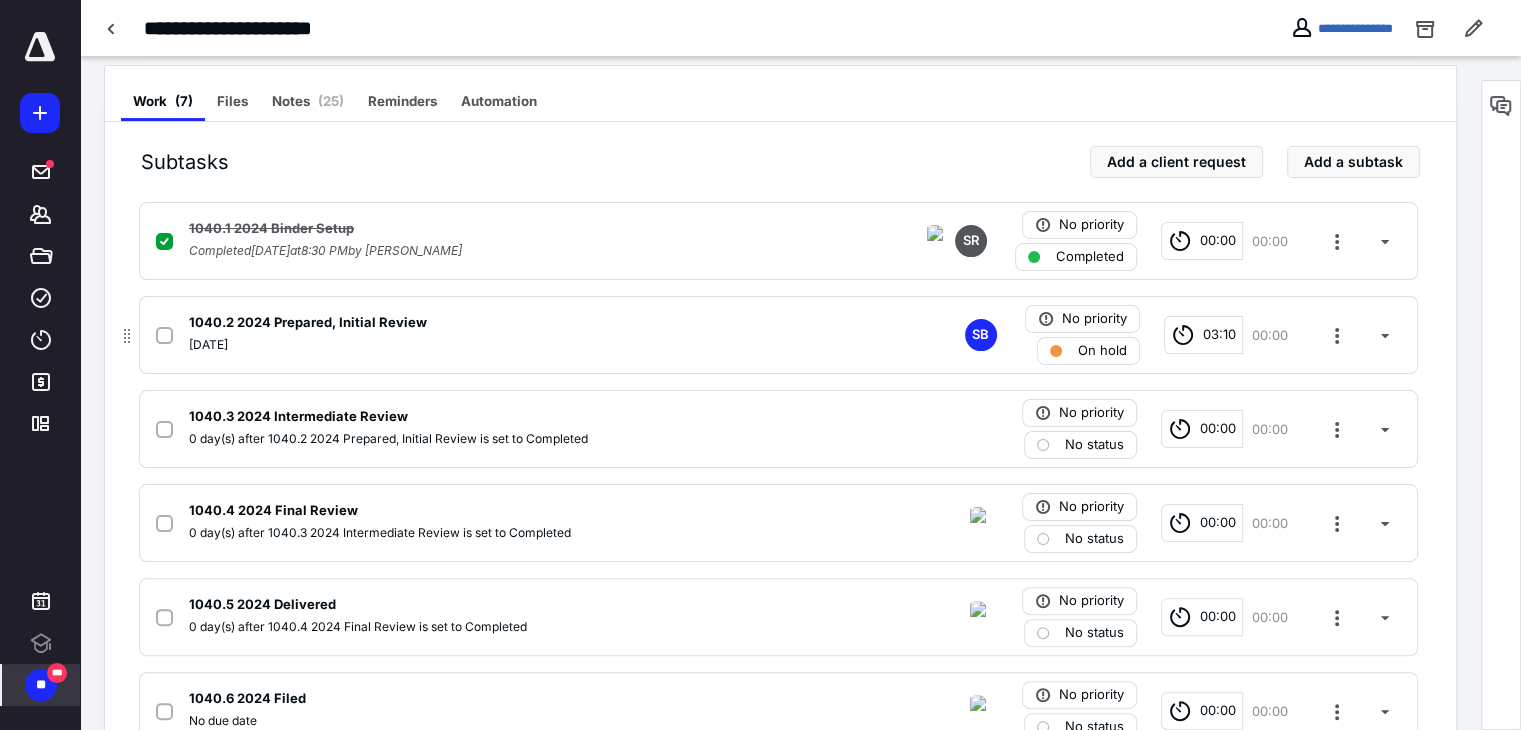 click on "1040.2 2024 Prepared, Initial Review" at bounding box center [516, 323] 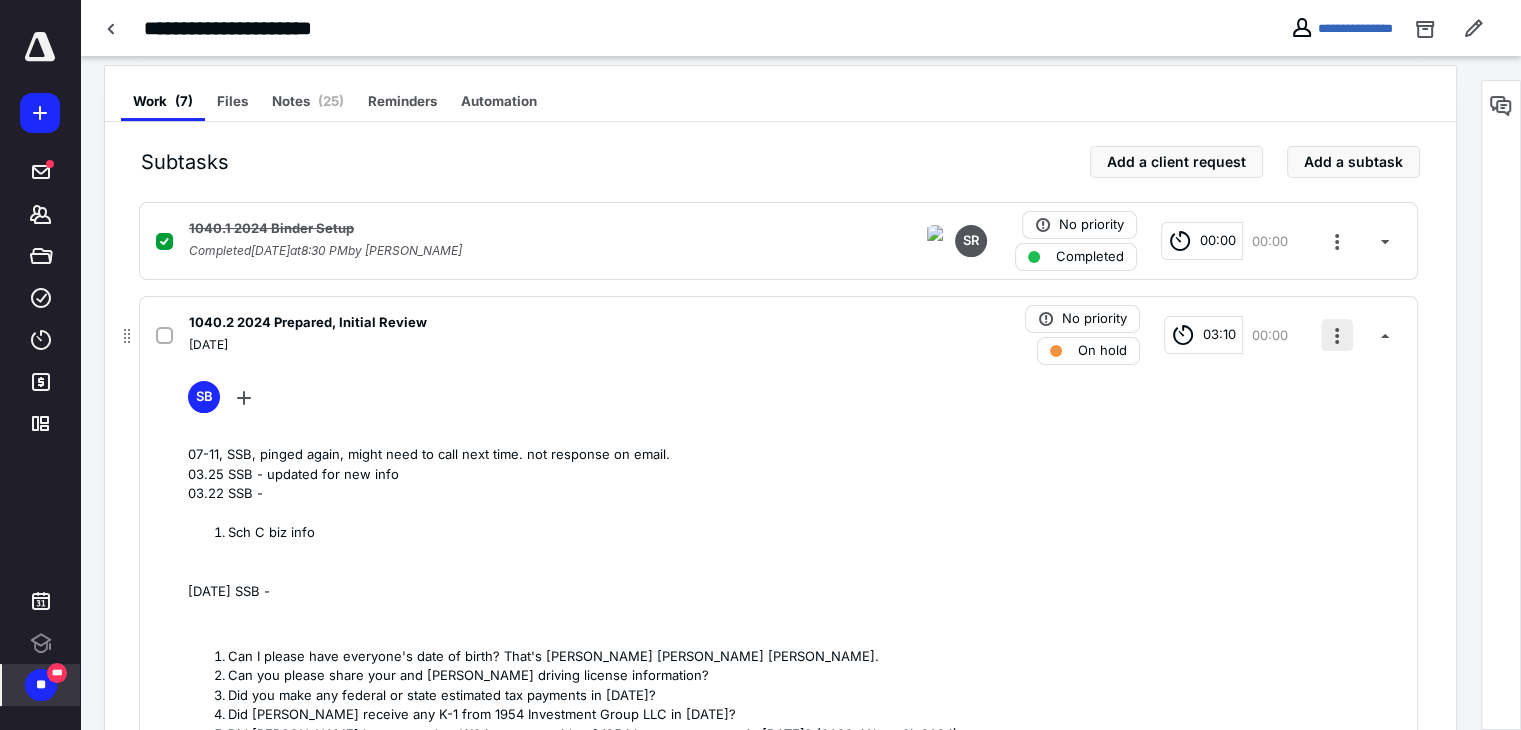 click at bounding box center [1337, 335] 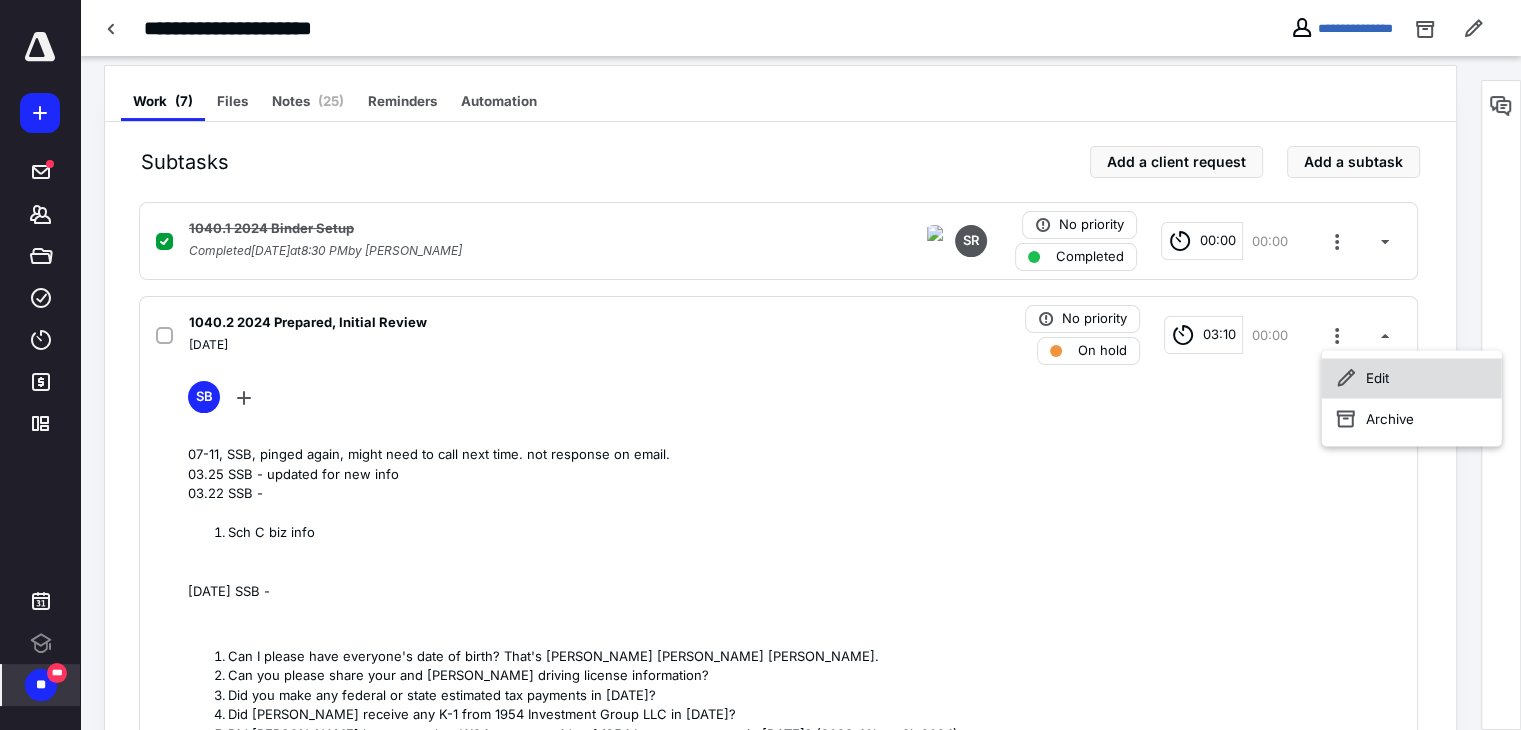 click 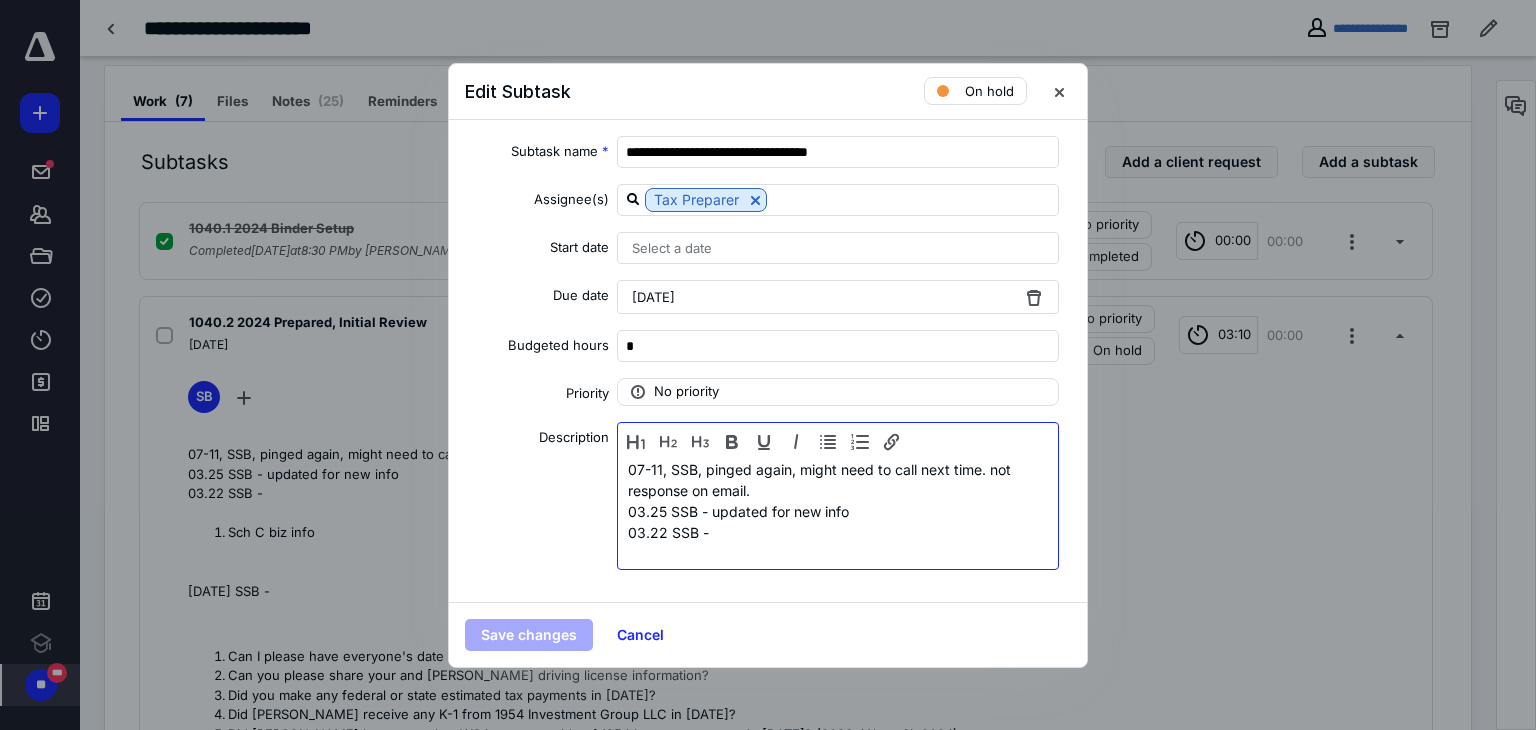 click on "07-11, SSB, pinged again, might need to call next time. not response on email.  03.25 SSB - updated for new info 03.22 SSB -  Sch C biz info [DATE] SSB -
Can I please
have everyone's date of birth? That's [PERSON_NAME] [PERSON_NAME] [PERSON_NAME].
Can you please
share your and [PERSON_NAME] driving license information?
Did you make any
federal or state estimated tax payments in [DATE]?
Did [PERSON_NAME]
receive any K-1 from 1954 Investment Group LLC in [DATE]?
Did [PERSON_NAME] have
any other W2 income outside of 1954 Investment group in [DATE]? (2023 40k vs
8k 2024)
Can you please
share [PERSON_NAME] occupation?
I can see from
your prior year return that both you and [PERSON_NAME] had two separate businesses
listed. From your conversations with [PERSON_NAME], I understand [PERSON_NAME]
Anesthesia Care LLC represents your 1099 work.
Please use this template link (the “SBO”) to provide business income and
expenses. You can use the same link twice -
Excel-" at bounding box center [838, 858] 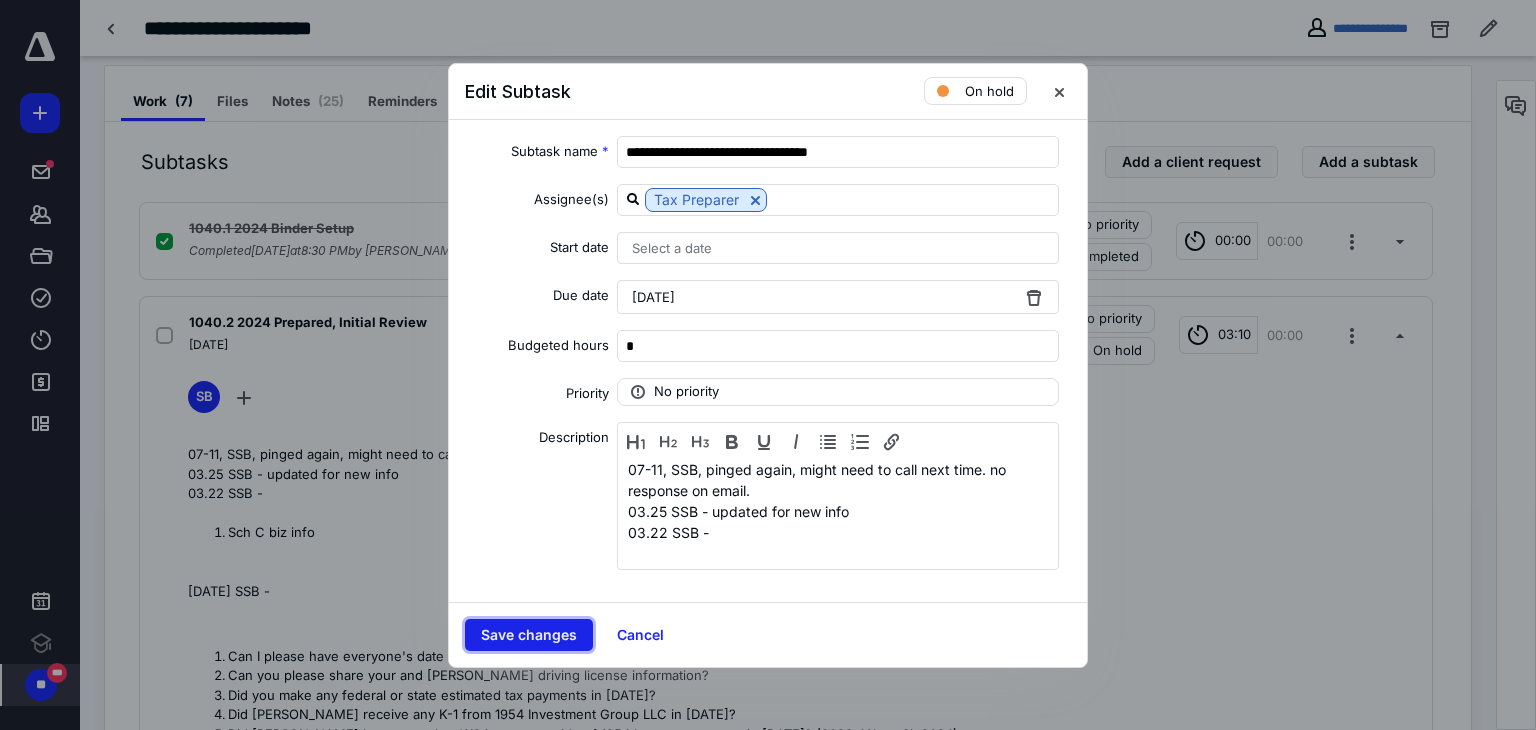 click on "Save changes" at bounding box center (529, 635) 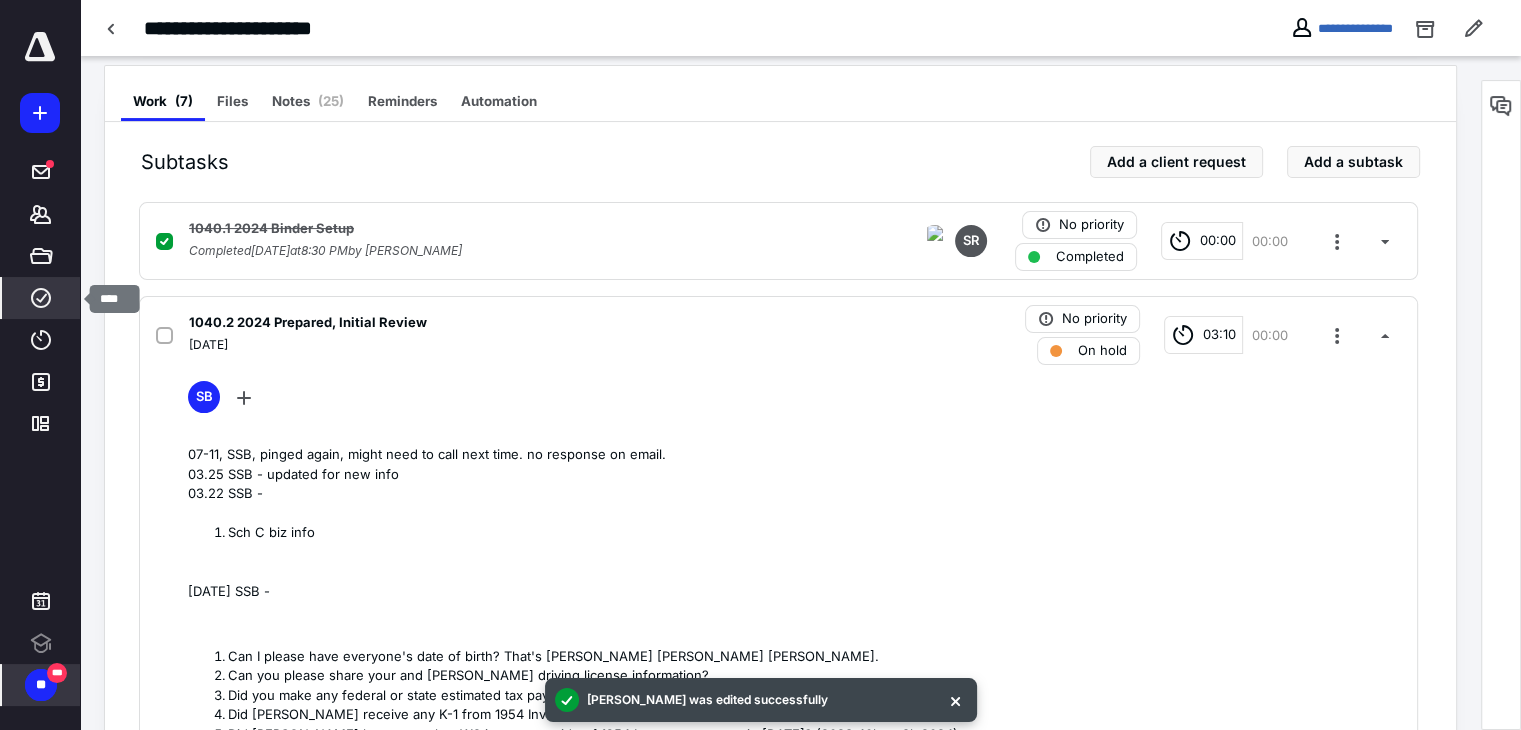 click 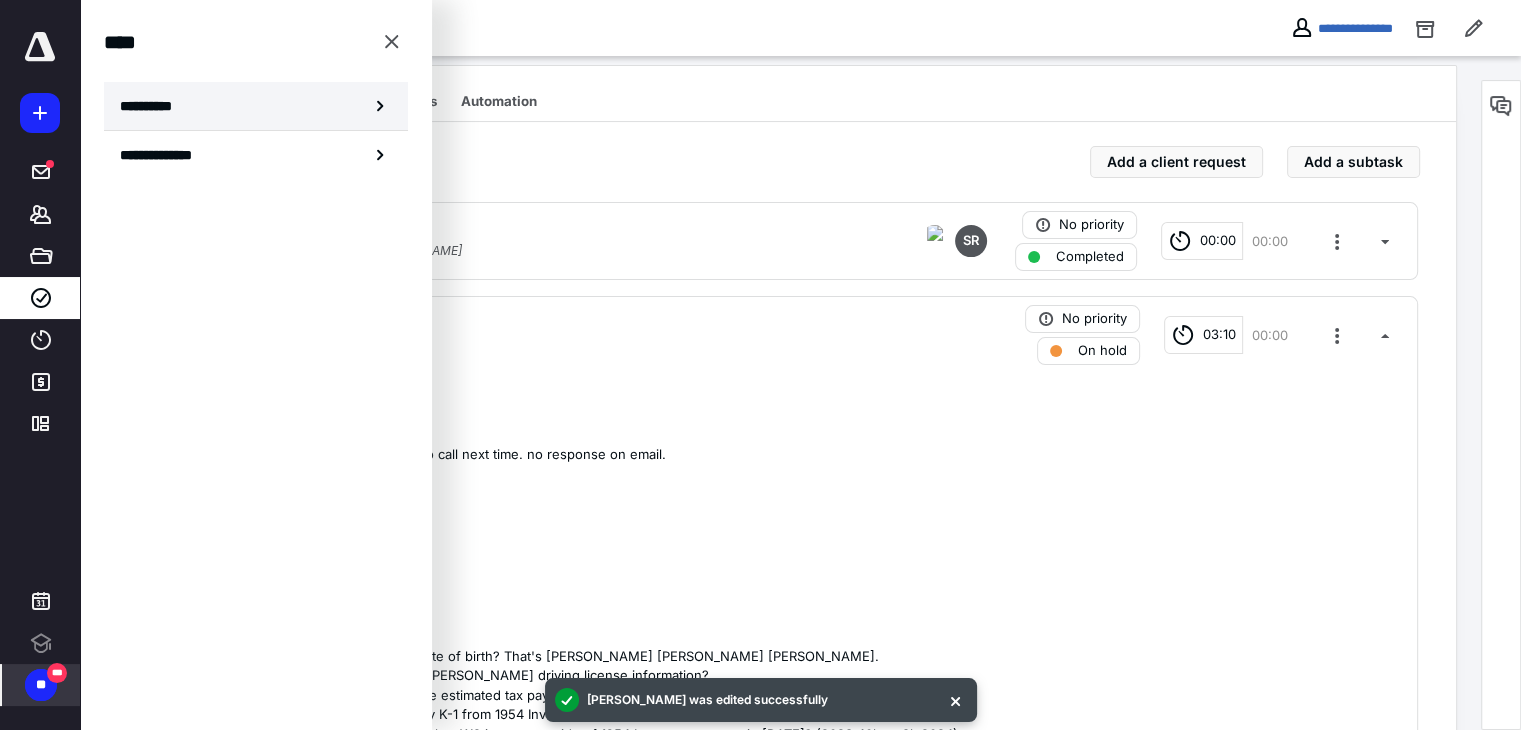 click on "**********" at bounding box center [256, 106] 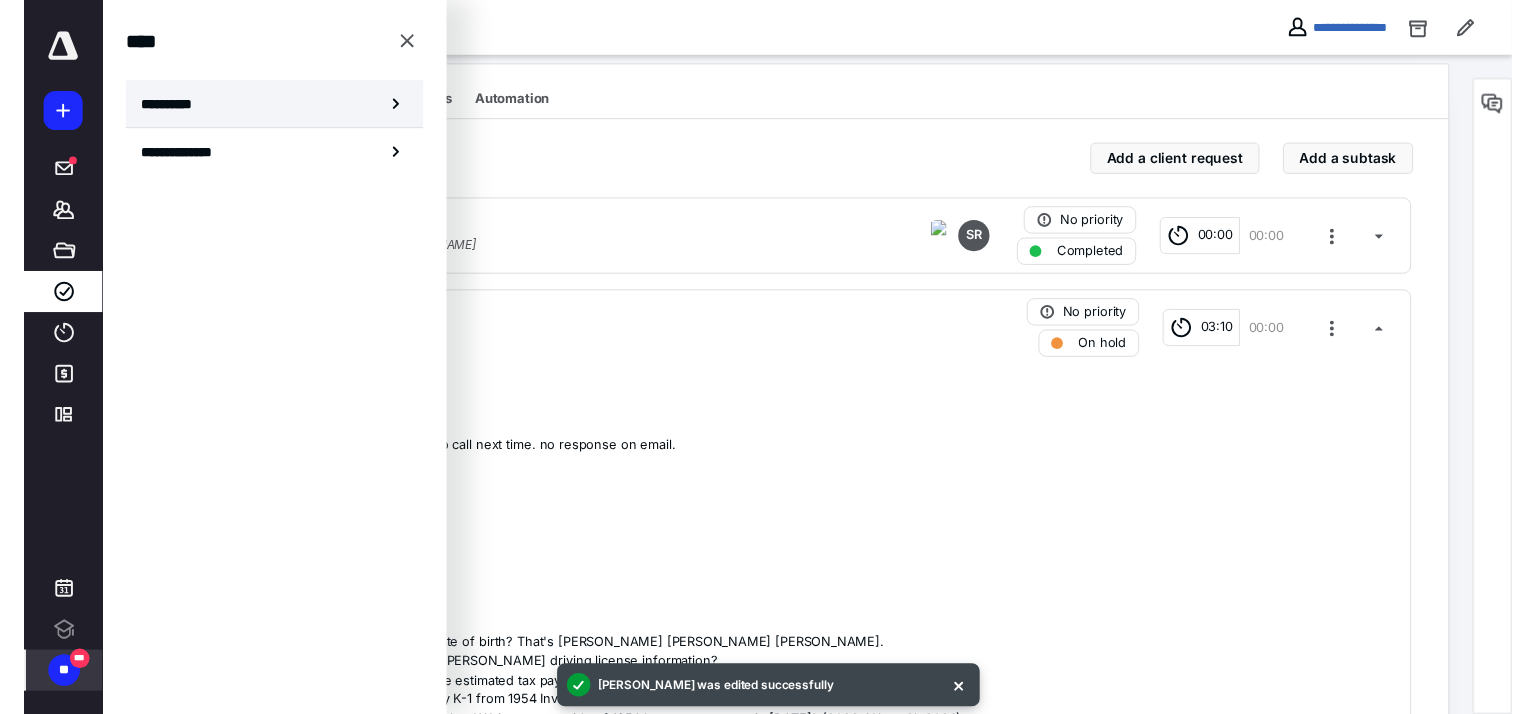 scroll, scrollTop: 0, scrollLeft: 0, axis: both 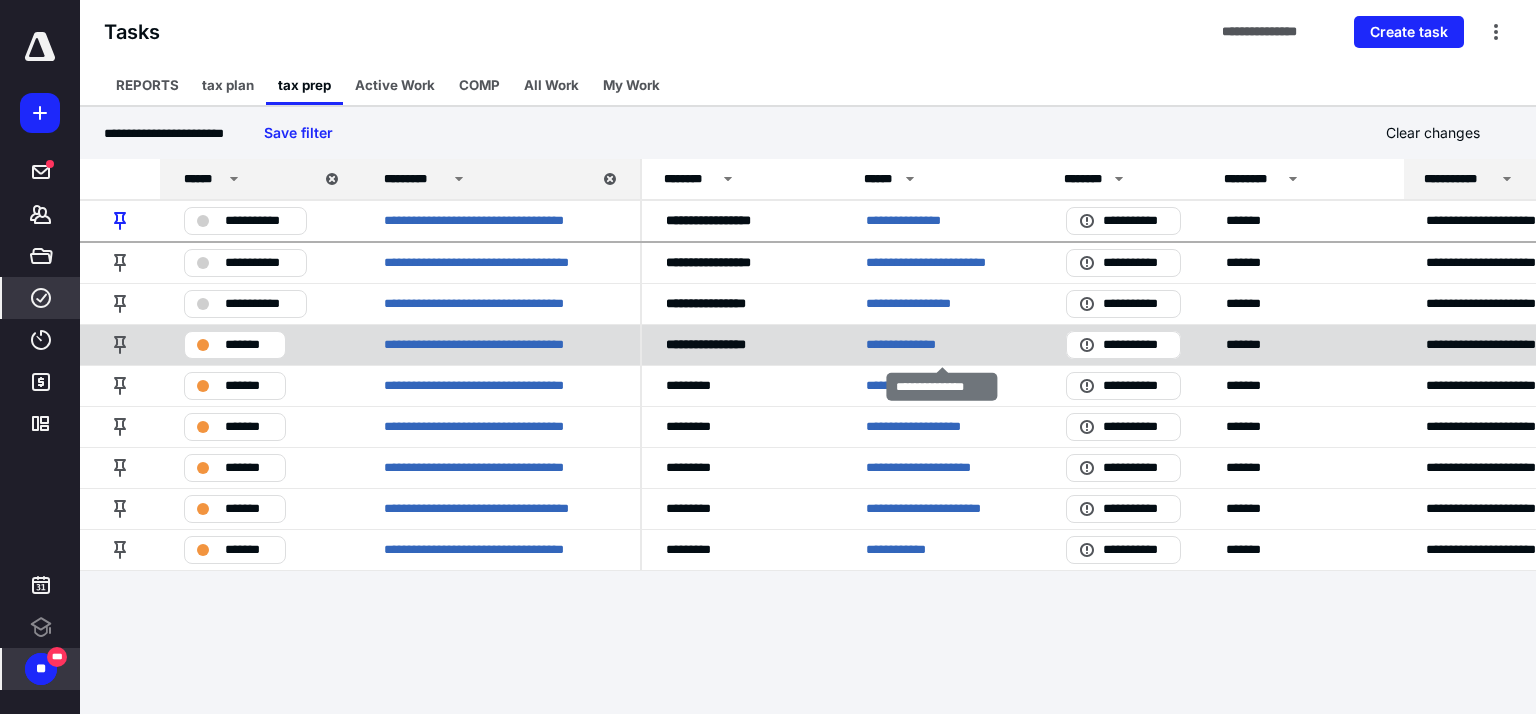 click on "**********" at bounding box center [914, 345] 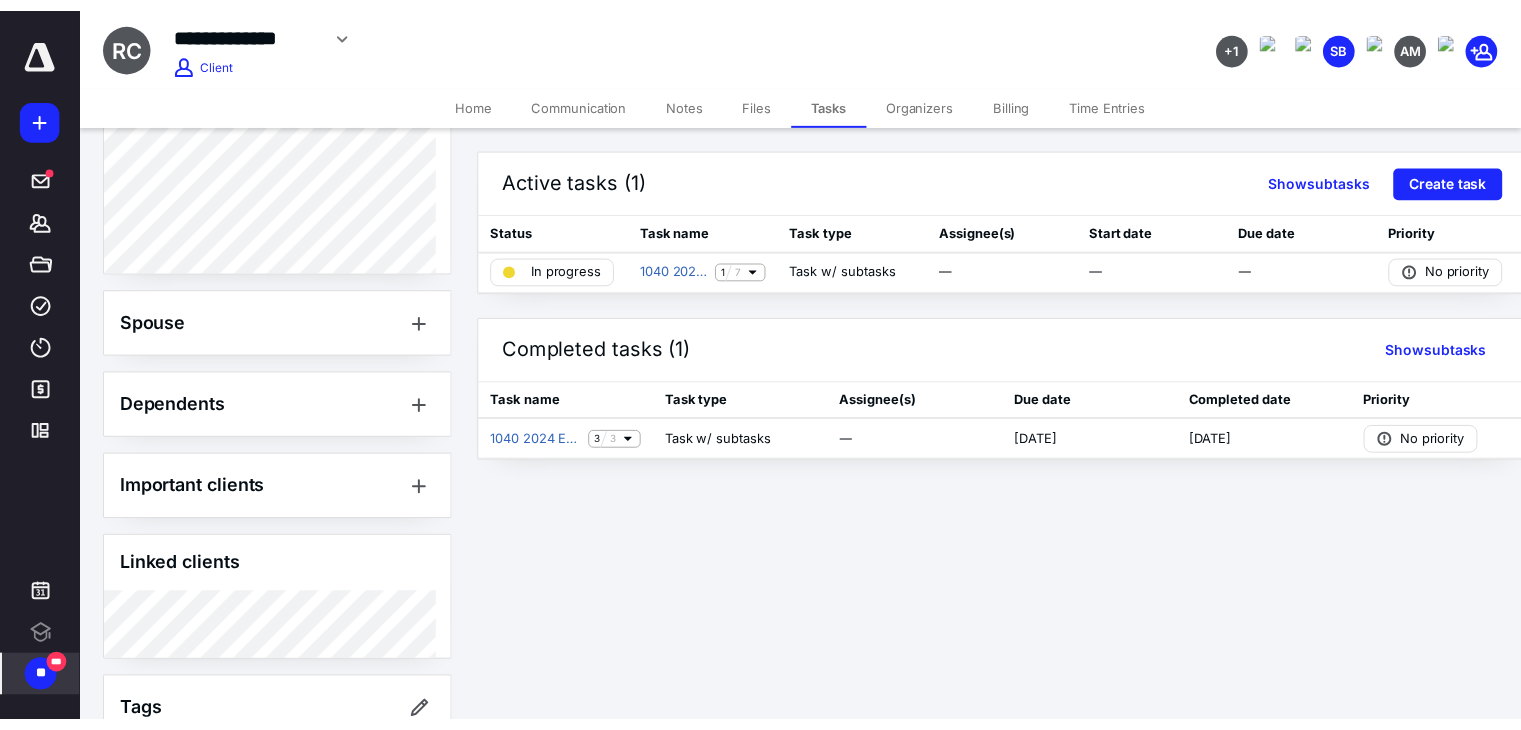 scroll, scrollTop: 964, scrollLeft: 0, axis: vertical 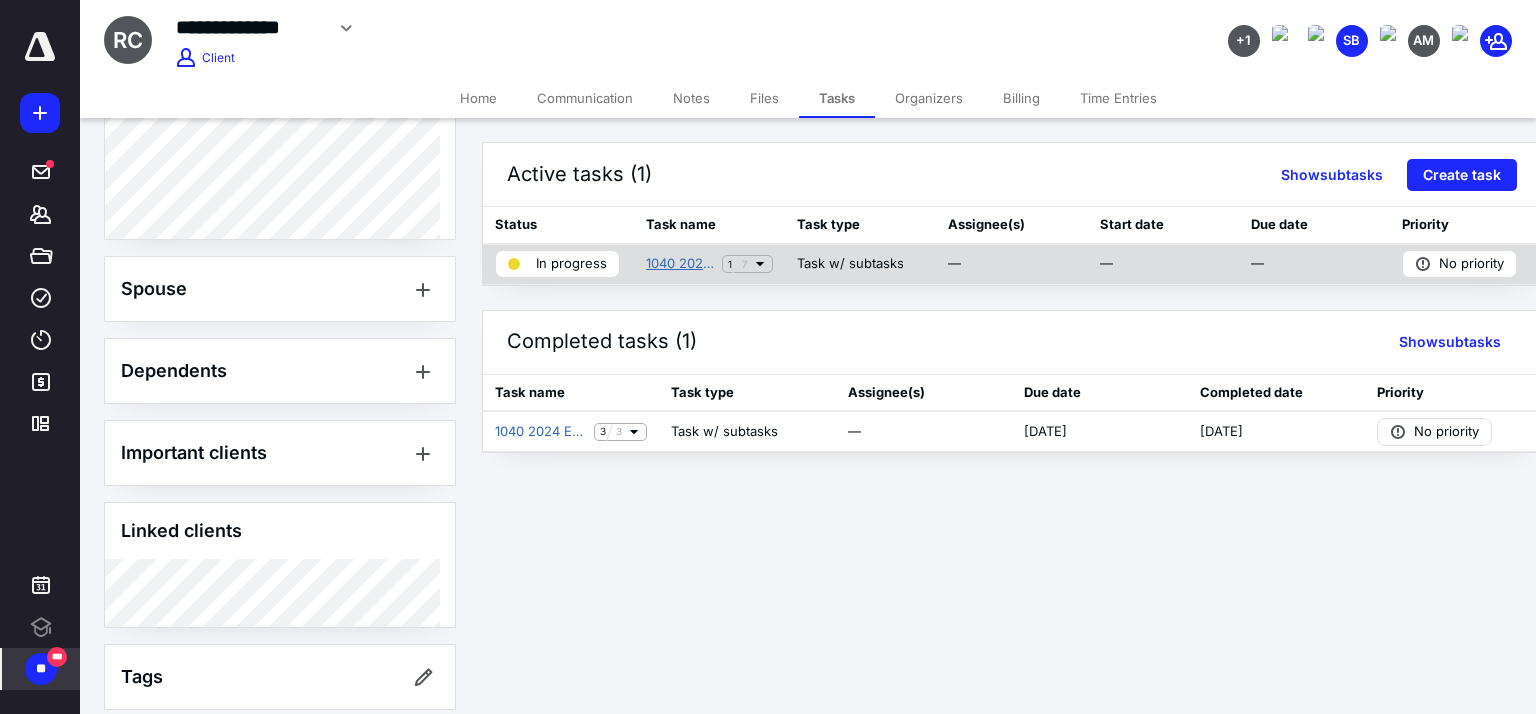 click on "1040 2024 Preparation" at bounding box center [680, 264] 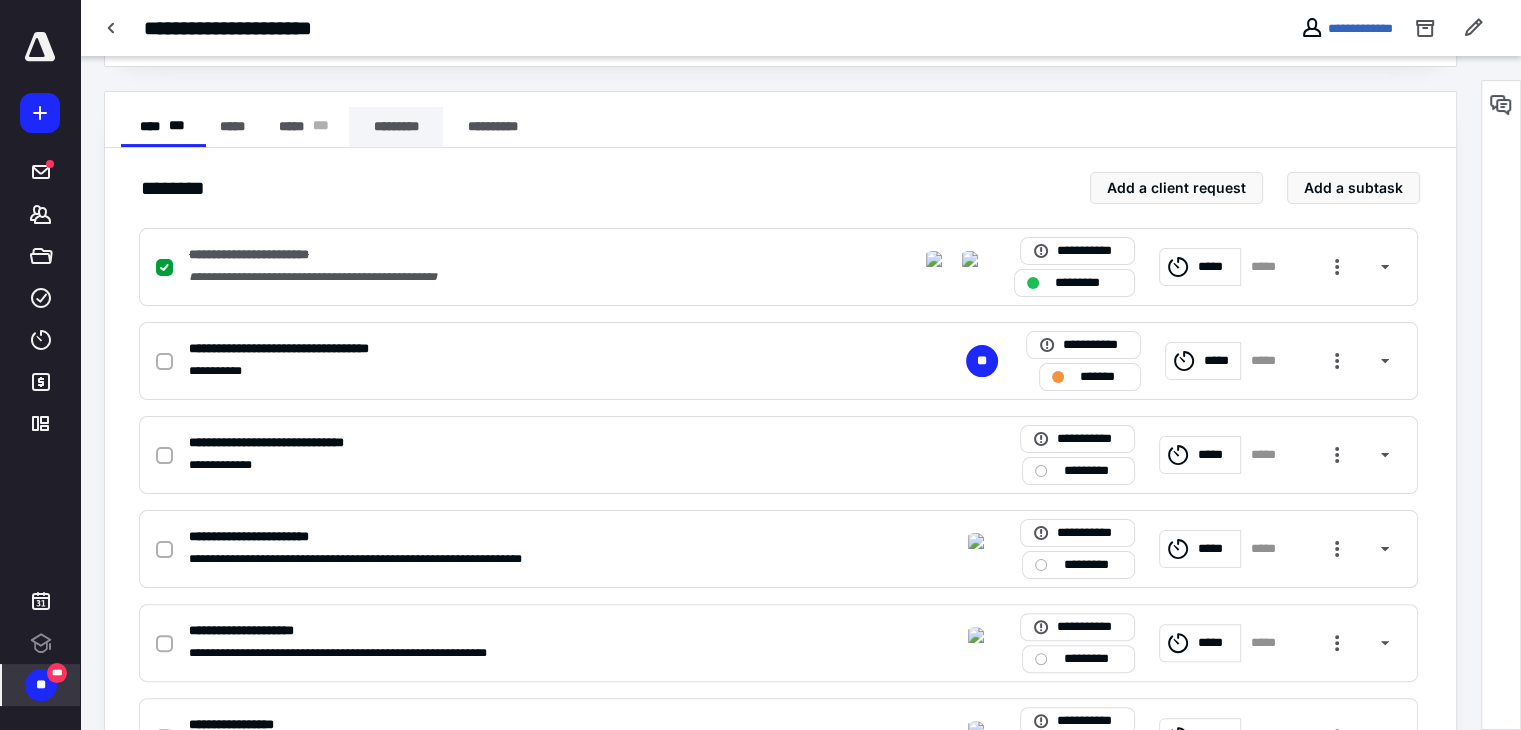 scroll, scrollTop: 352, scrollLeft: 0, axis: vertical 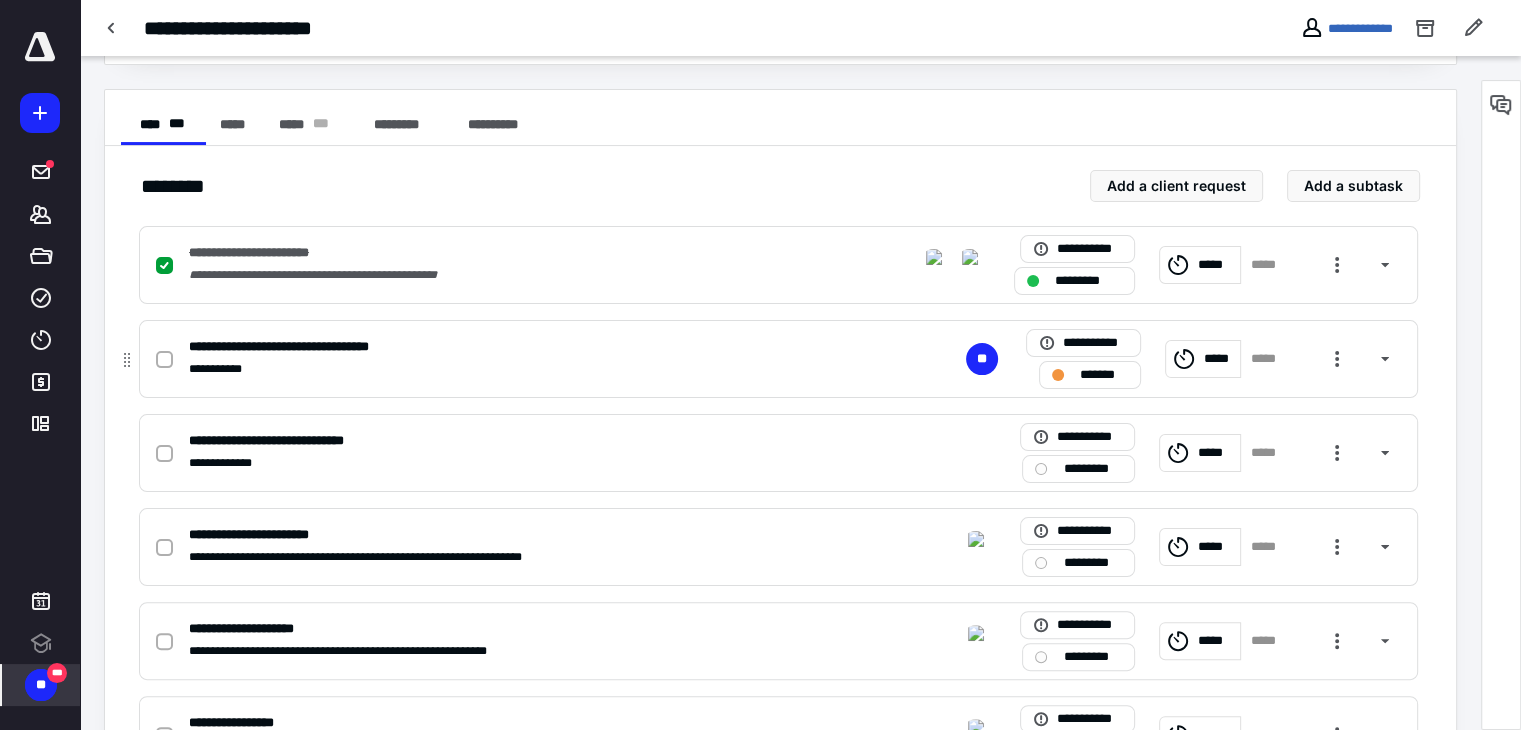 click on "**********" at bounding box center [516, 369] 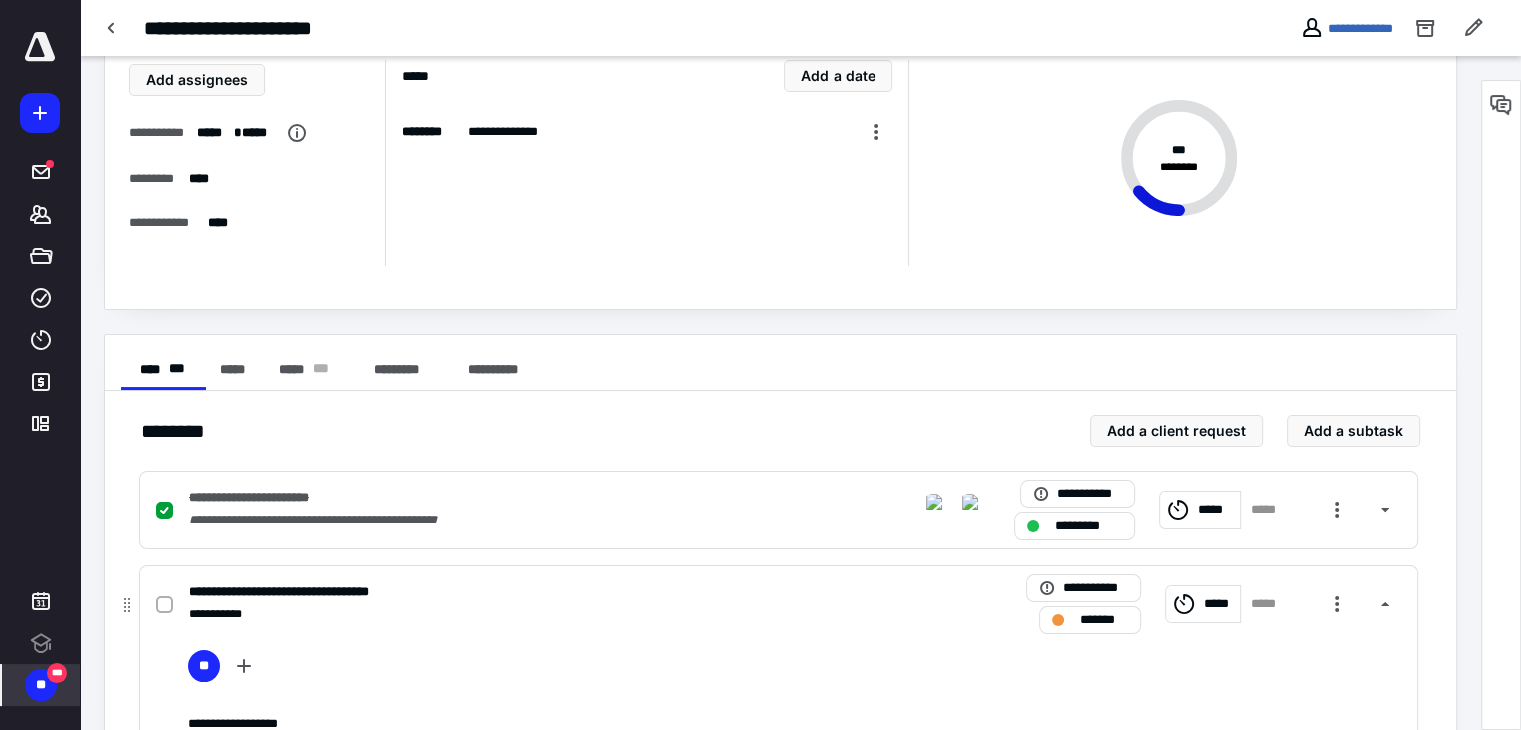 scroll, scrollTop: 102, scrollLeft: 0, axis: vertical 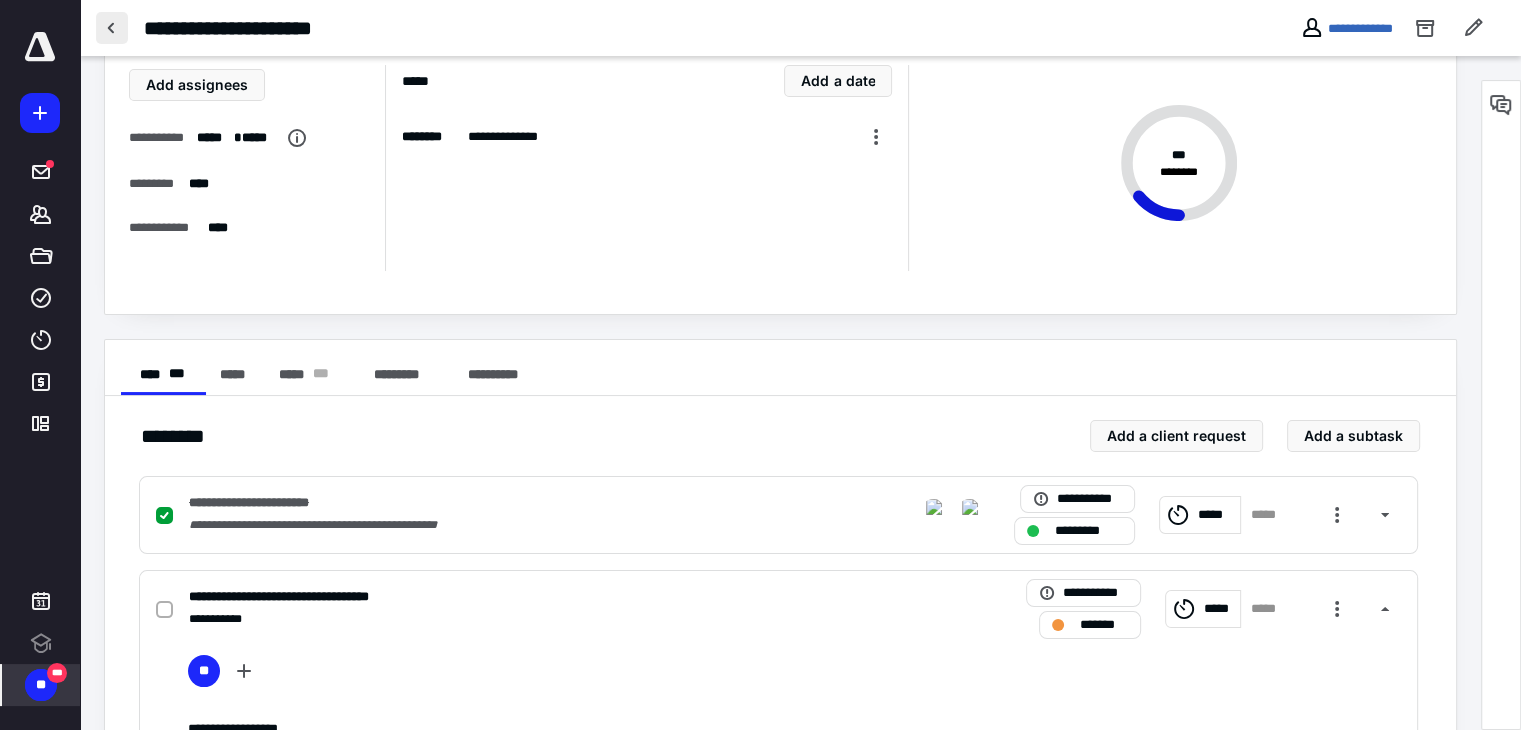 click at bounding box center (112, 28) 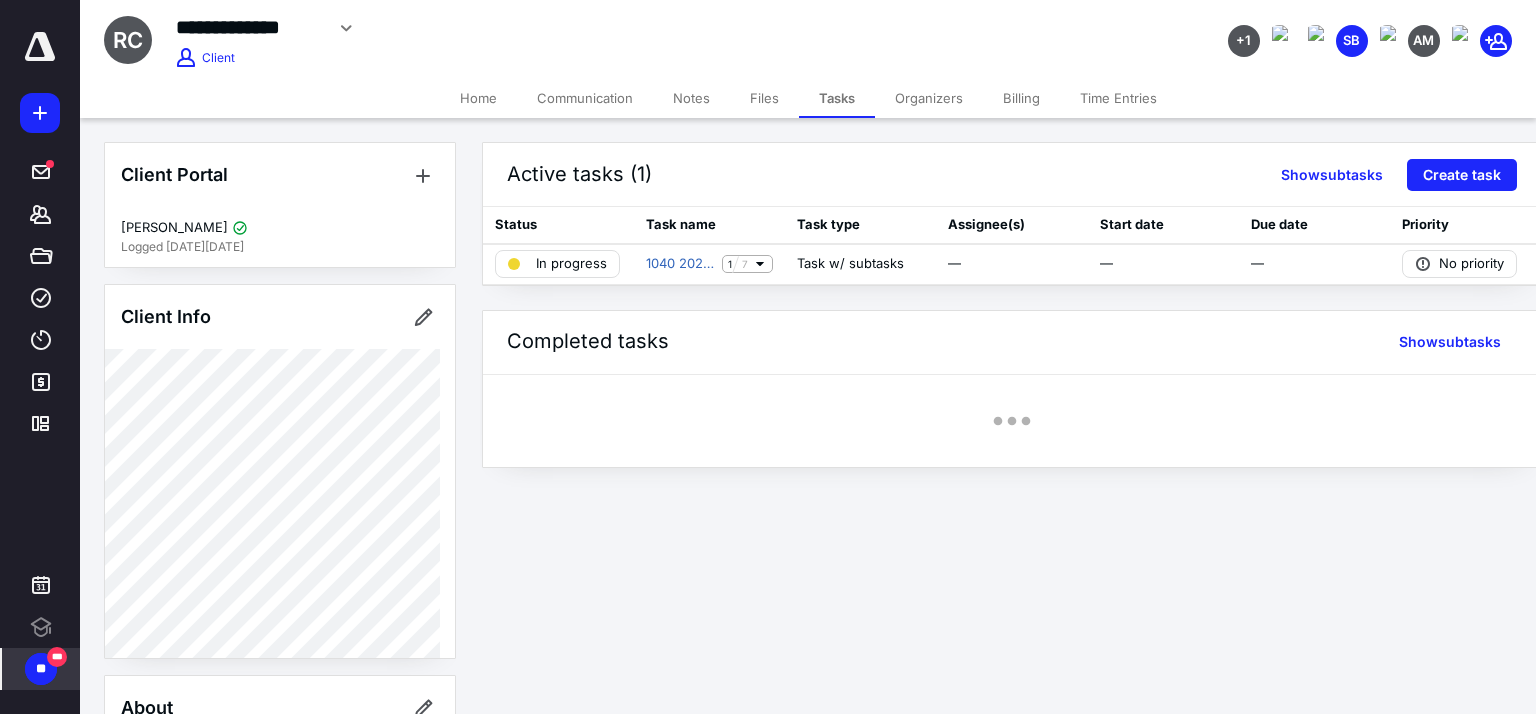 scroll, scrollTop: 0, scrollLeft: 0, axis: both 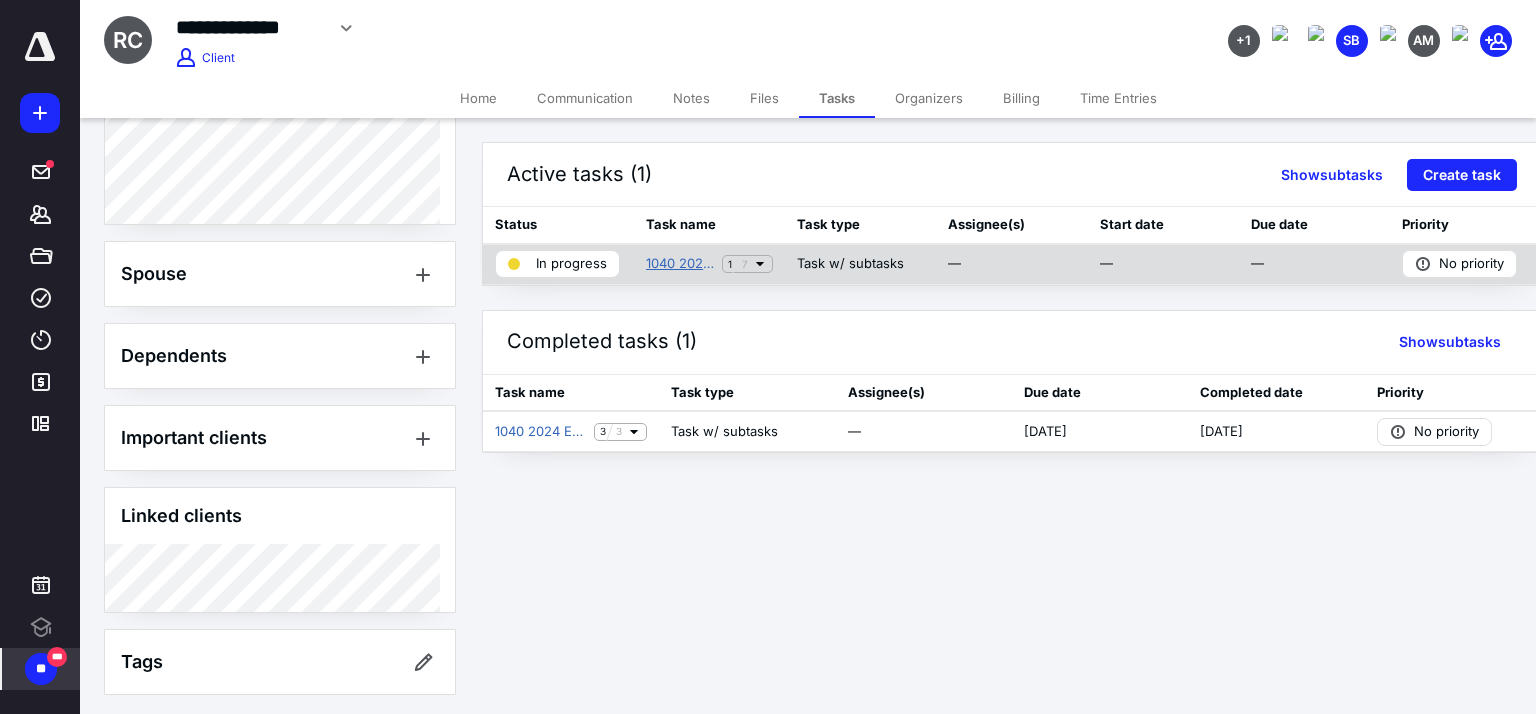 click on "1040 2024 Preparation" at bounding box center (680, 264) 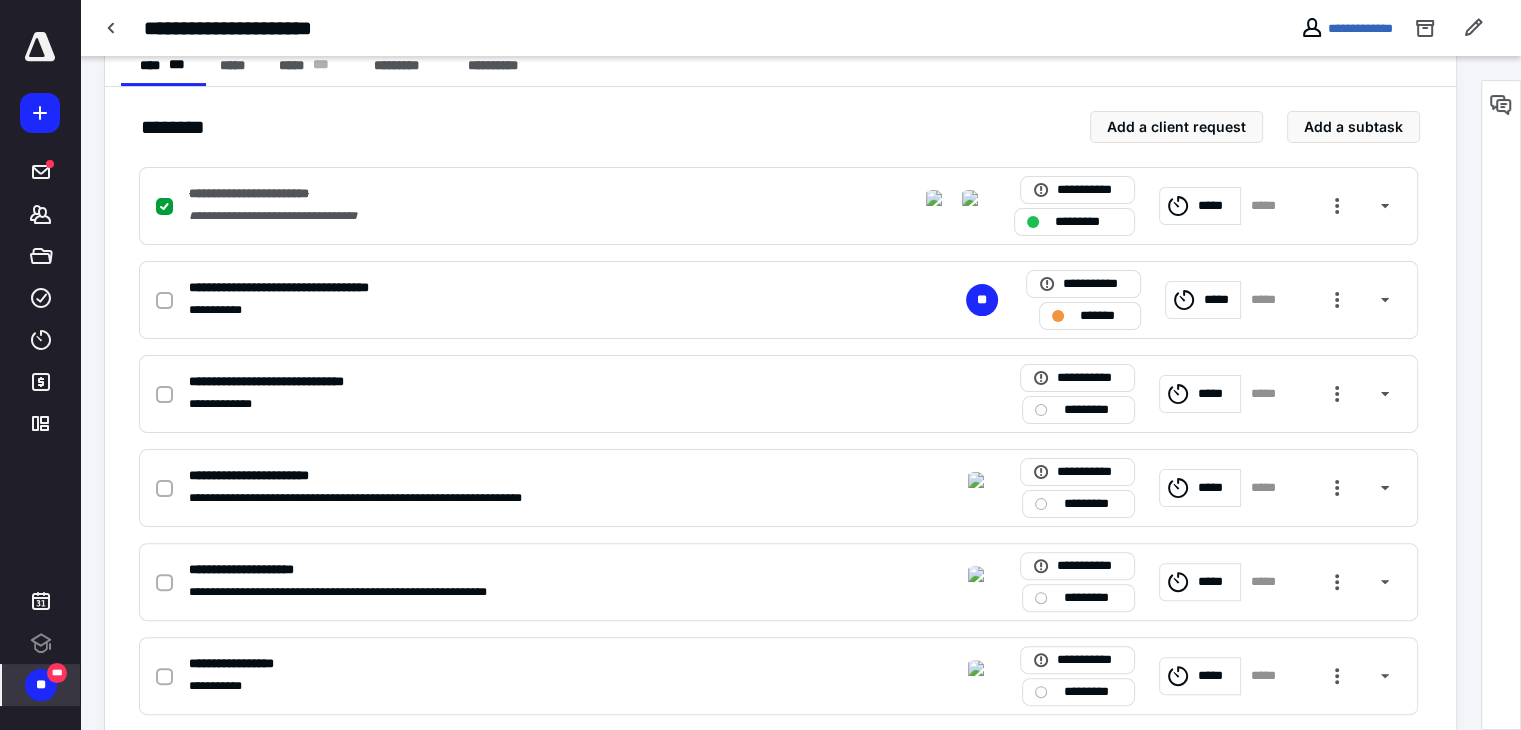 scroll, scrollTop: 412, scrollLeft: 0, axis: vertical 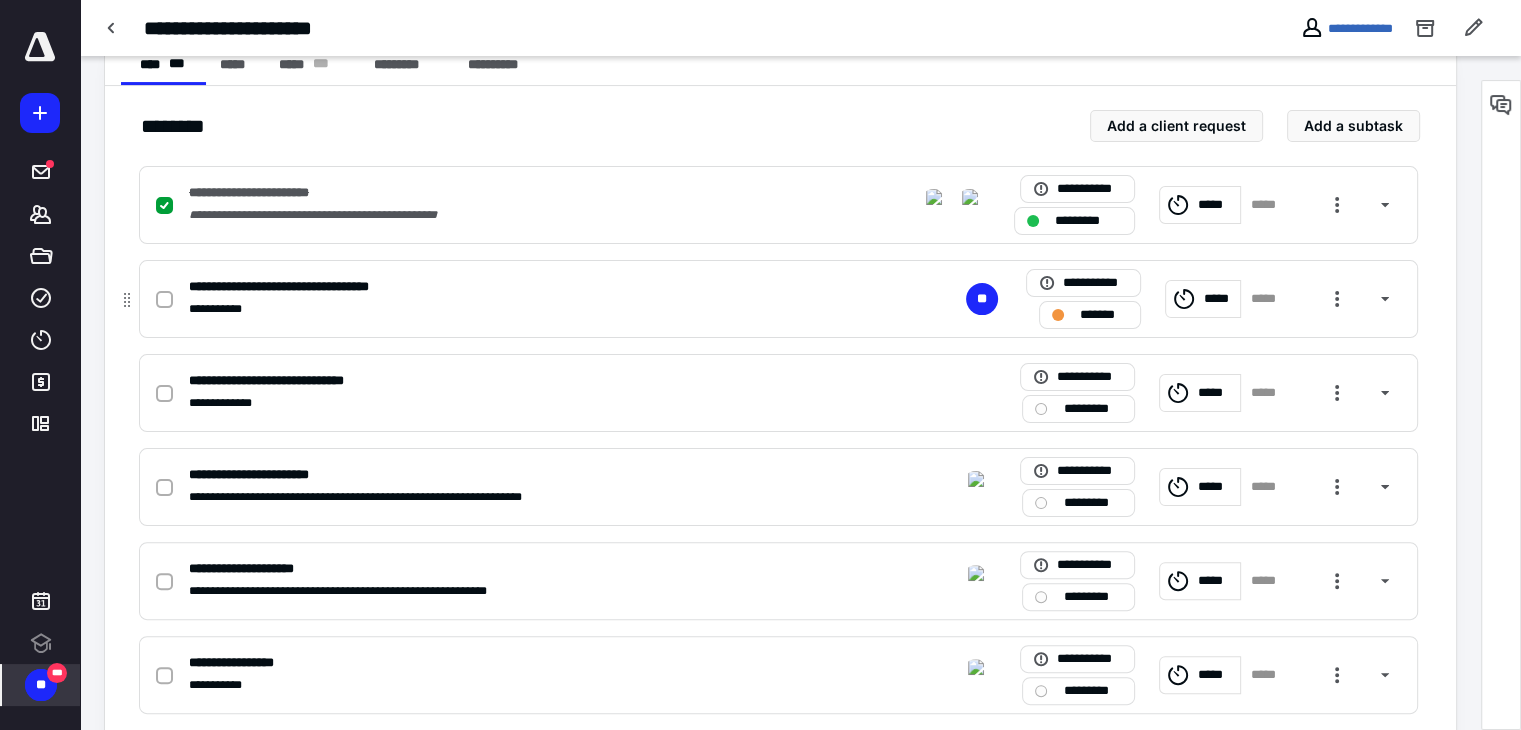 click on "**********" at bounding box center [778, 299] 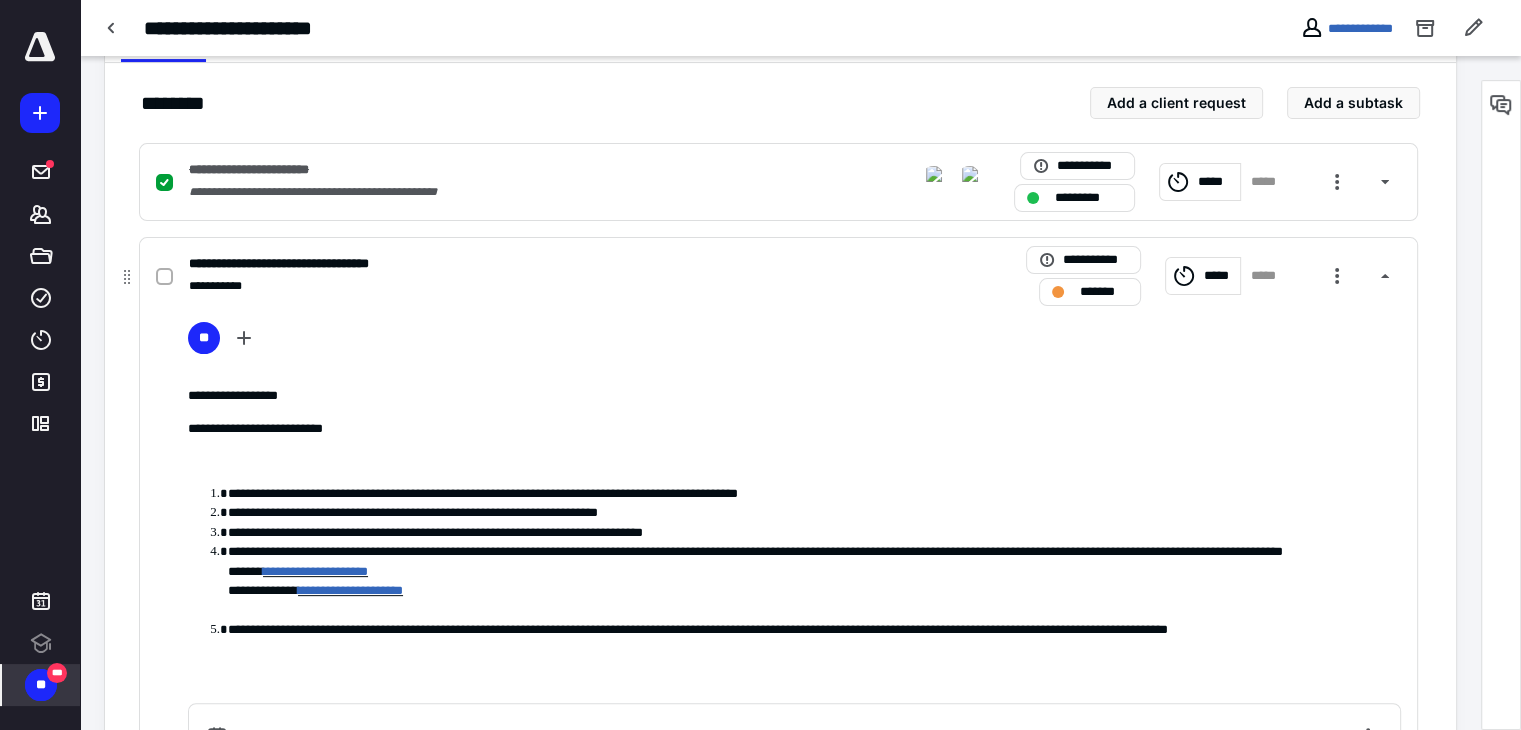 scroll, scrollTop: 436, scrollLeft: 0, axis: vertical 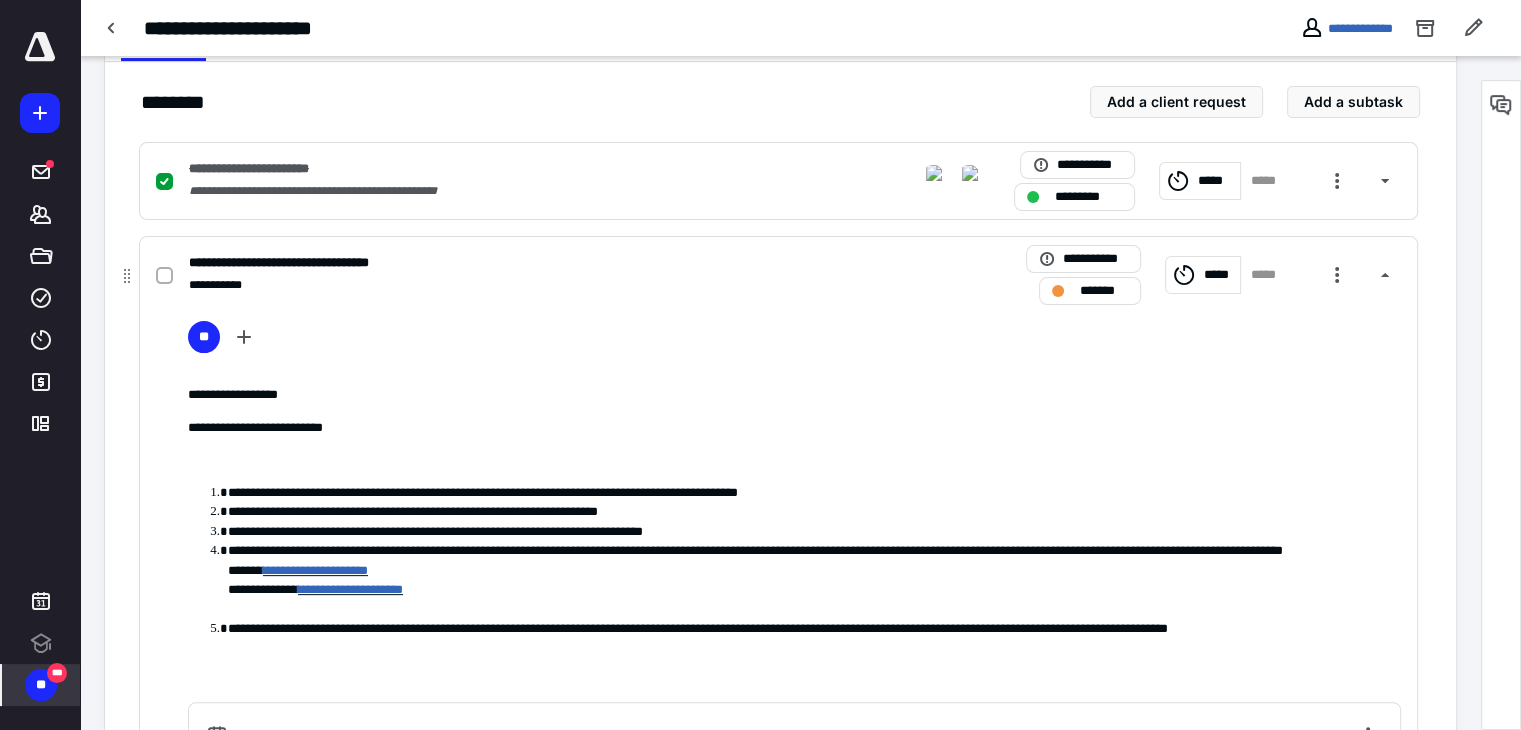 click on "**********" at bounding box center (516, 263) 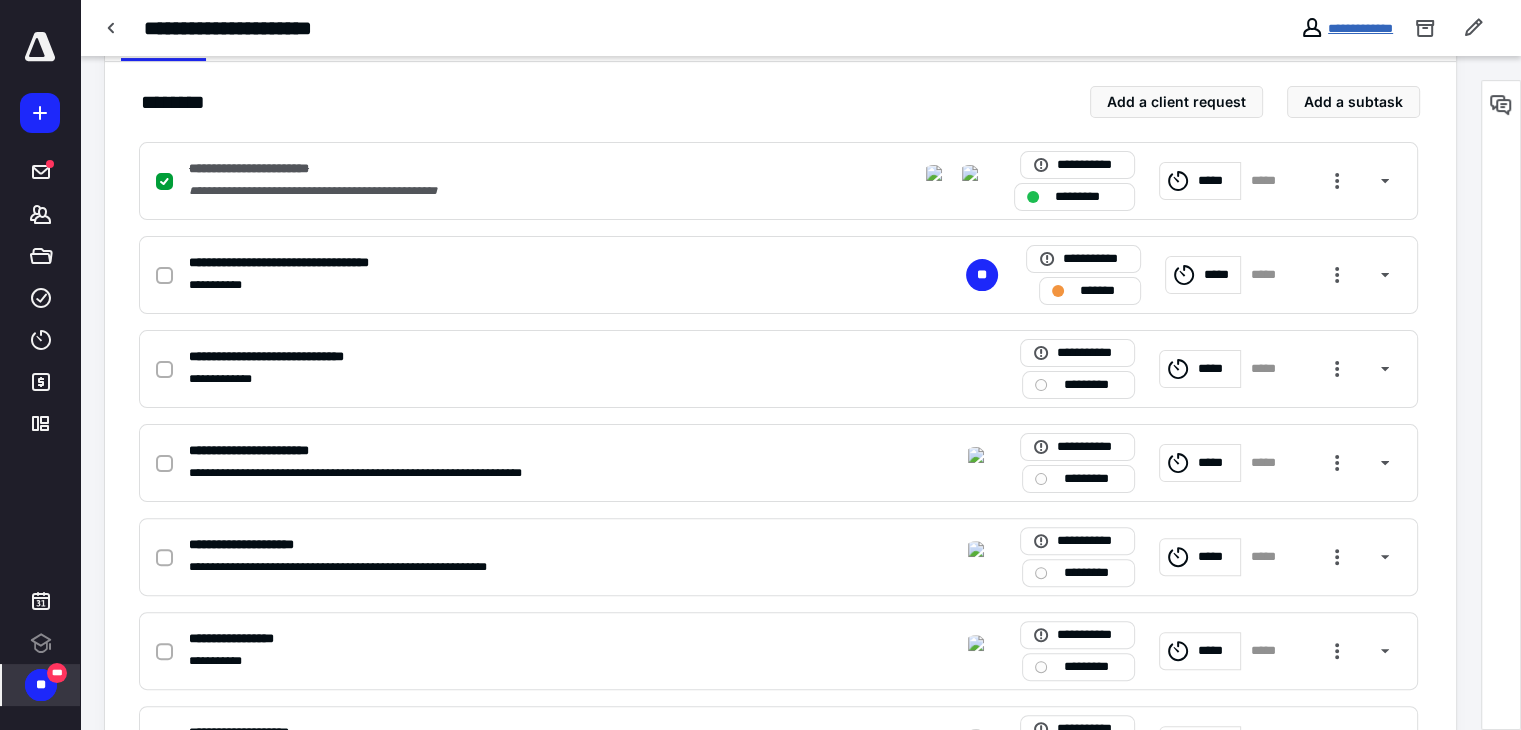 click on "**********" at bounding box center [1360, 28] 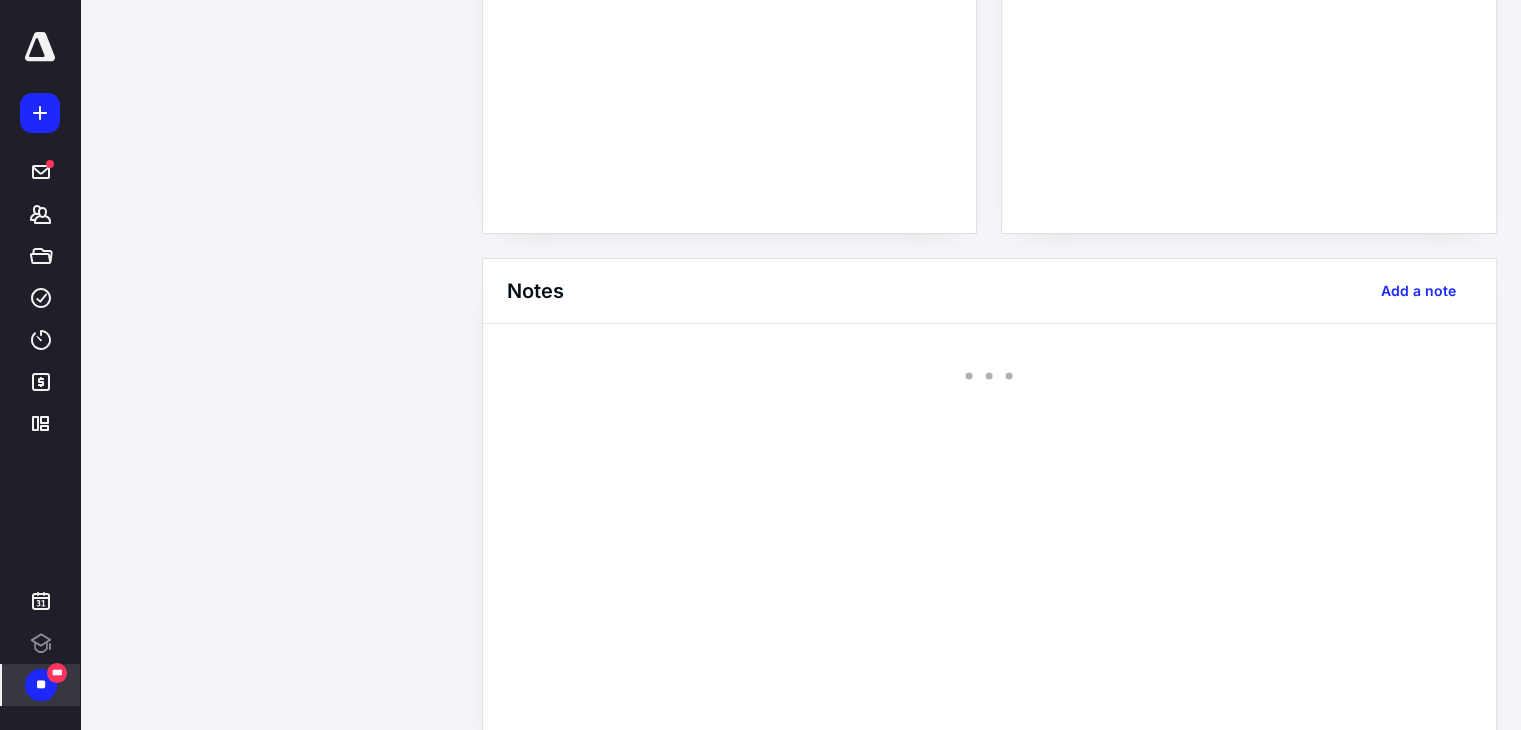 scroll, scrollTop: 0, scrollLeft: 0, axis: both 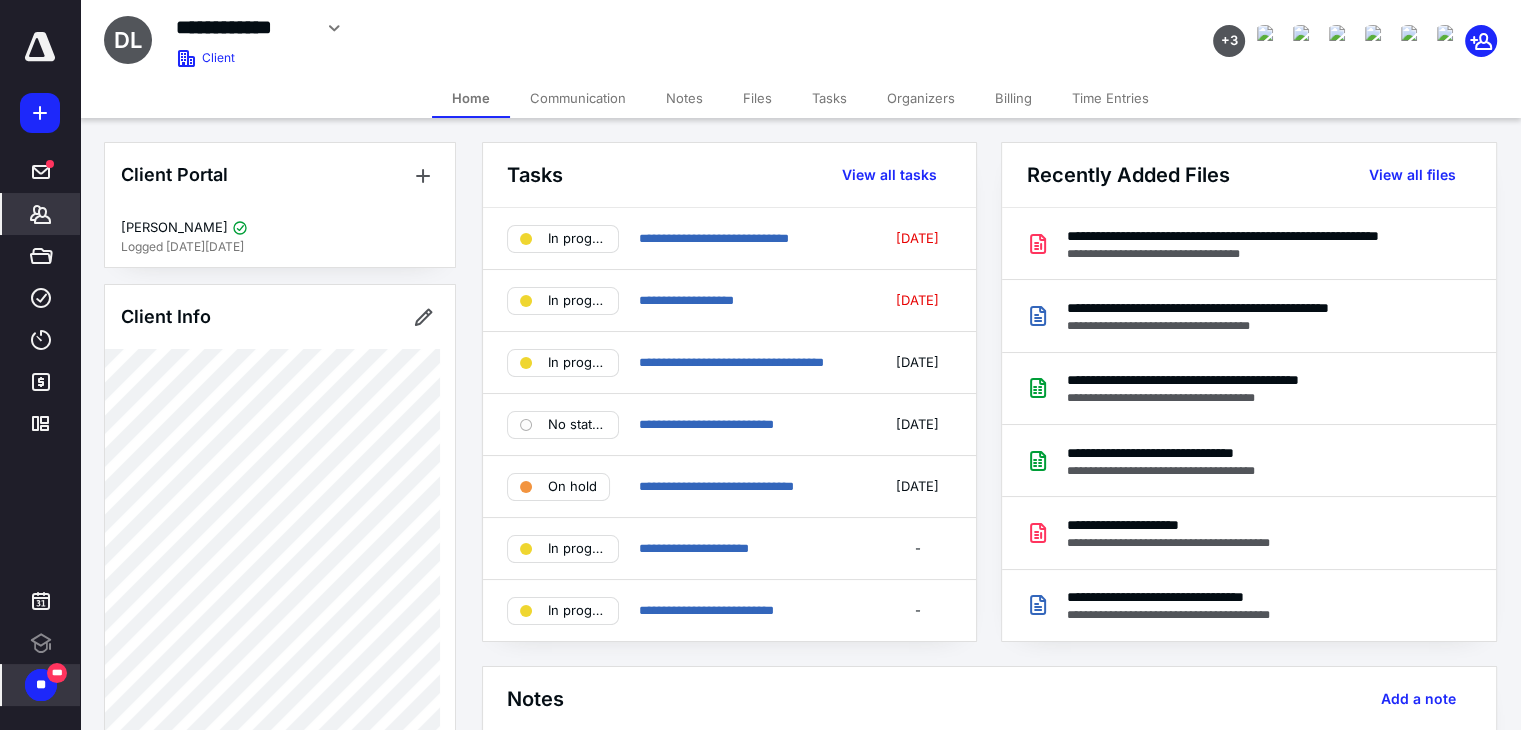 click on "Tasks" at bounding box center (829, 98) 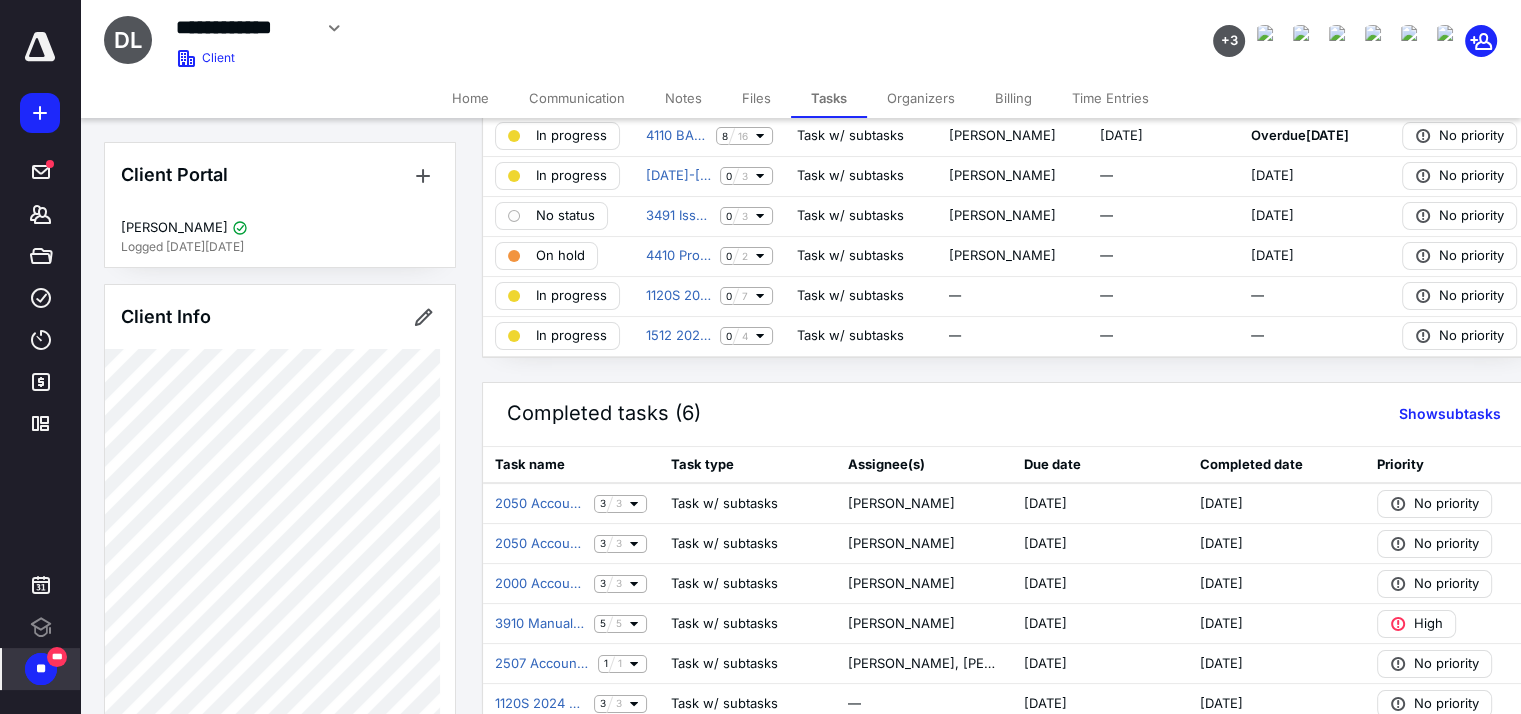 scroll, scrollTop: 198, scrollLeft: 0, axis: vertical 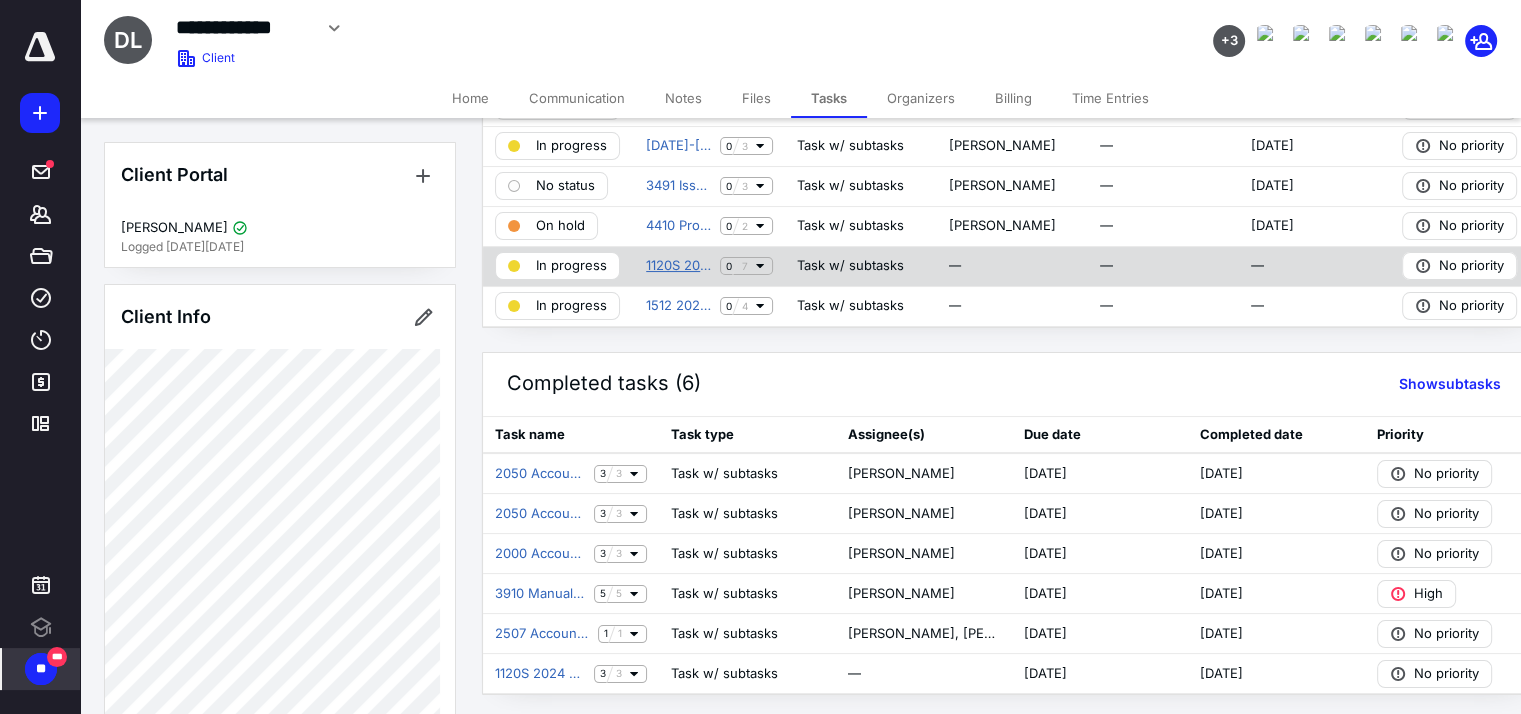 click on "1120S 2024 Preparation" at bounding box center (679, 266) 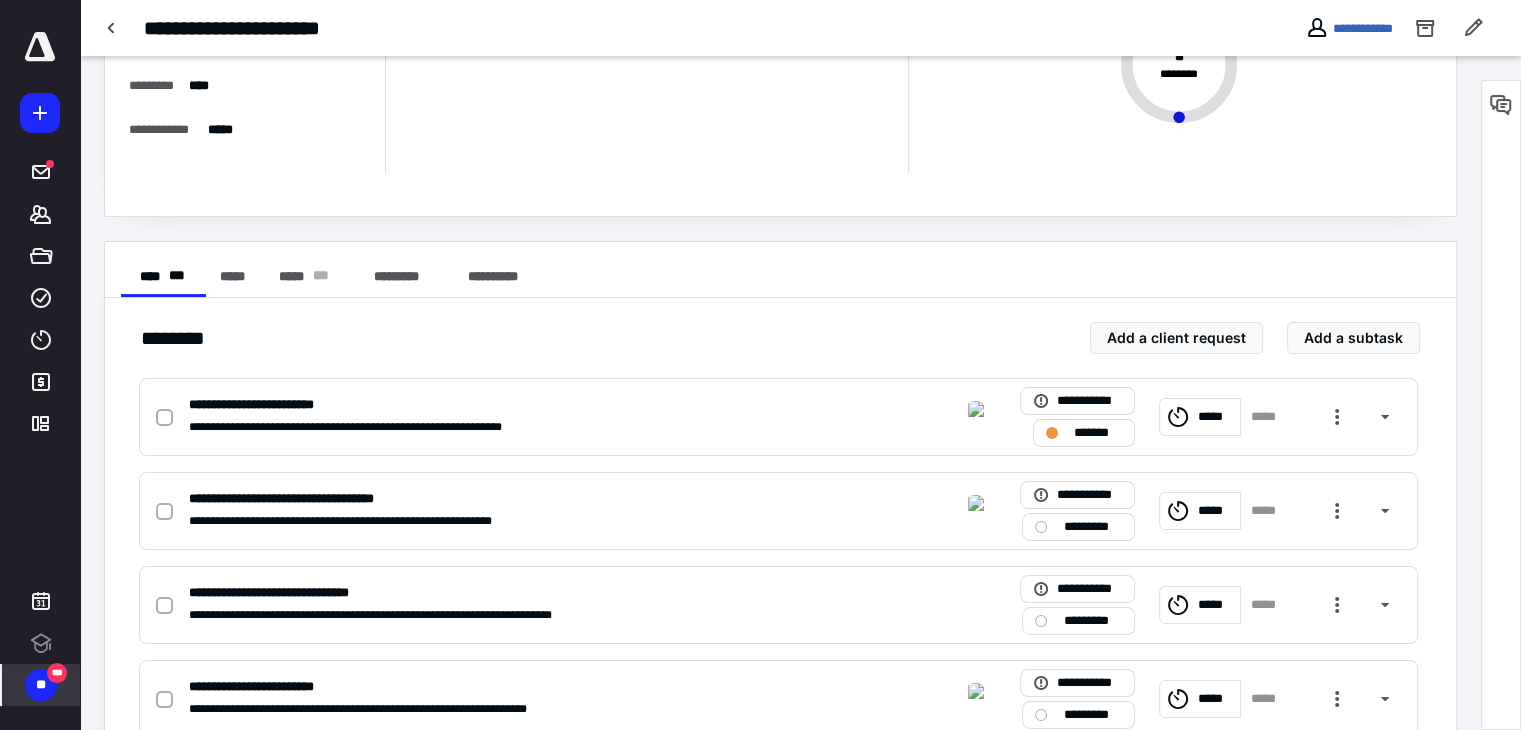 scroll, scrollTop: 212, scrollLeft: 0, axis: vertical 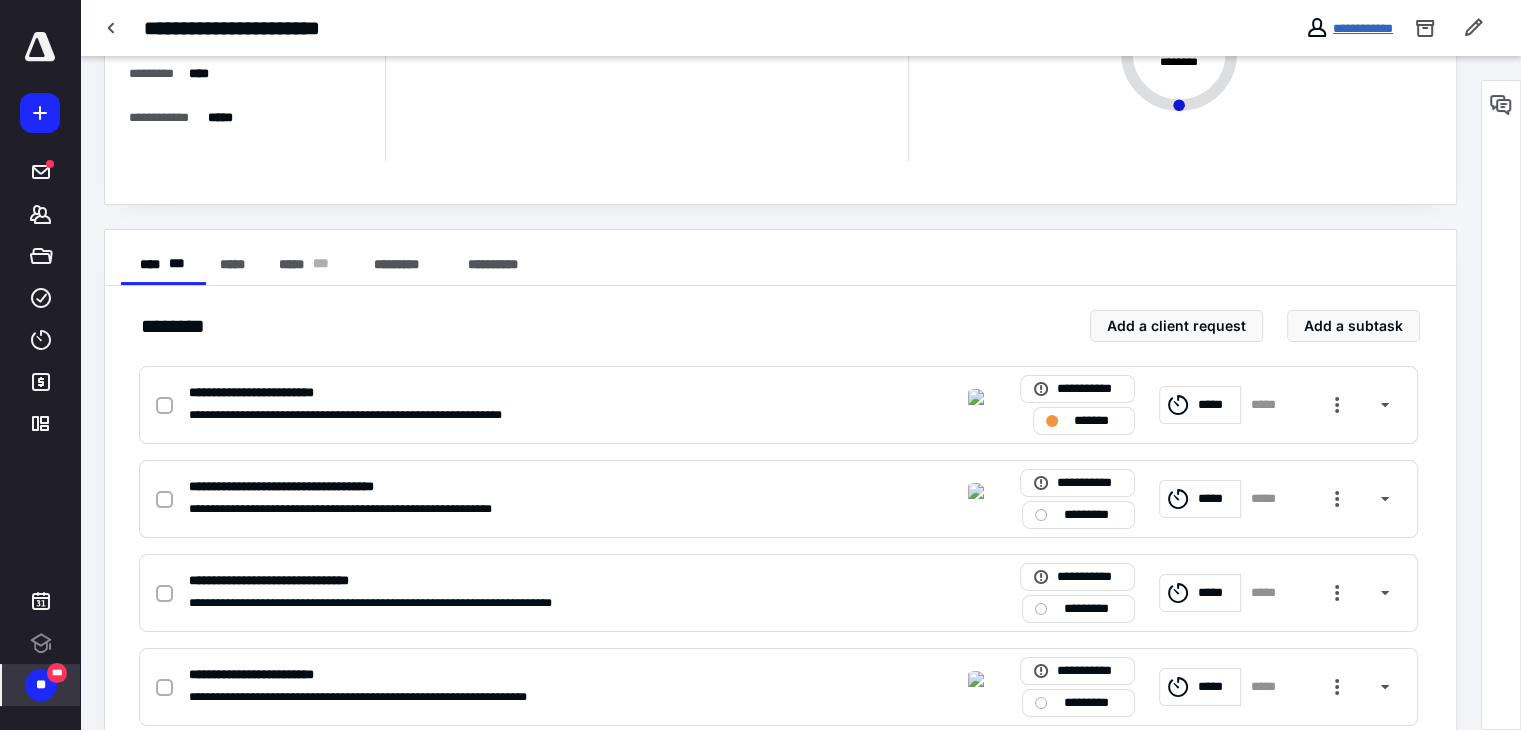 click on "**********" at bounding box center (1363, 28) 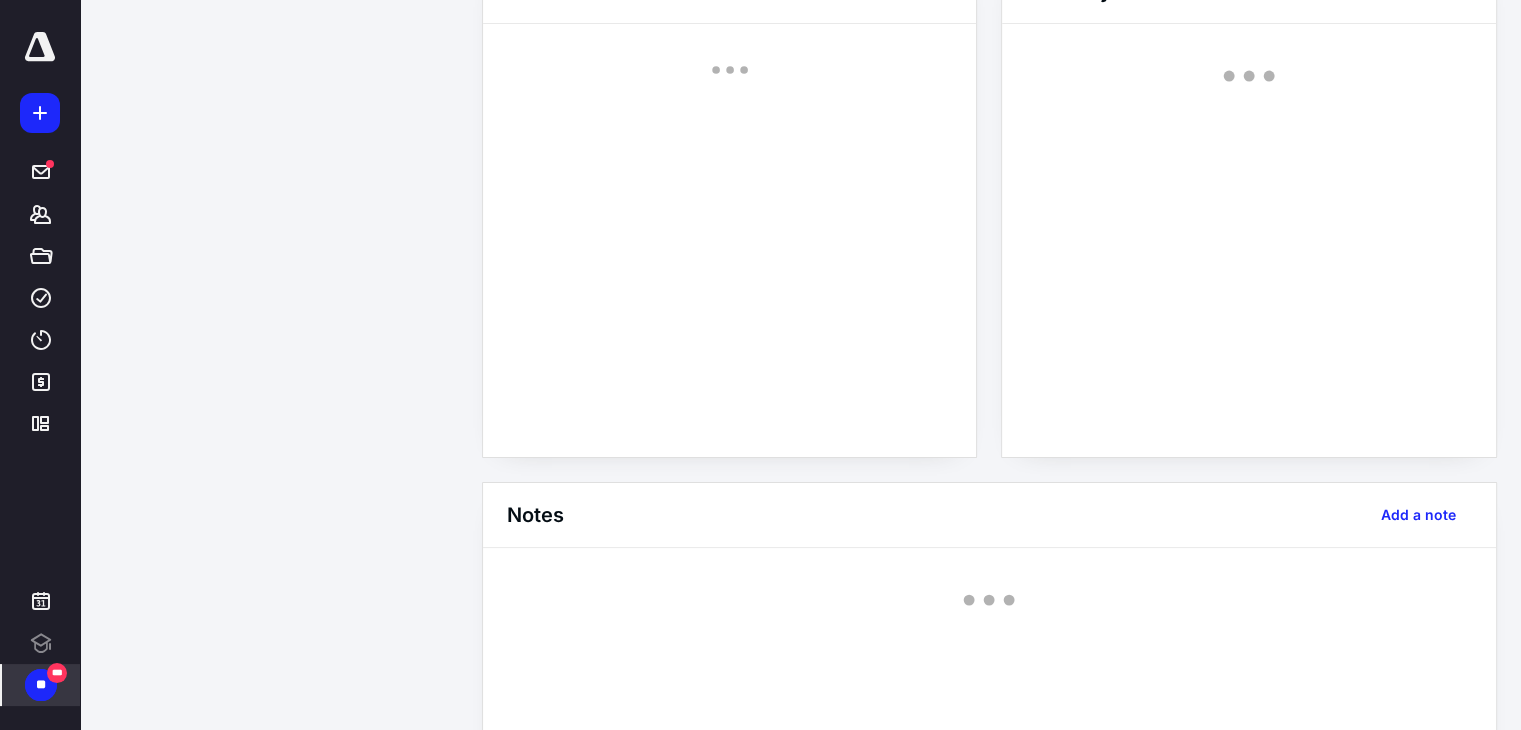 scroll, scrollTop: 0, scrollLeft: 0, axis: both 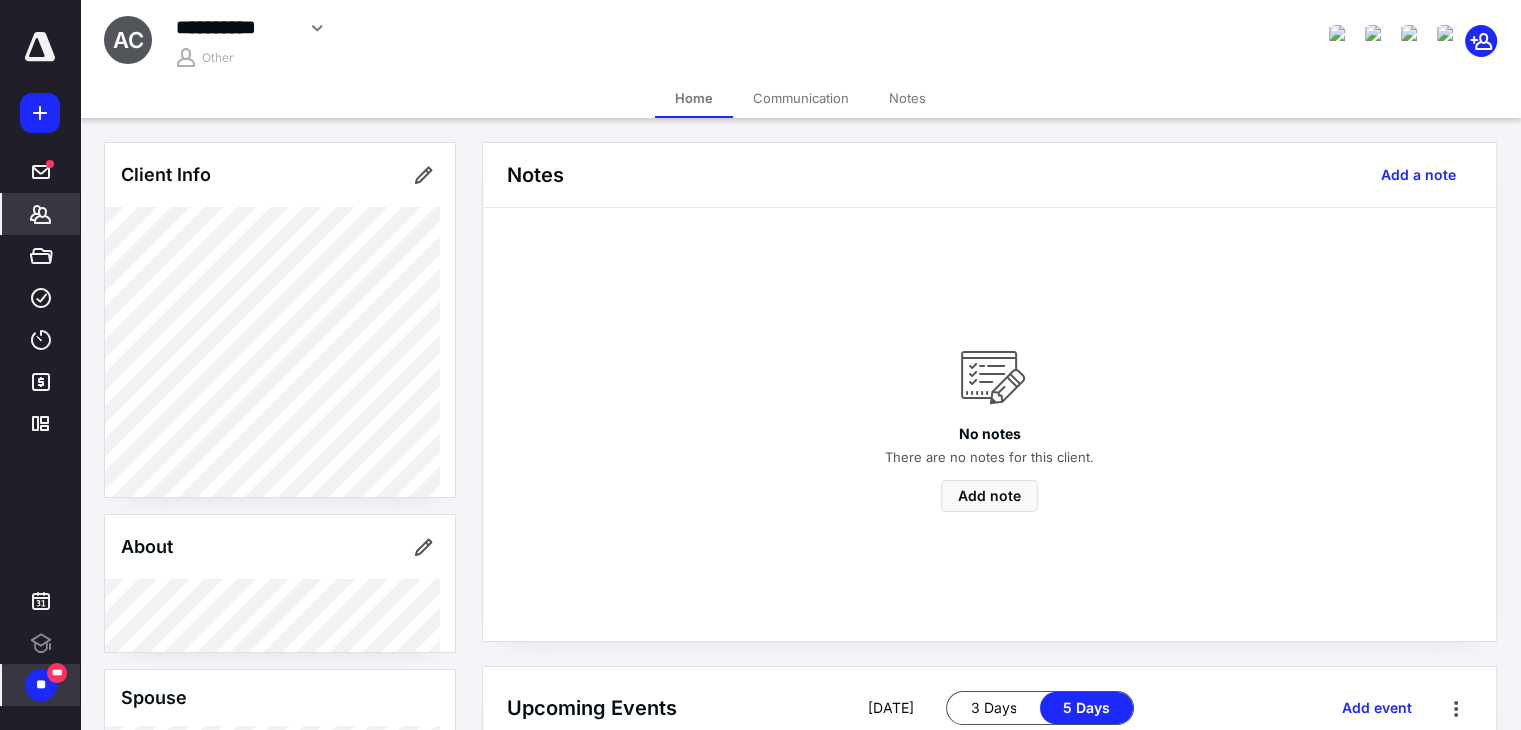 click on "Communication" at bounding box center [801, 98] 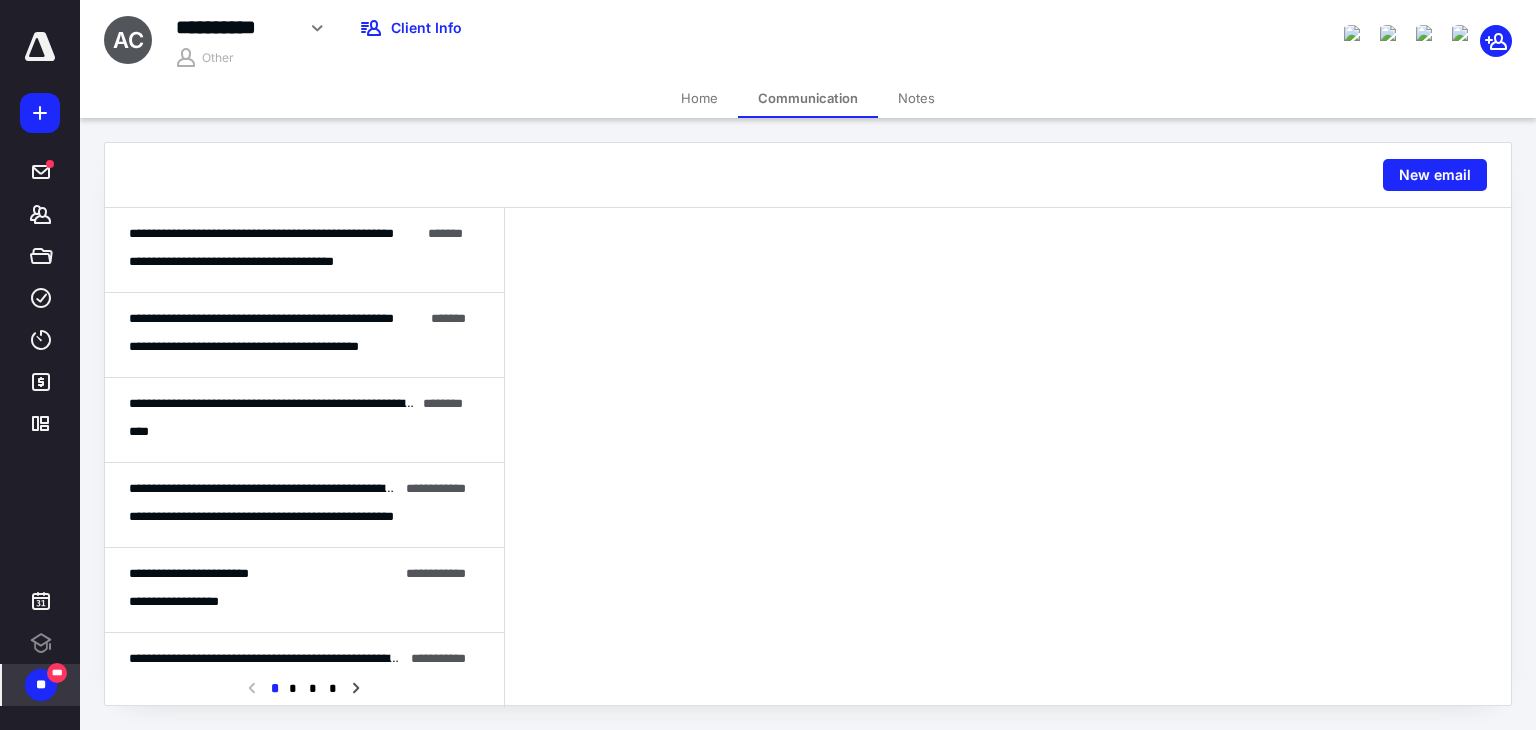 click on "**********" at bounding box center [264, 262] 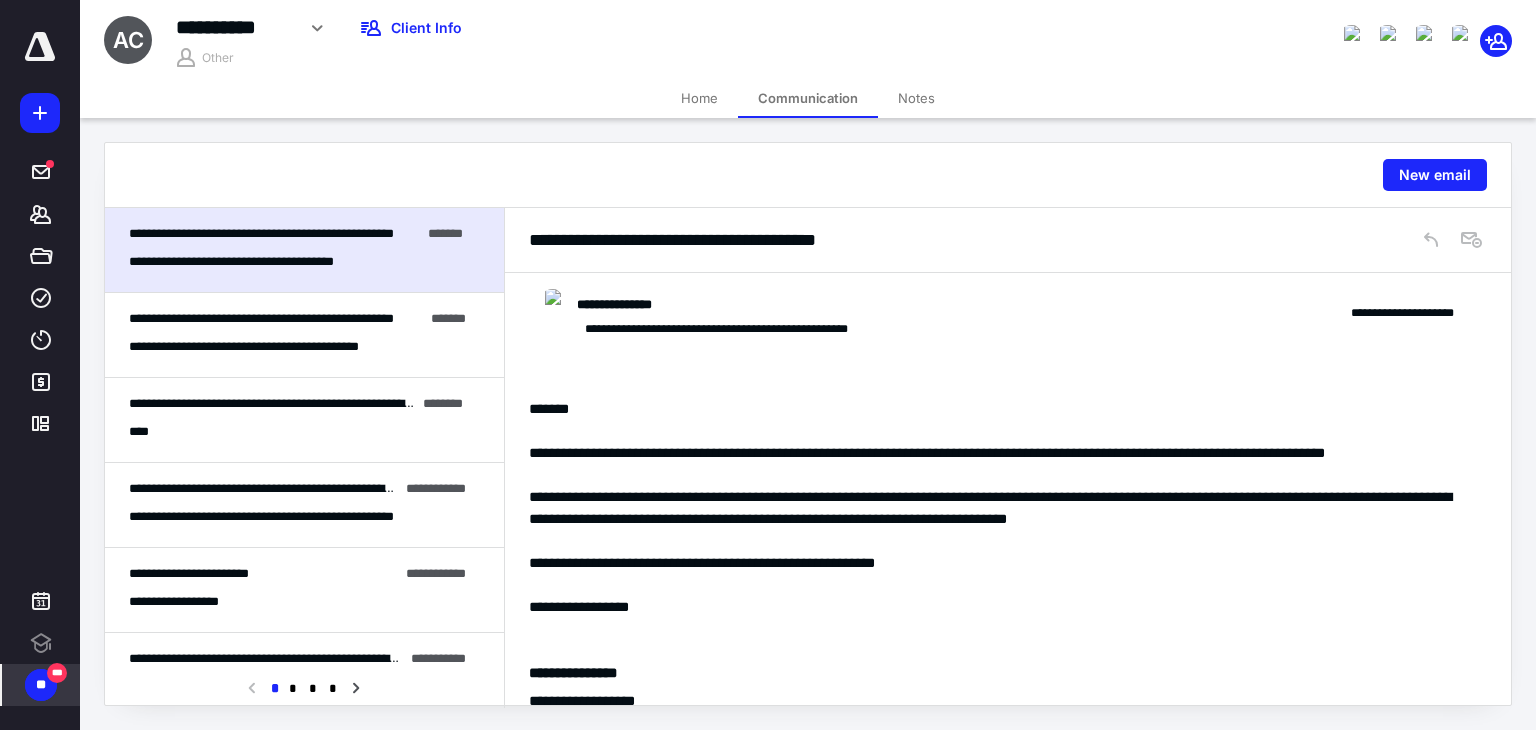 scroll, scrollTop: 536, scrollLeft: 0, axis: vertical 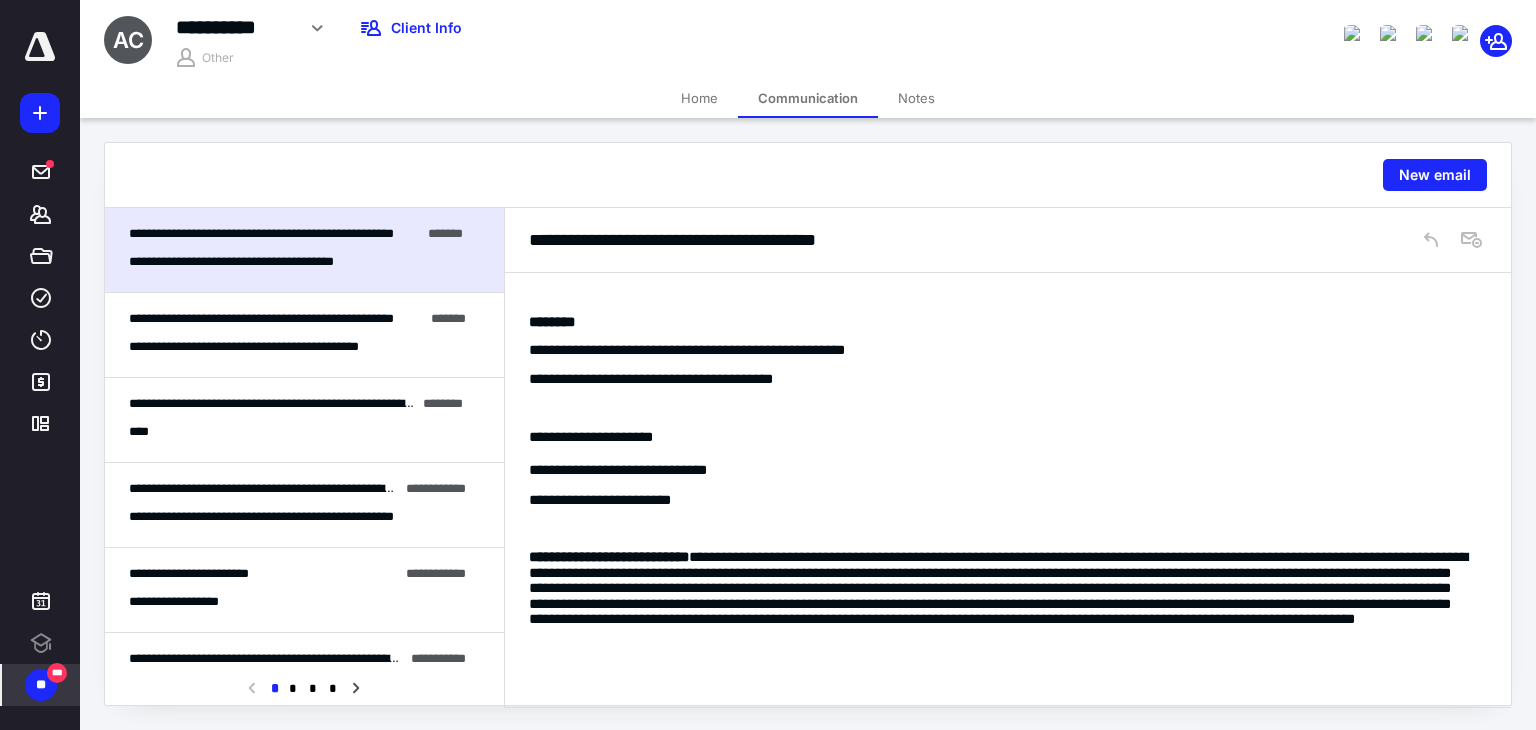 click on "**********" at bounding box center (304, 335) 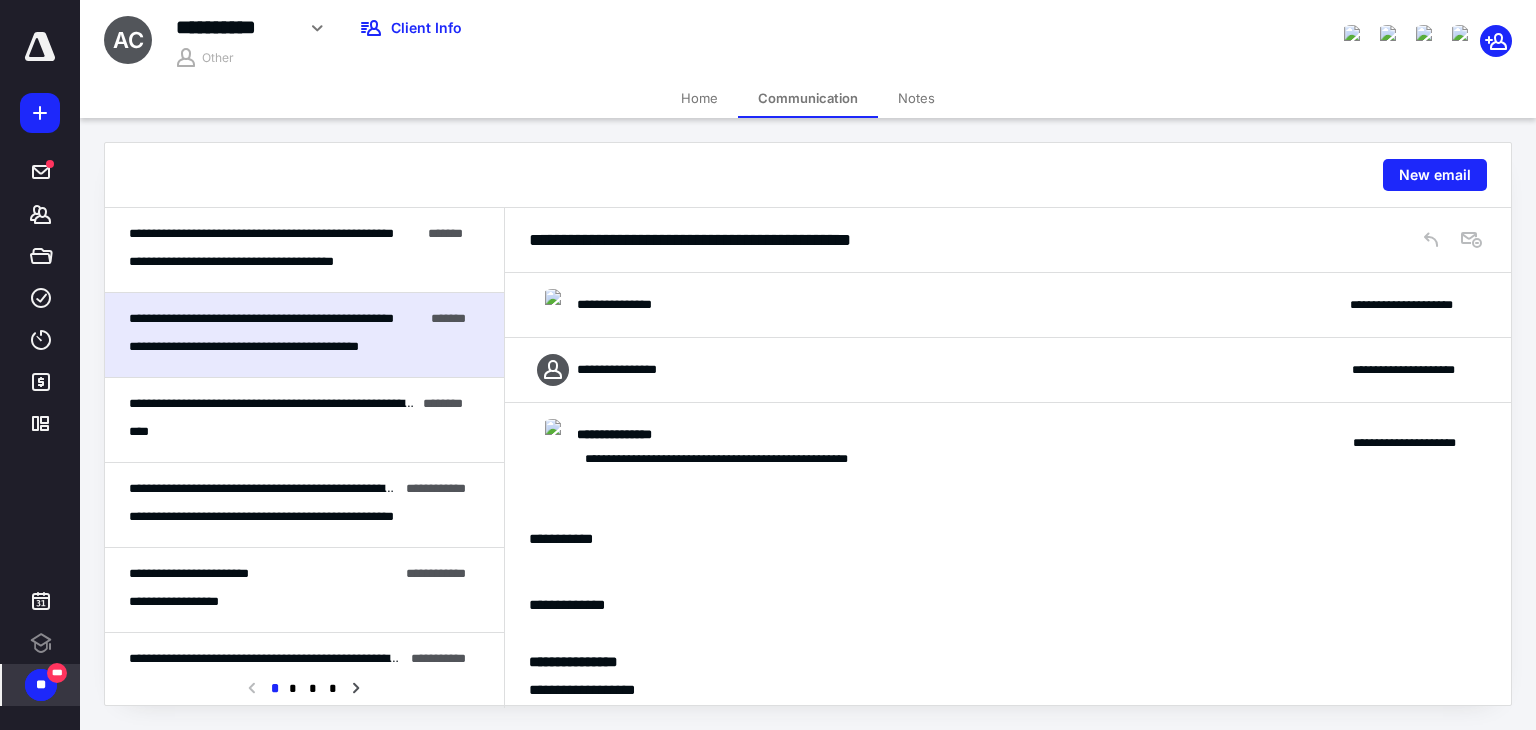 scroll, scrollTop: 1439, scrollLeft: 0, axis: vertical 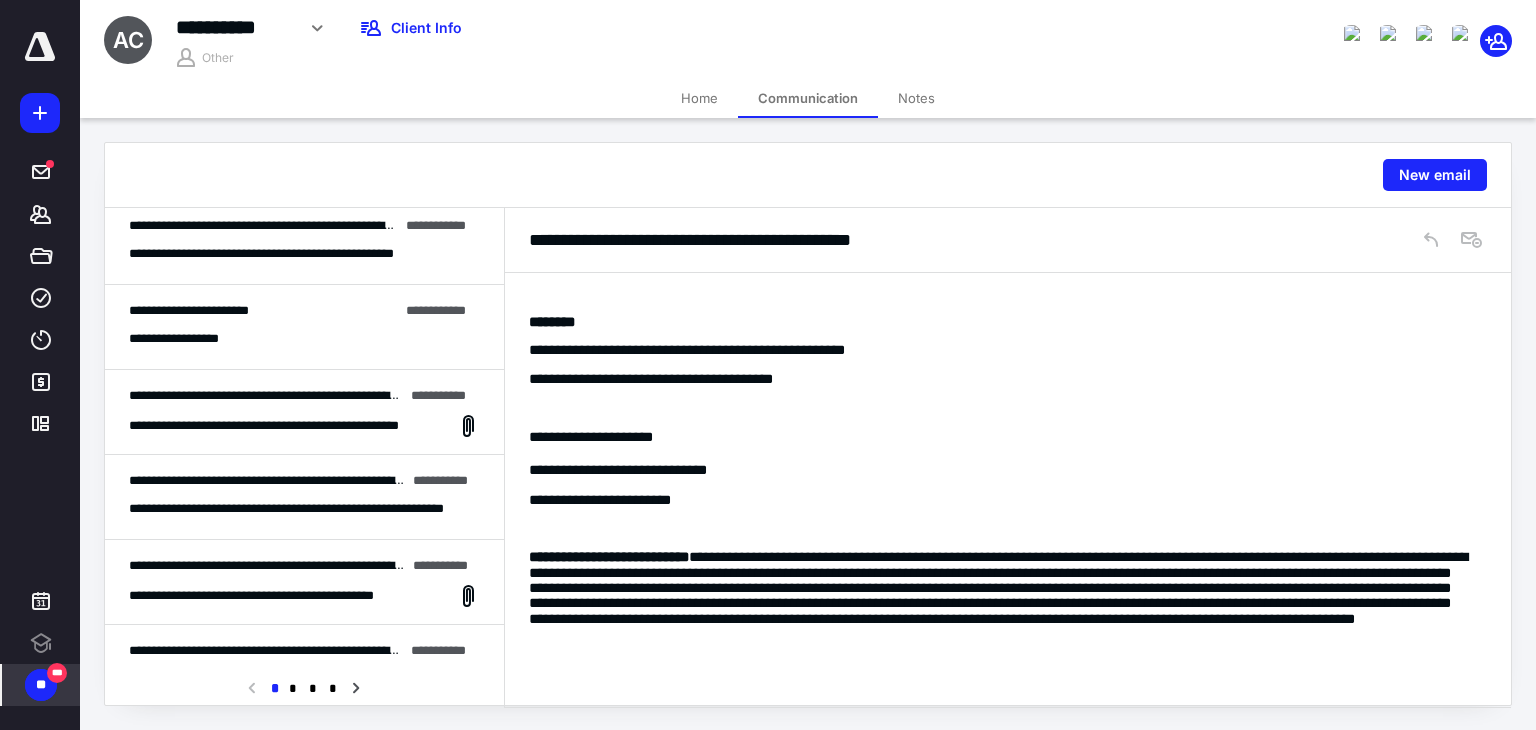 click on "**********" at bounding box center [281, 426] 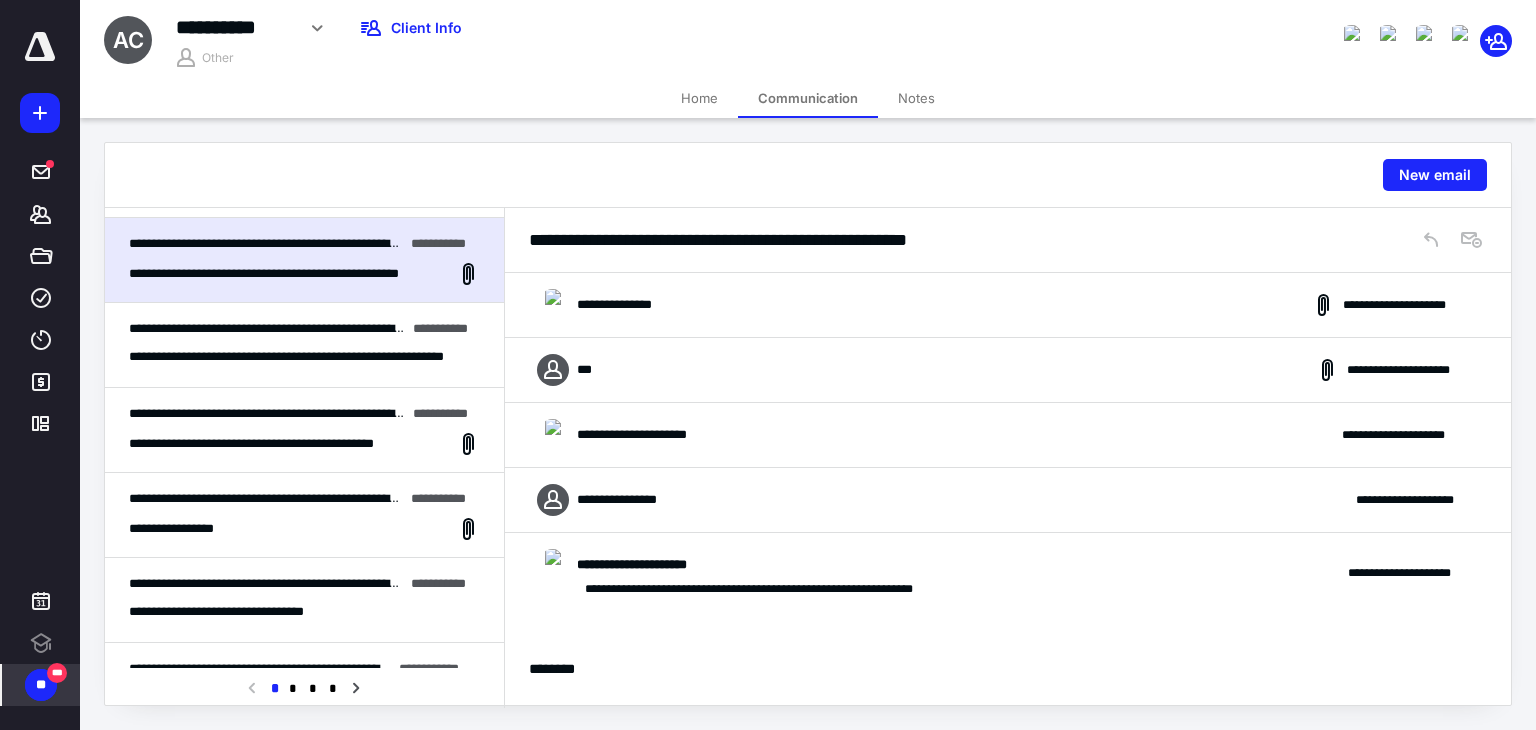 scroll, scrollTop: 475, scrollLeft: 0, axis: vertical 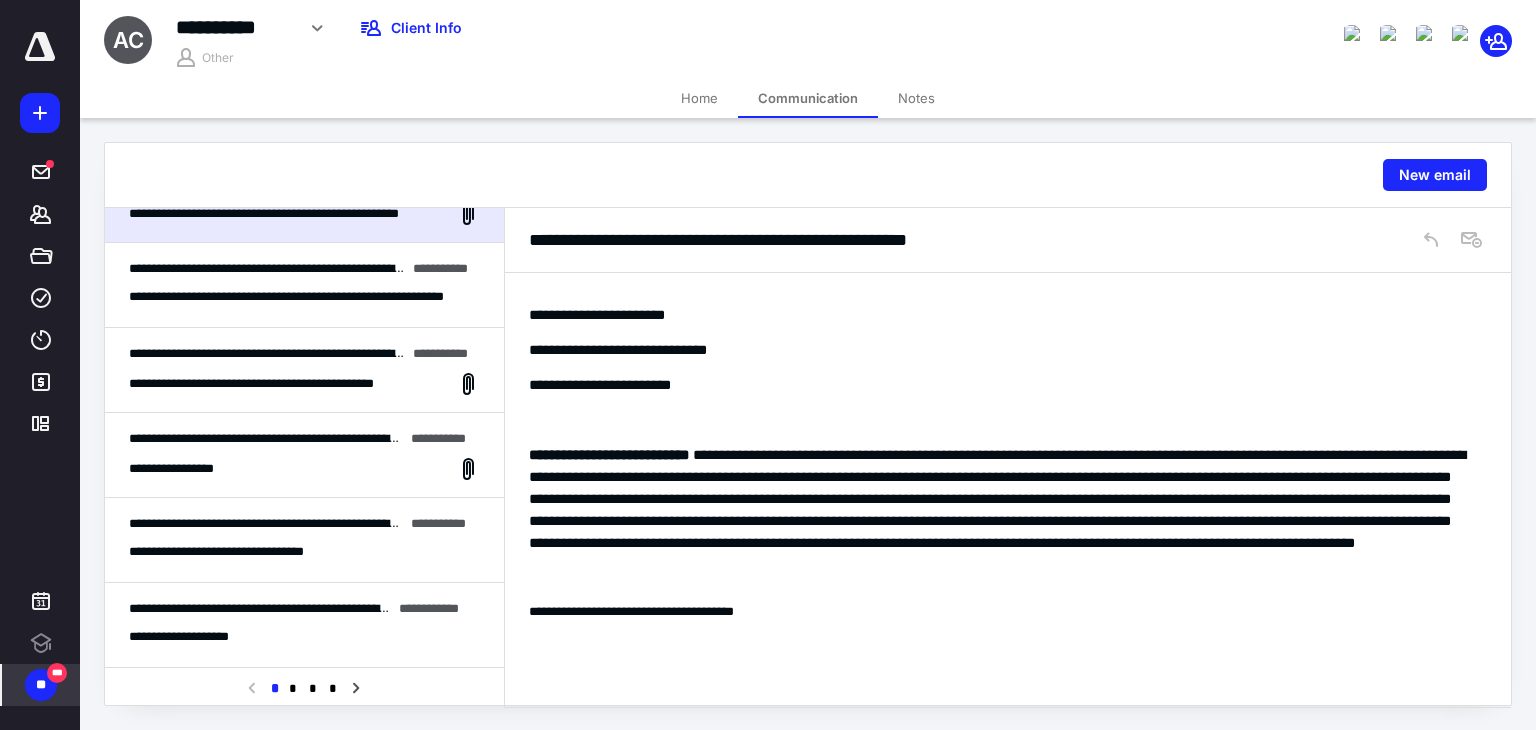 click on "**********" at bounding box center (304, 469) 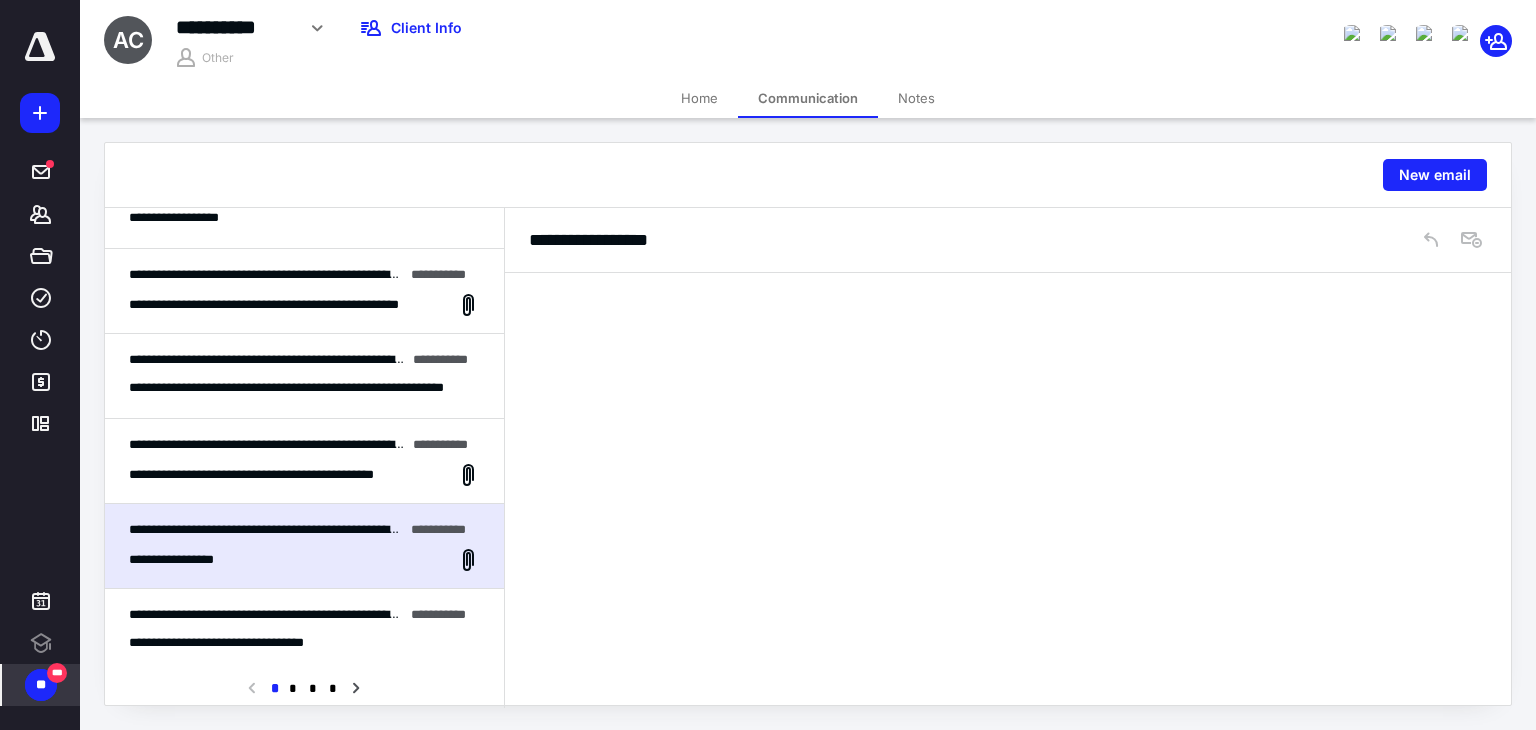 scroll, scrollTop: 388, scrollLeft: 0, axis: vertical 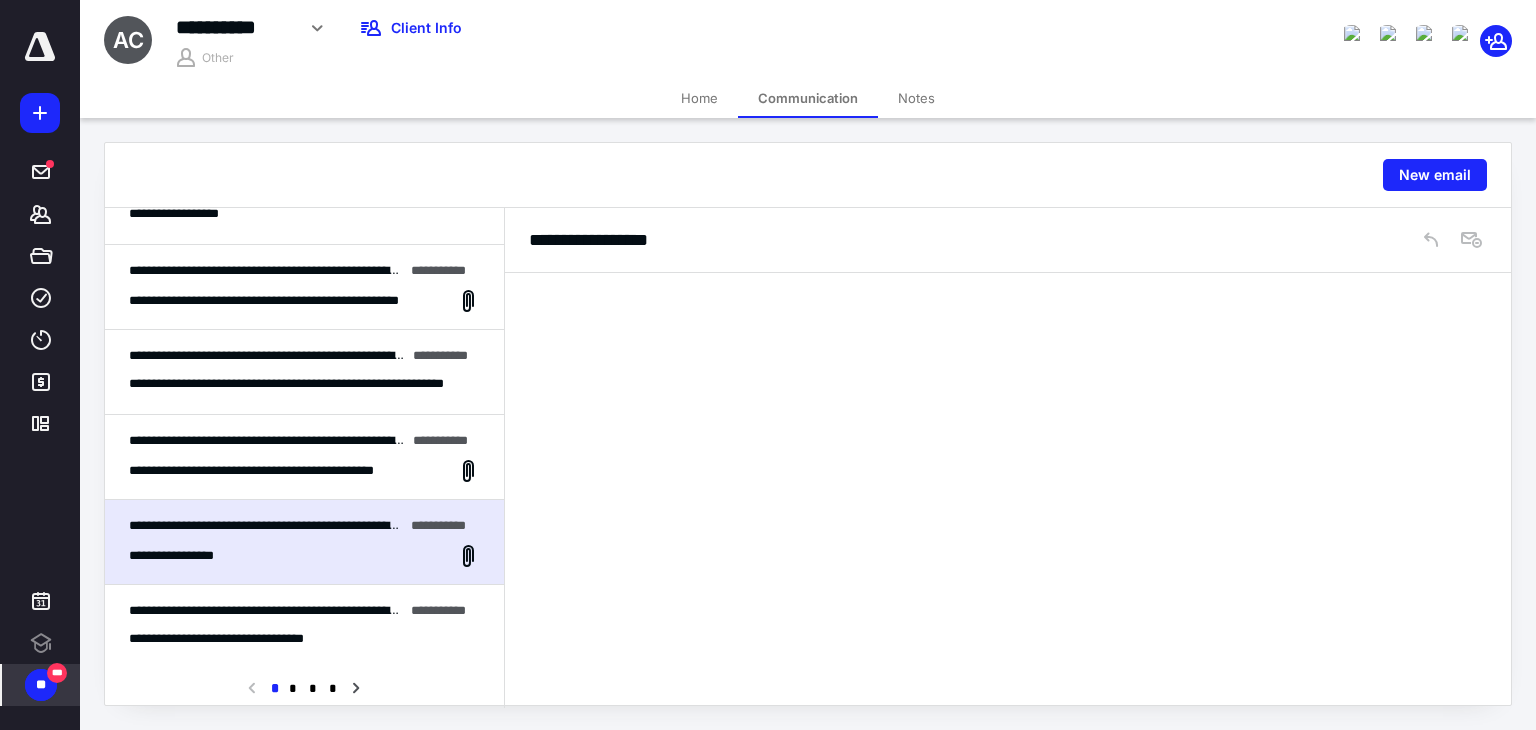 click on "**********" at bounding box center [304, 457] 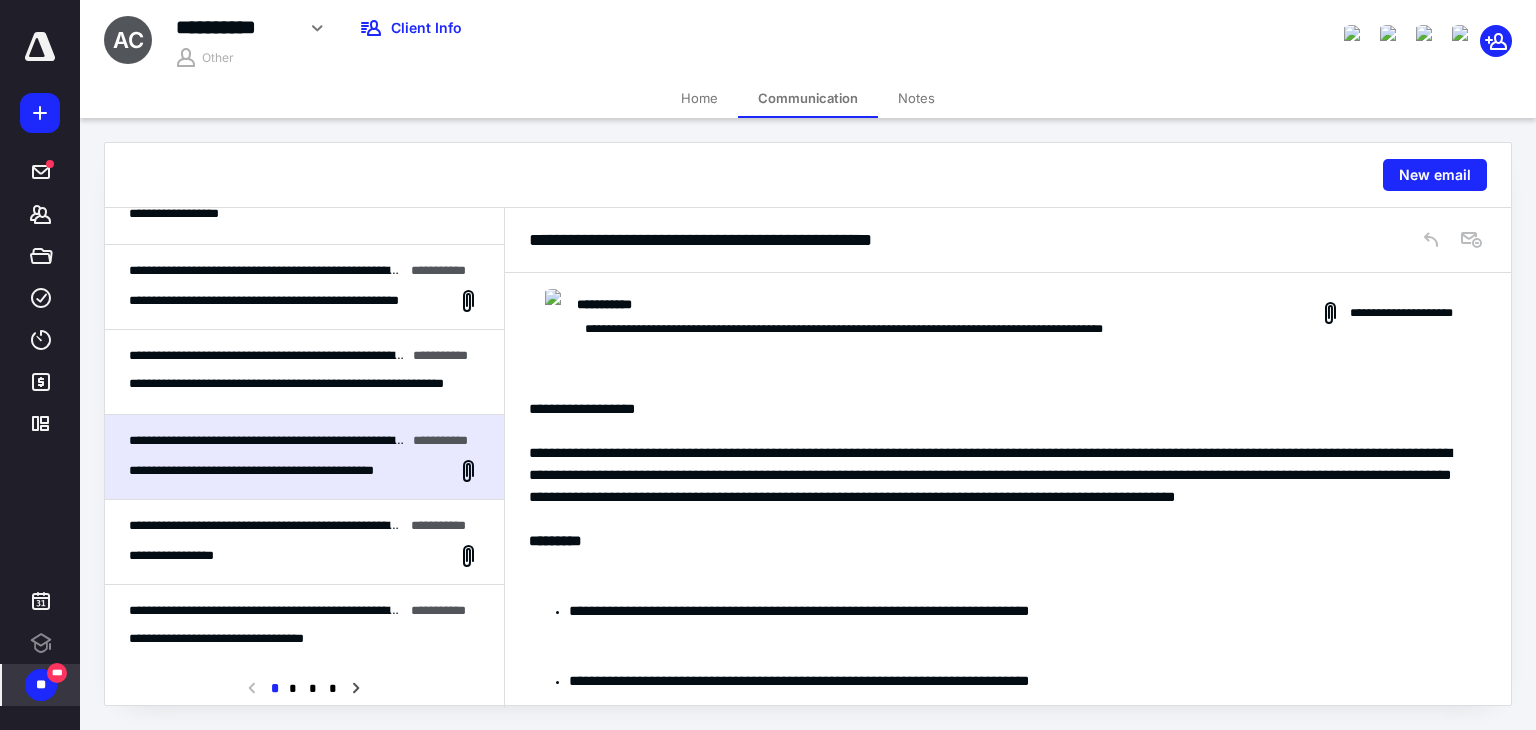 scroll, scrollTop: 1569, scrollLeft: 0, axis: vertical 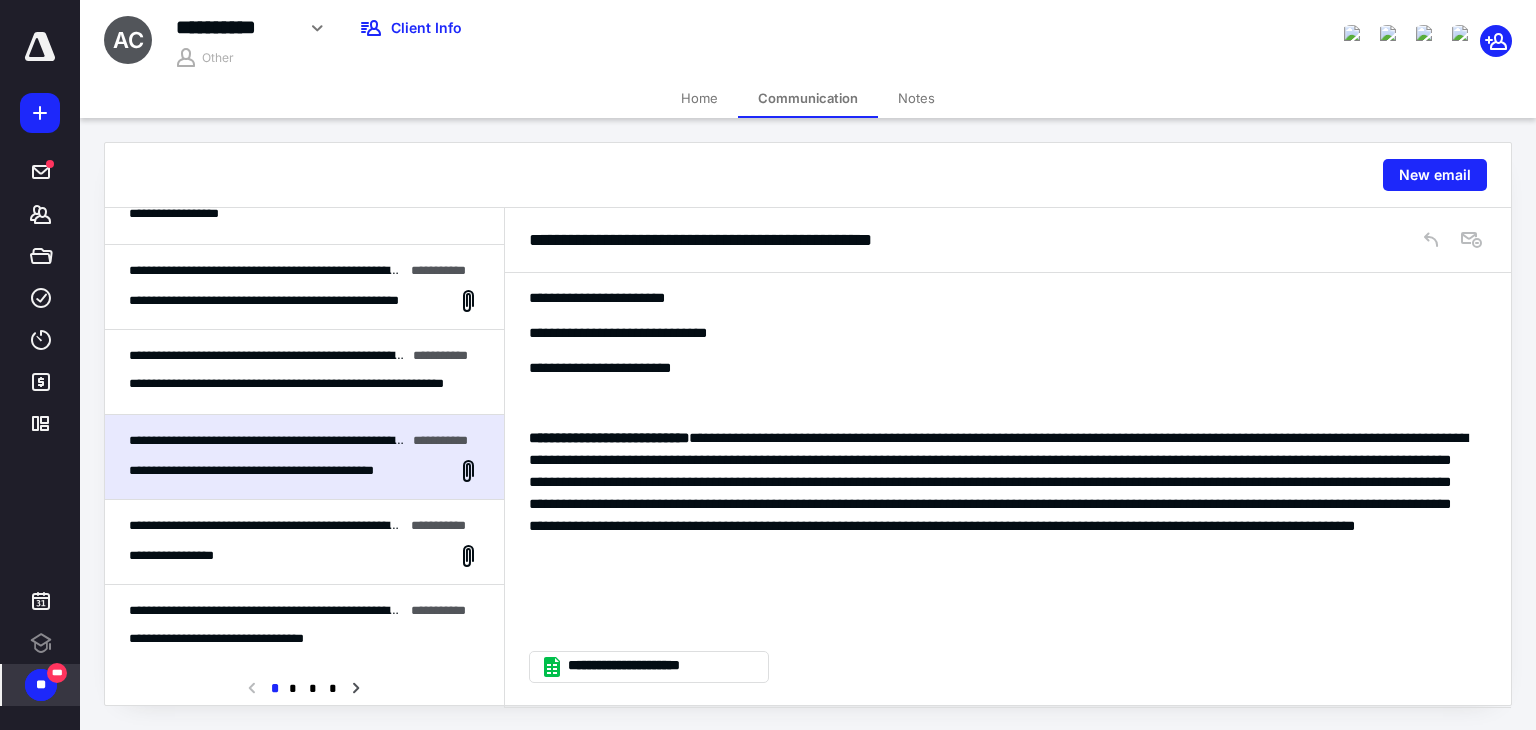 click on "**********" at bounding box center (304, 556) 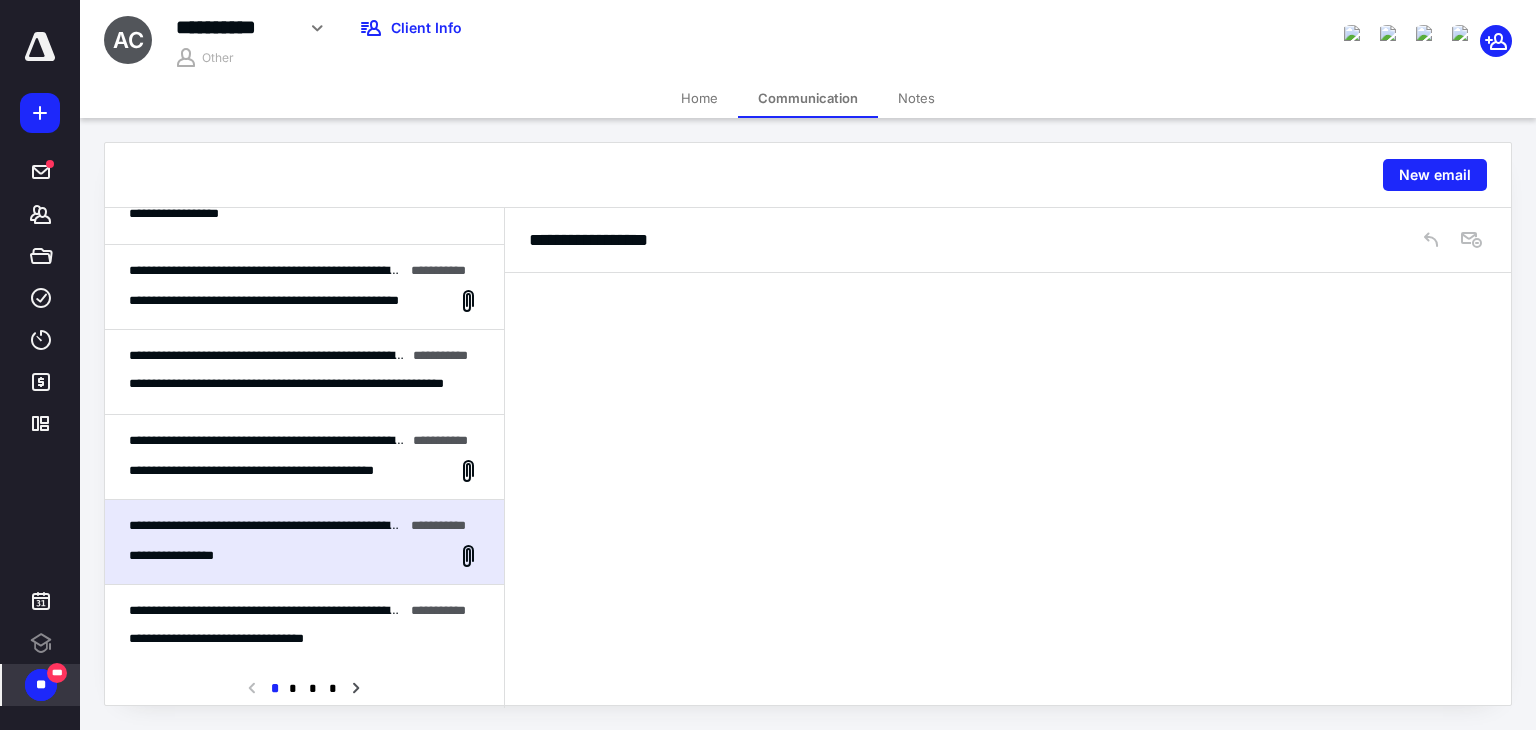 click on "**********" at bounding box center (266, 611) 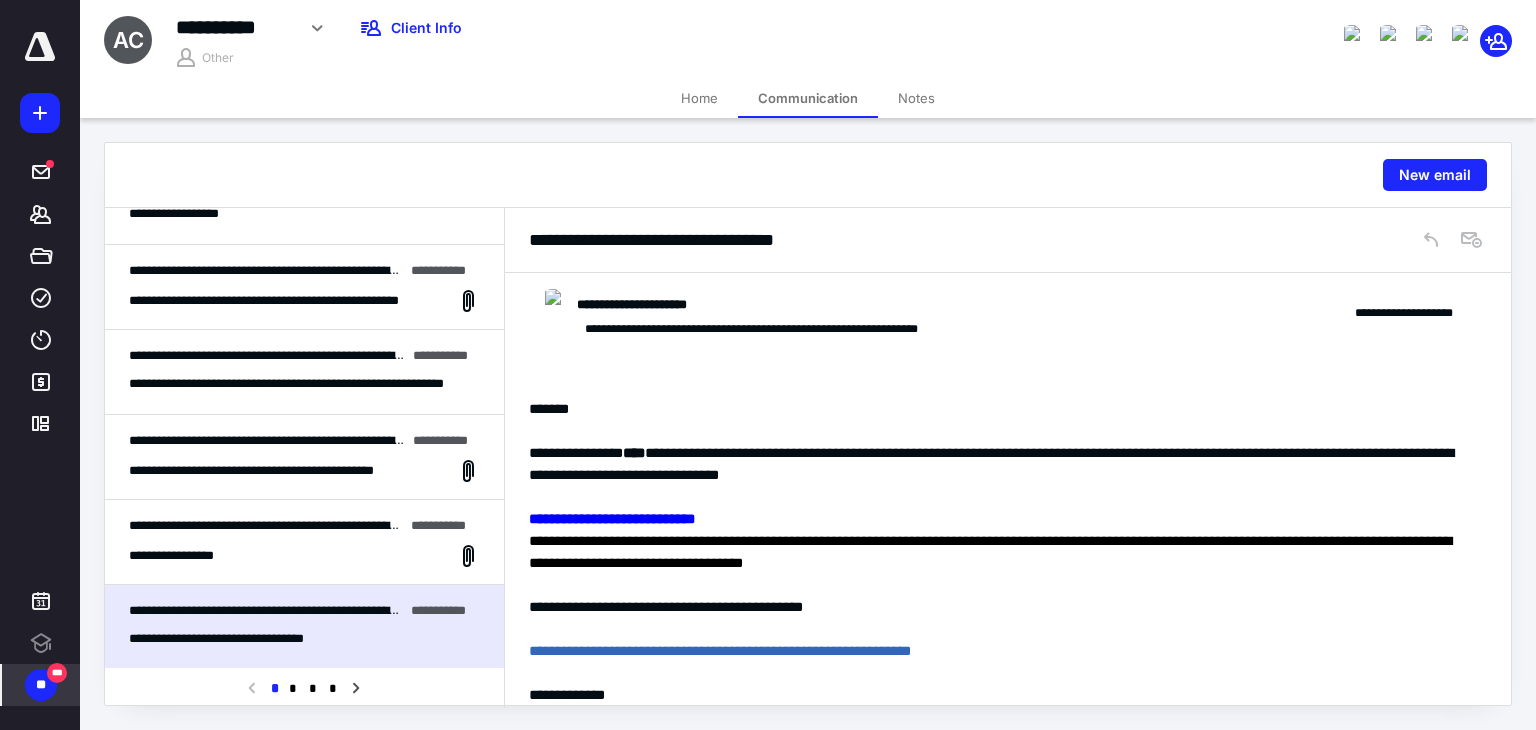 scroll, scrollTop: 967, scrollLeft: 0, axis: vertical 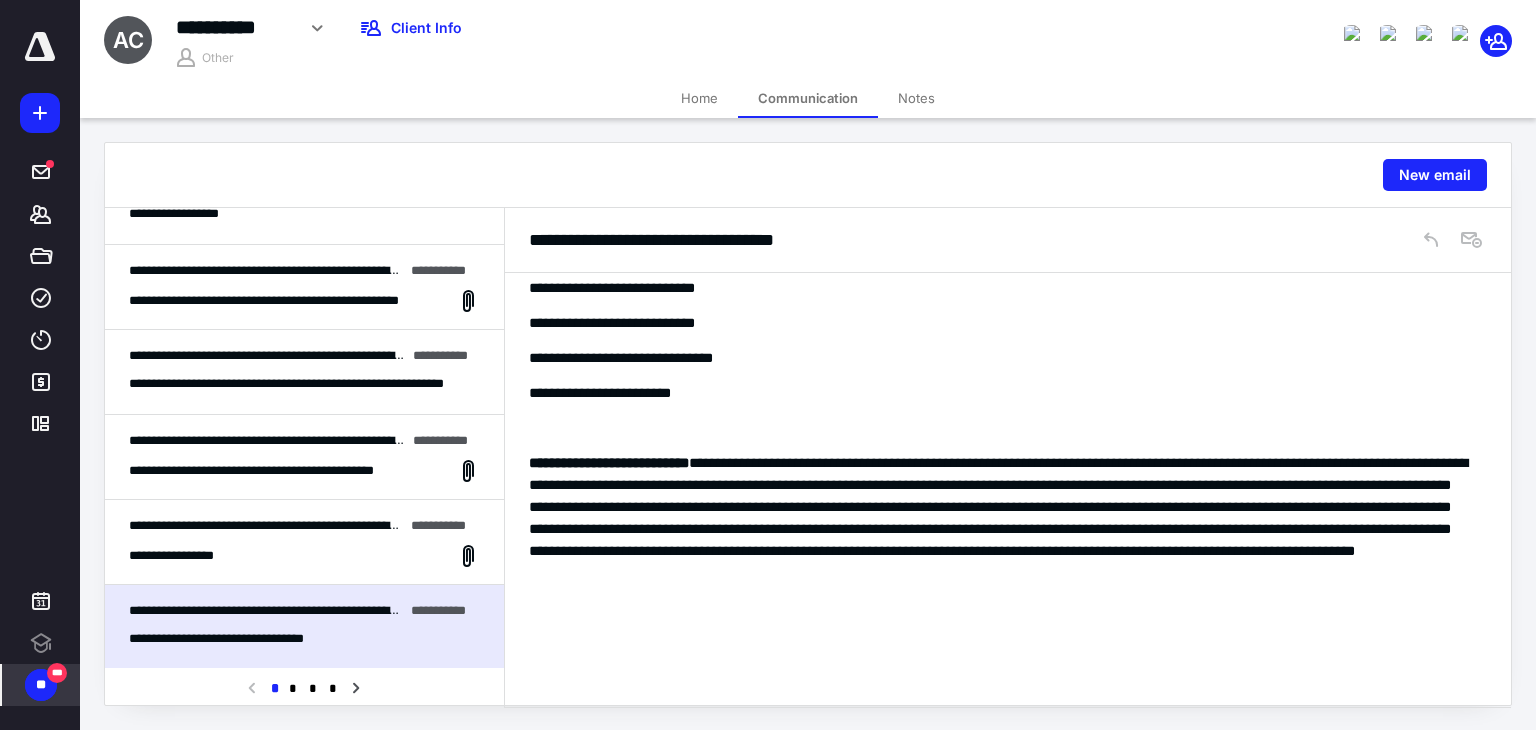 click on "**********" at bounding box center (304, 556) 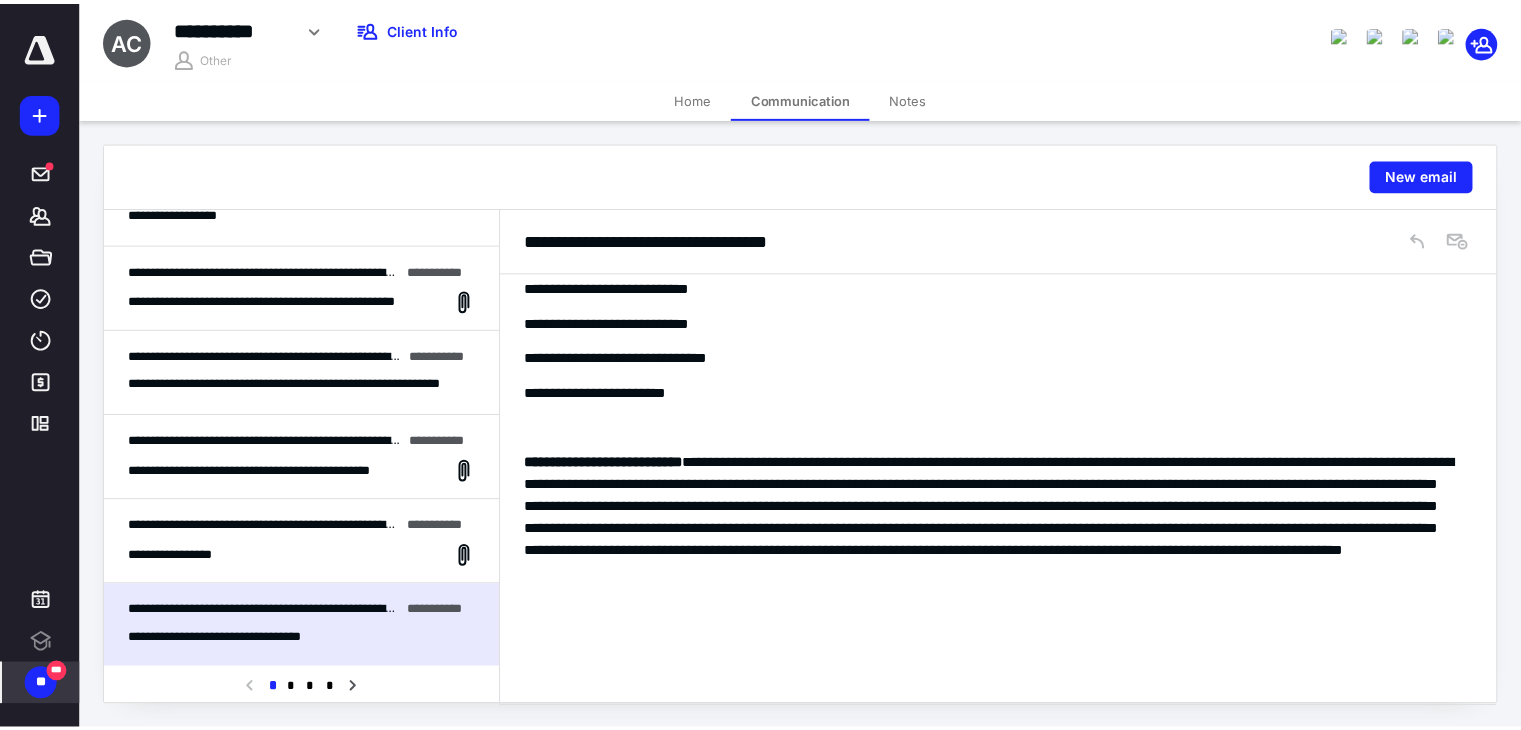 scroll, scrollTop: 0, scrollLeft: 0, axis: both 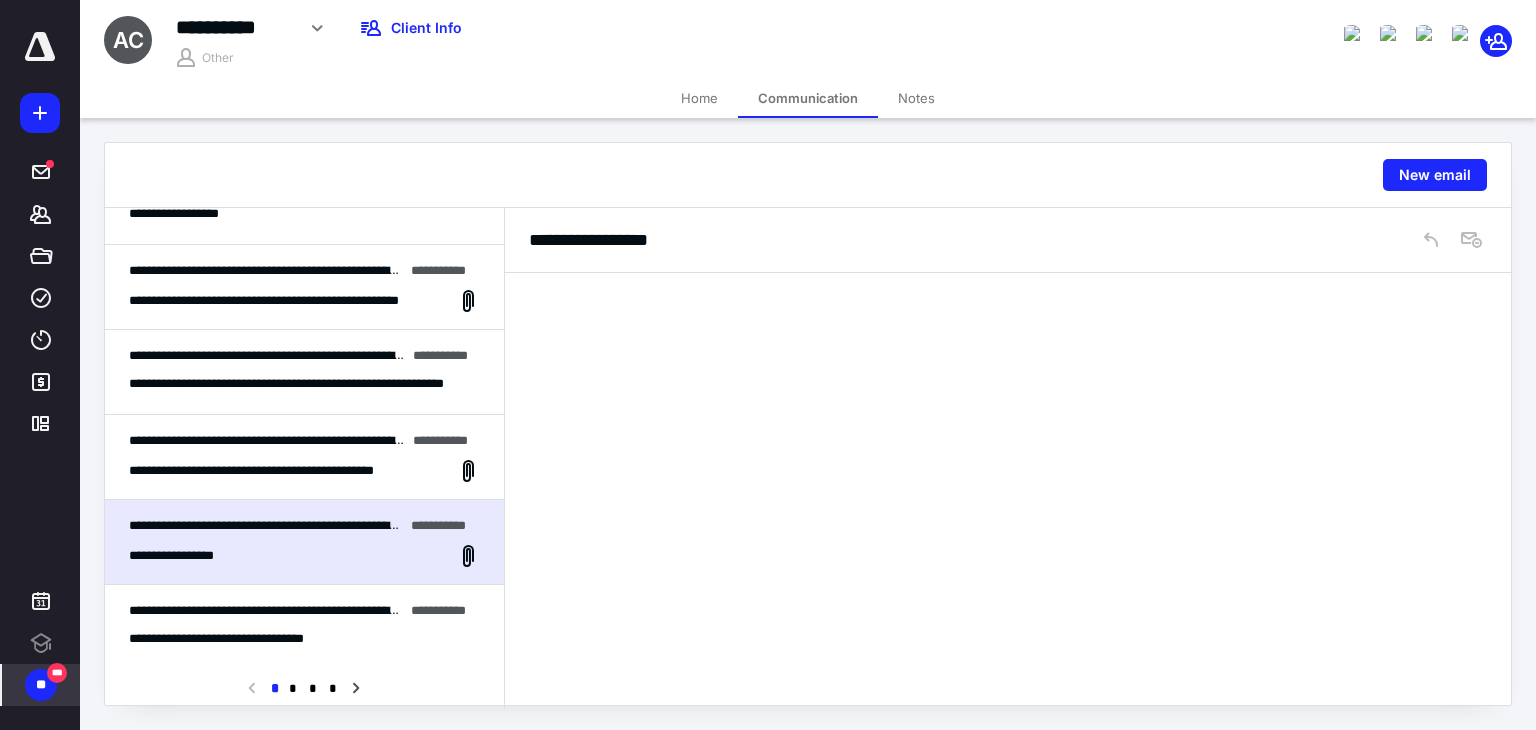 click 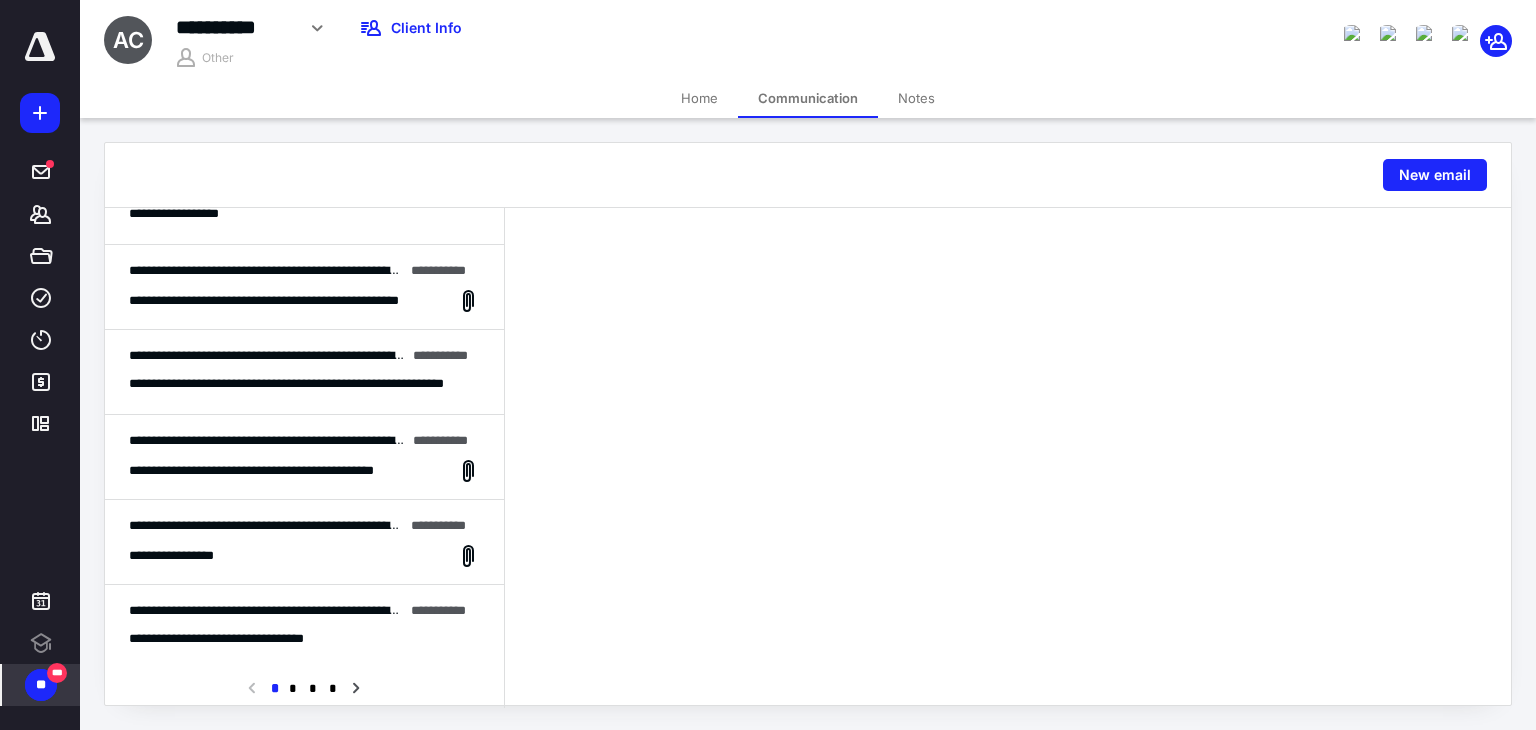 click on "Home" at bounding box center (699, 98) 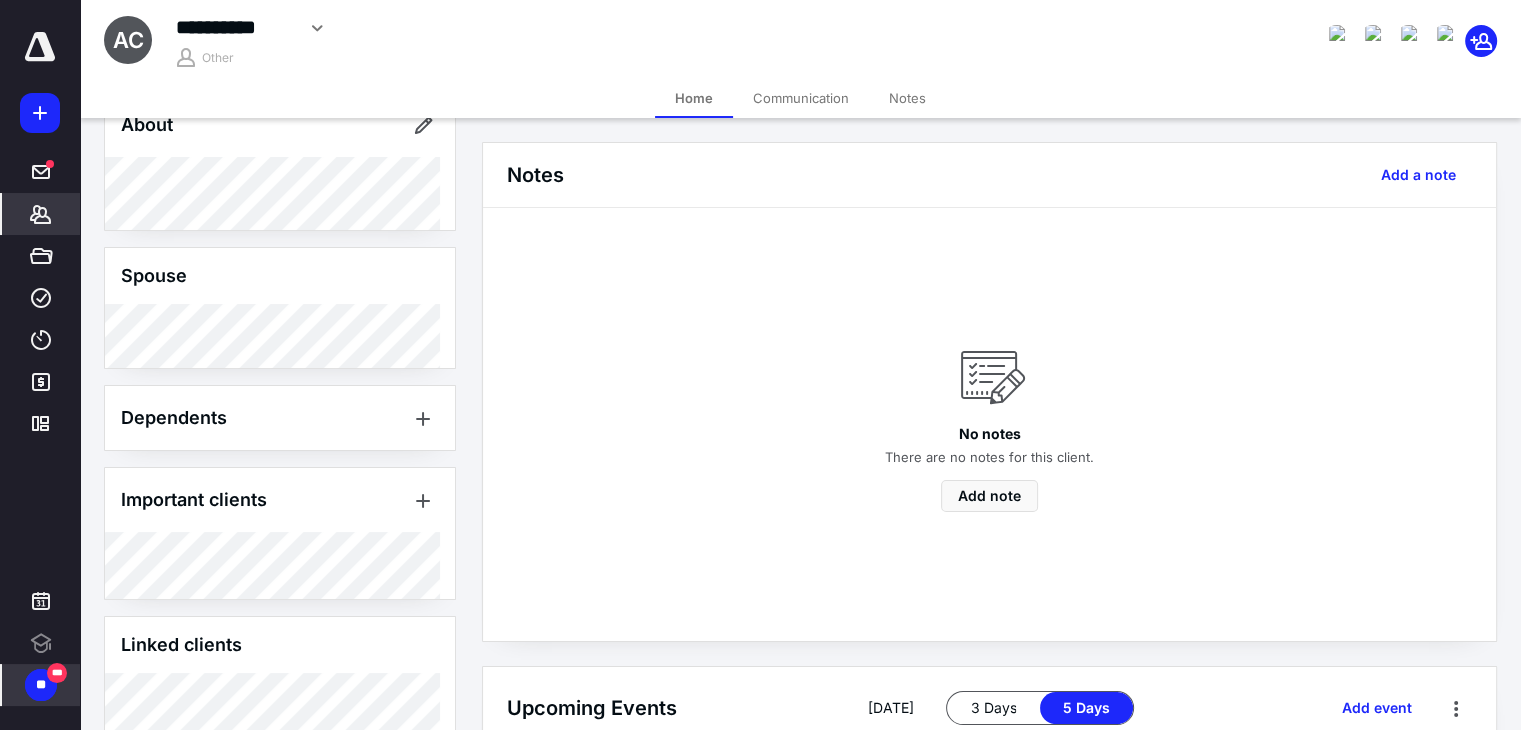 scroll, scrollTop: 424, scrollLeft: 0, axis: vertical 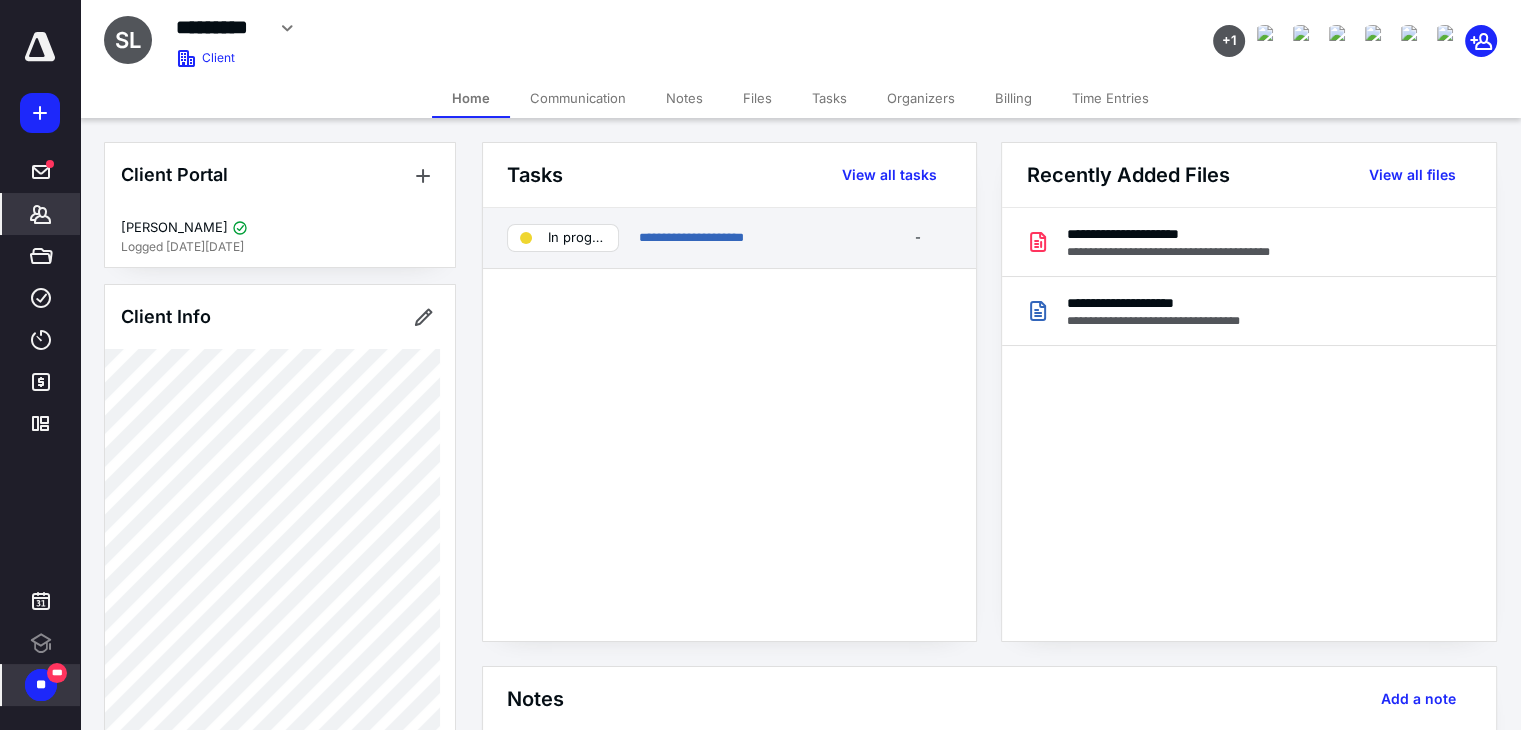 click on "**********" at bounding box center (751, 238) 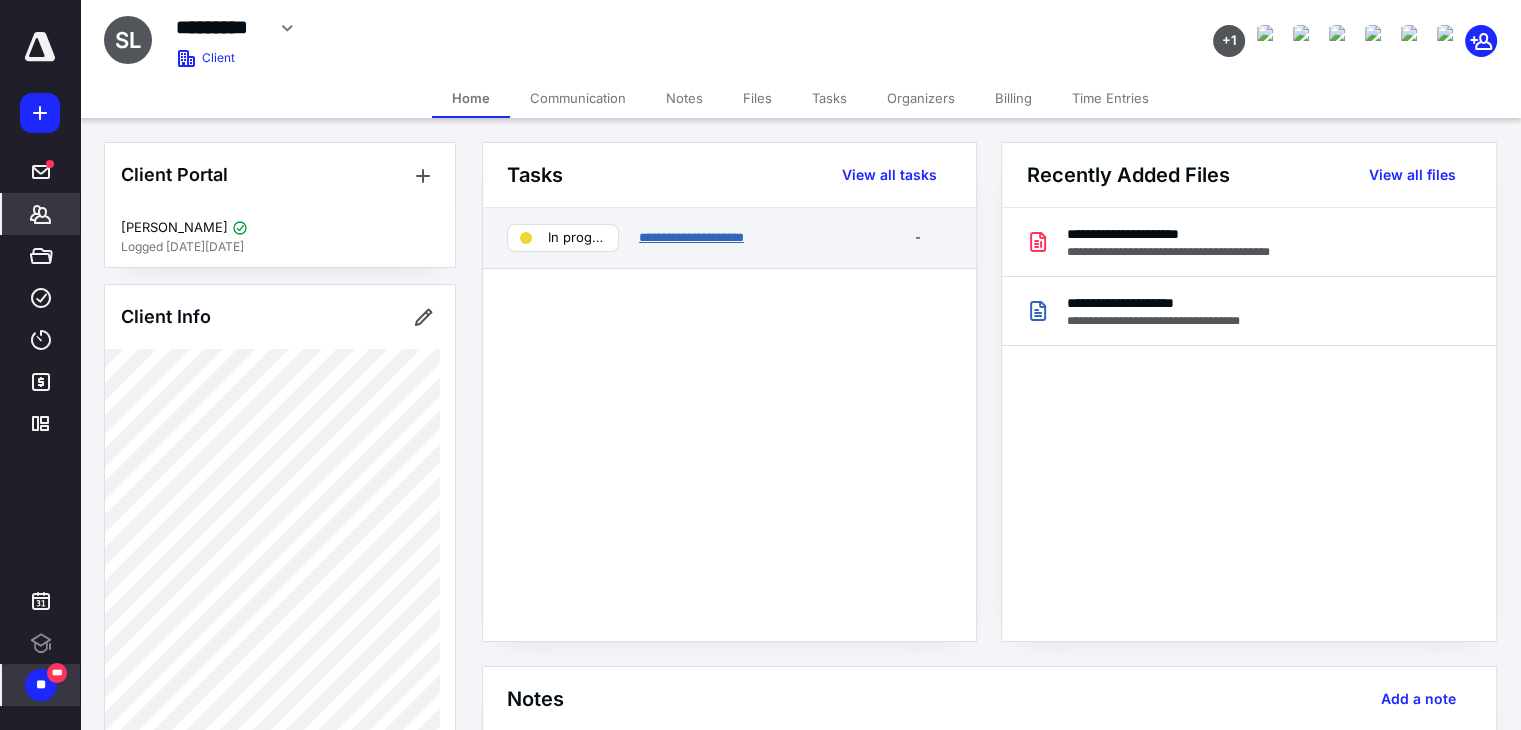 click on "**********" at bounding box center (691, 237) 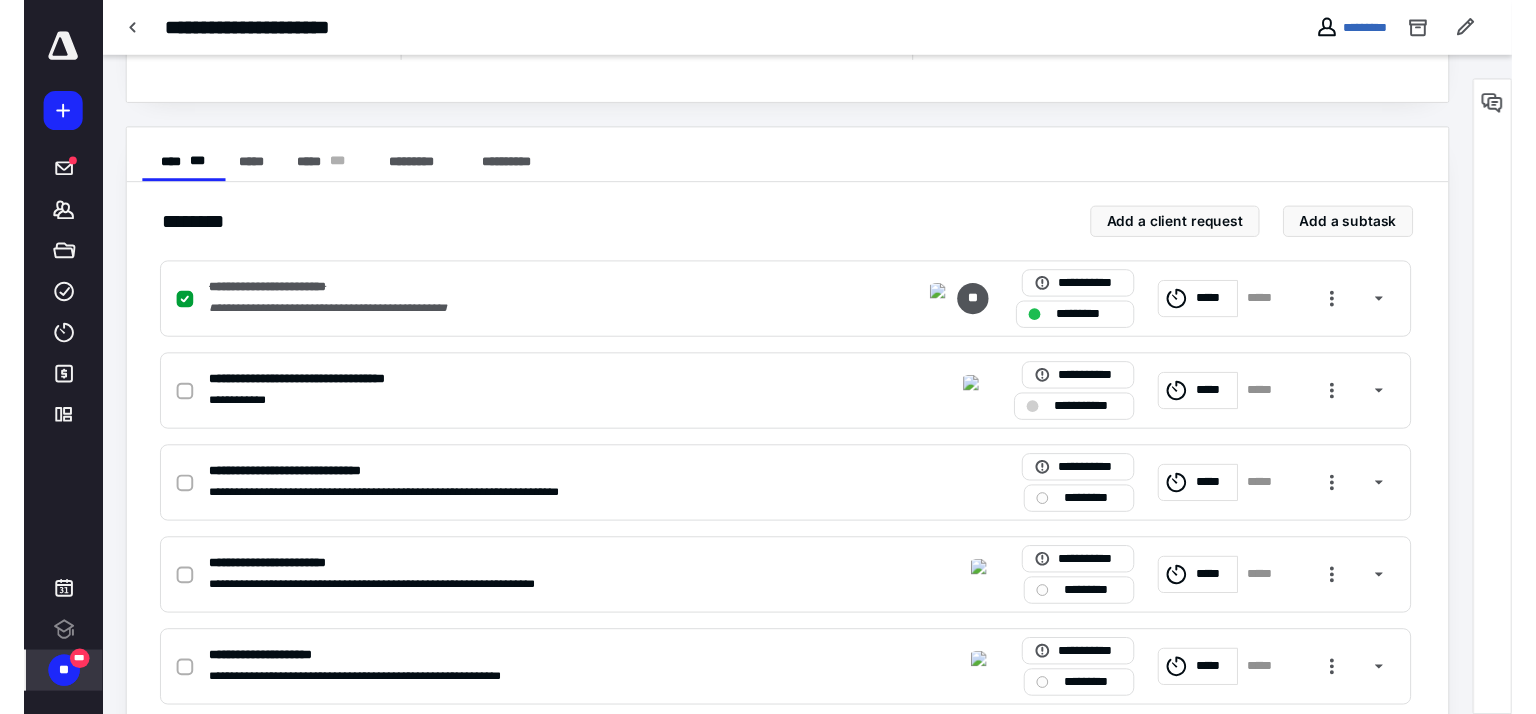scroll, scrollTop: 0, scrollLeft: 0, axis: both 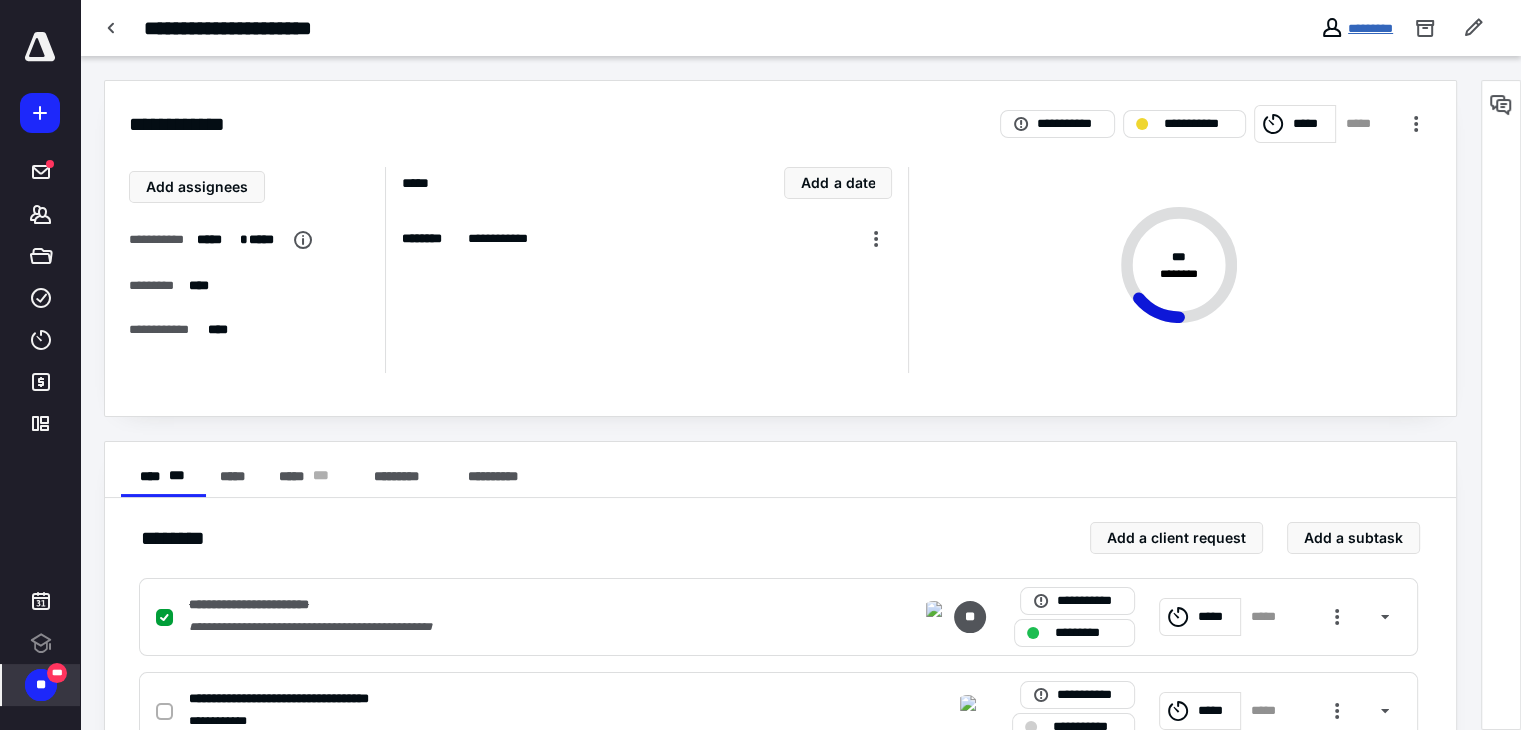 click on "*********" at bounding box center [1370, 28] 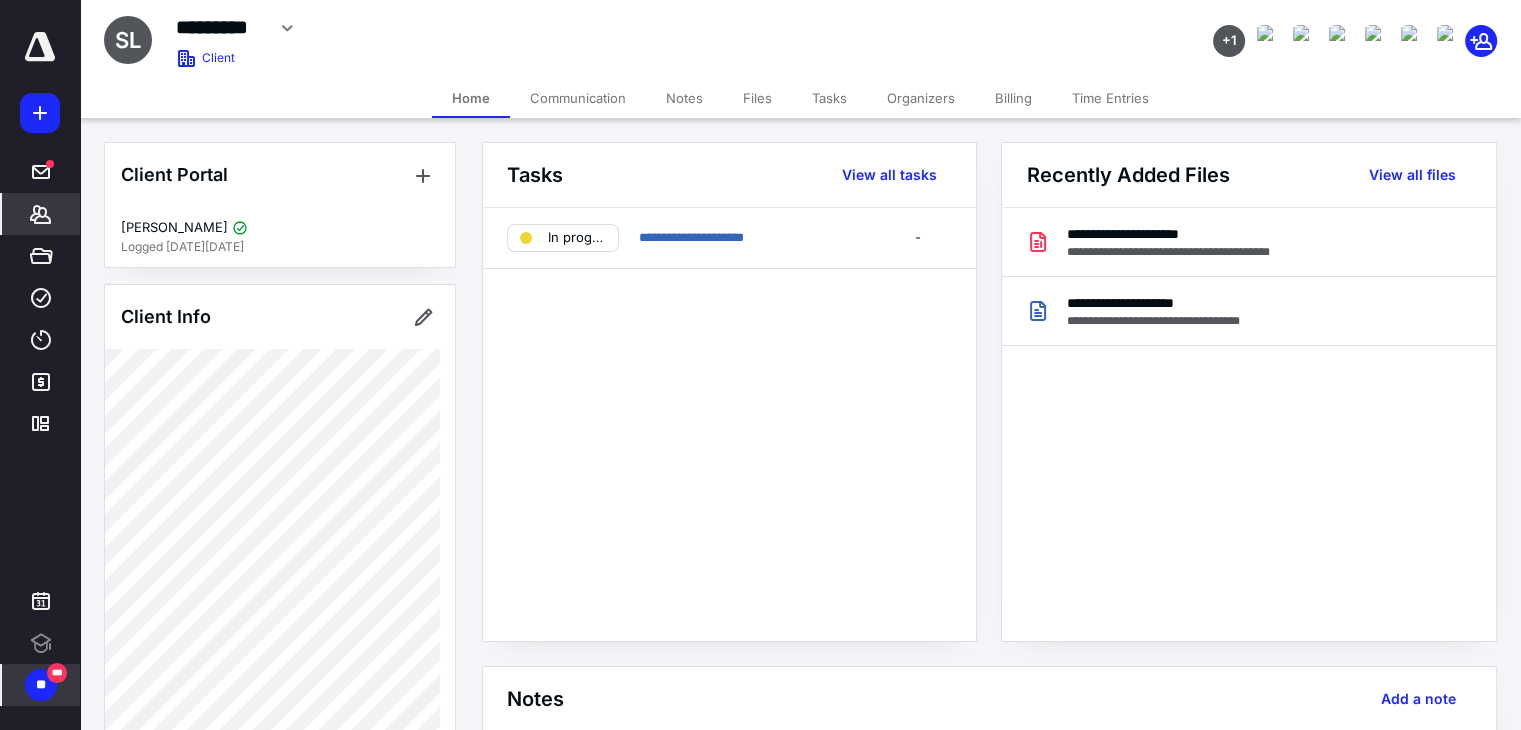 click on "Tasks" at bounding box center (829, 98) 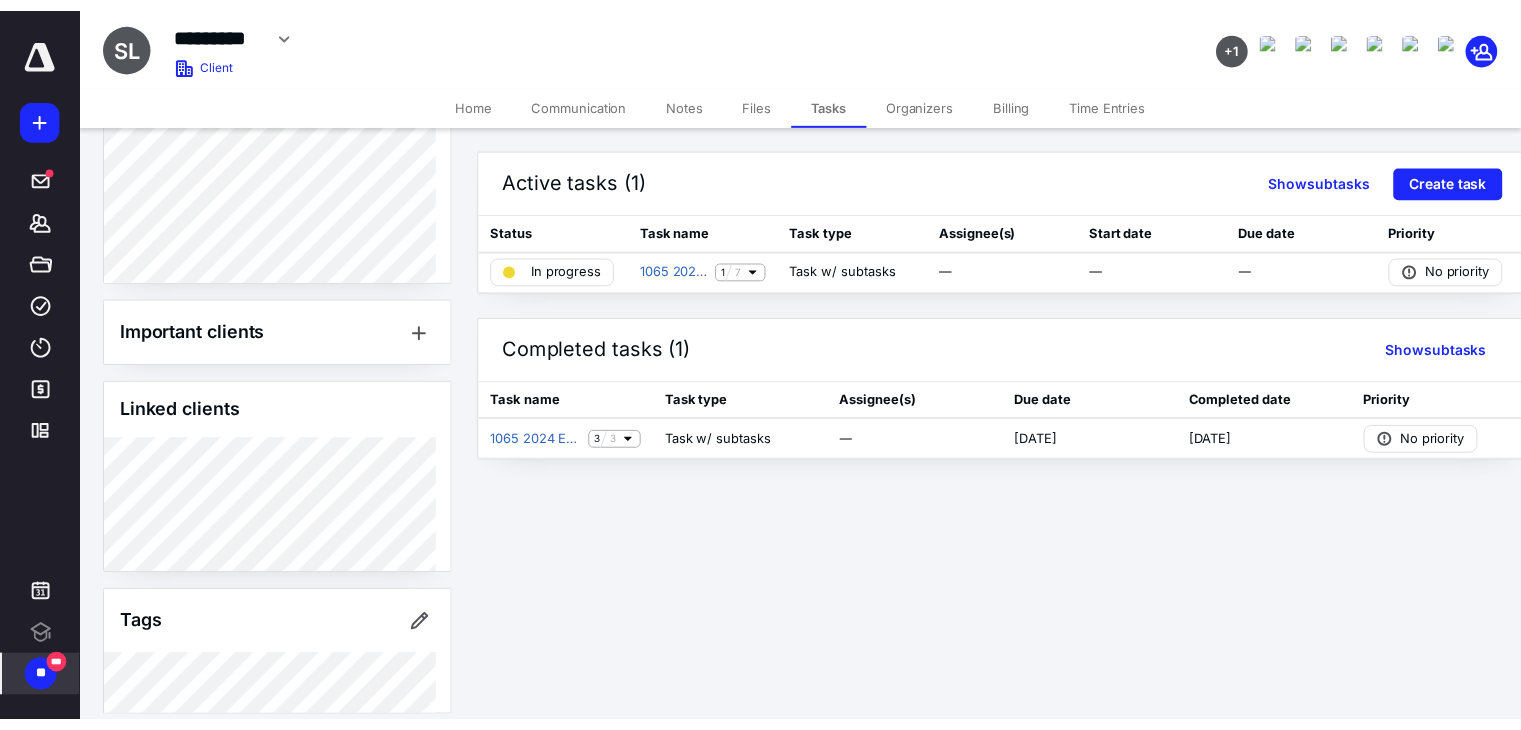 scroll, scrollTop: 1199, scrollLeft: 0, axis: vertical 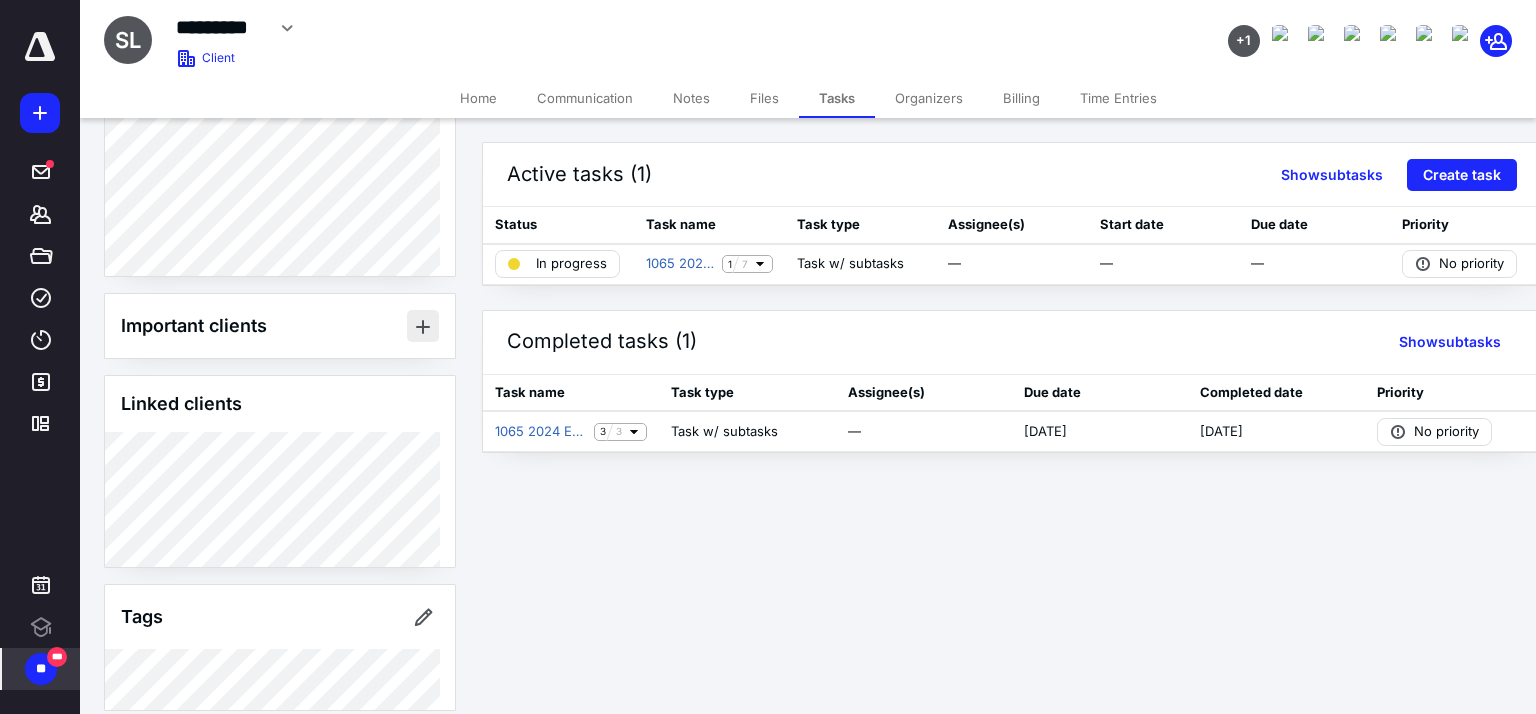 click at bounding box center (423, 326) 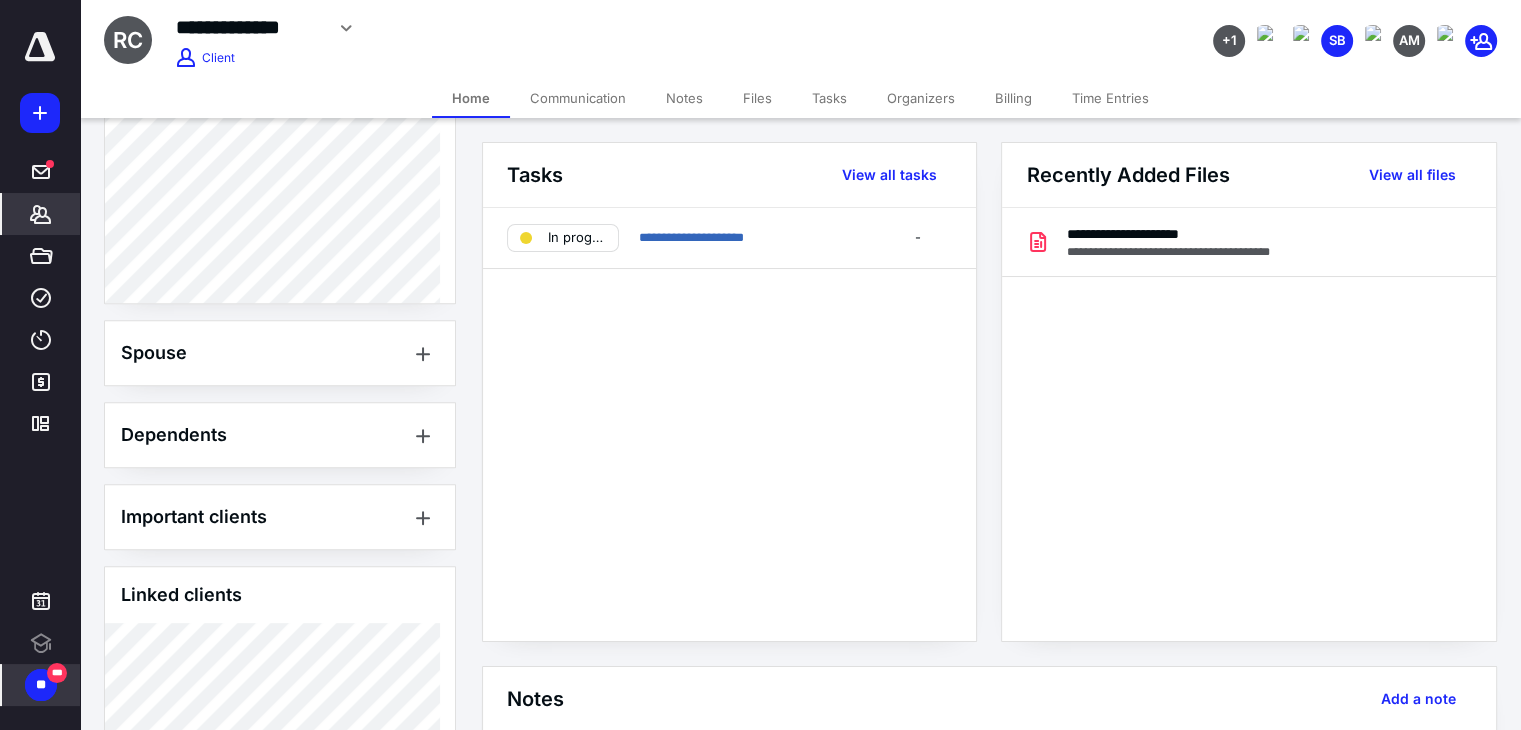 scroll, scrollTop: 1048, scrollLeft: 0, axis: vertical 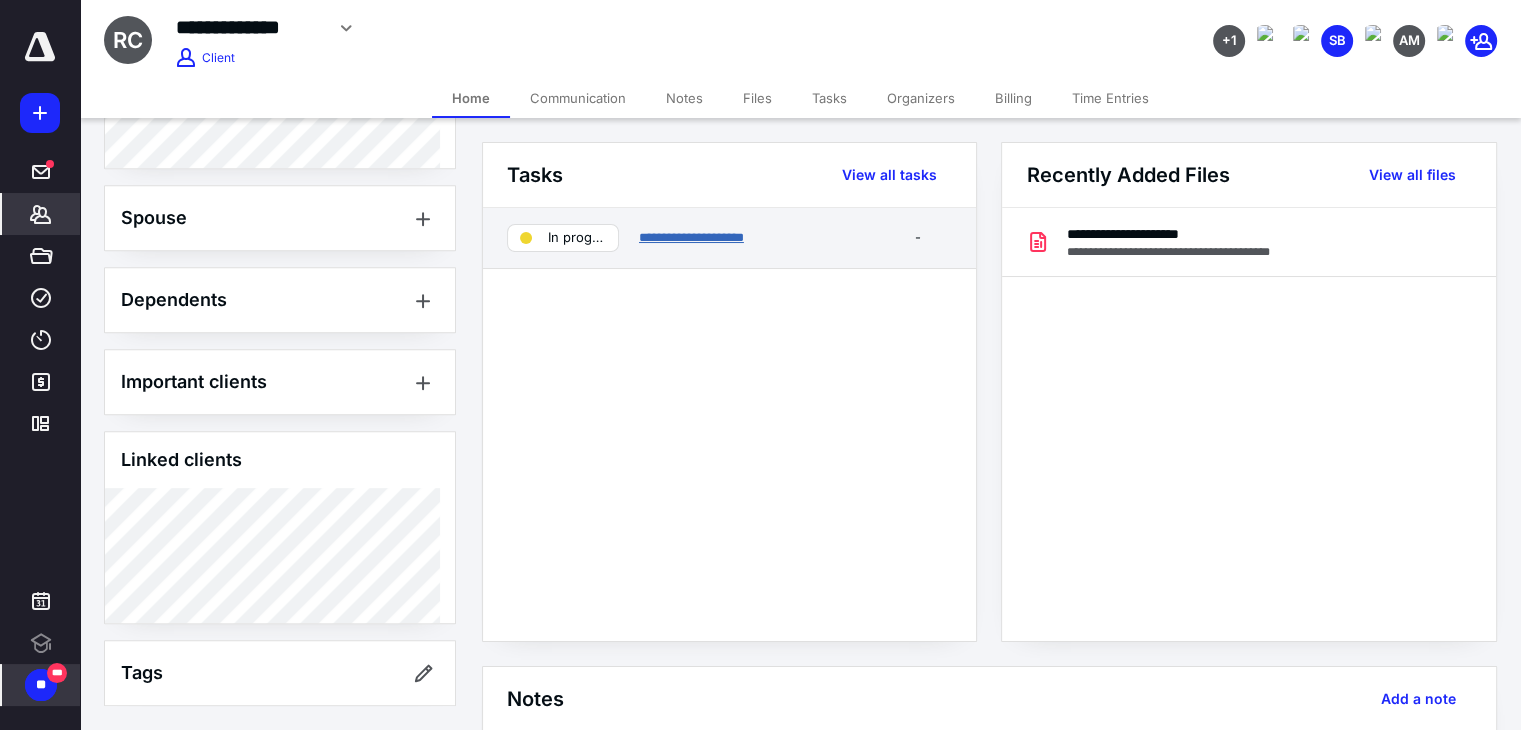 click on "**********" at bounding box center [691, 237] 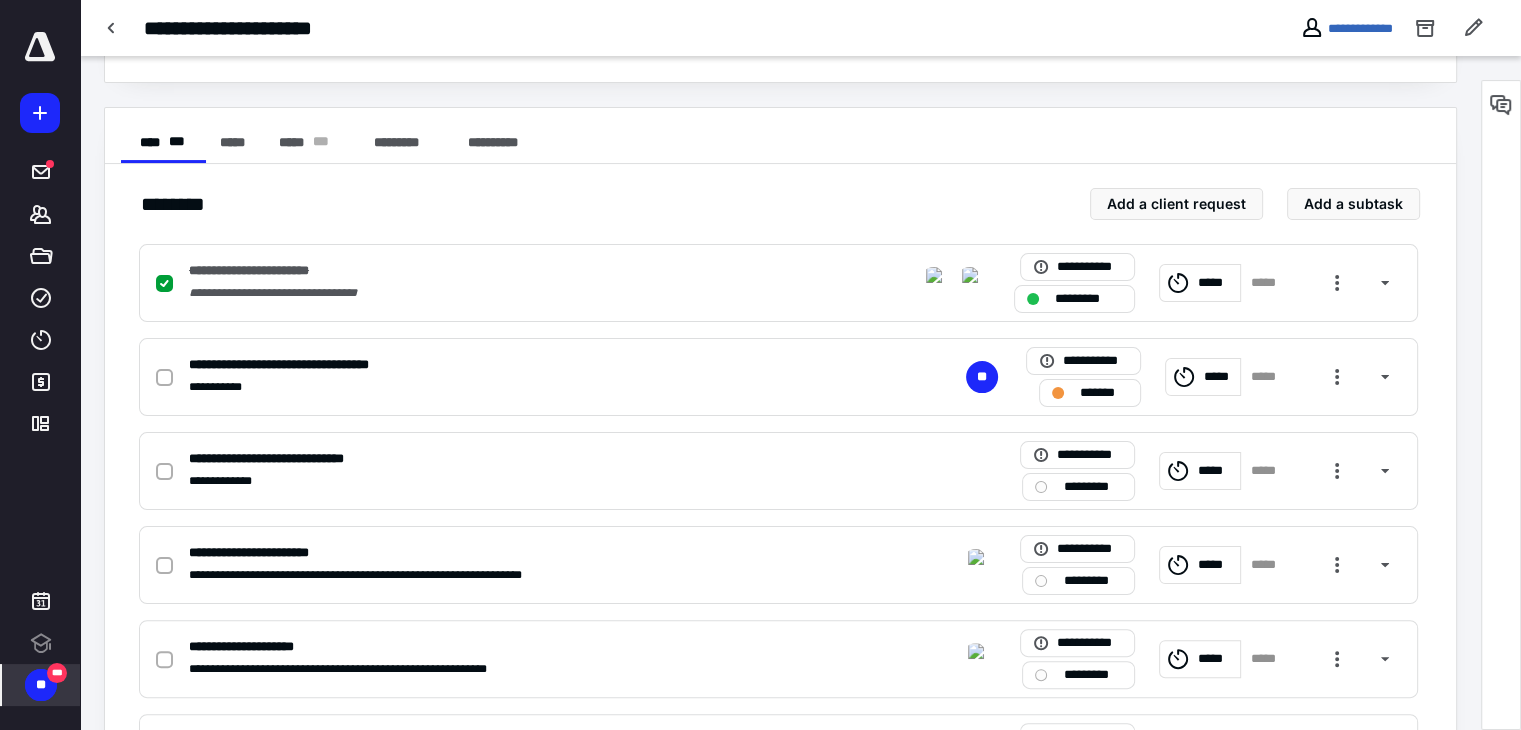 scroll, scrollTop: 336, scrollLeft: 0, axis: vertical 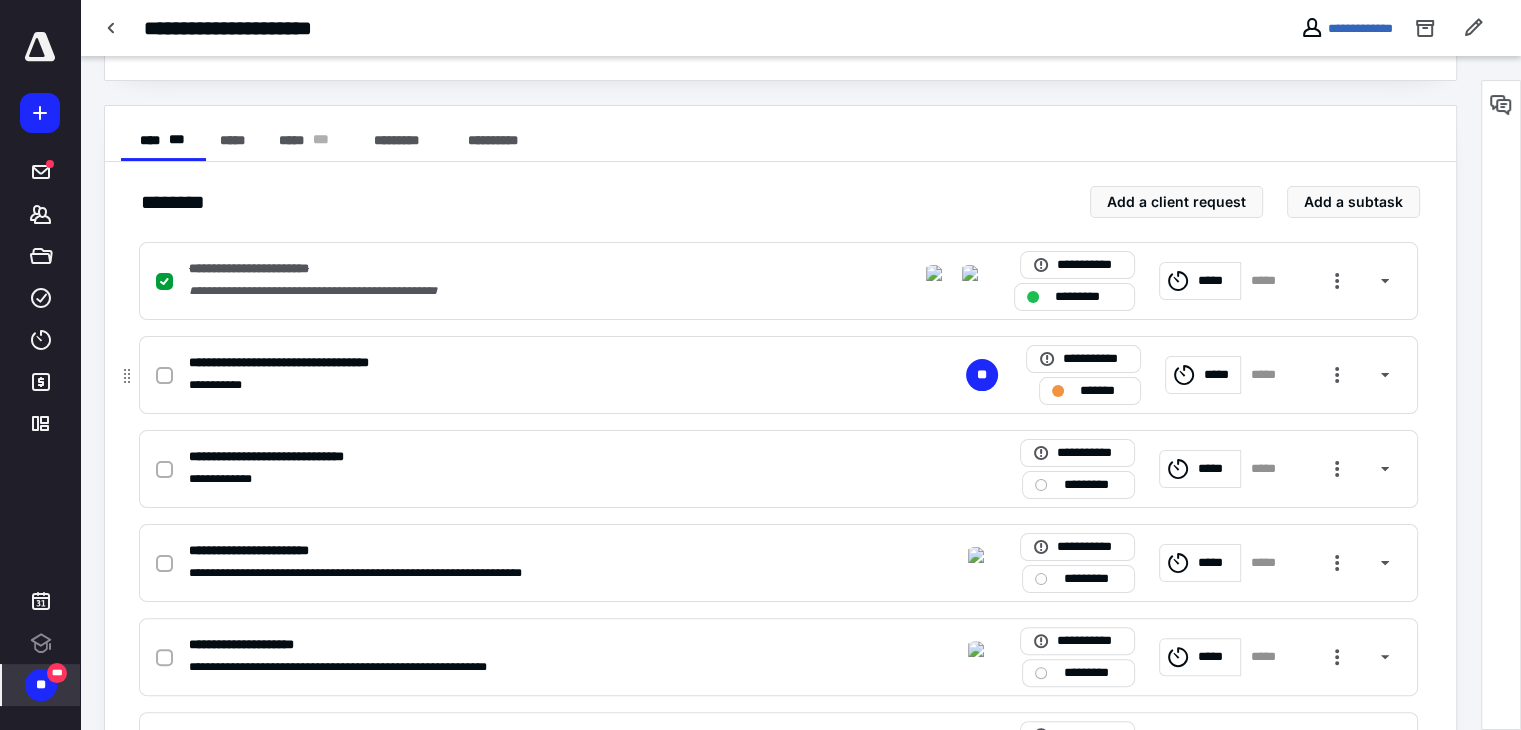 click on "**********" at bounding box center [516, 363] 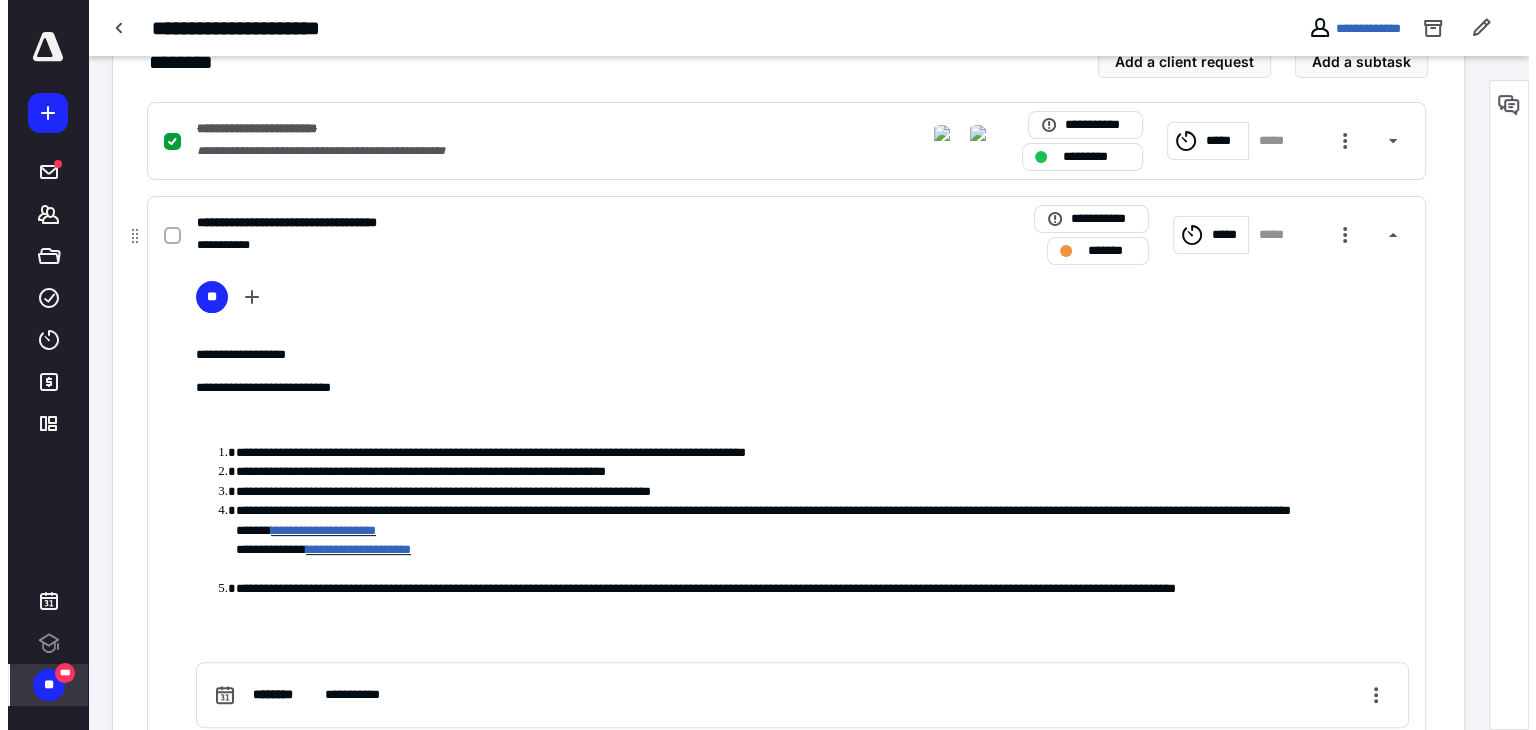 scroll, scrollTop: 535, scrollLeft: 0, axis: vertical 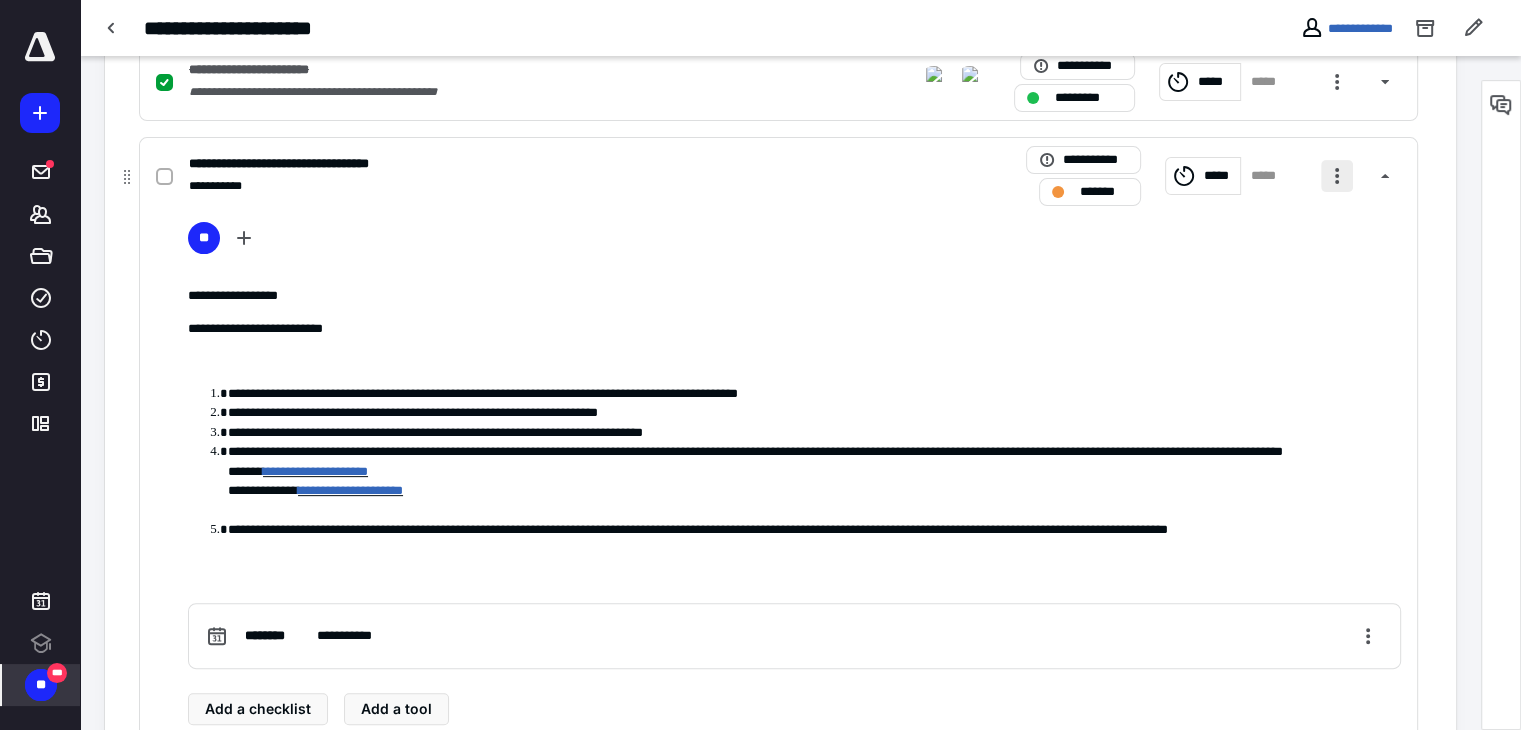 click at bounding box center (1337, 176) 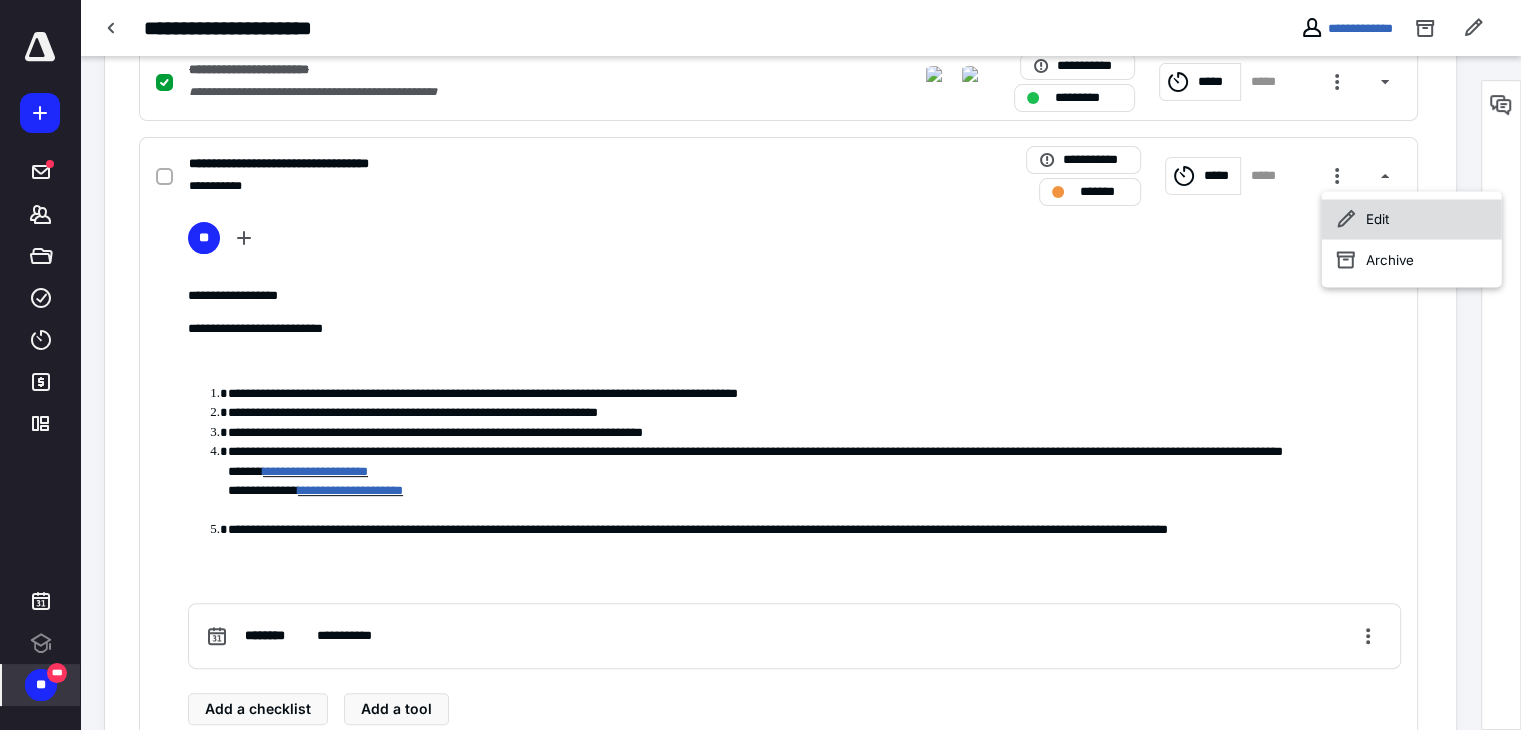 click 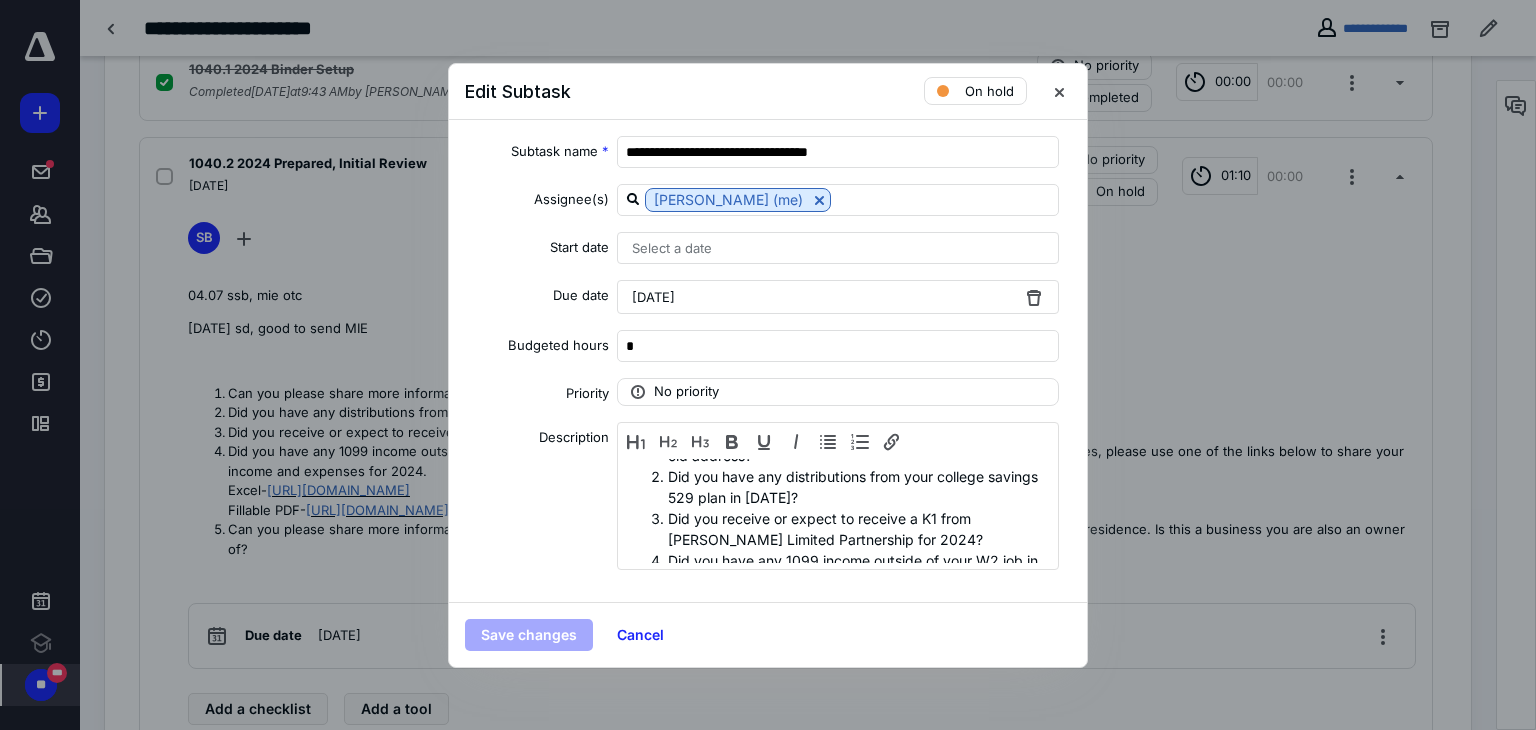 scroll, scrollTop: 120, scrollLeft: 0, axis: vertical 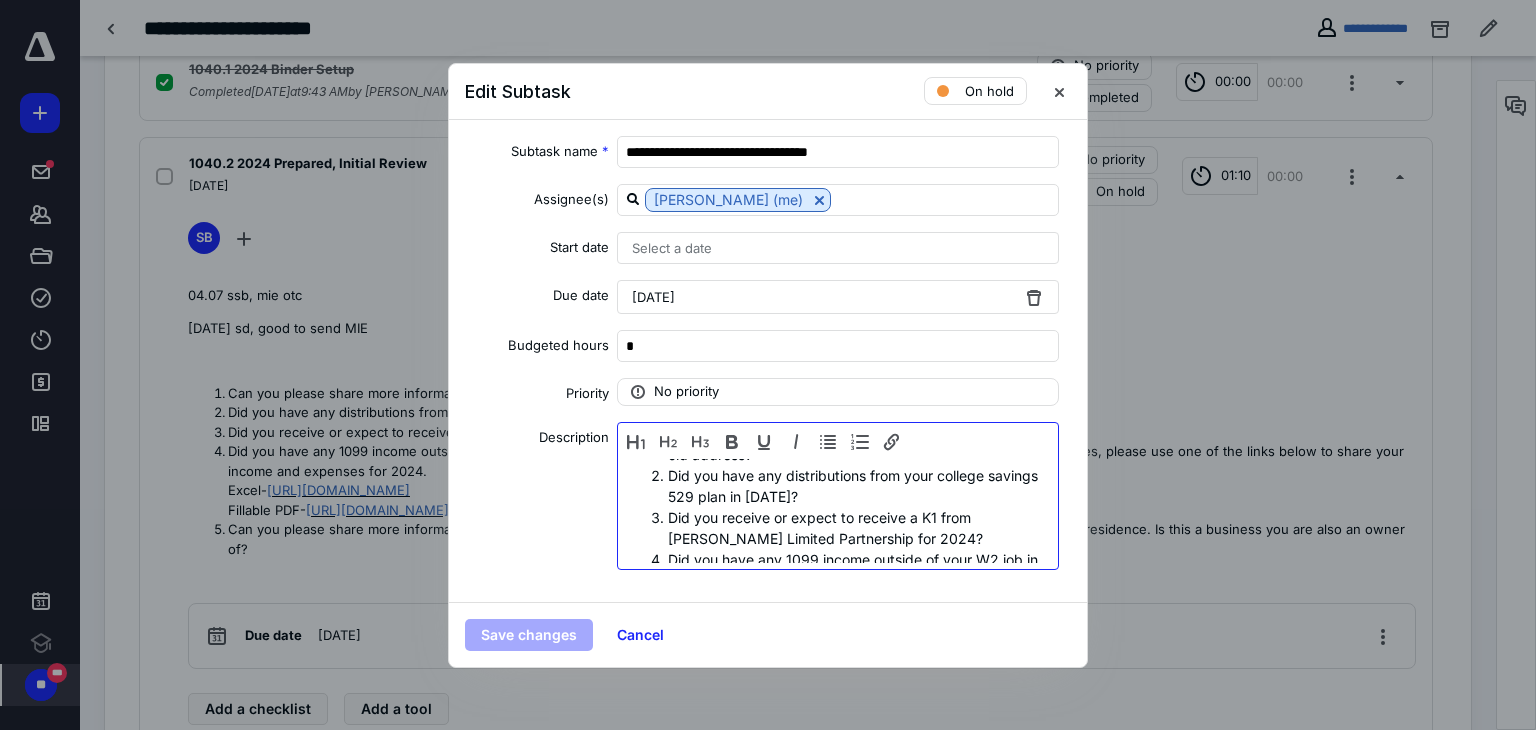 click on "Did you receive or expect to receive a K1 from [PERSON_NAME] Limited Partnership for 2024?" at bounding box center (858, 528) 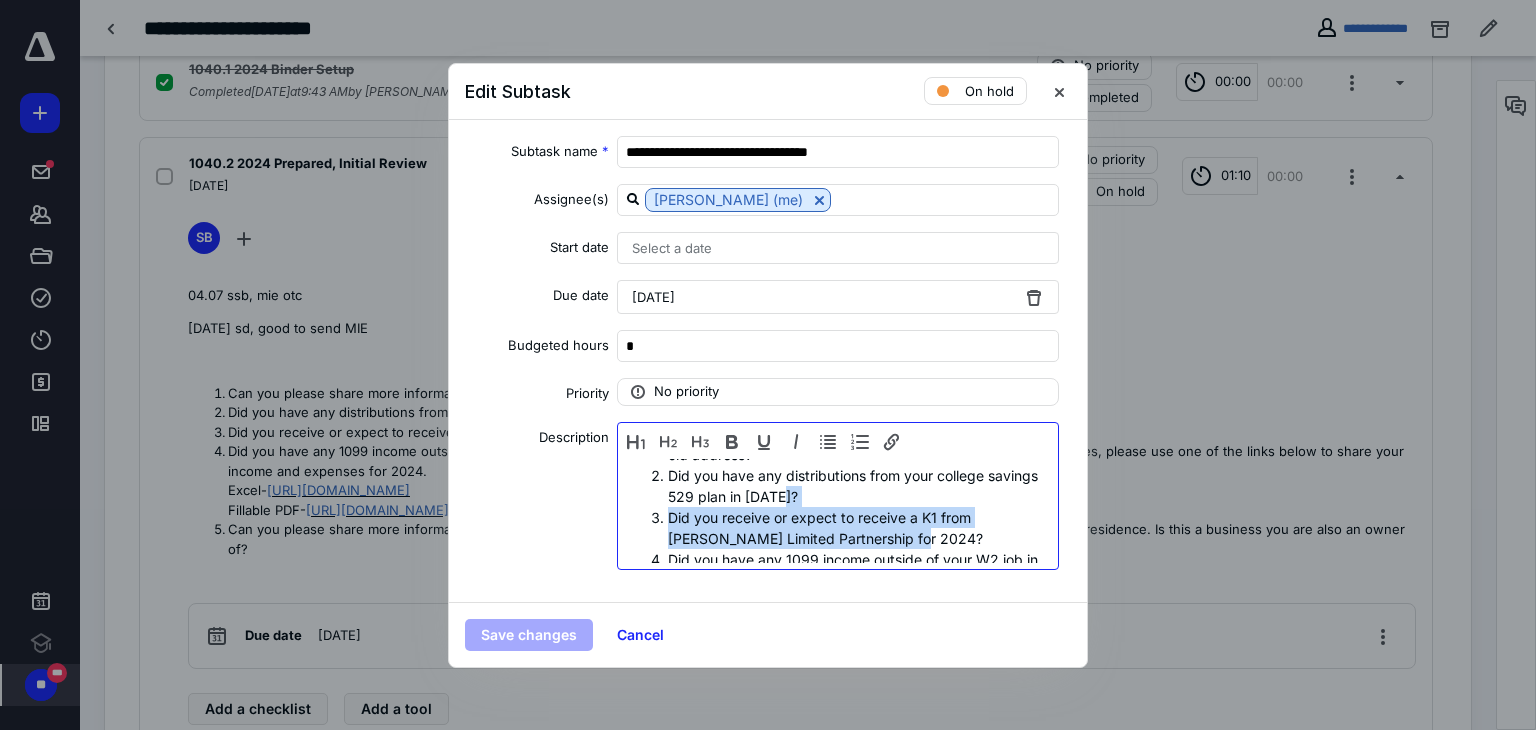 type 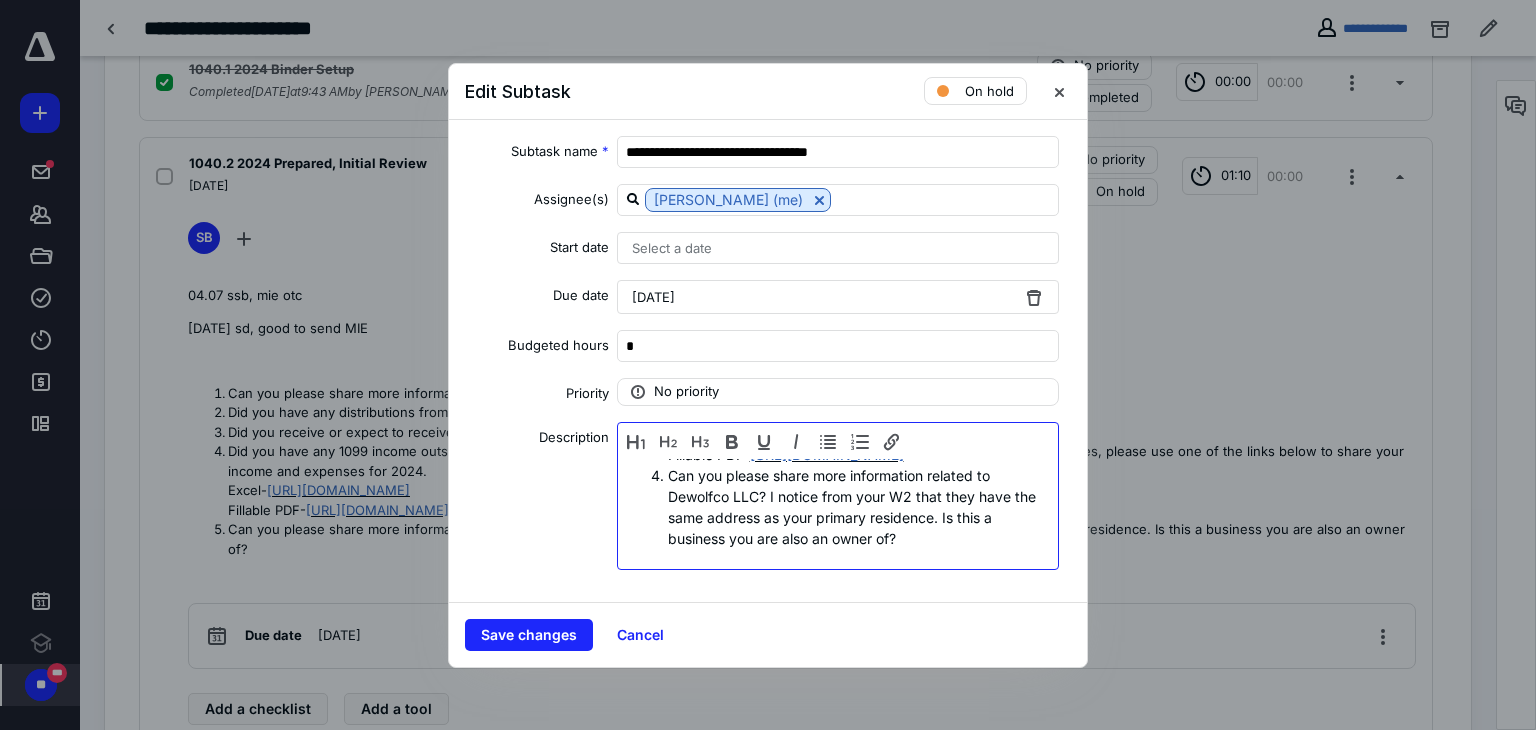 scroll, scrollTop: 292, scrollLeft: 0, axis: vertical 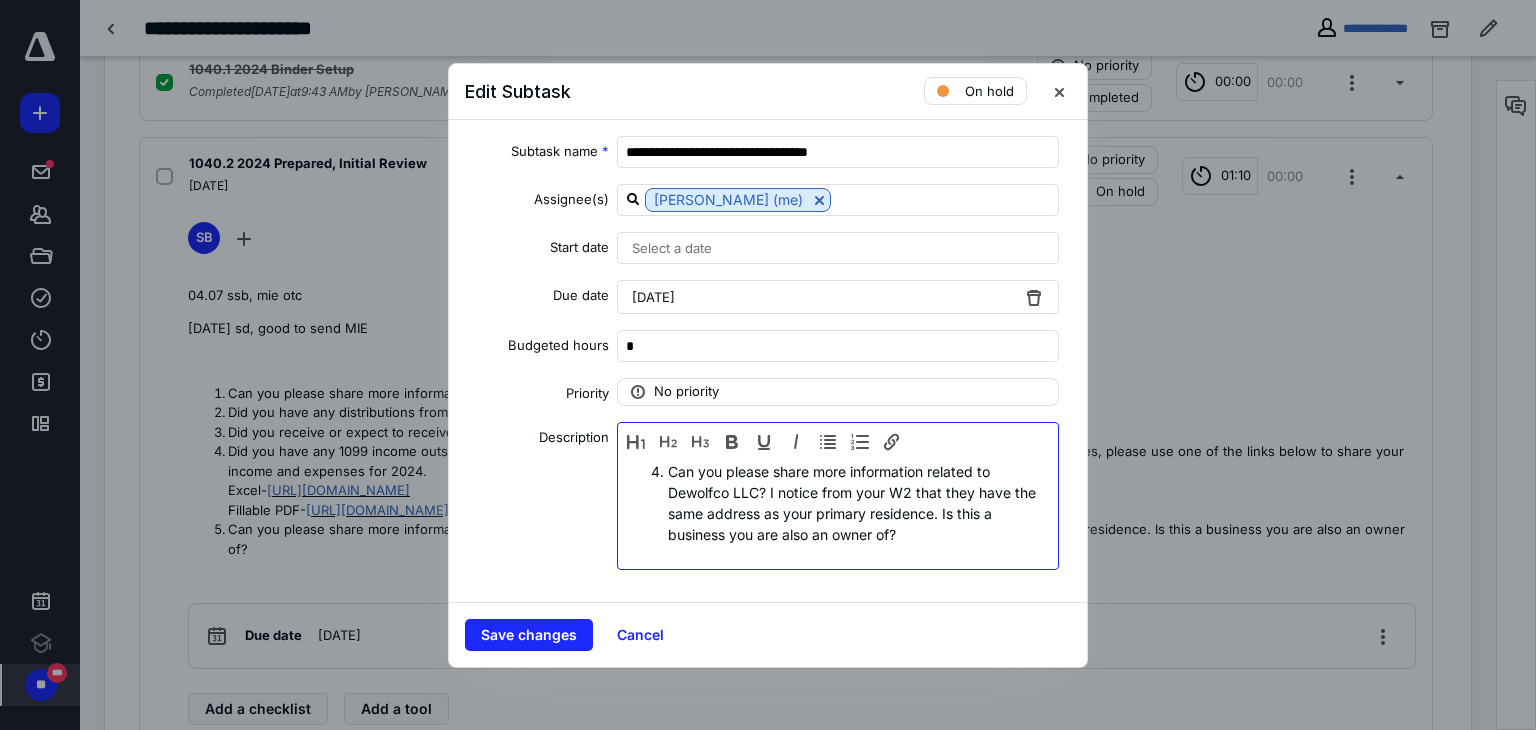 click on "Can you please share more information related to Dewolfco LLC? I notice from your W2 that they have the same address as your primary residence. Is this a business you are also an owner of?" at bounding box center [858, 503] 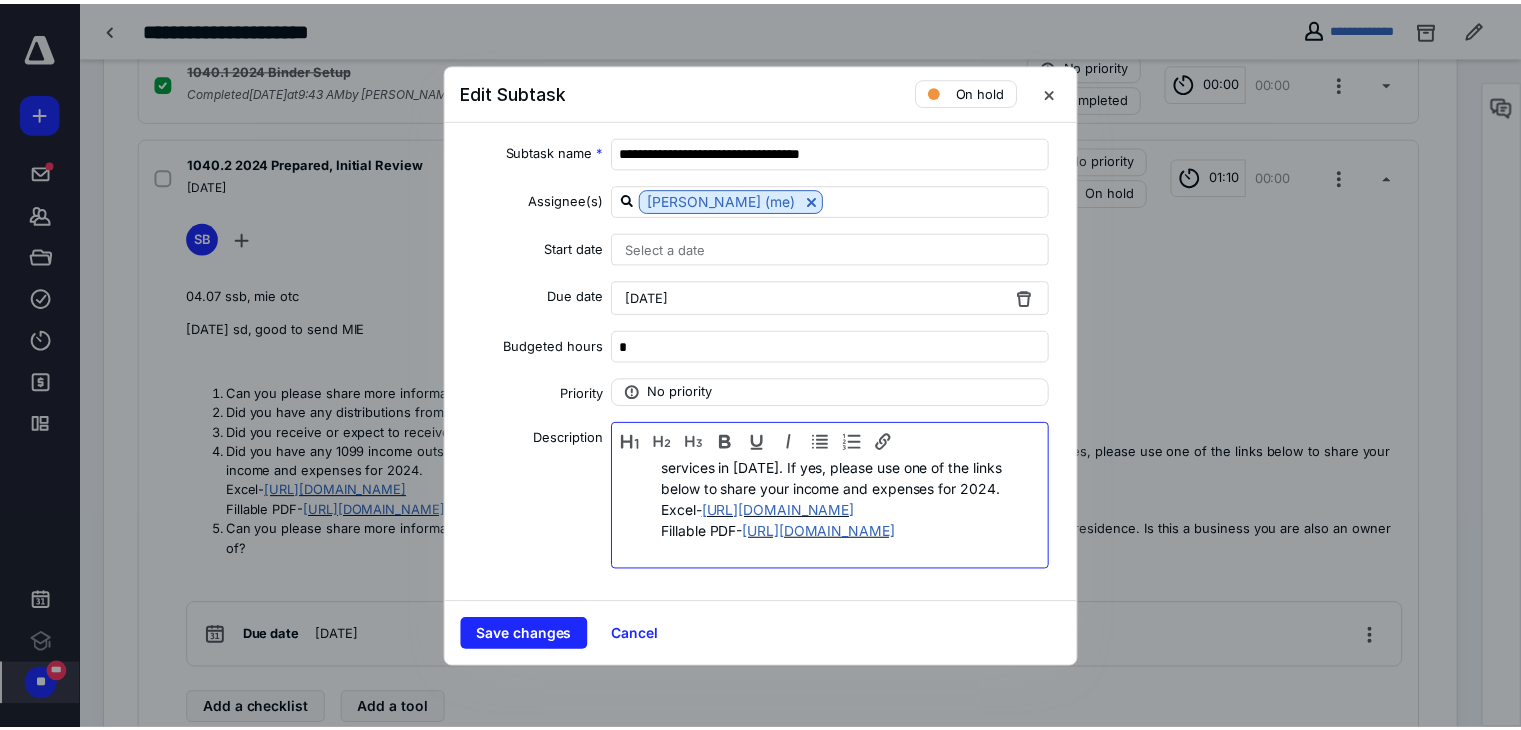 scroll, scrollTop: 210, scrollLeft: 0, axis: vertical 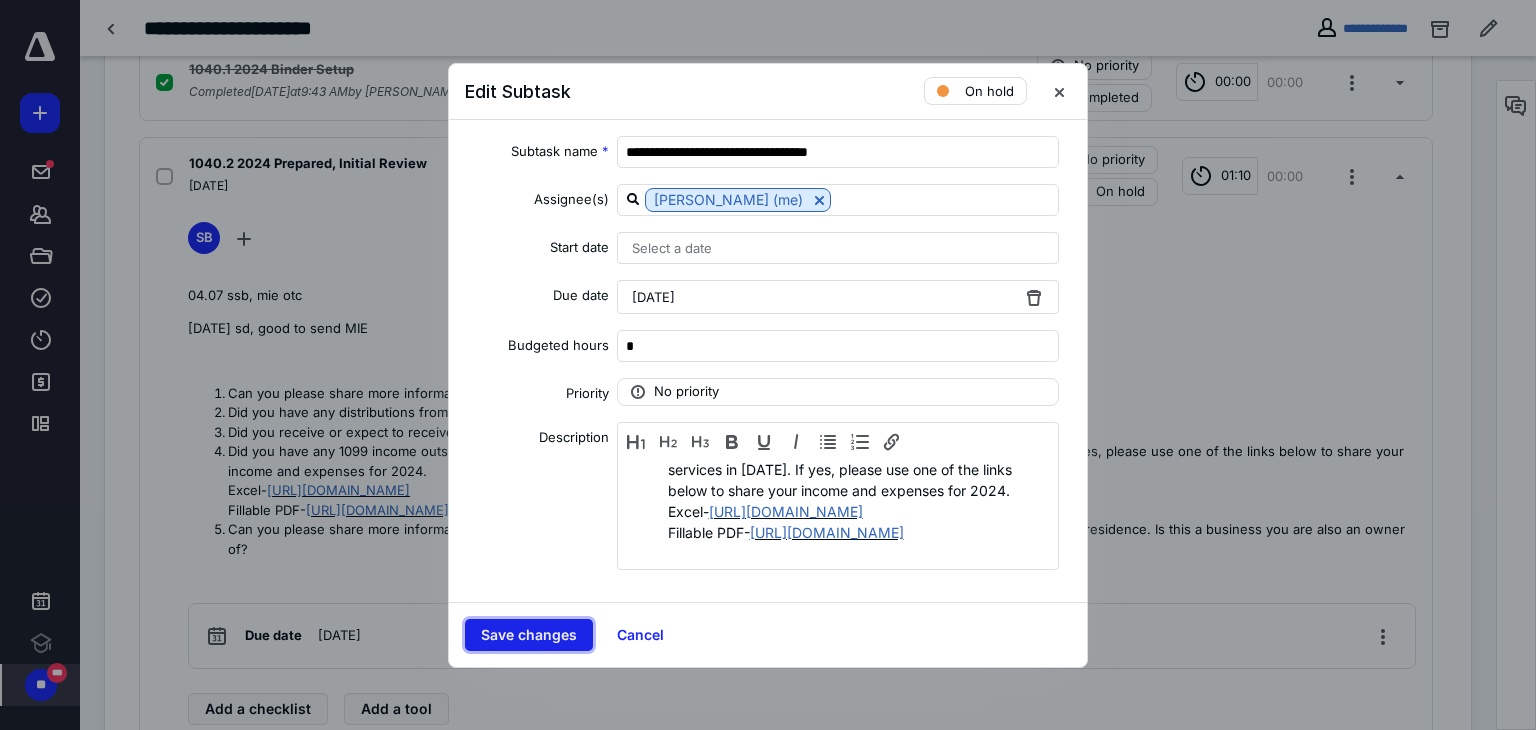 click on "Save changes" at bounding box center [529, 635] 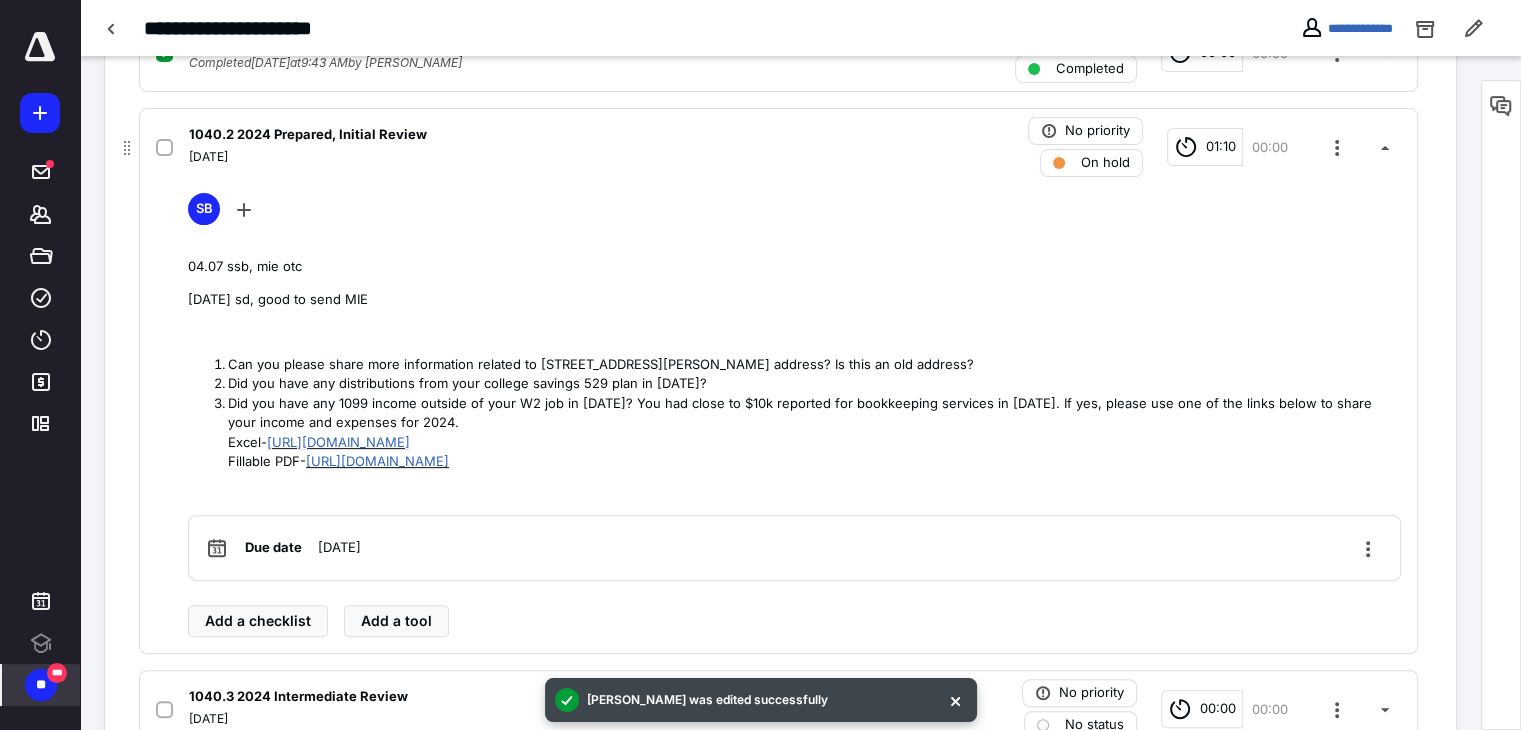 scroll, scrollTop: 567, scrollLeft: 0, axis: vertical 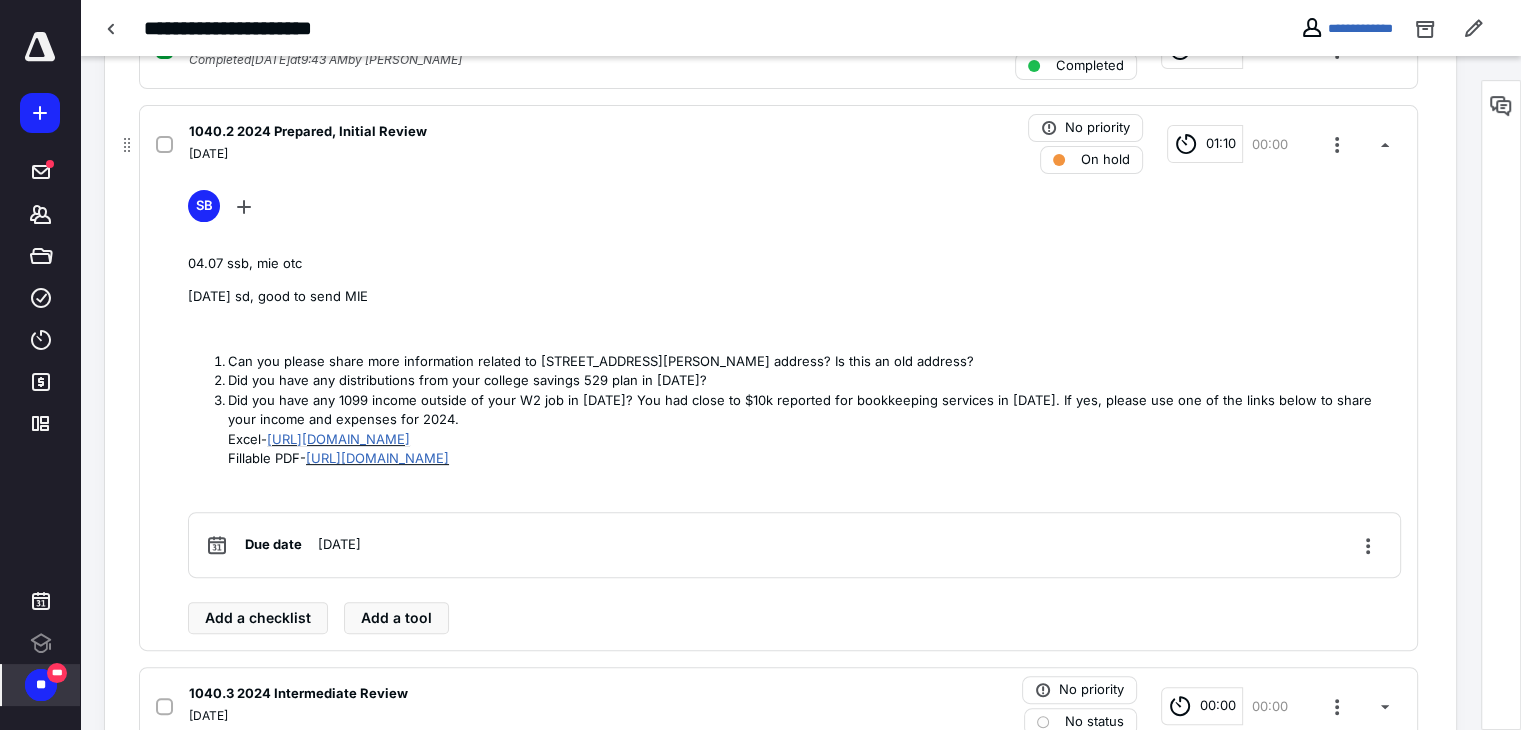 click on "Can you please share more information related to [STREET_ADDRESS][PERSON_NAME] address? Is this an old address?" at bounding box center (814, 362) 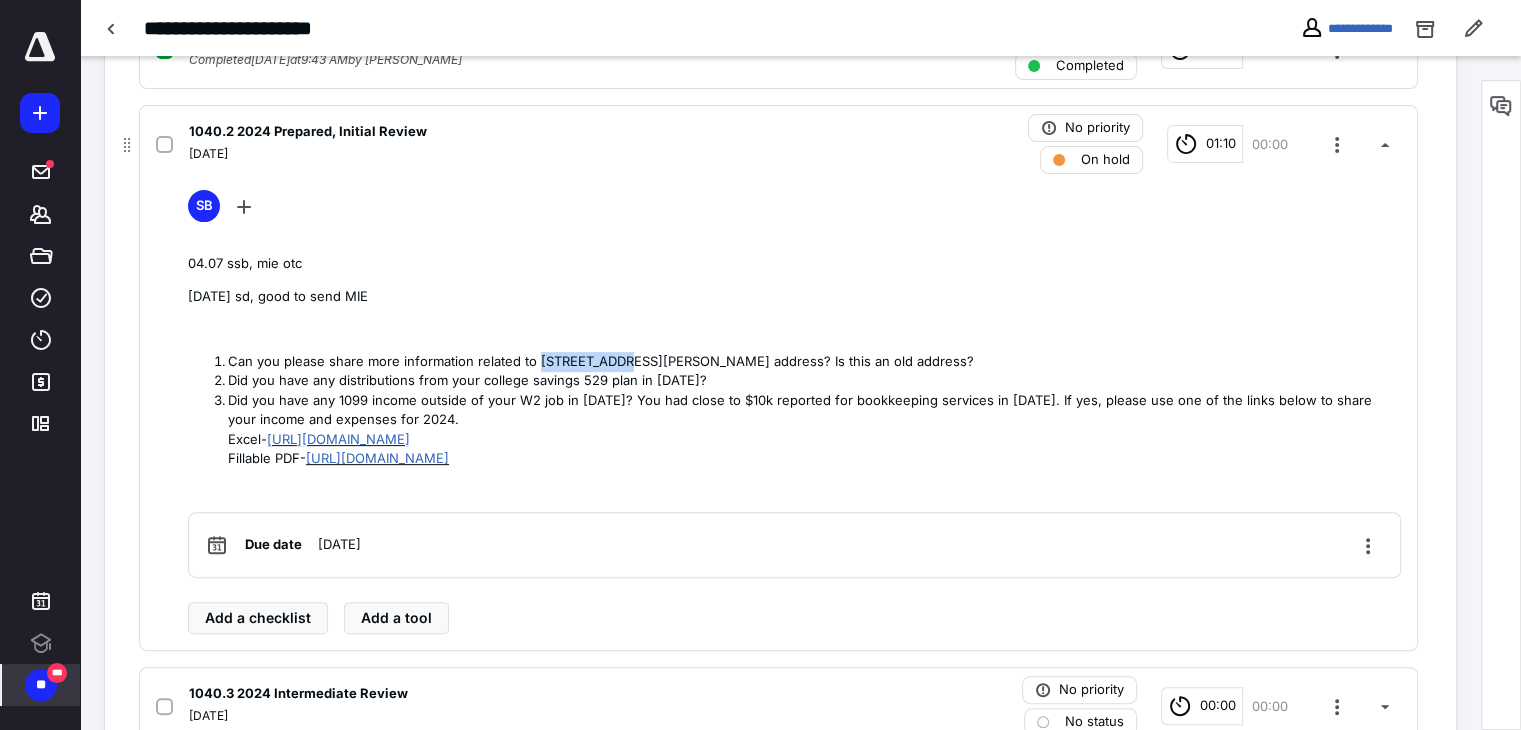 drag, startPoint x: 536, startPoint y: 357, endPoint x: 612, endPoint y: 361, distance: 76.105194 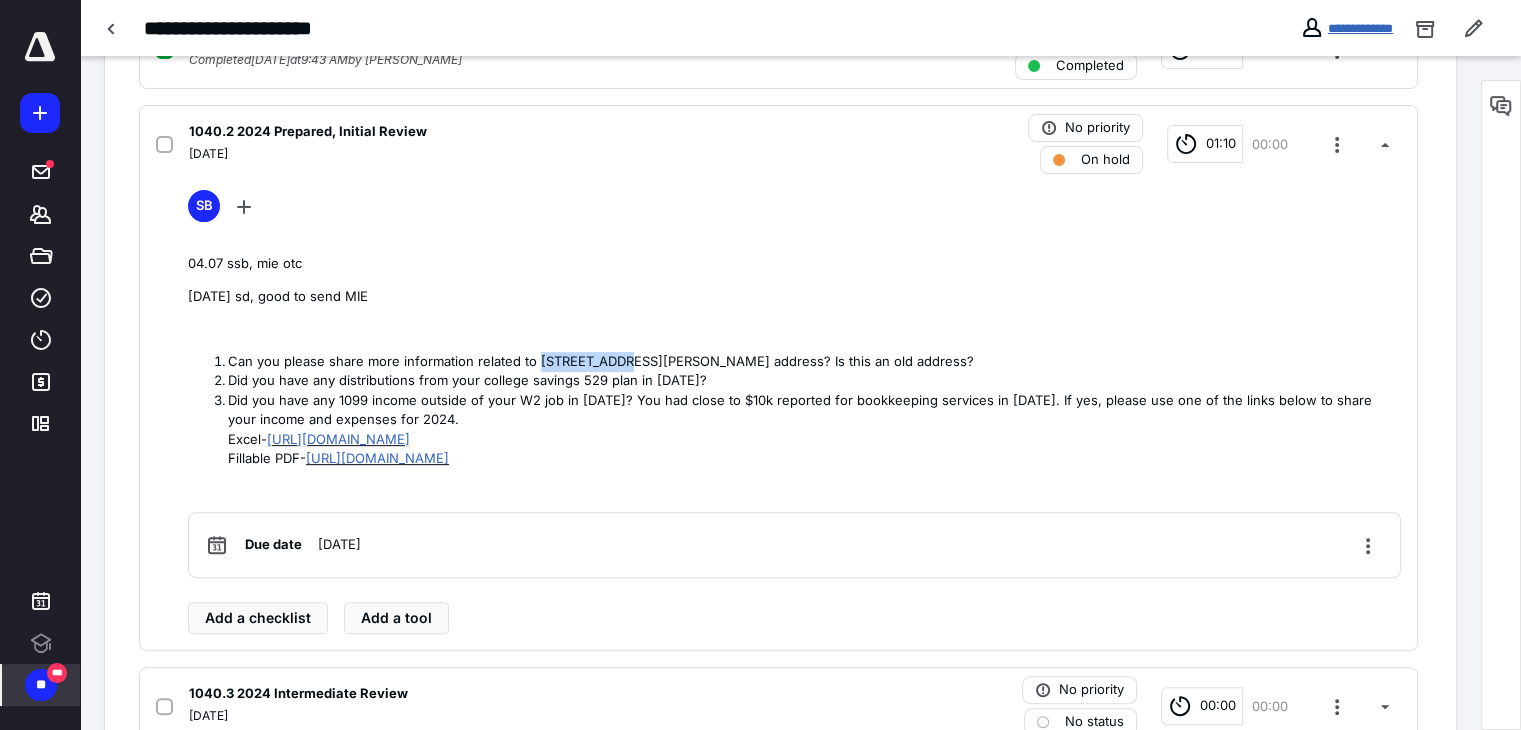 click on "**********" at bounding box center [1360, 28] 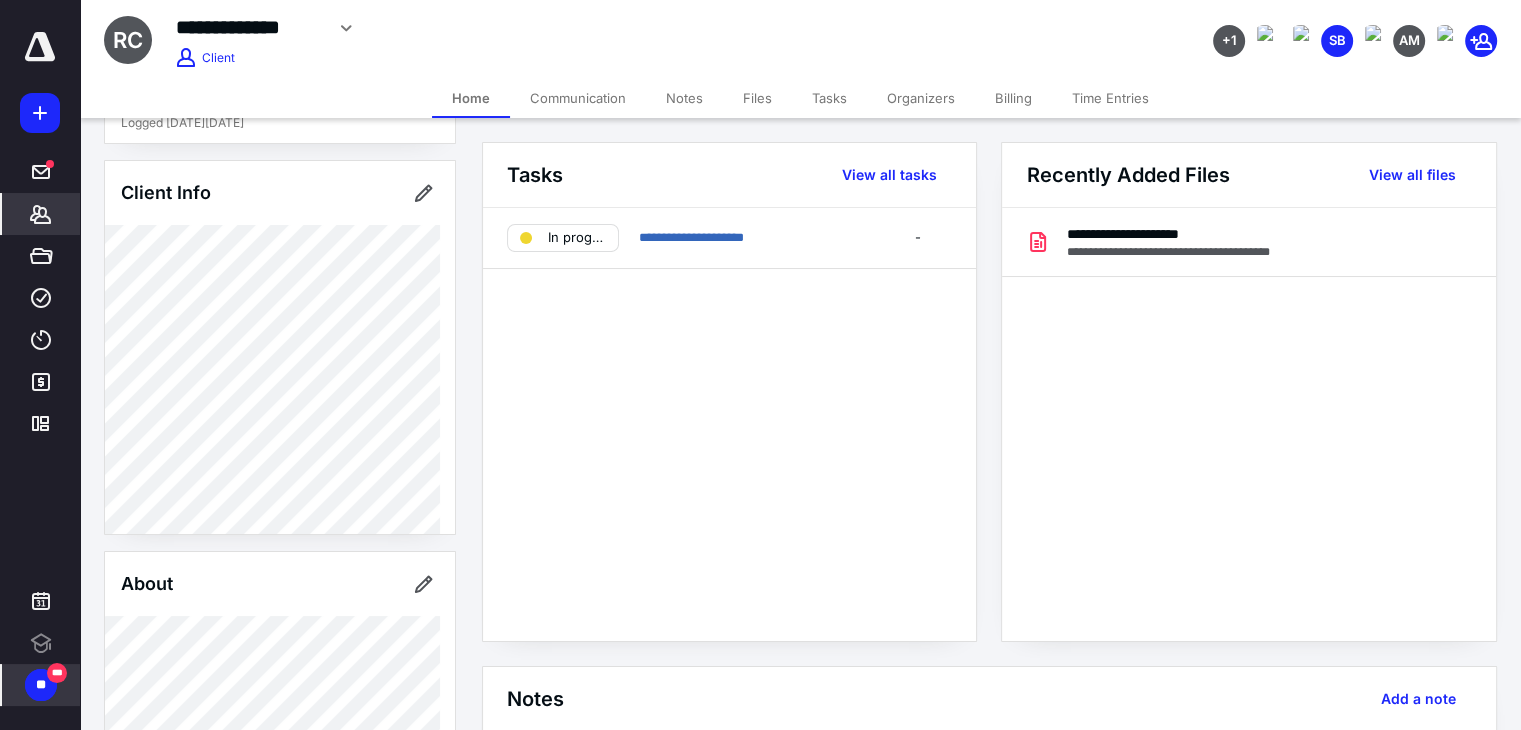 scroll, scrollTop: 126, scrollLeft: 0, axis: vertical 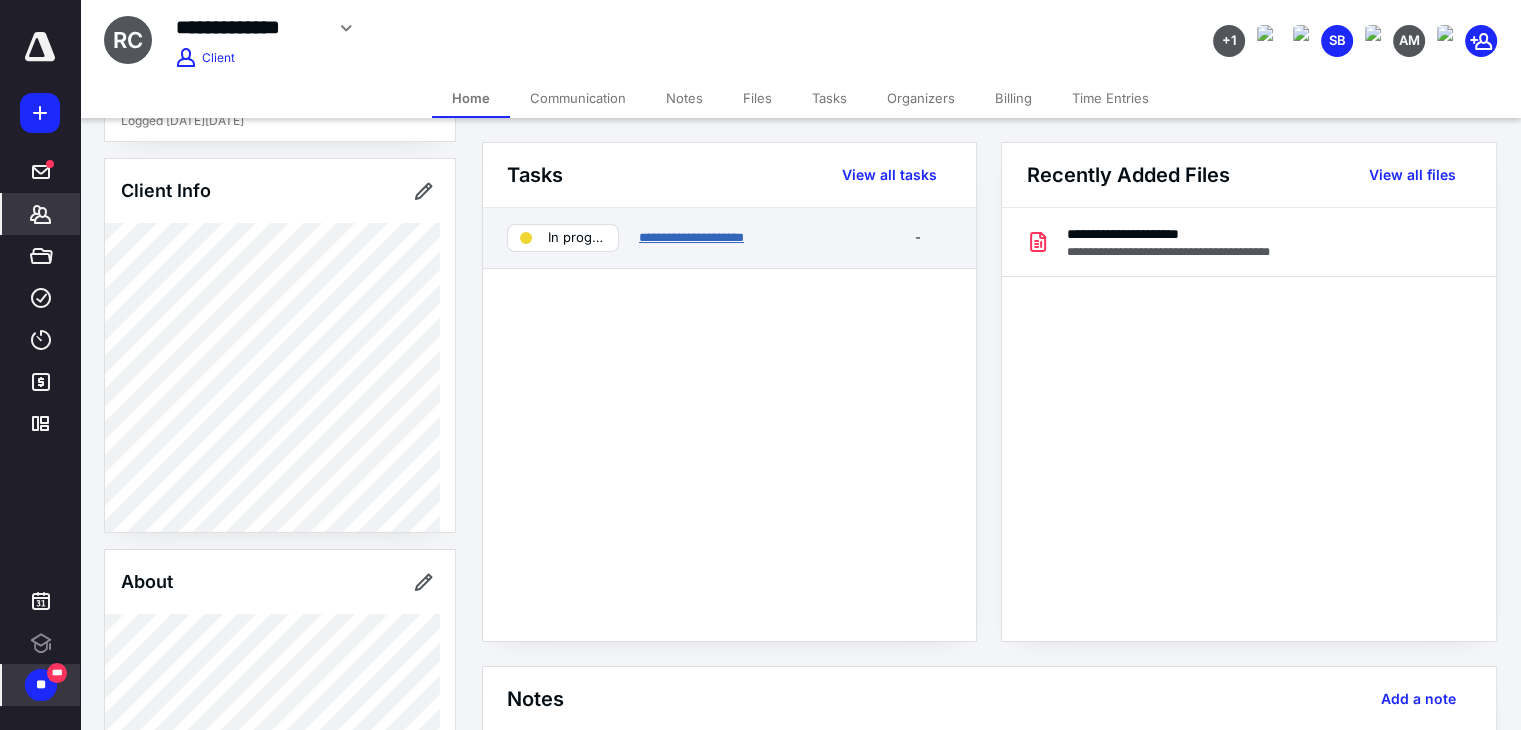 click on "**********" at bounding box center [691, 237] 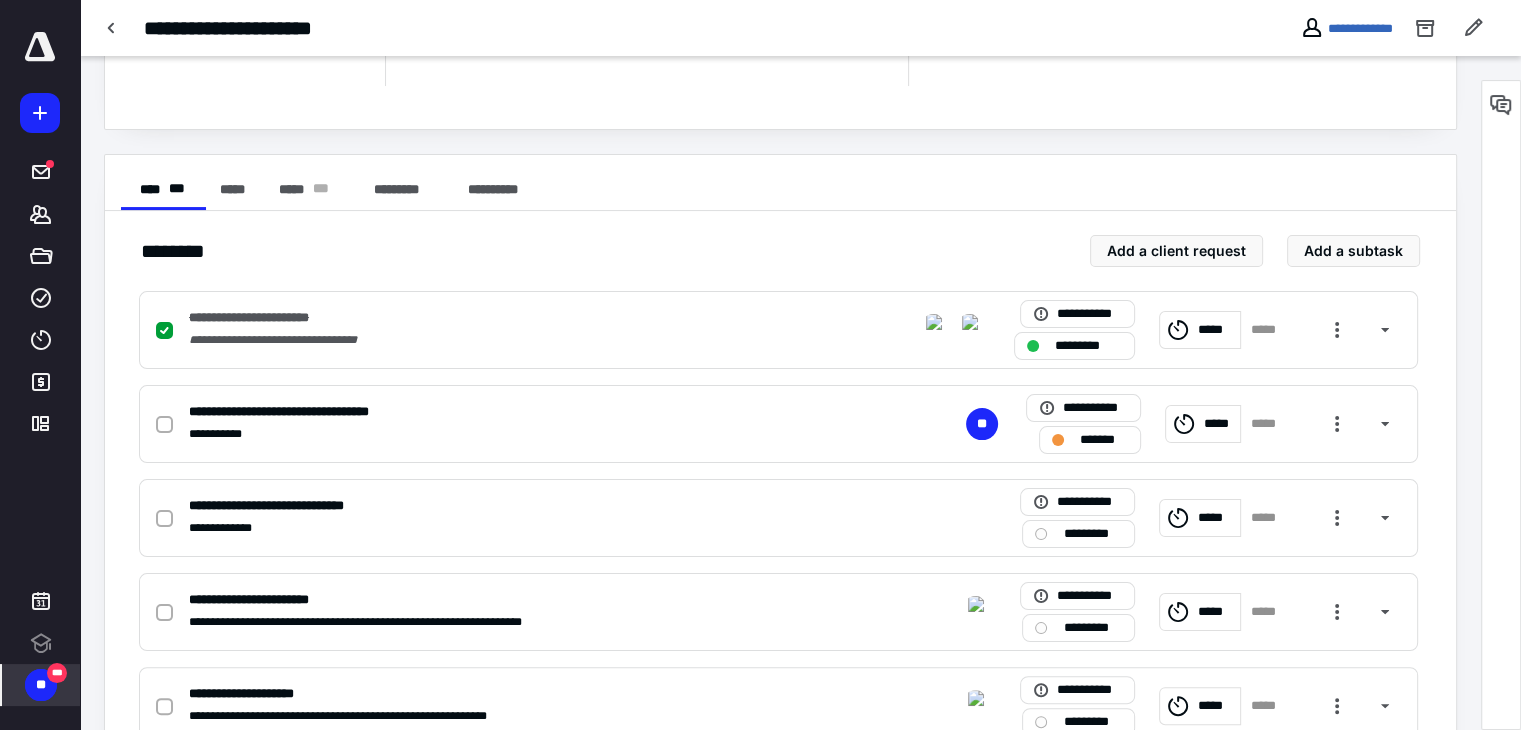 scroll, scrollTop: 299, scrollLeft: 0, axis: vertical 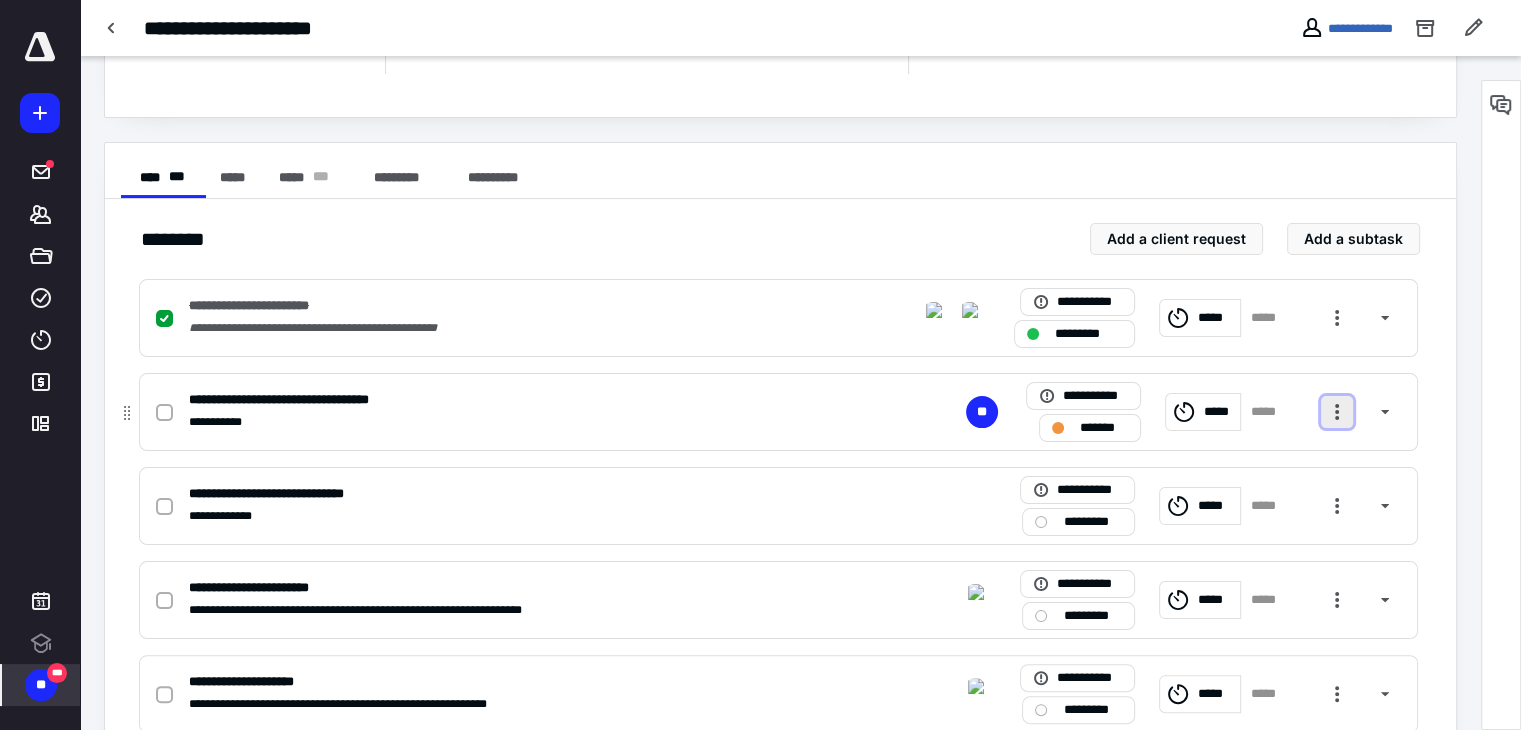 click at bounding box center [1337, 412] 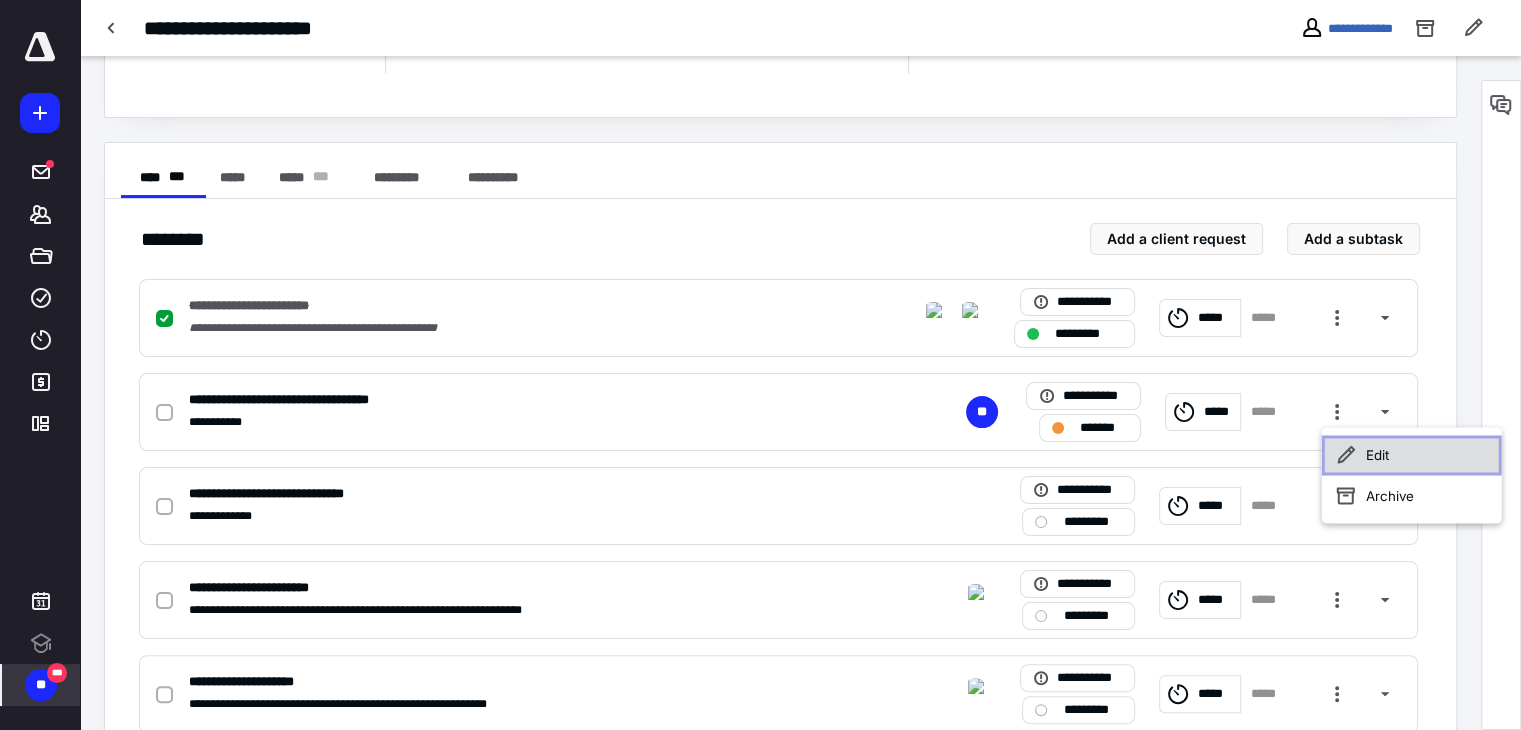 click 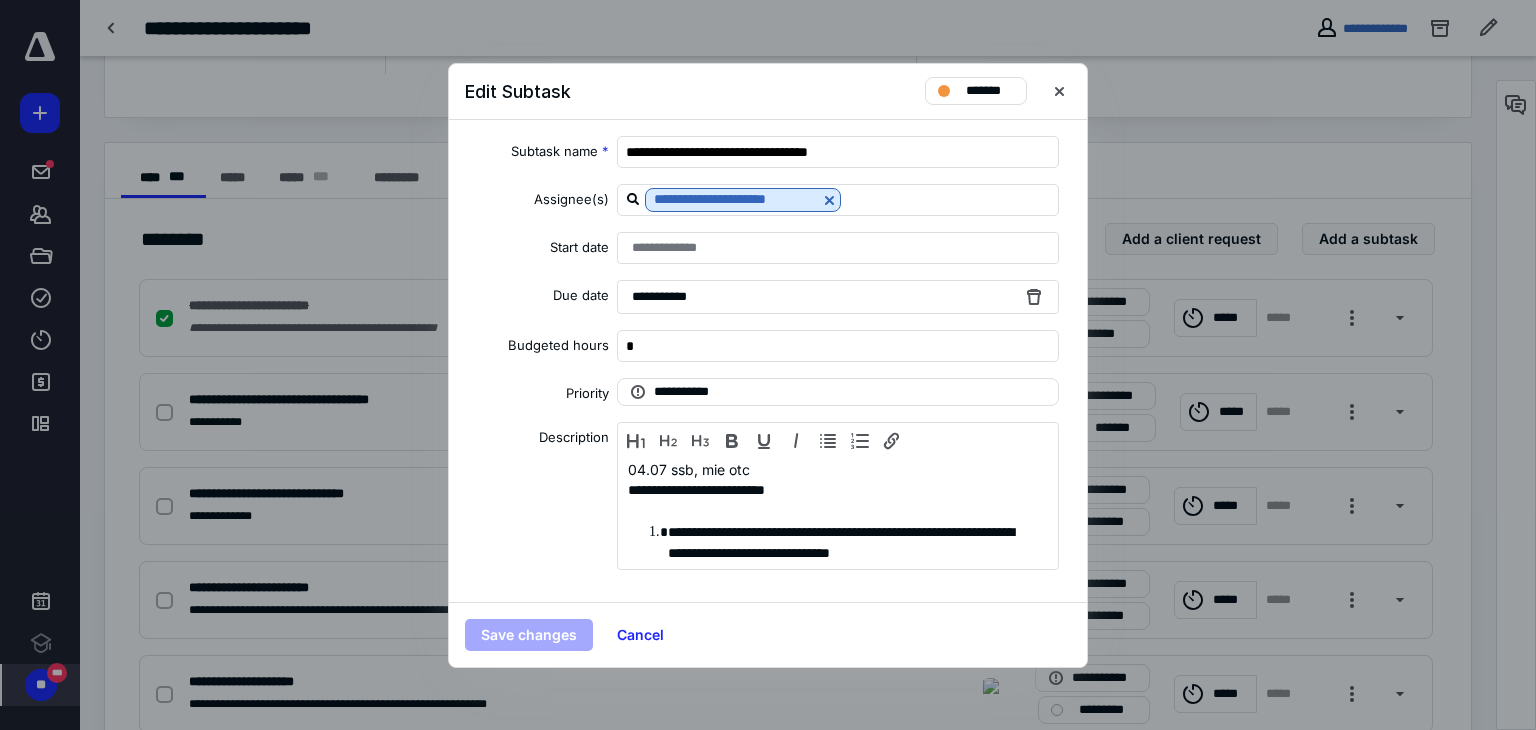 click on "**********" at bounding box center (838, 511) 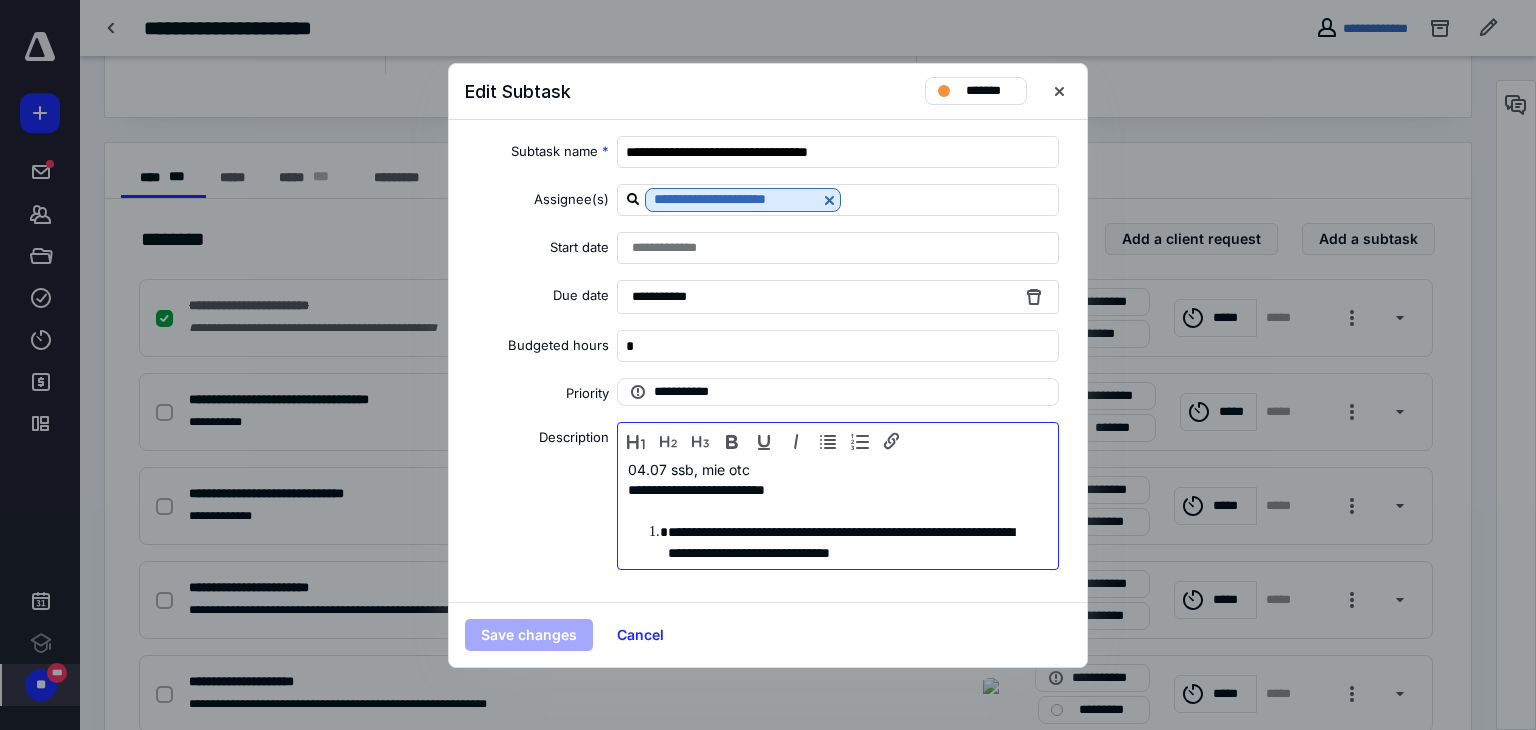 click on "04.07 ssb, mie otc" at bounding box center (831, 469) 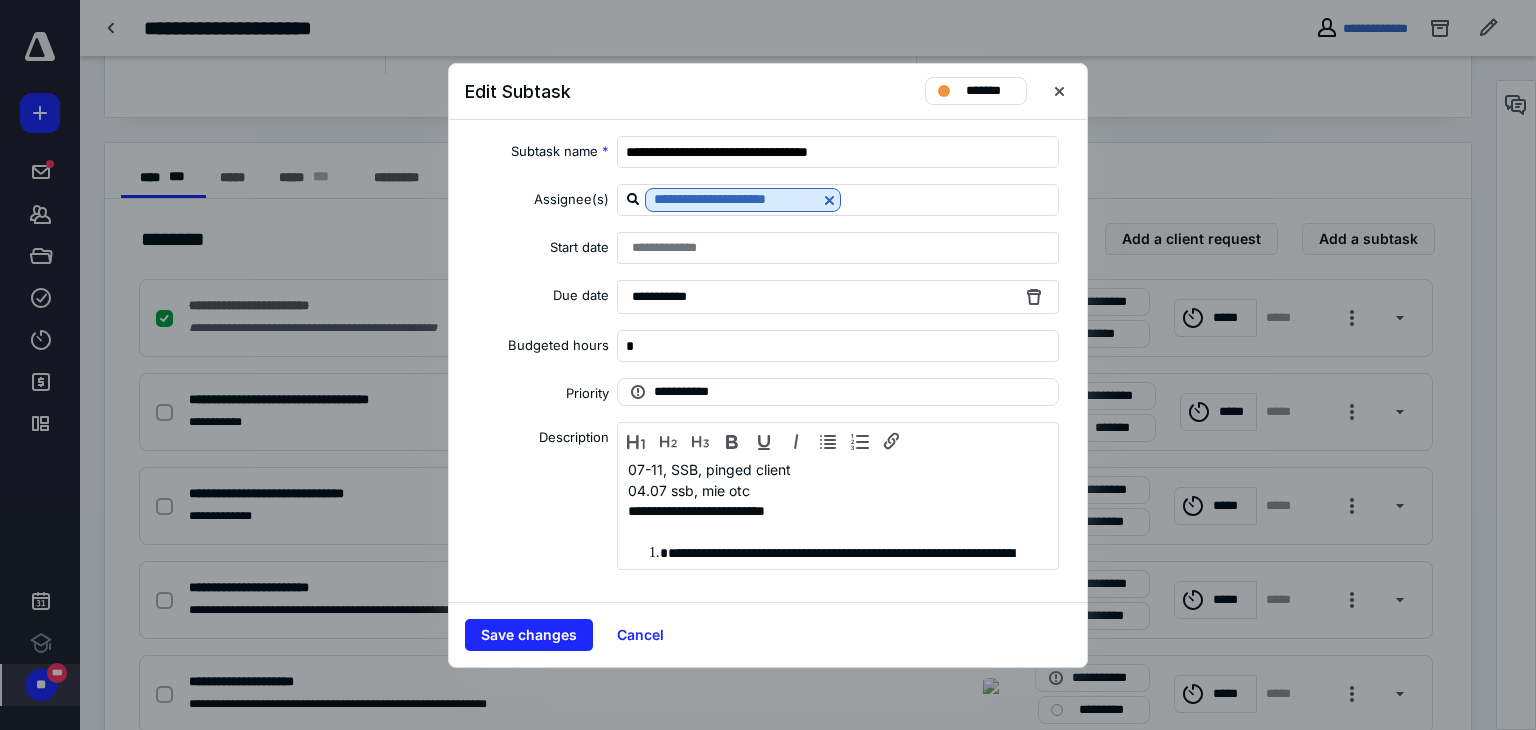 click on "**********" at bounding box center (838, 297) 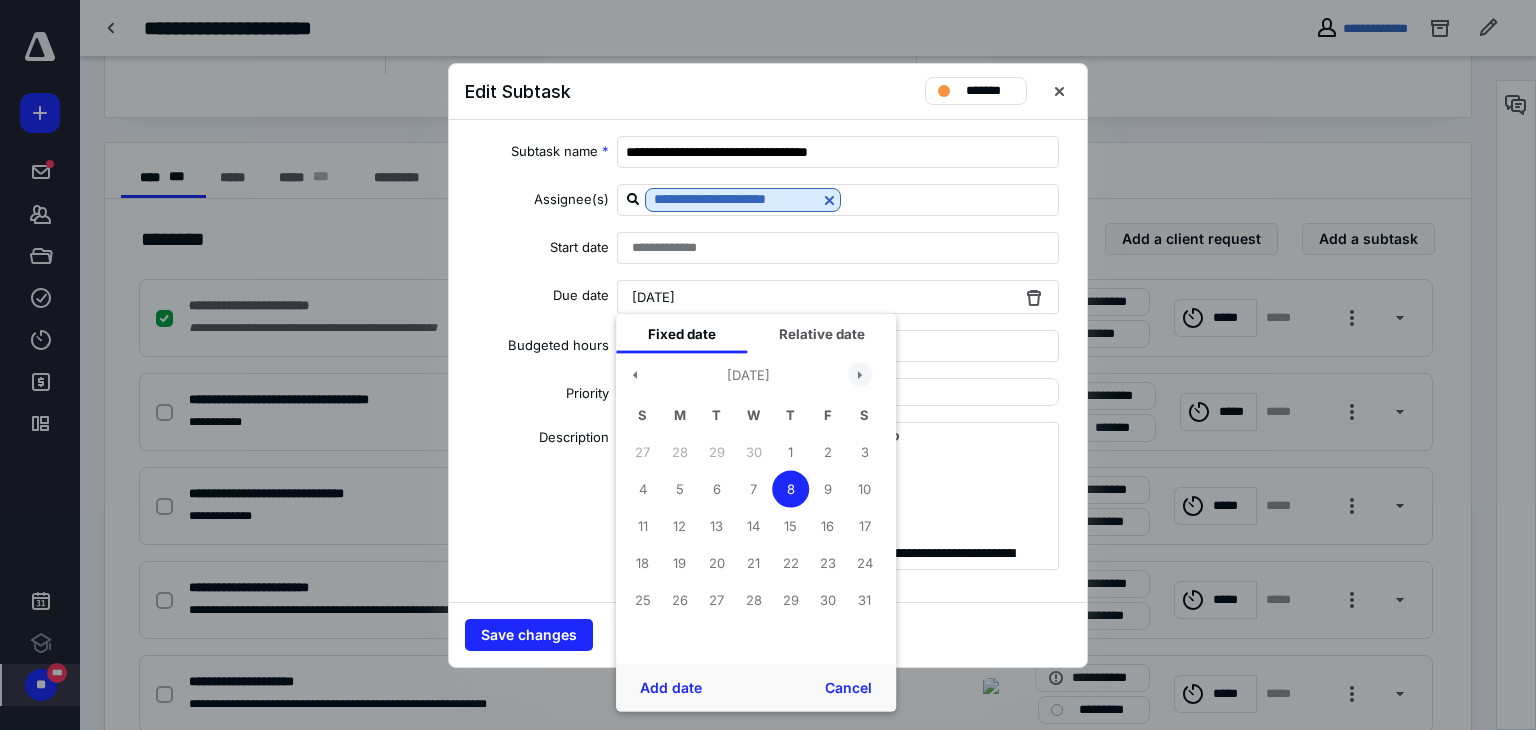 click at bounding box center (860, 375) 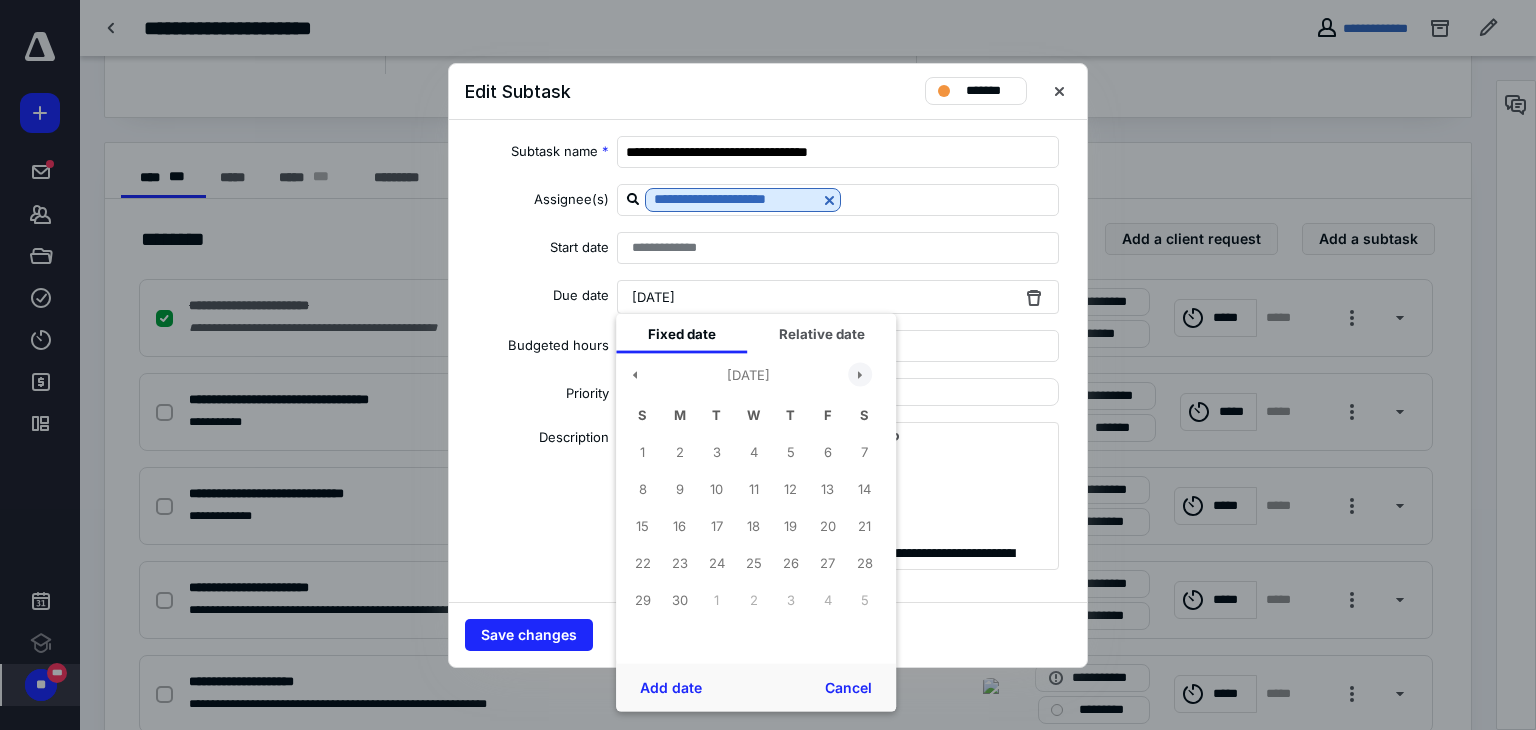 click at bounding box center [860, 375] 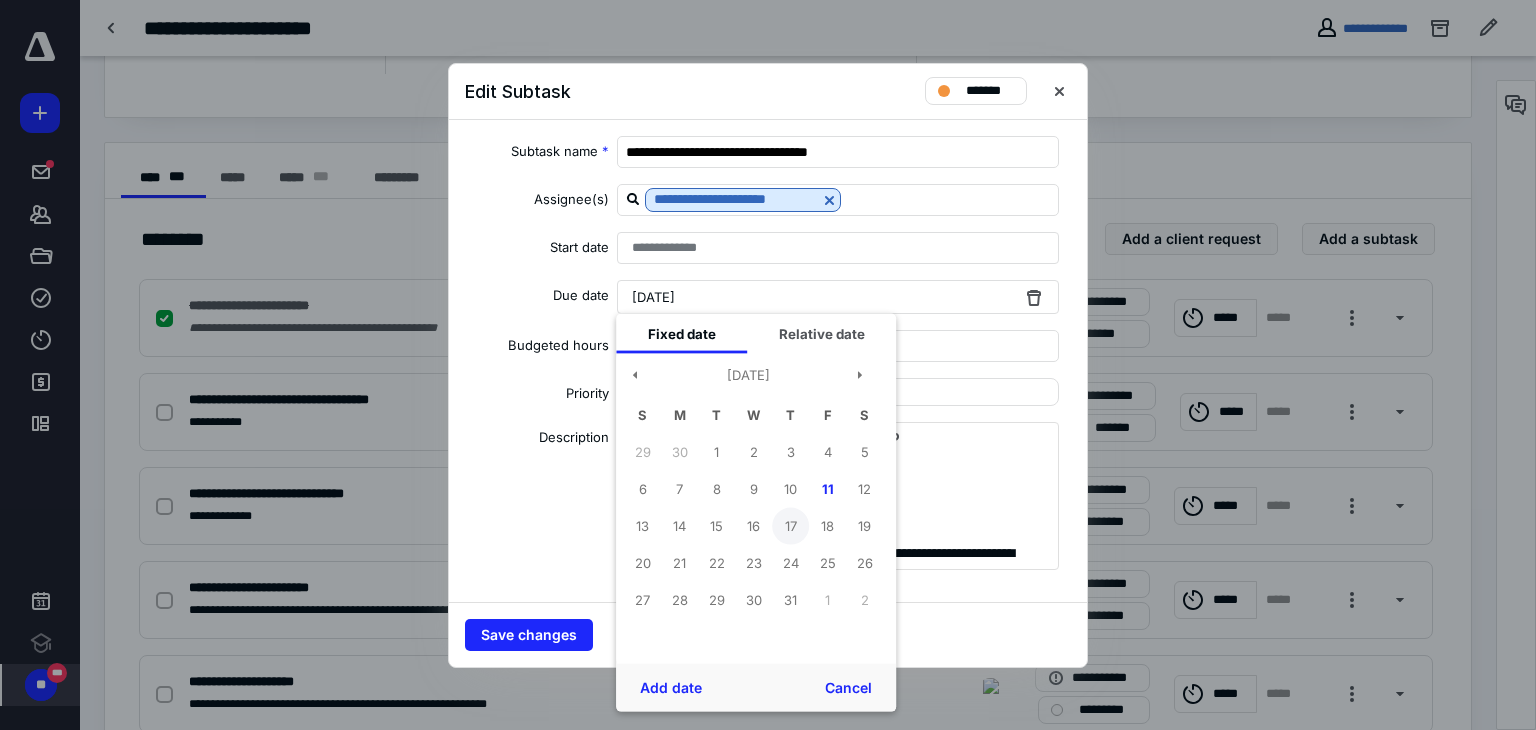 click on "17" at bounding box center [790, 526] 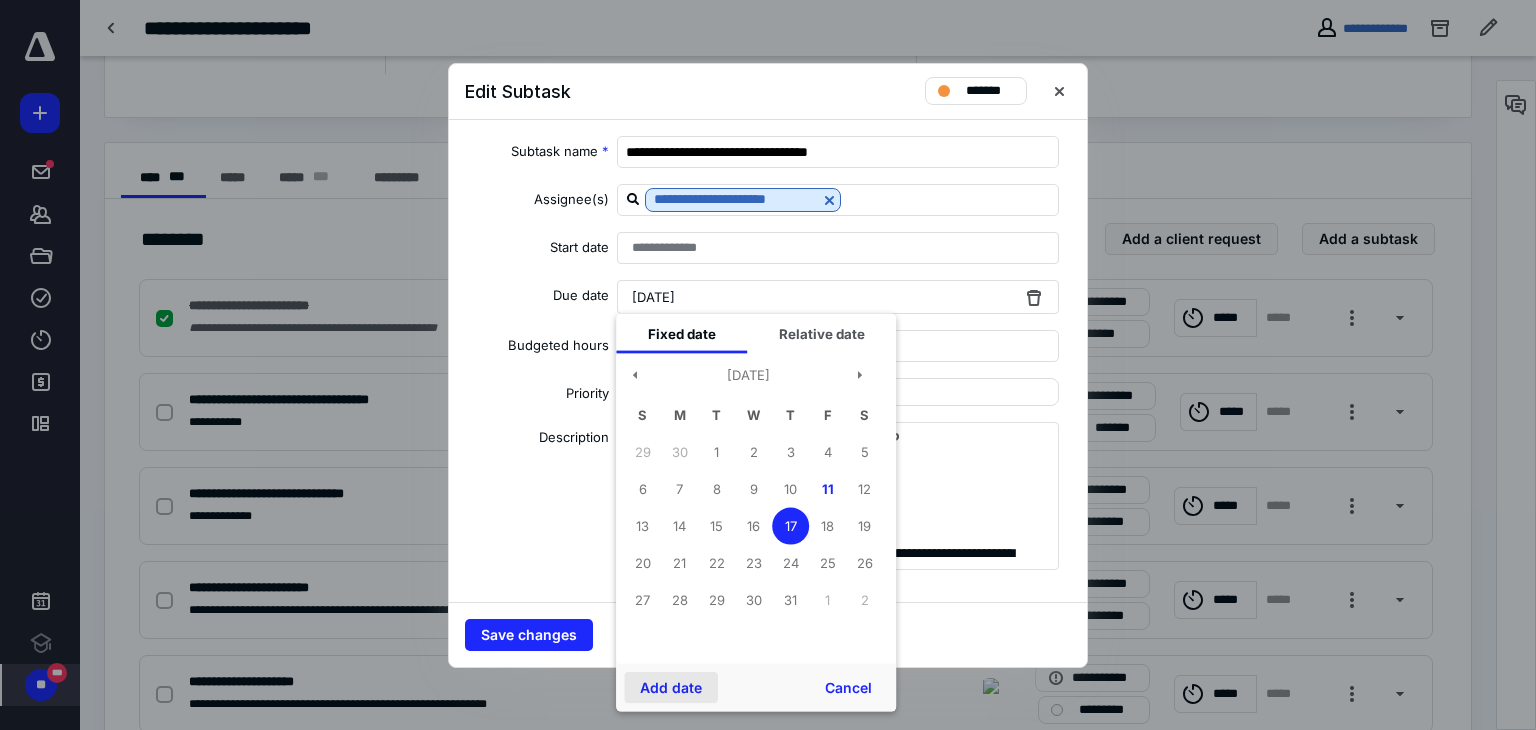click on "Add date" at bounding box center (671, 687) 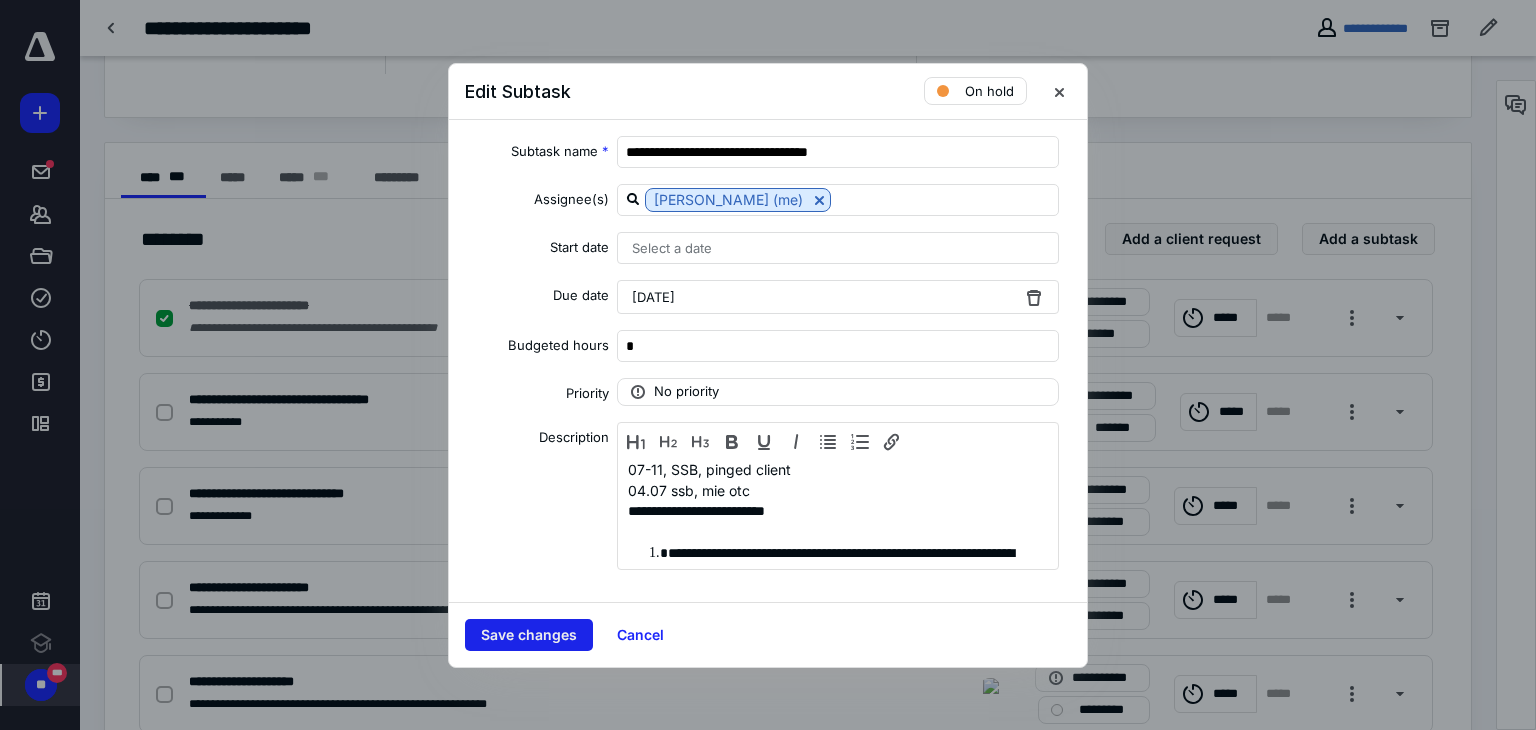 click on "Save changes" at bounding box center (529, 635) 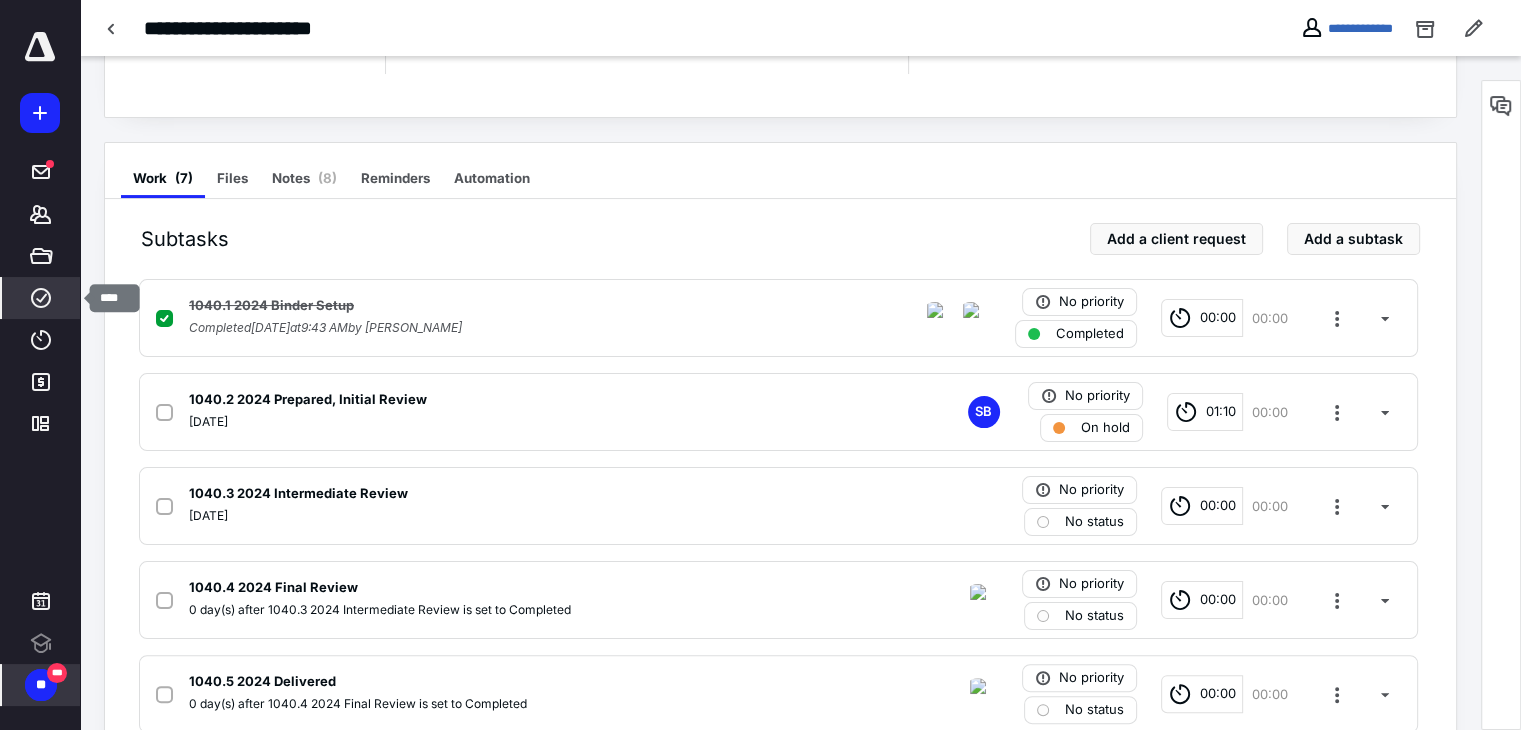click 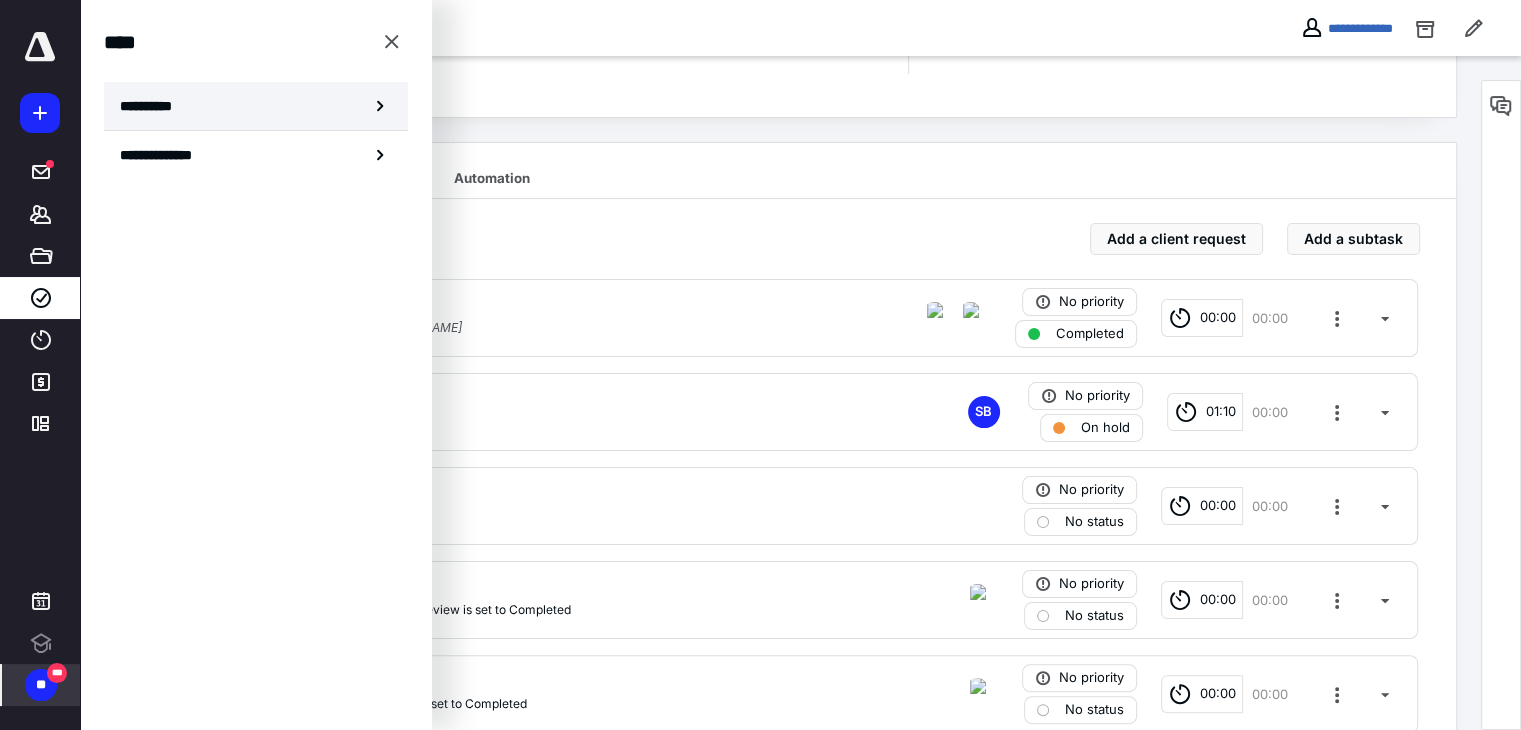 click on "**********" at bounding box center [153, 106] 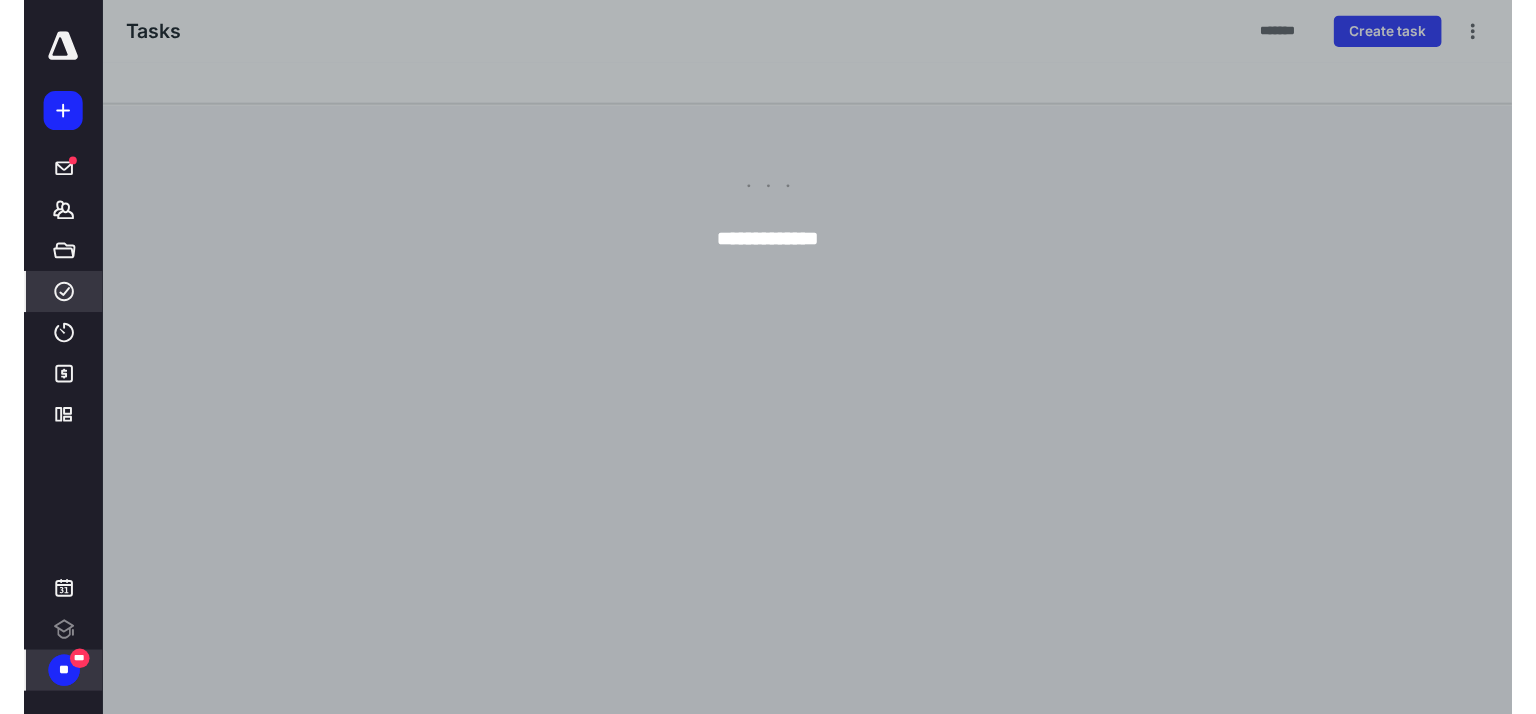 scroll, scrollTop: 0, scrollLeft: 0, axis: both 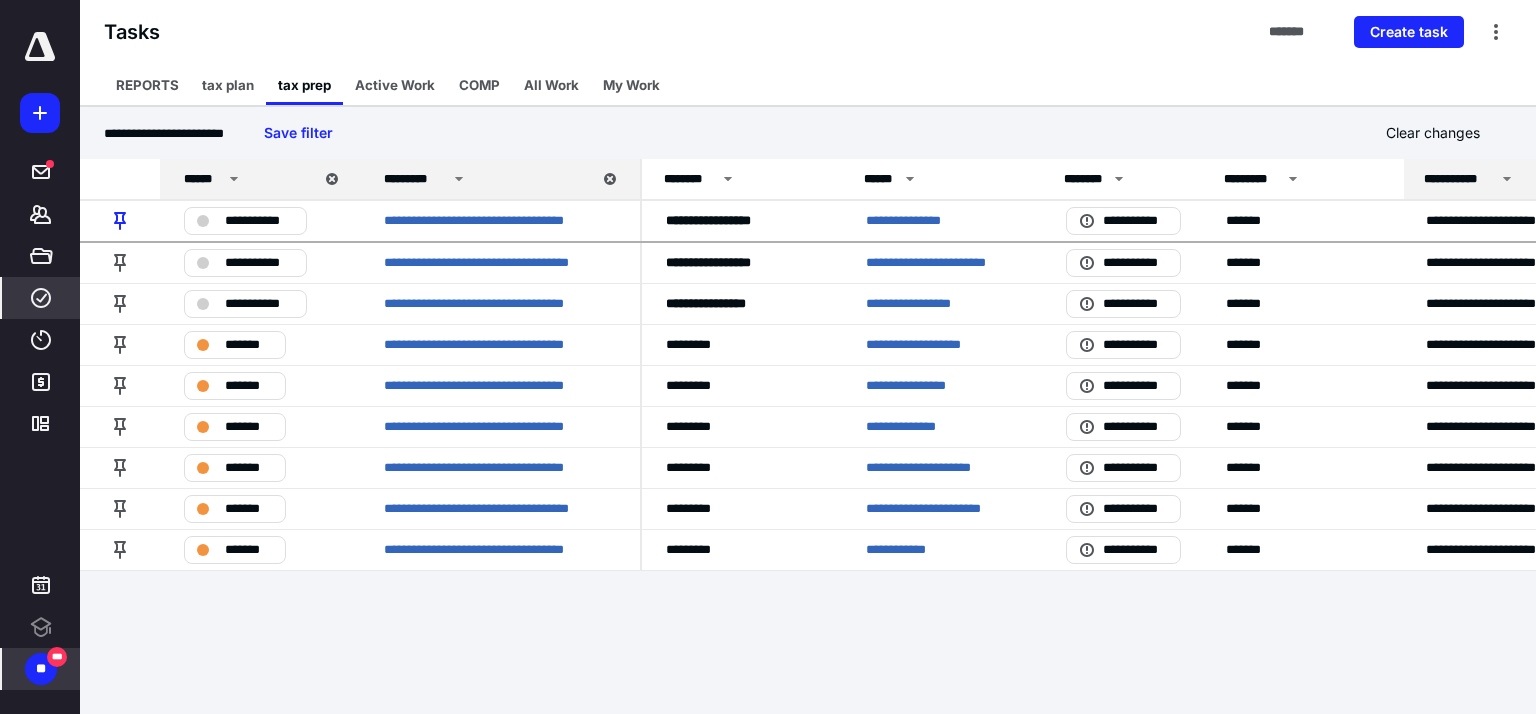 click on "**********" at bounding box center (768, 357) 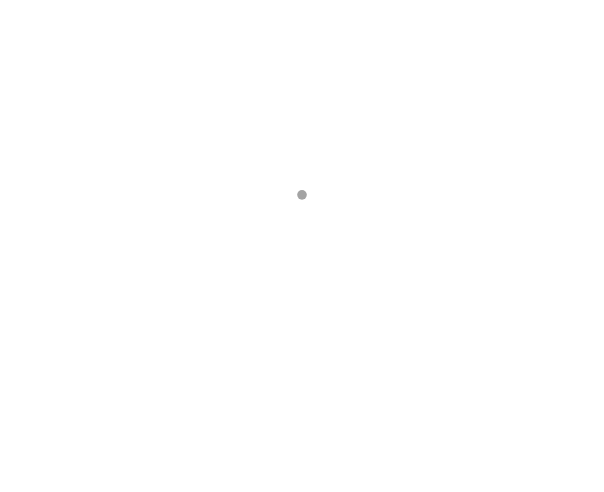 scroll, scrollTop: 0, scrollLeft: 0, axis: both 